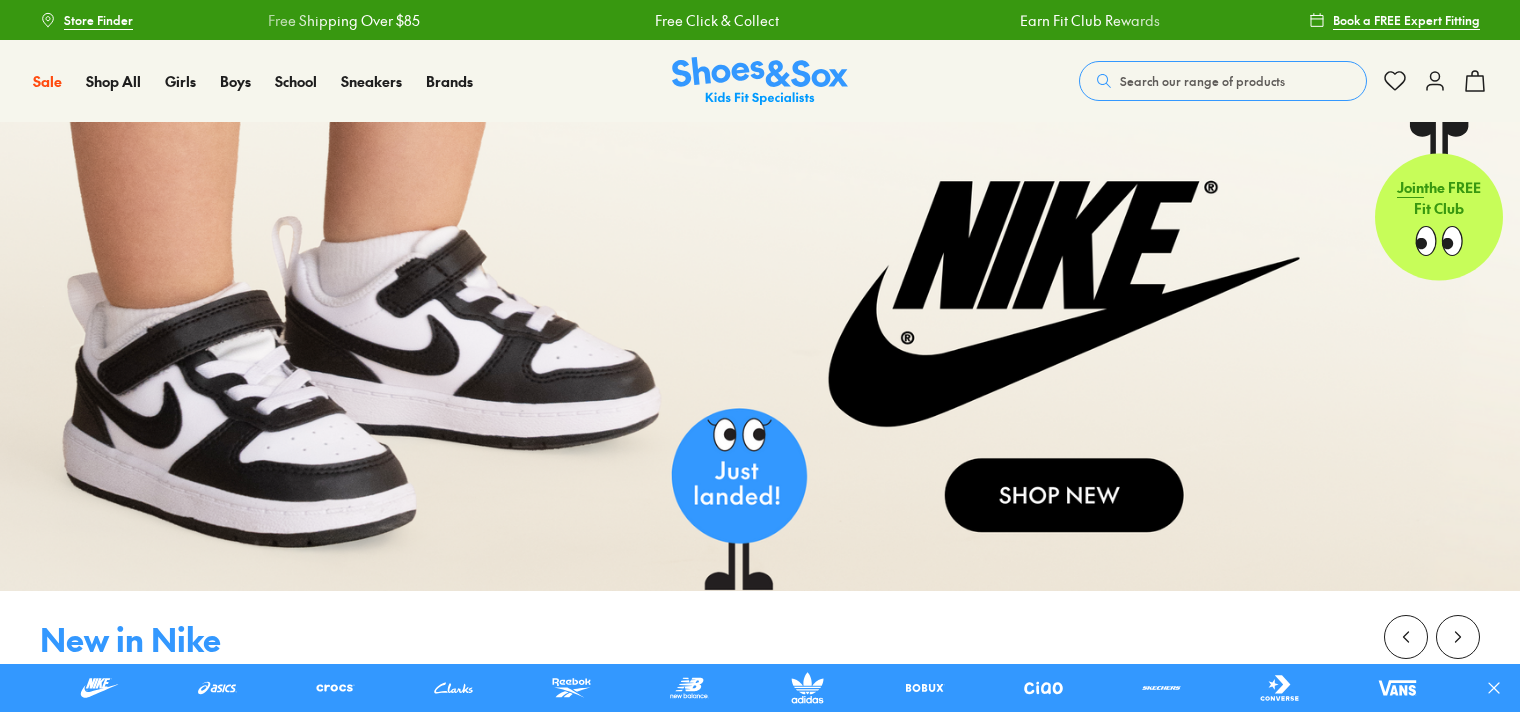 scroll, scrollTop: 0, scrollLeft: 0, axis: both 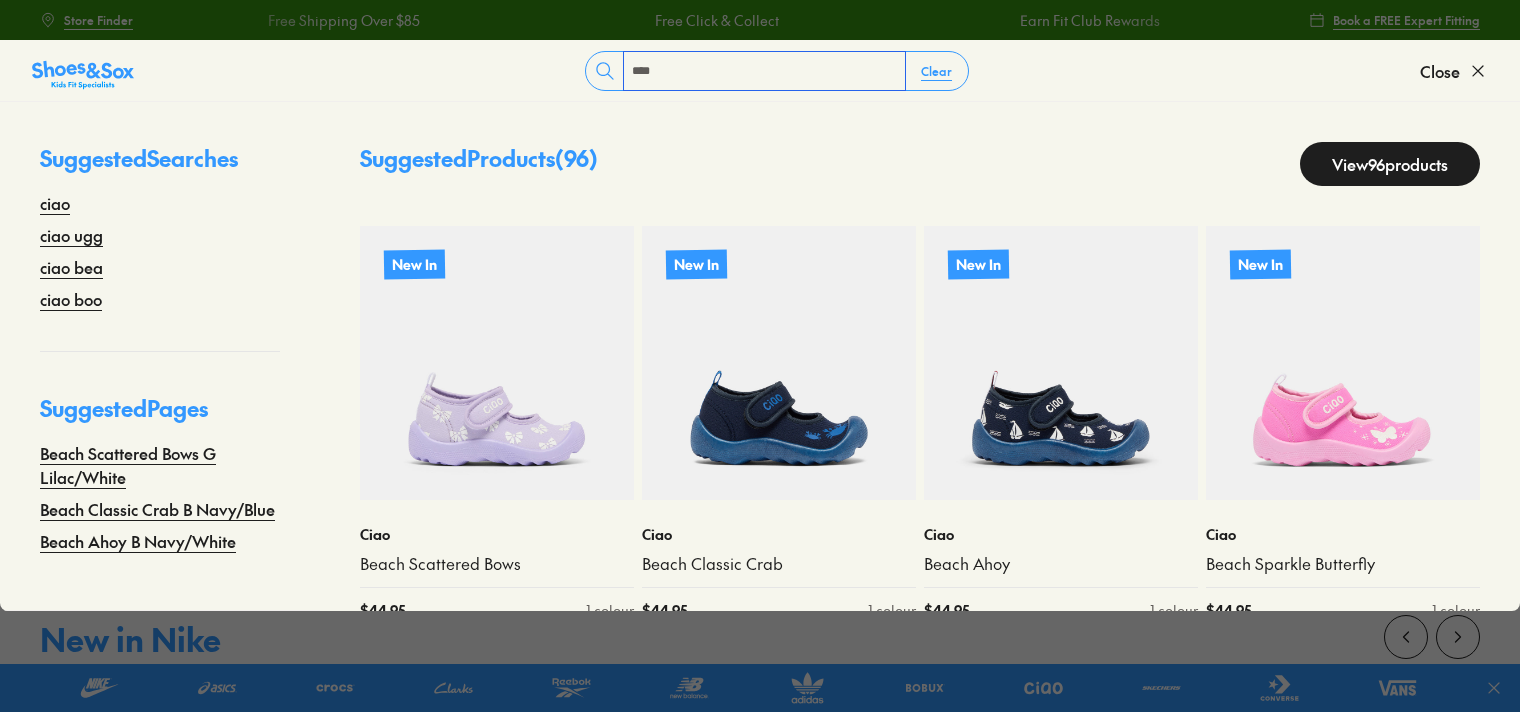 type on "**********" 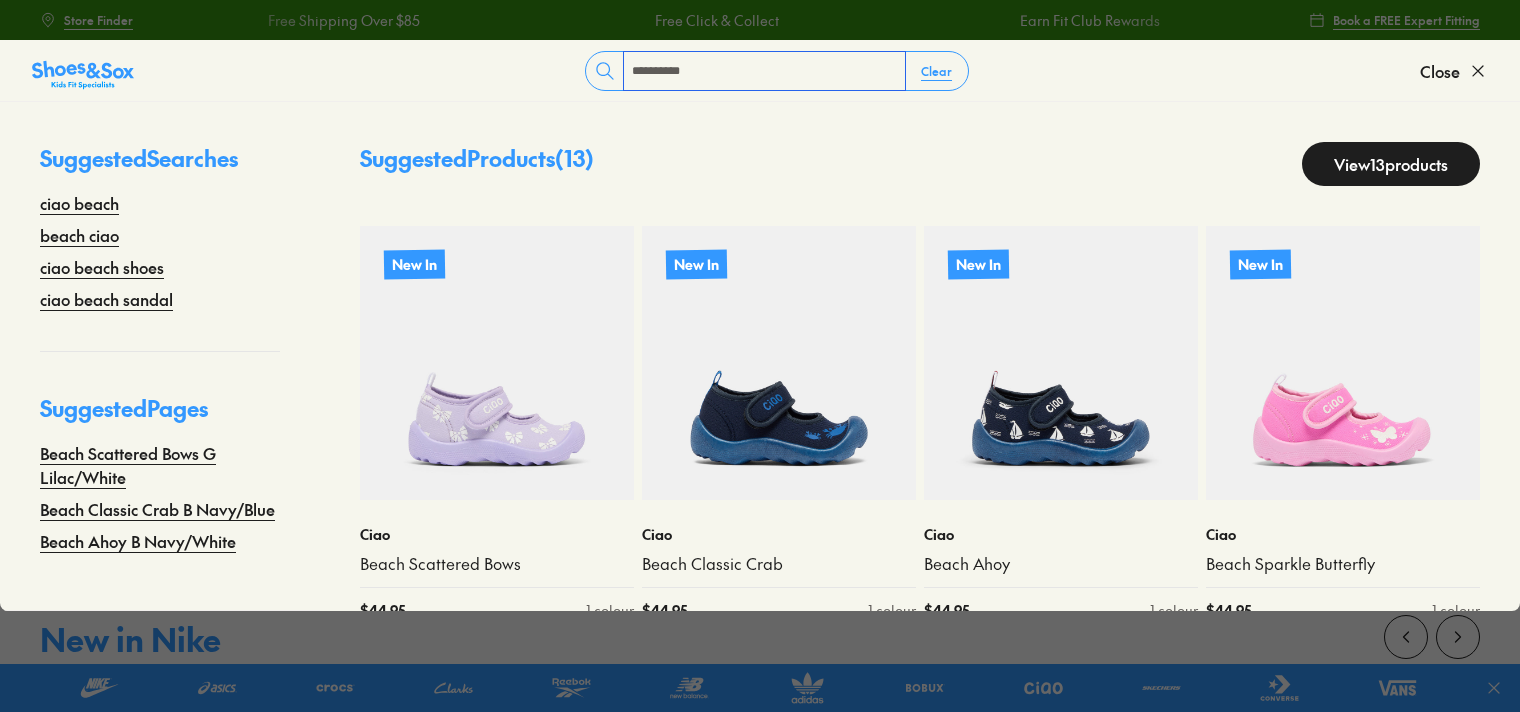 scroll, scrollTop: 40, scrollLeft: 0, axis: vertical 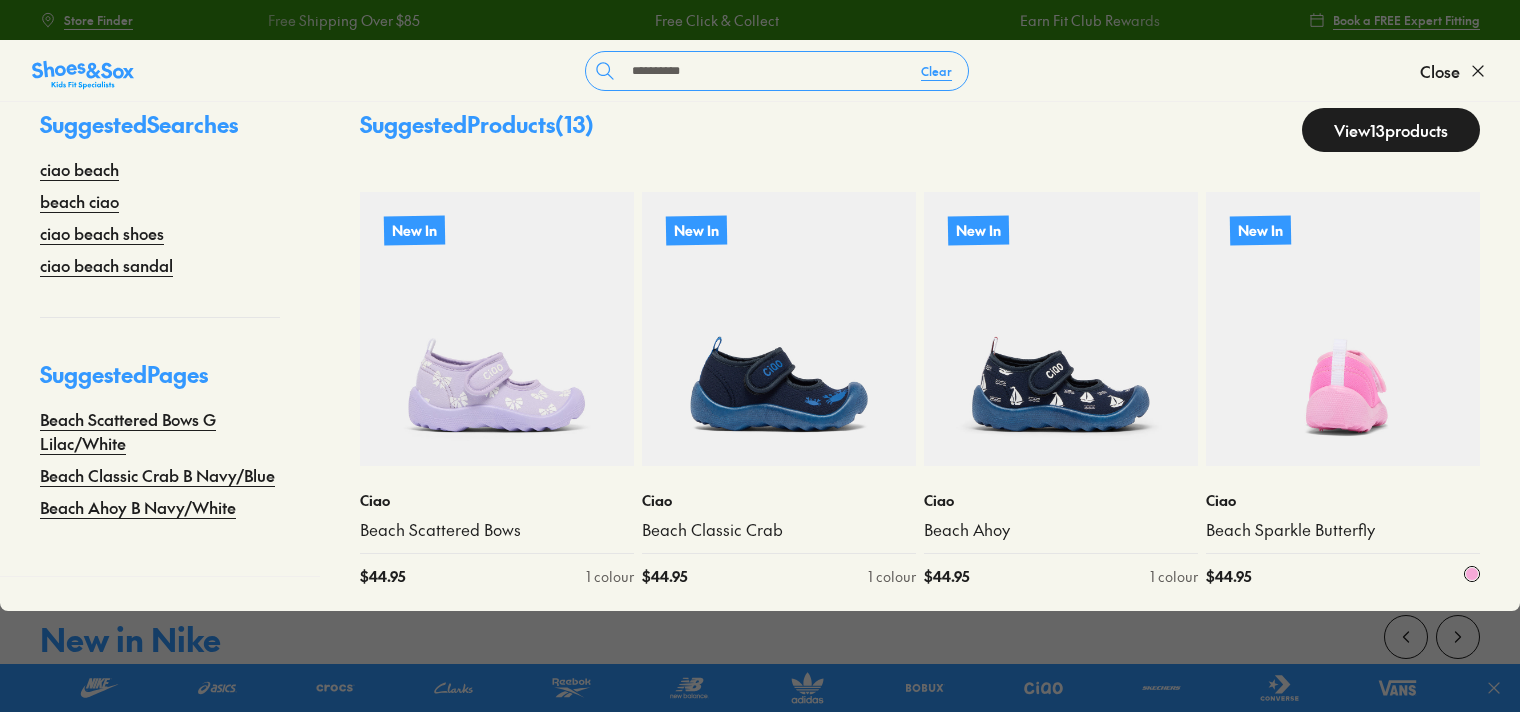 click at bounding box center (1343, 329) 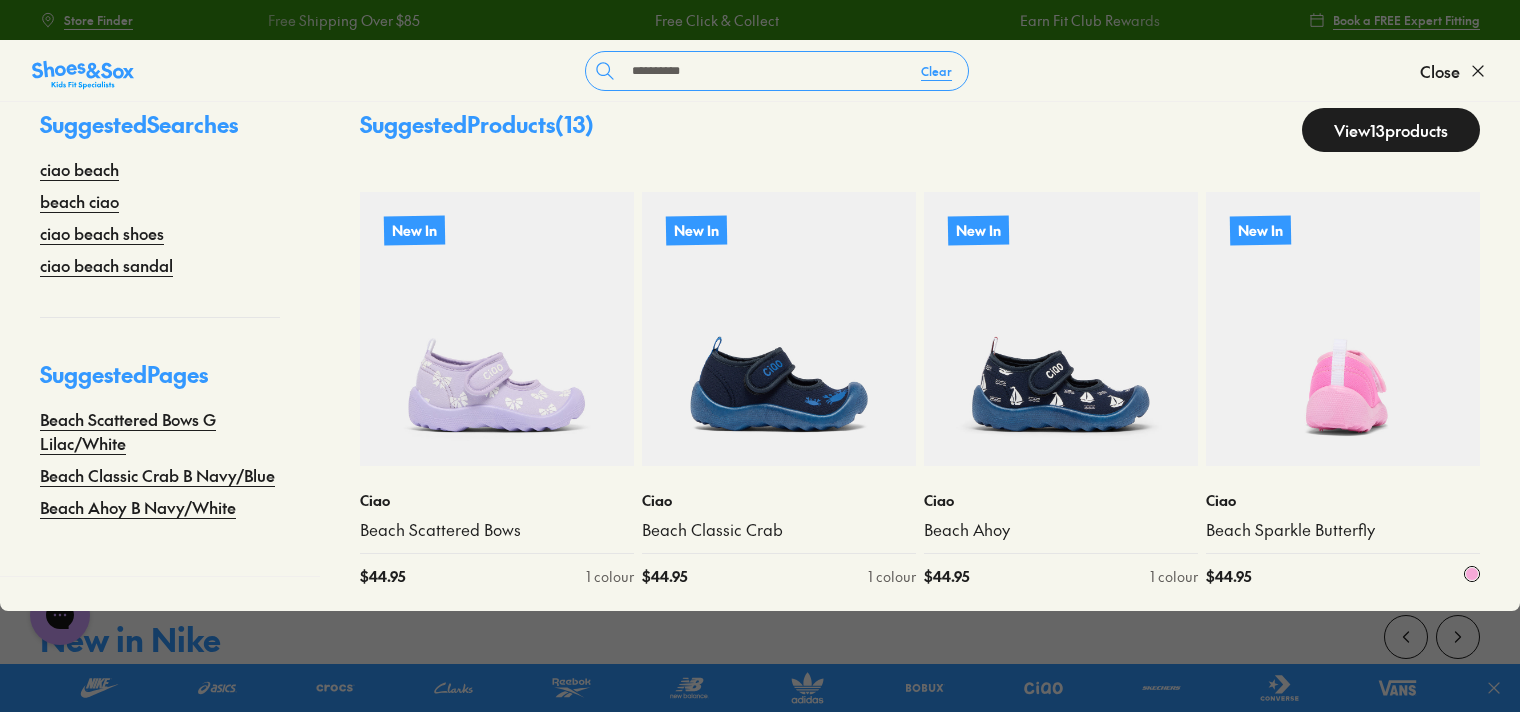 scroll, scrollTop: 0, scrollLeft: 0, axis: both 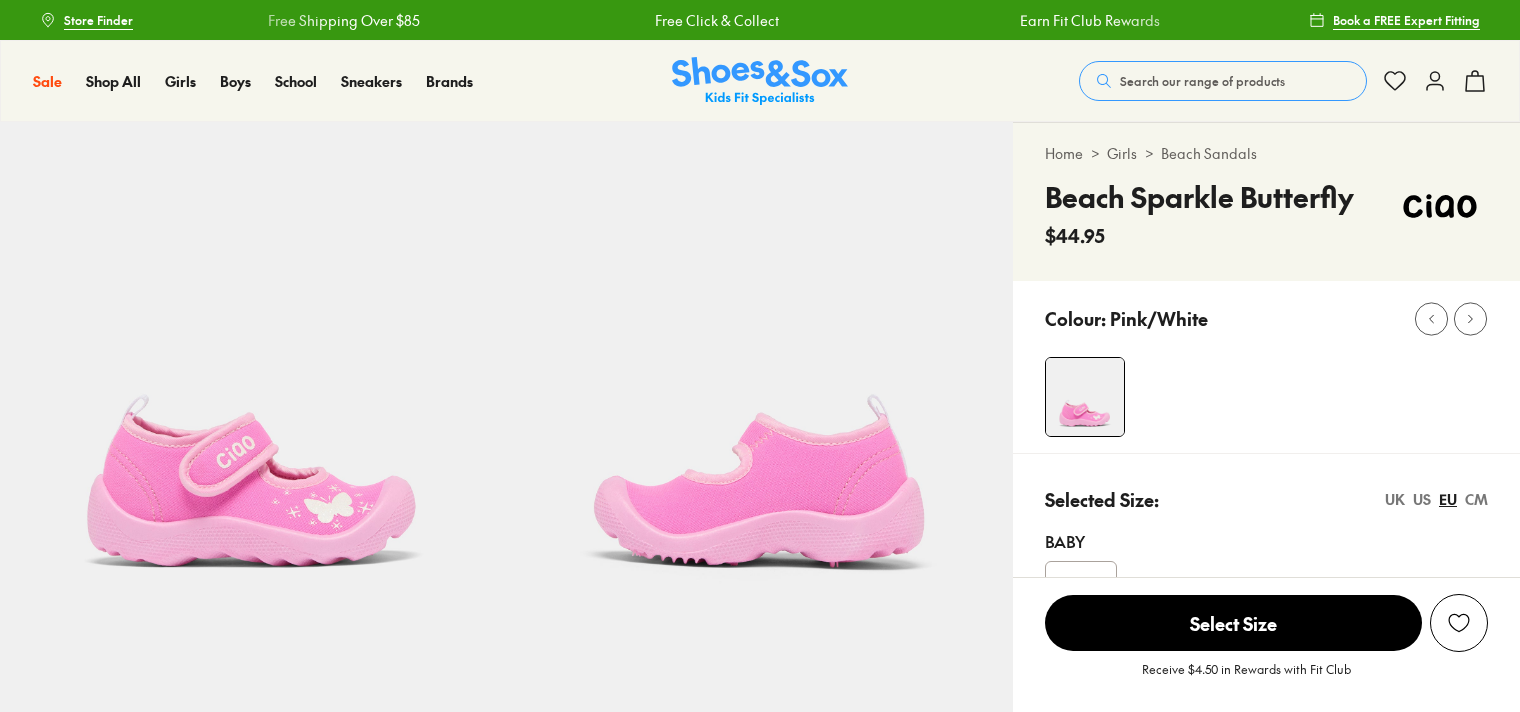 select on "*" 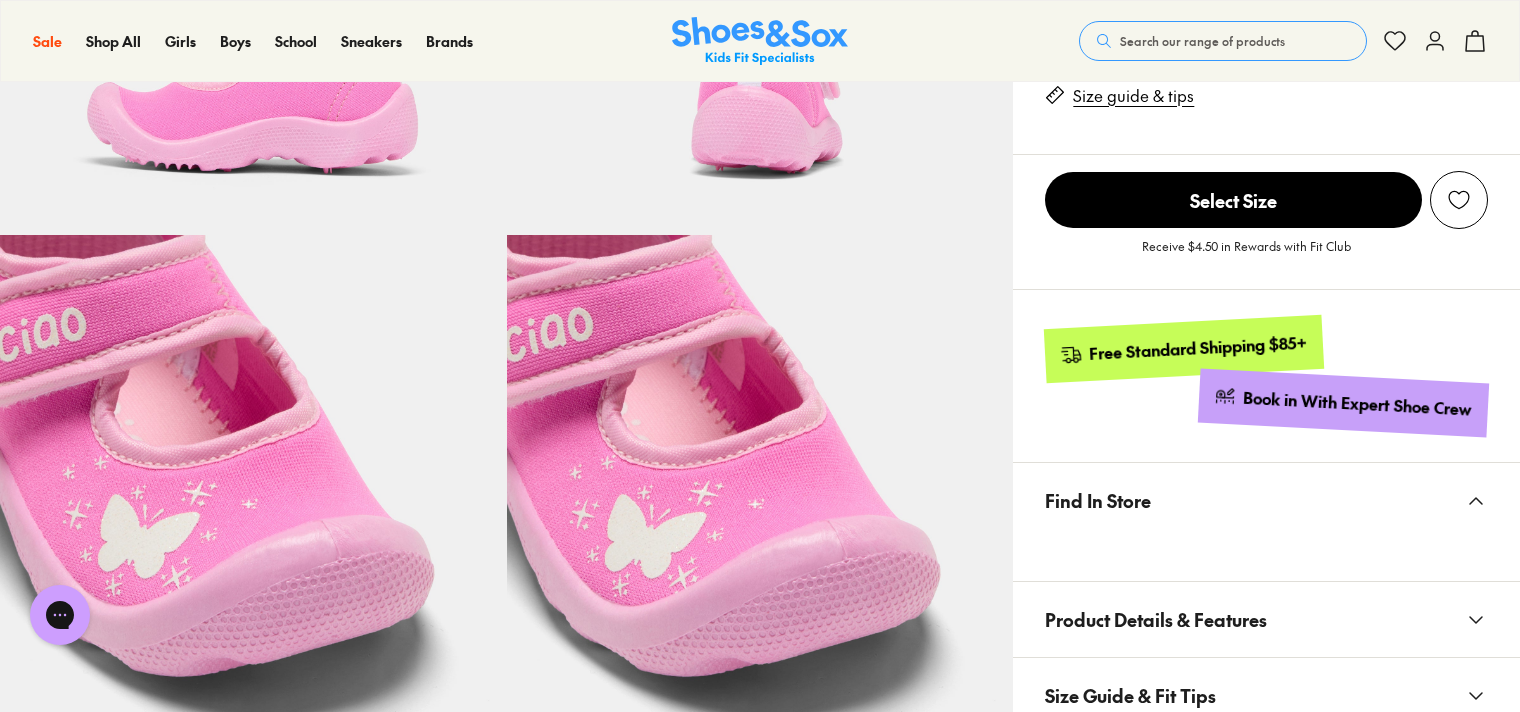 scroll, scrollTop: 0, scrollLeft: 0, axis: both 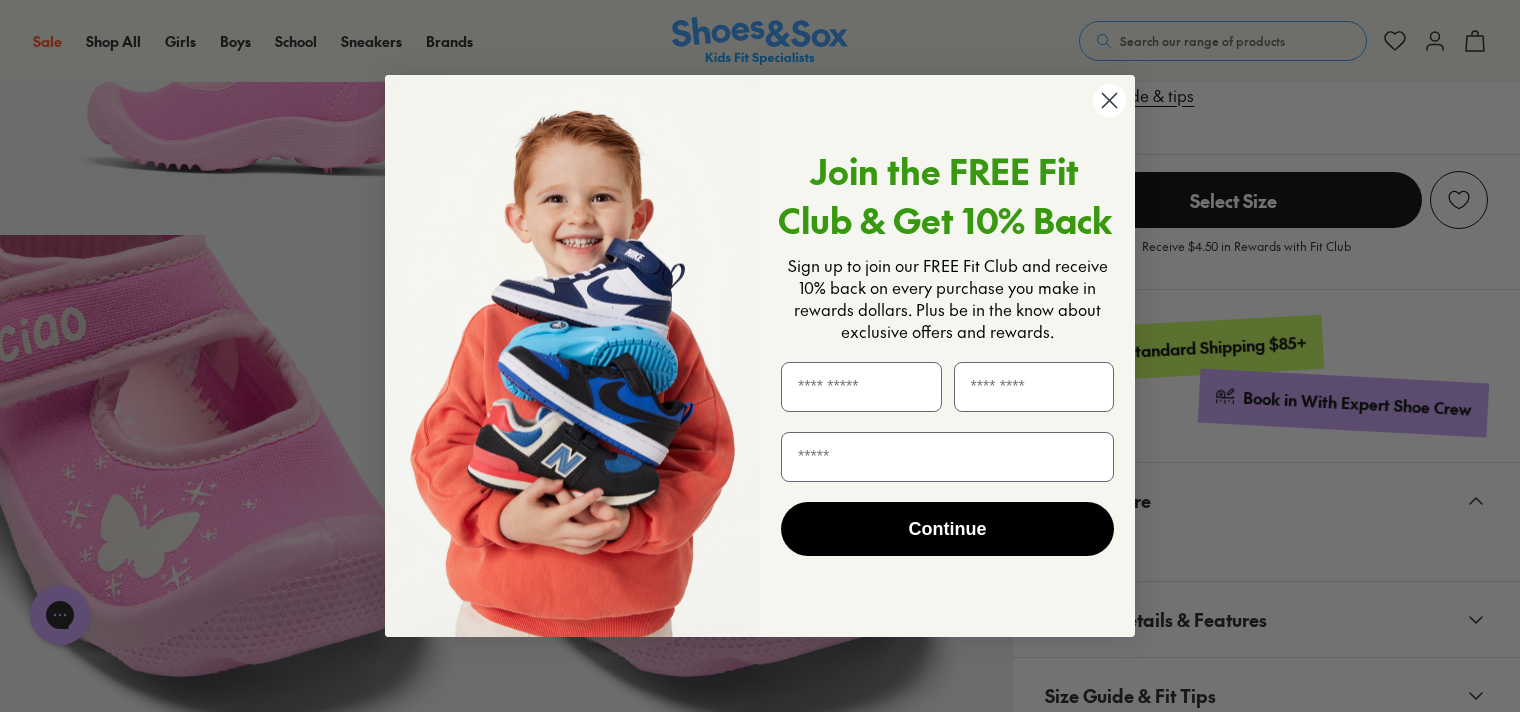 click 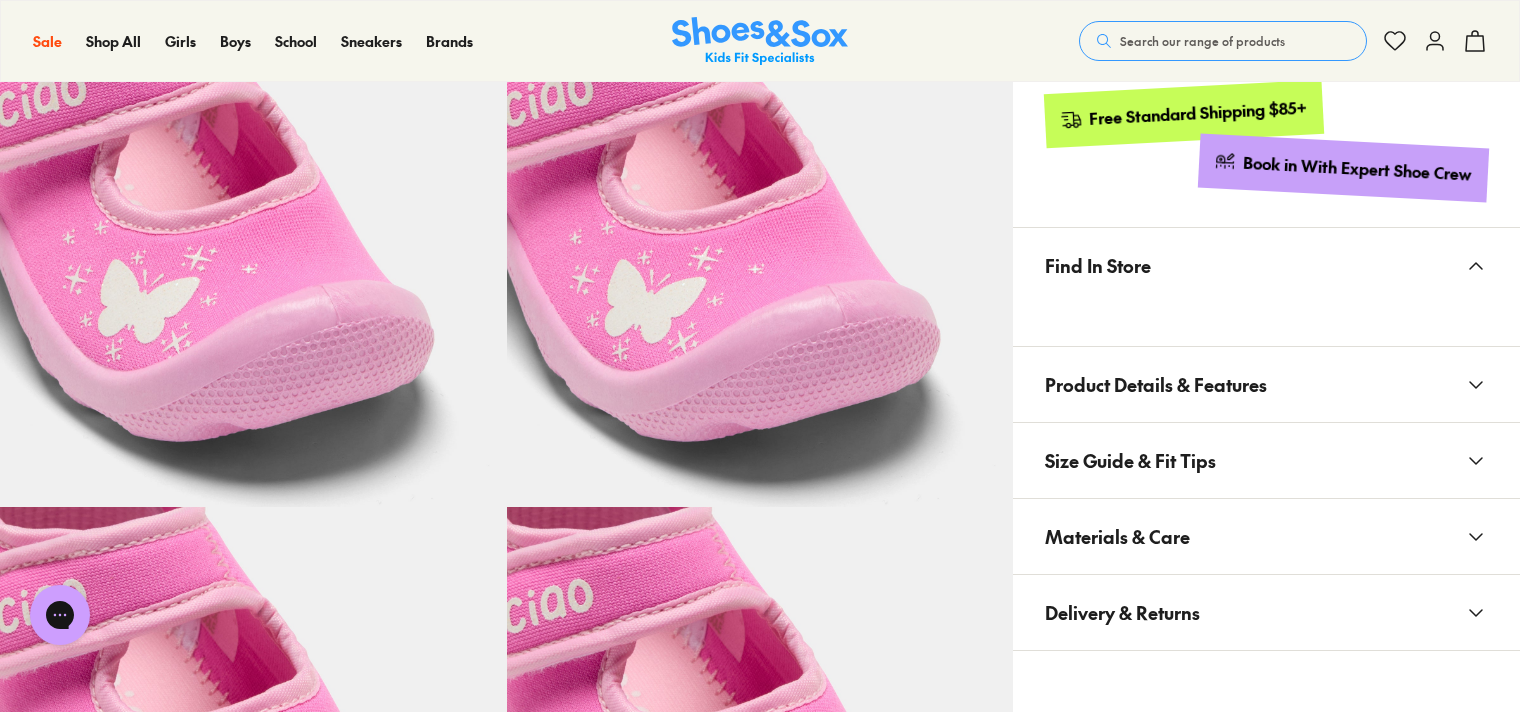 scroll, scrollTop: 1100, scrollLeft: 0, axis: vertical 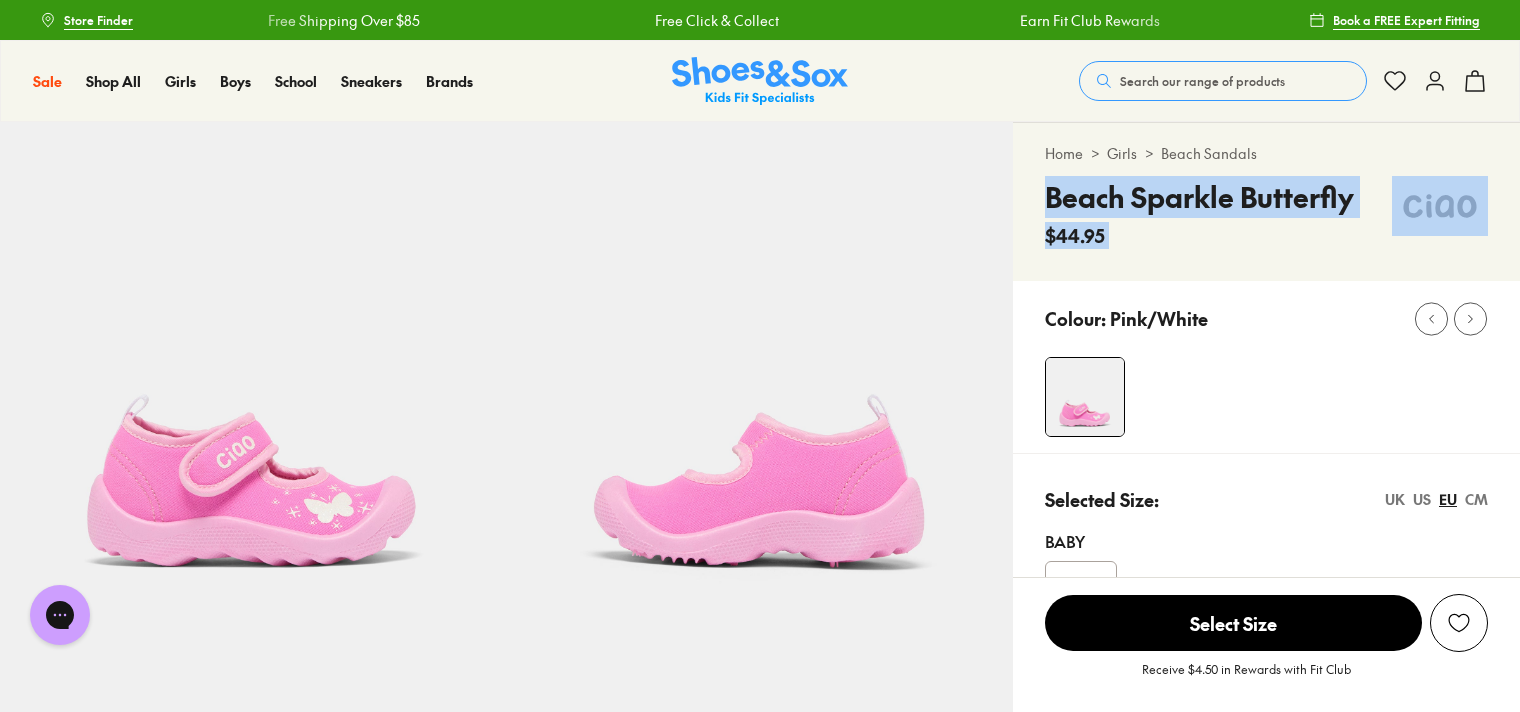 drag, startPoint x: 1045, startPoint y: 198, endPoint x: 1480, endPoint y: 218, distance: 435.45953 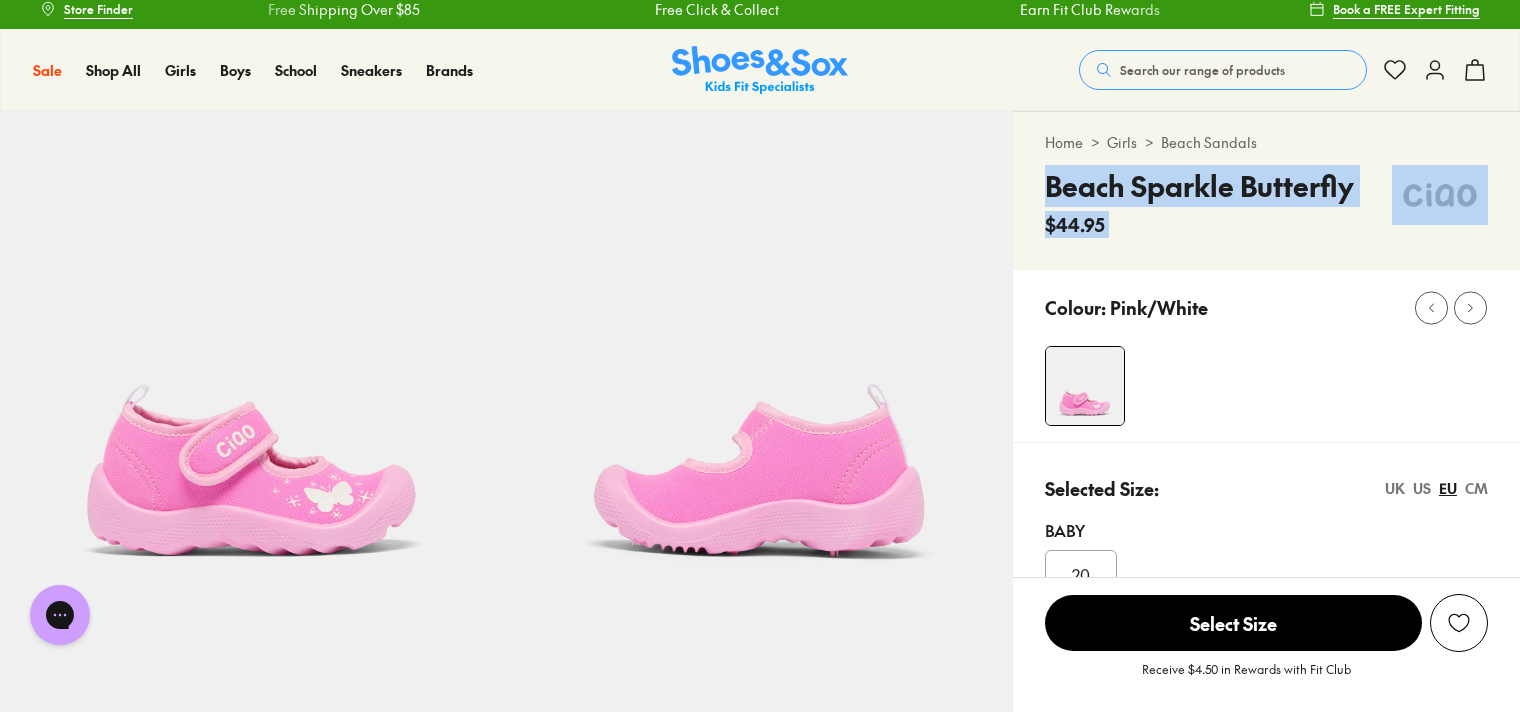 scroll, scrollTop: 0, scrollLeft: 0, axis: both 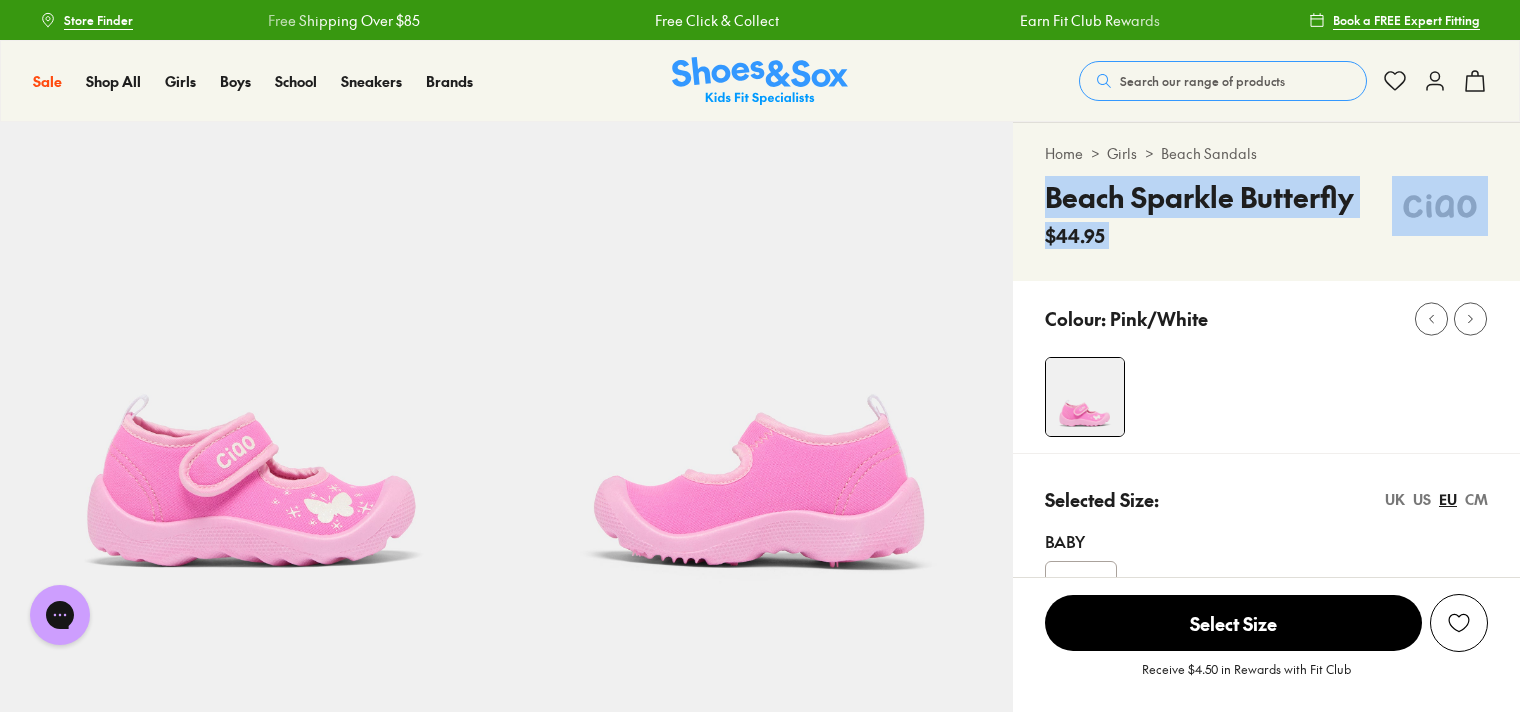 click 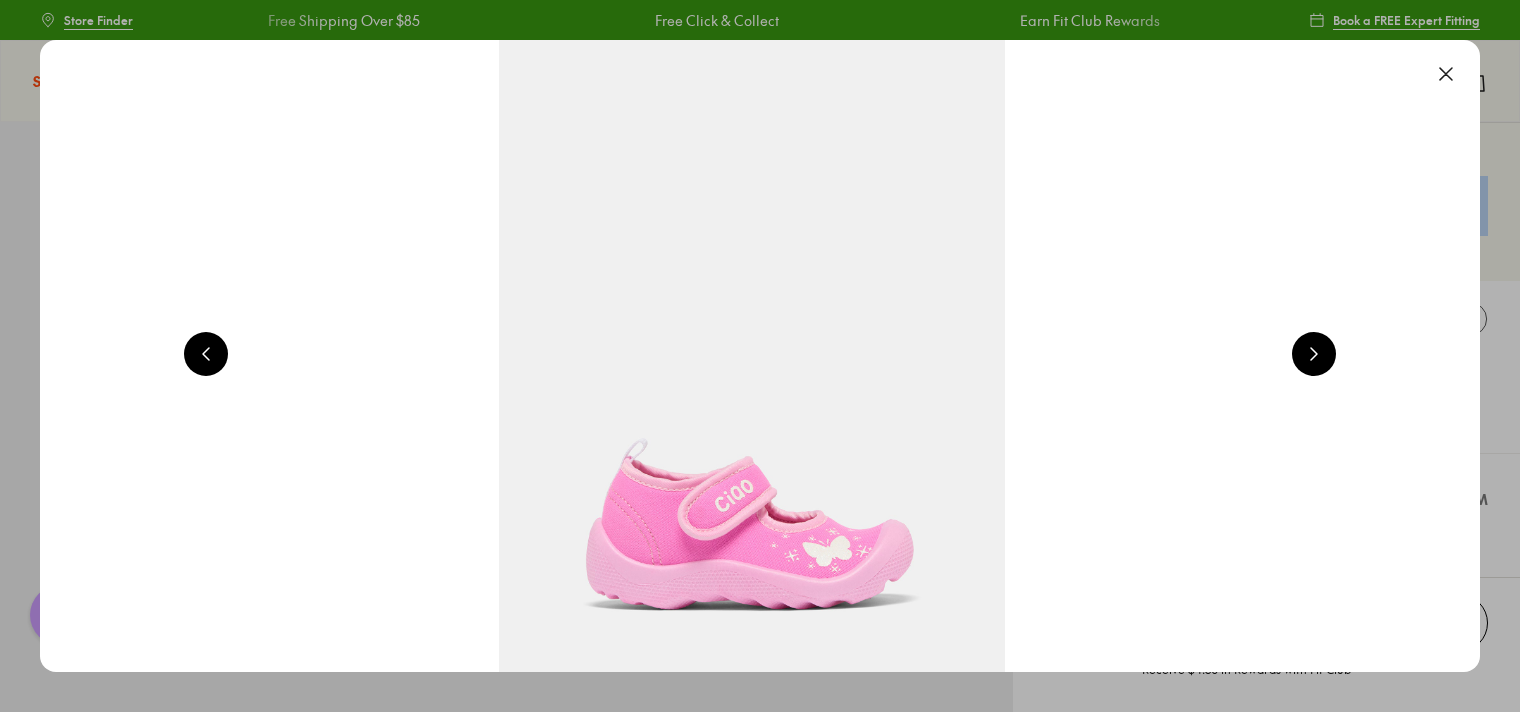 click at bounding box center [1446, 74] 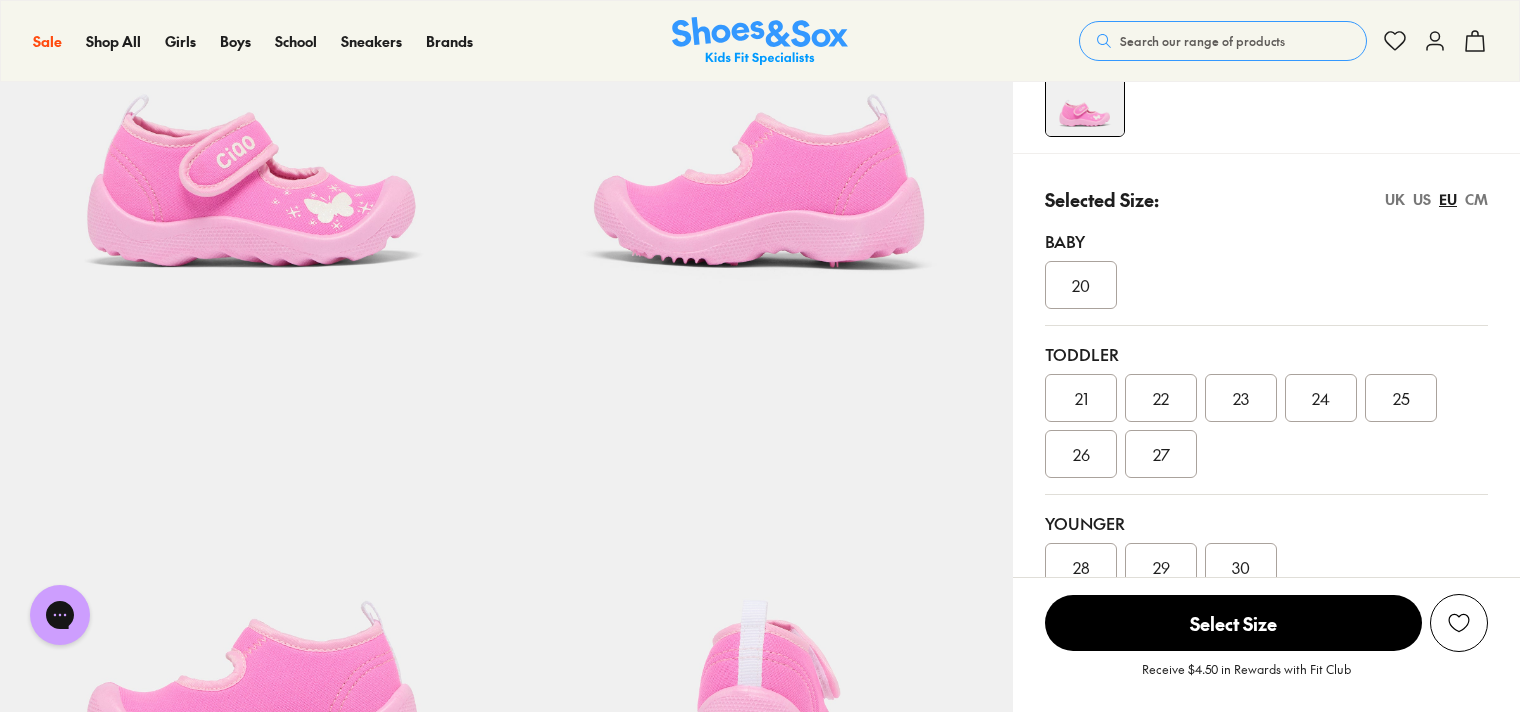 scroll, scrollTop: 0, scrollLeft: 0, axis: both 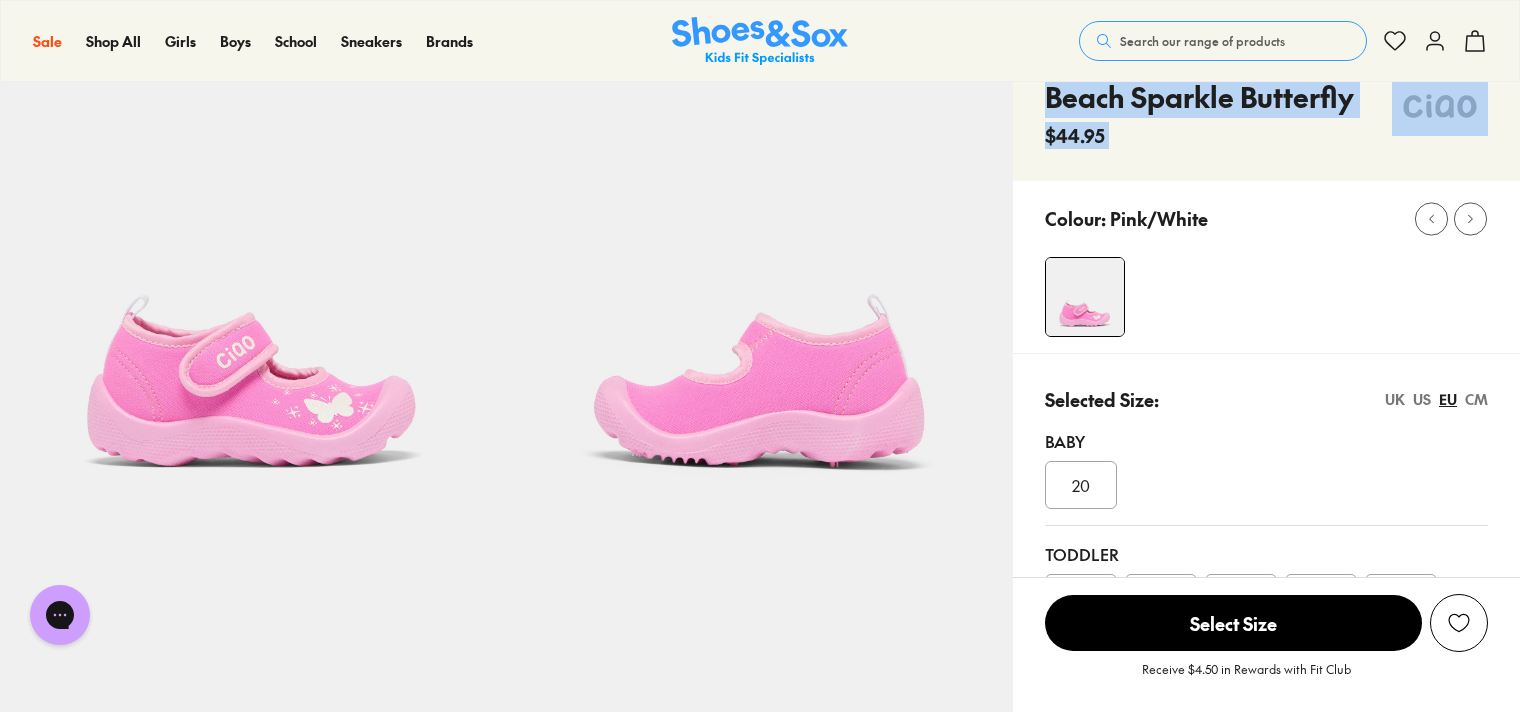 click 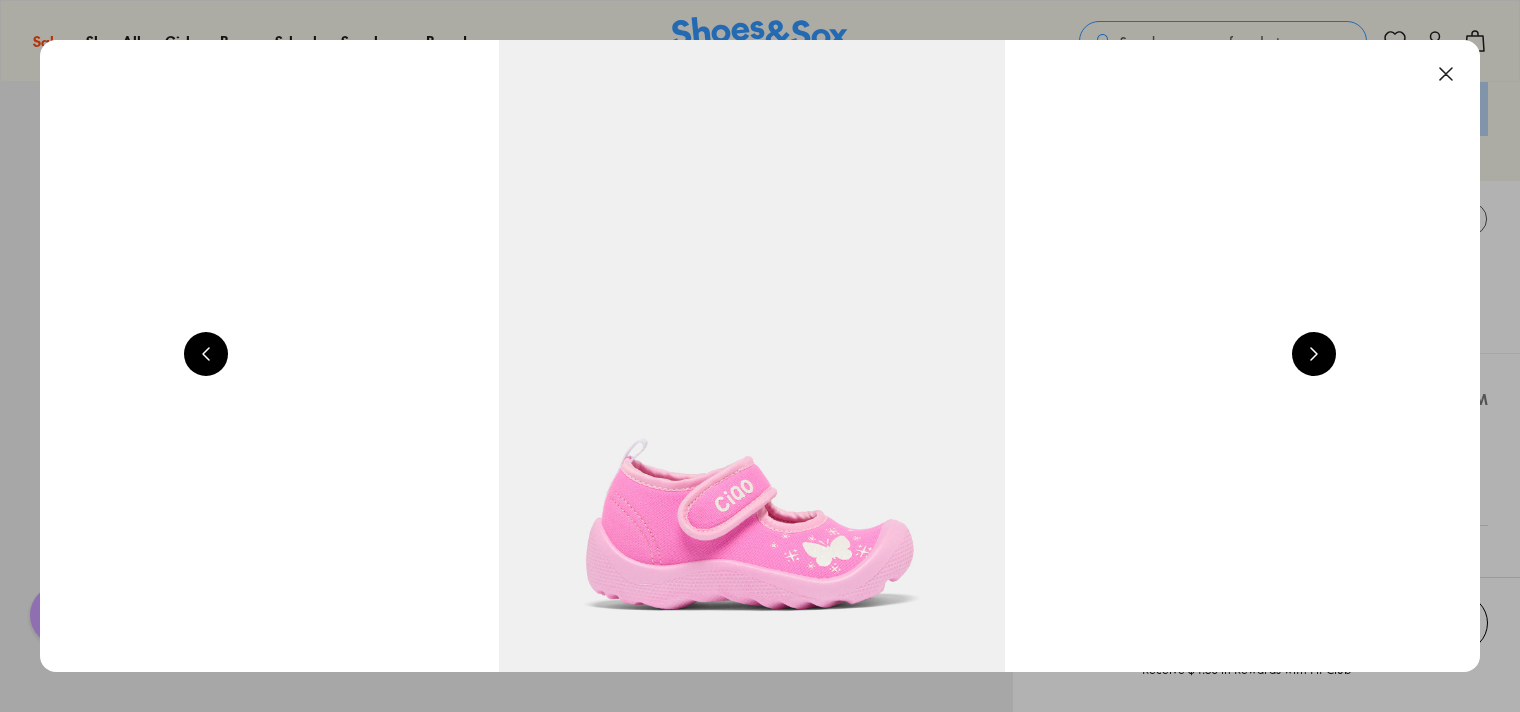 click at bounding box center [1446, 74] 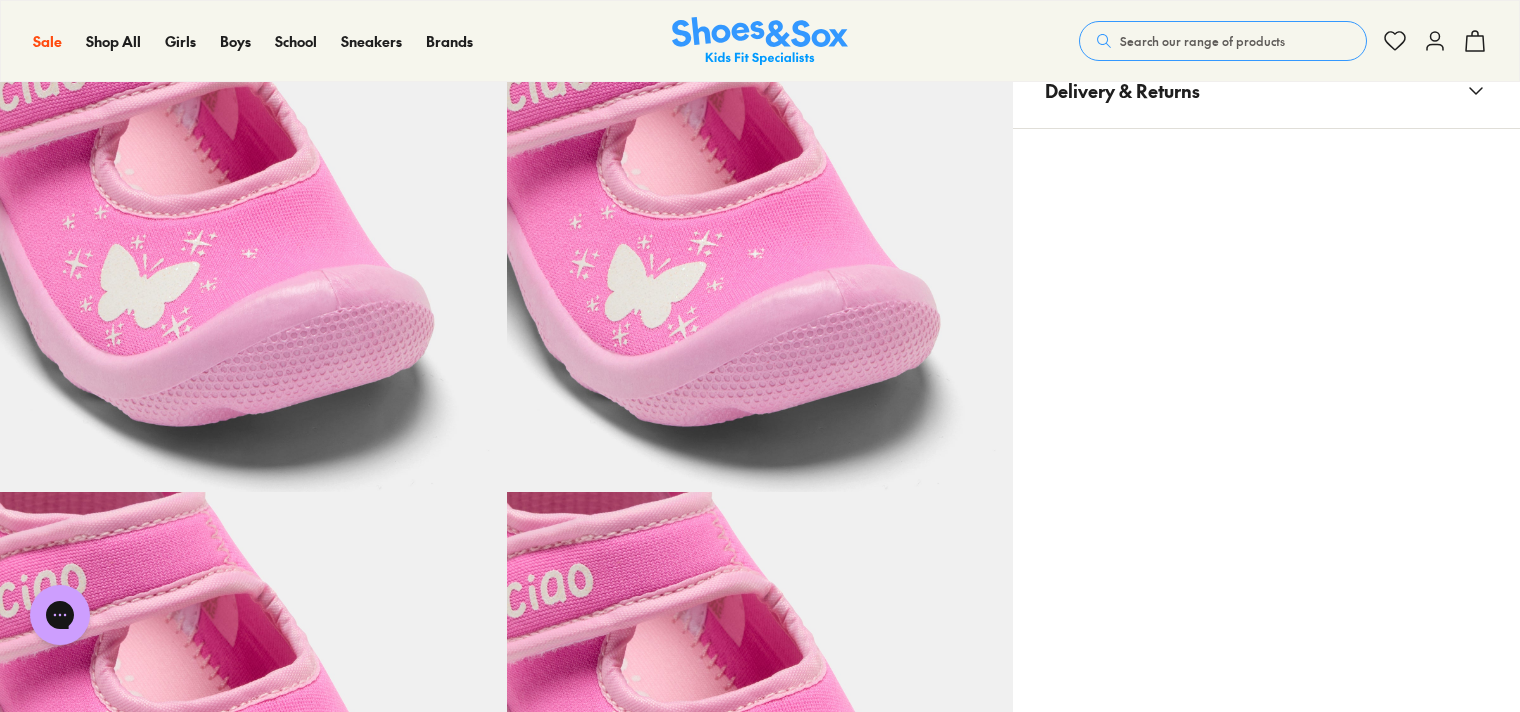 scroll, scrollTop: 1500, scrollLeft: 0, axis: vertical 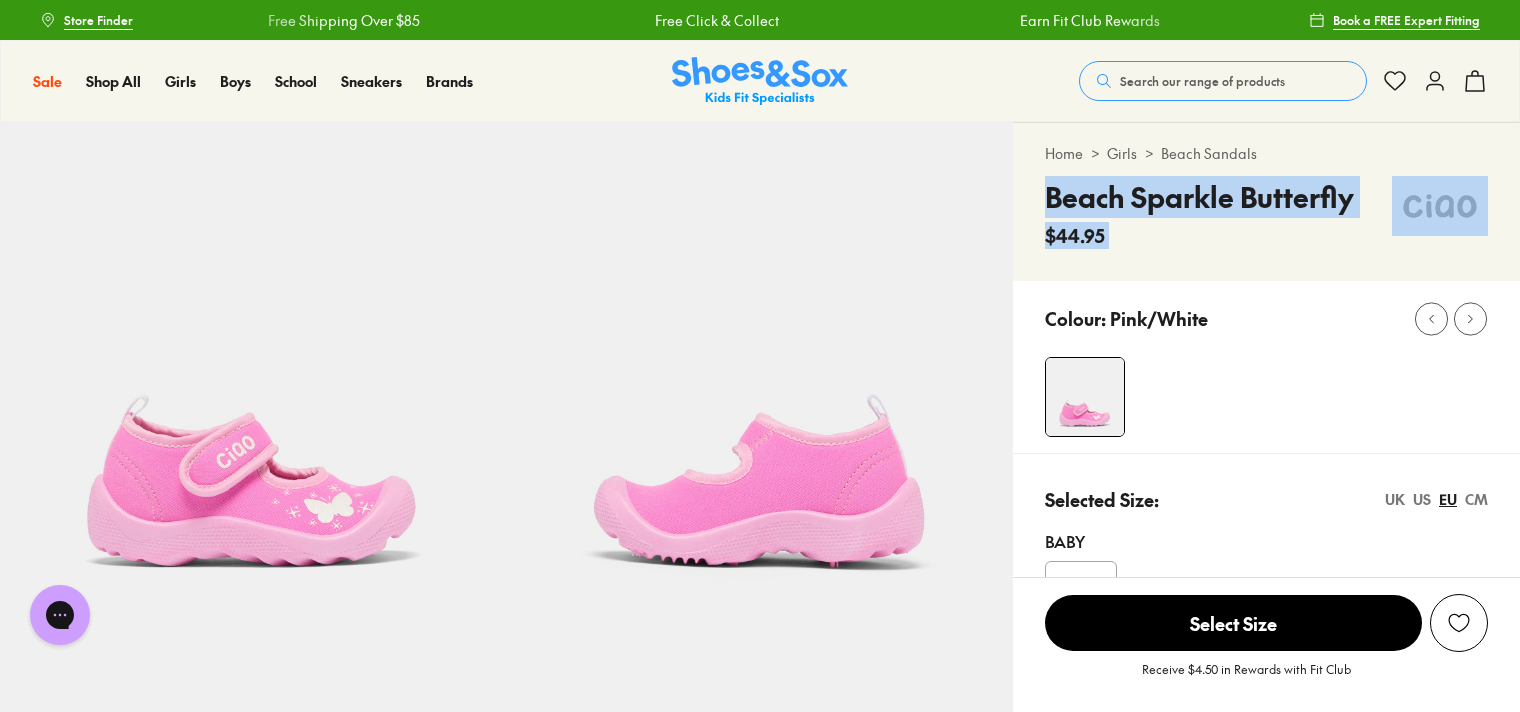 click on "Home
>
Girls
>
Beach Sandals
Beach Sparkle Butterfly
$44.95" at bounding box center (1266, 202) 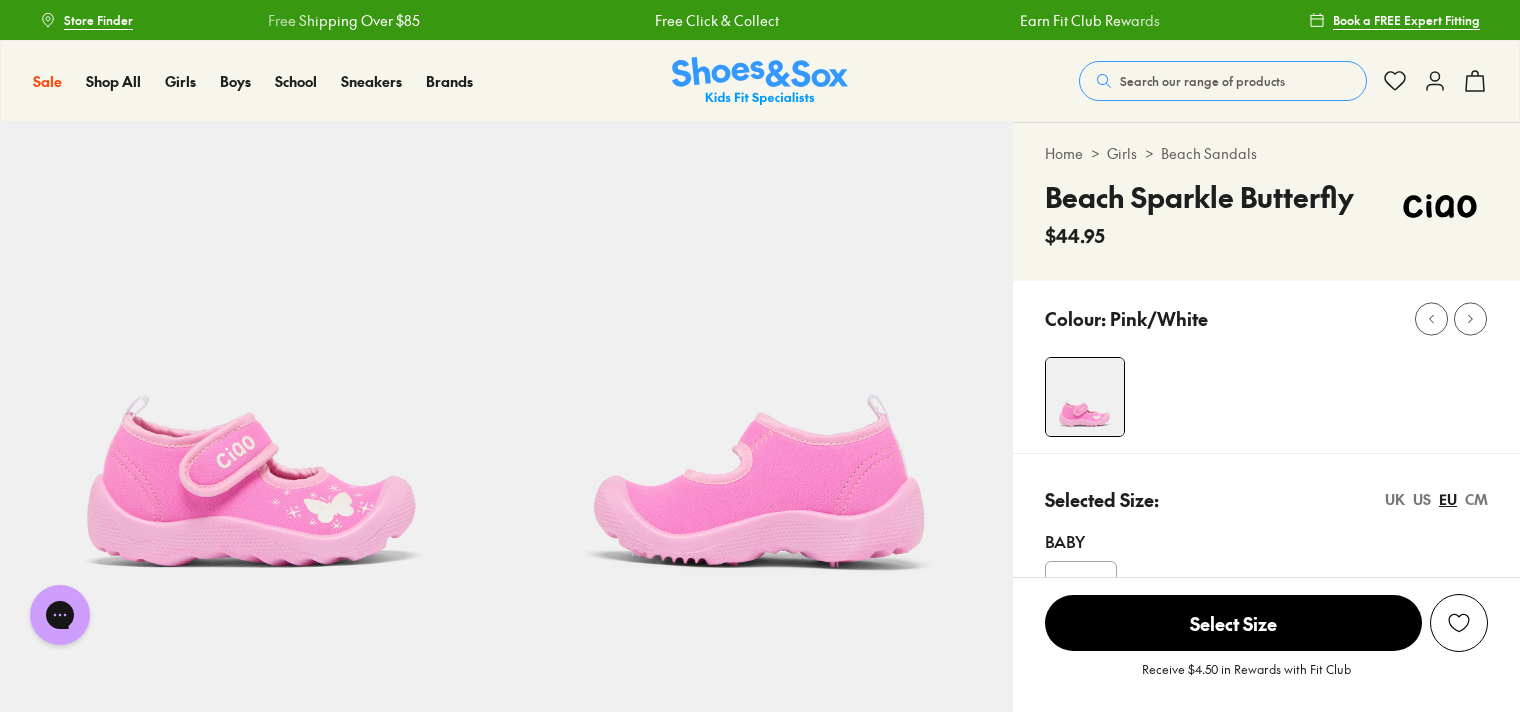 click on "Beach Sandals" at bounding box center (1209, 153) 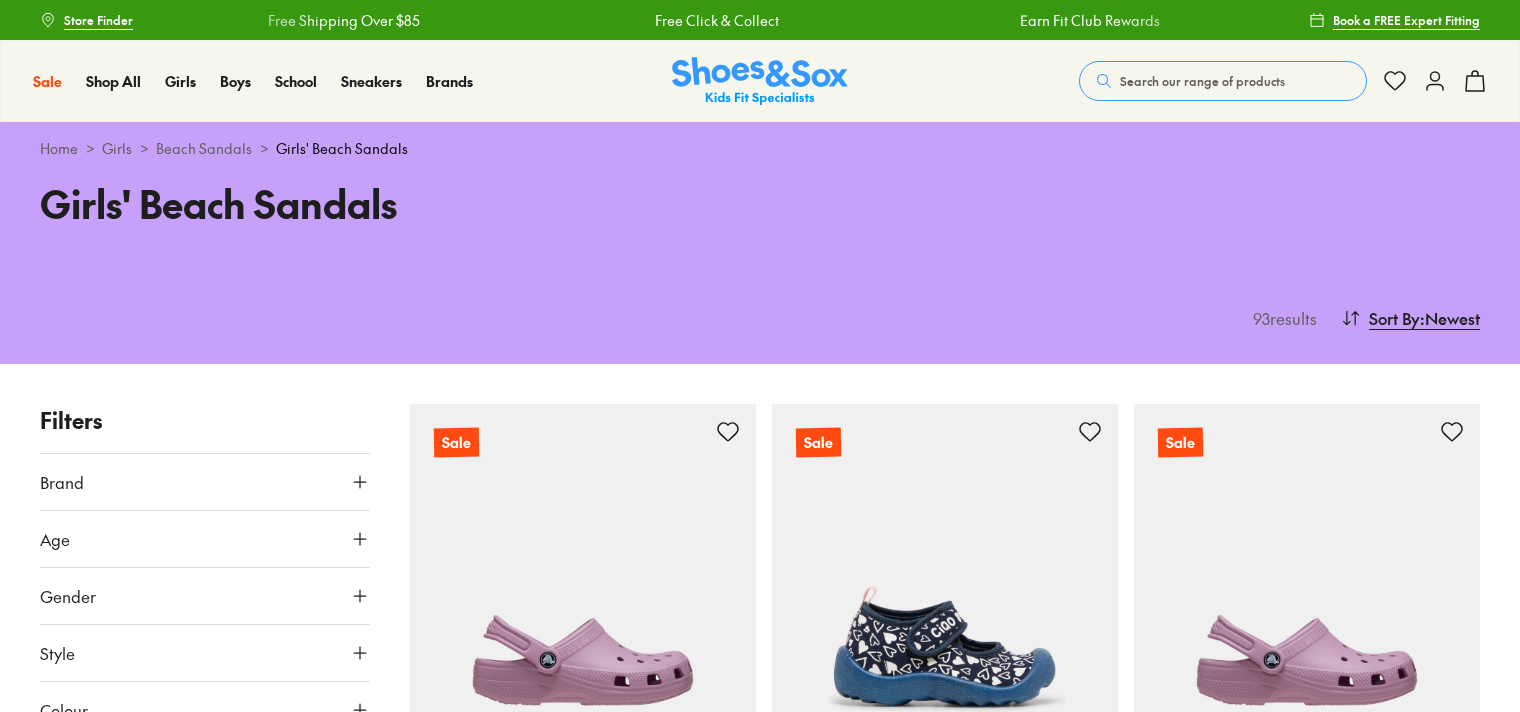 scroll, scrollTop: 200, scrollLeft: 0, axis: vertical 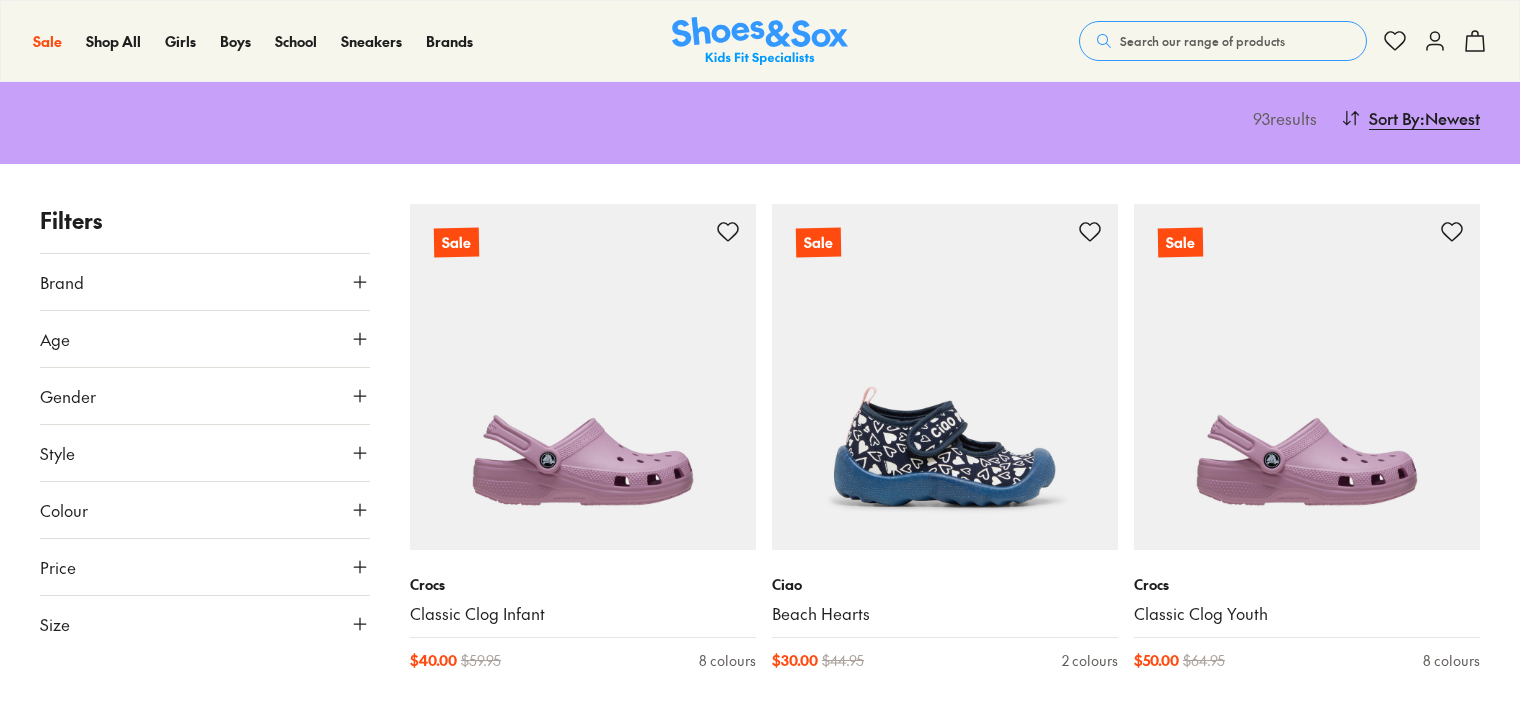 click on "Gender" at bounding box center (205, 396) 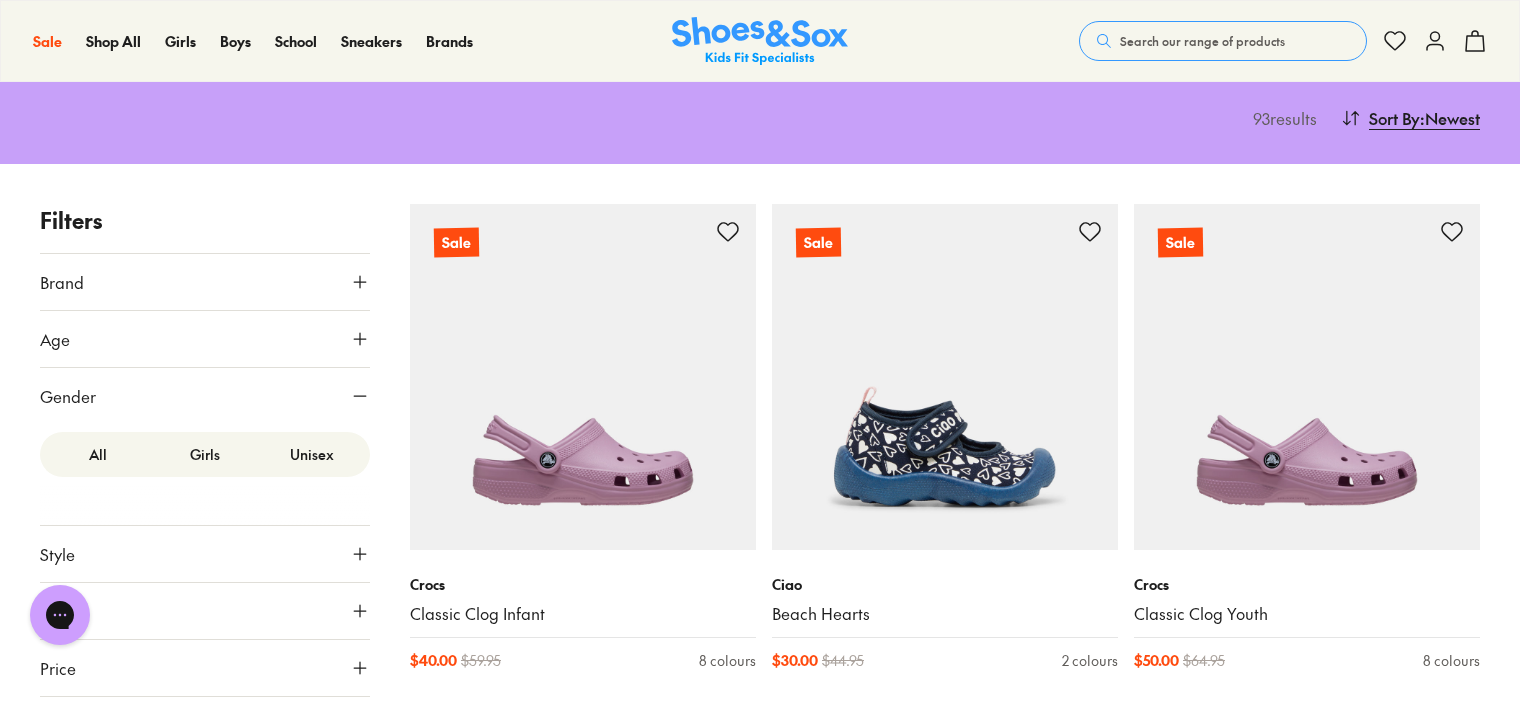 scroll, scrollTop: 0, scrollLeft: 0, axis: both 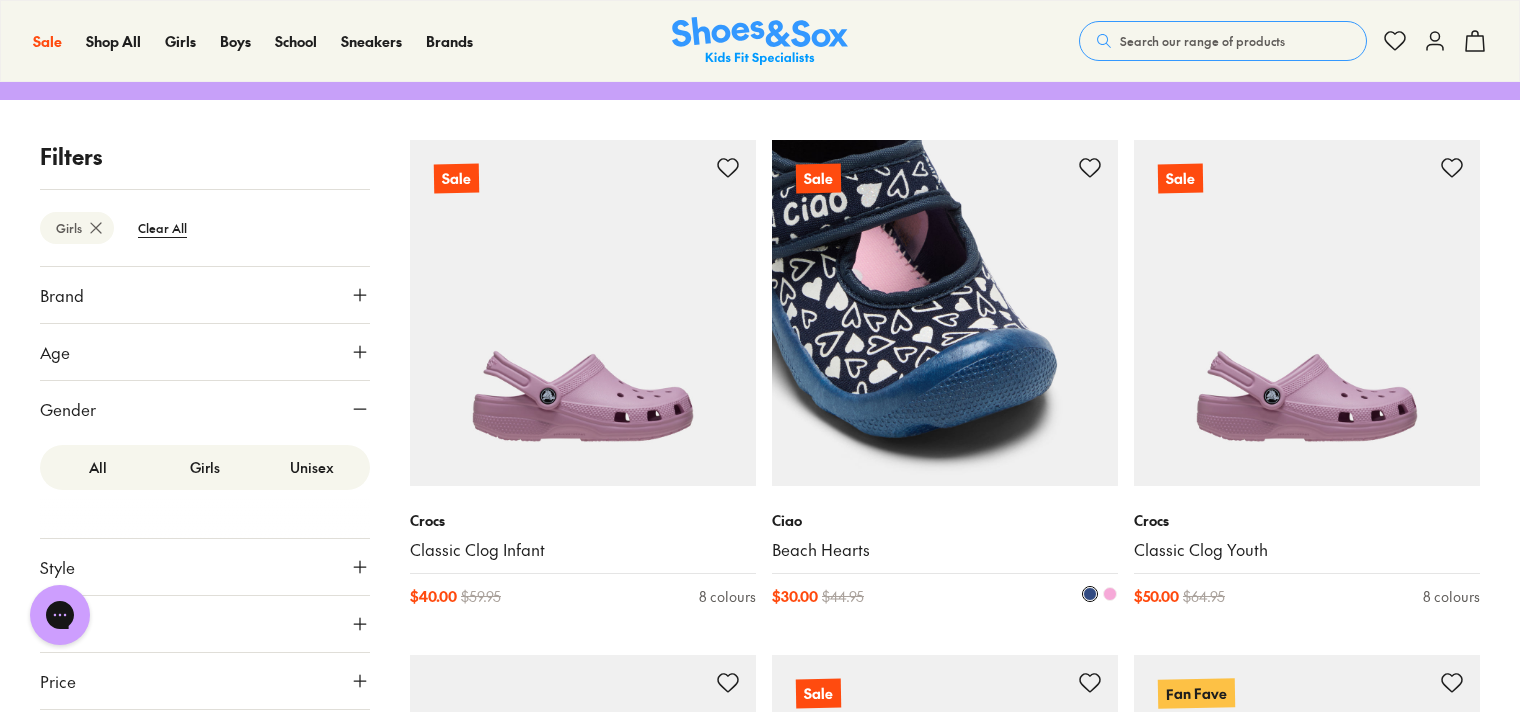click at bounding box center (945, 313) 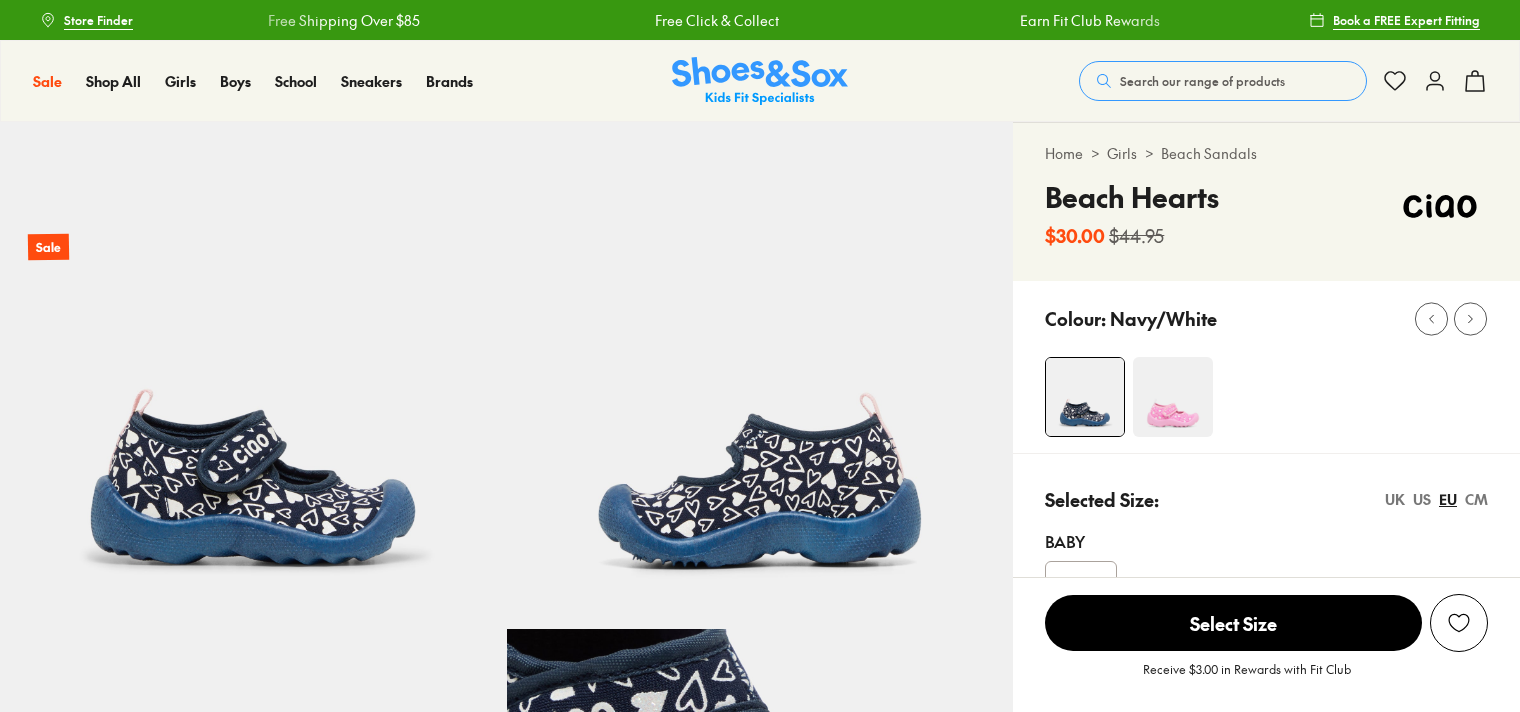 scroll, scrollTop: 0, scrollLeft: 0, axis: both 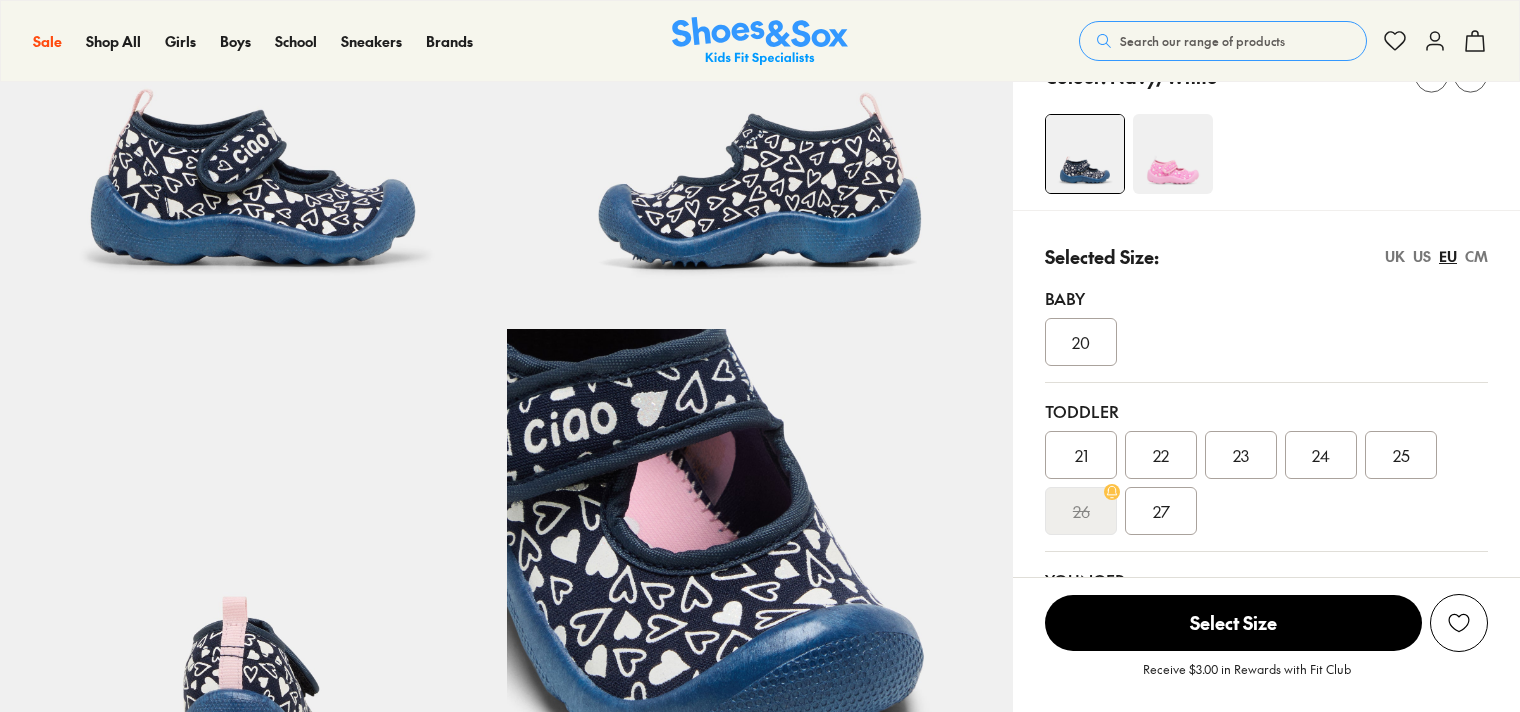 select on "*" 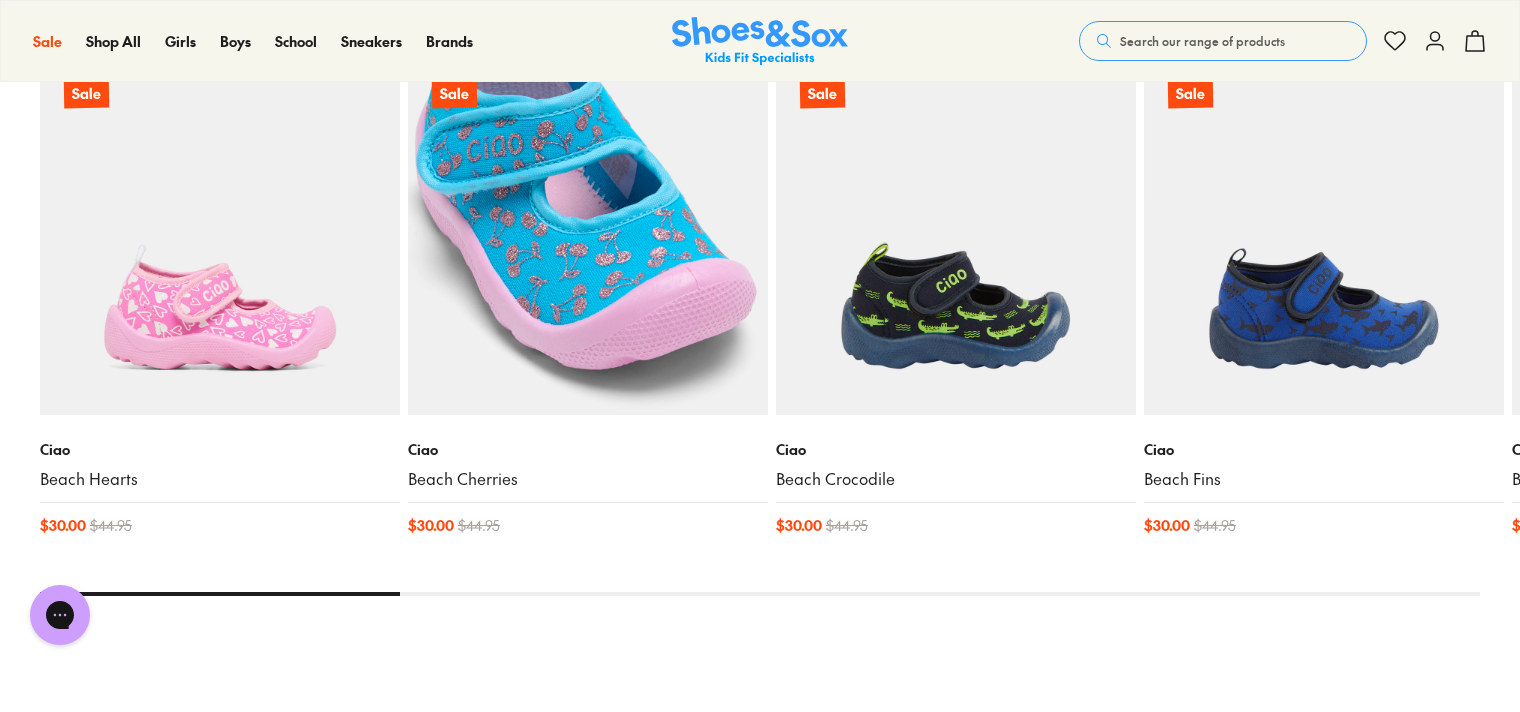 scroll, scrollTop: 1900, scrollLeft: 0, axis: vertical 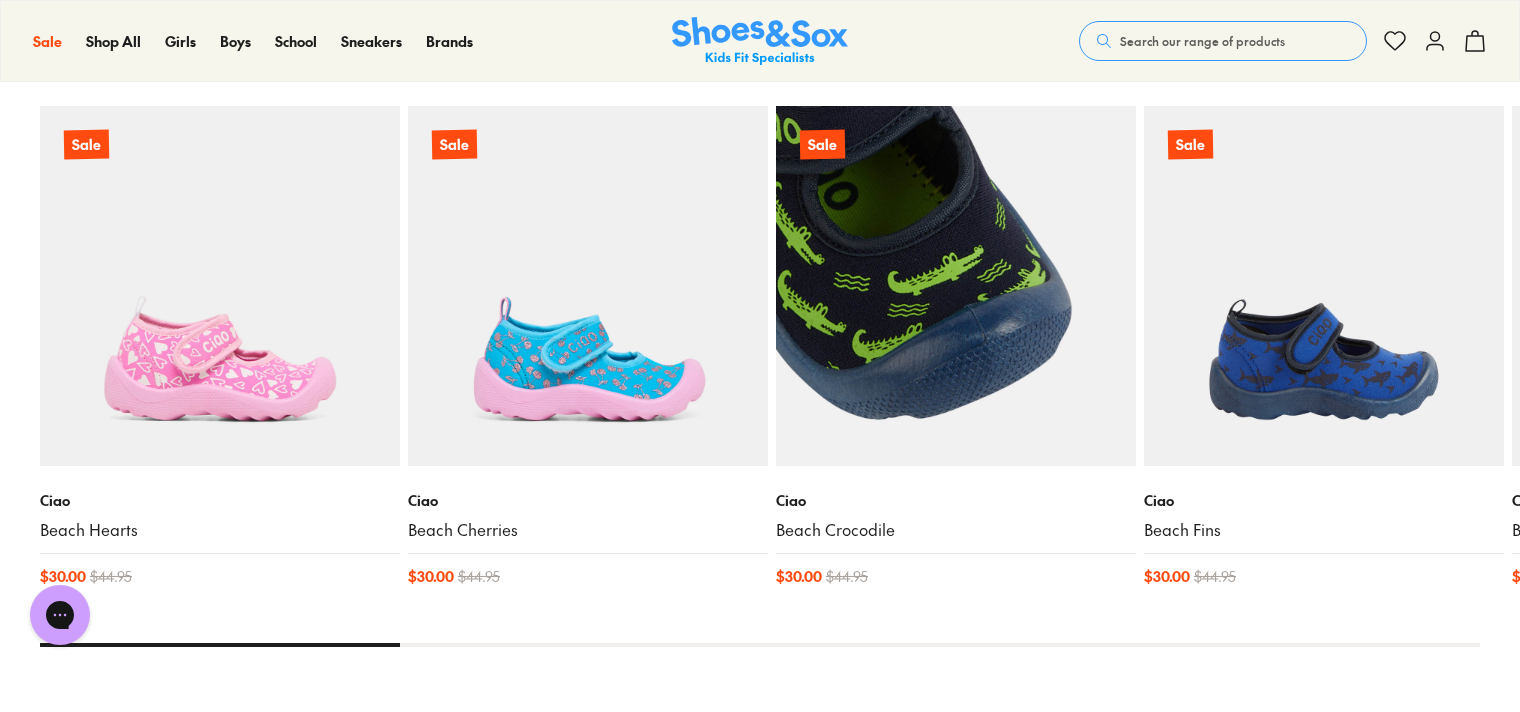 drag, startPoint x: 349, startPoint y: 642, endPoint x: 842, endPoint y: 471, distance: 521.81415 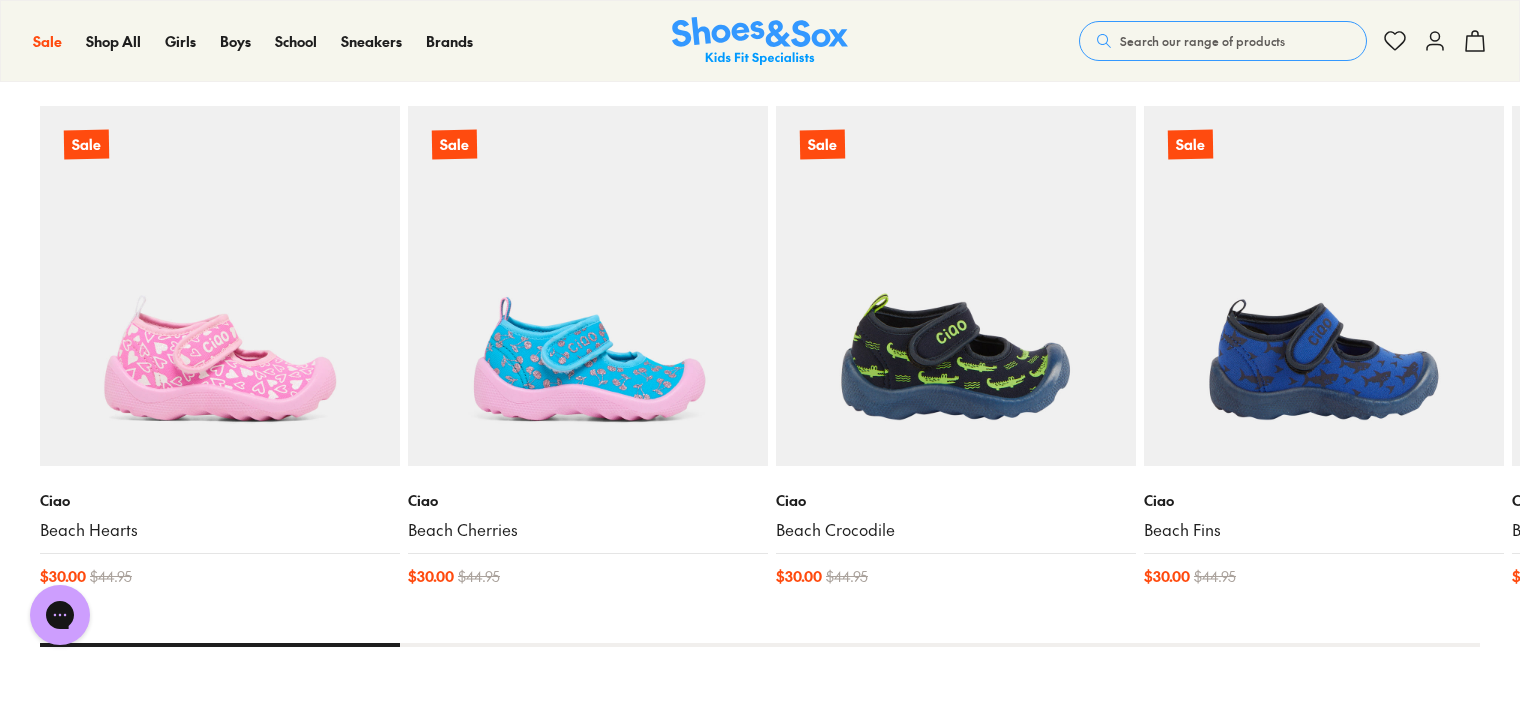 drag, startPoint x: 1280, startPoint y: 400, endPoint x: 1137, endPoint y: 421, distance: 144.53374 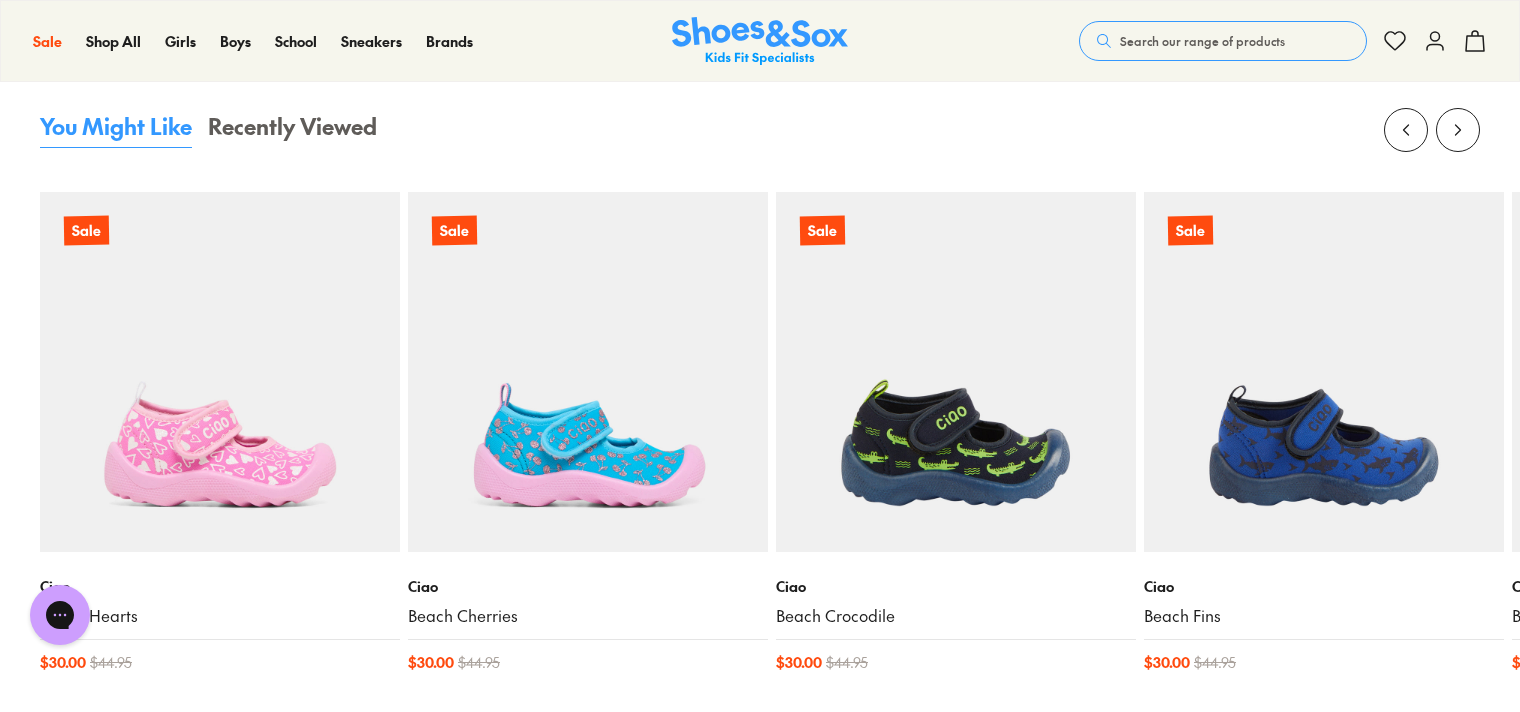 scroll, scrollTop: 1700, scrollLeft: 0, axis: vertical 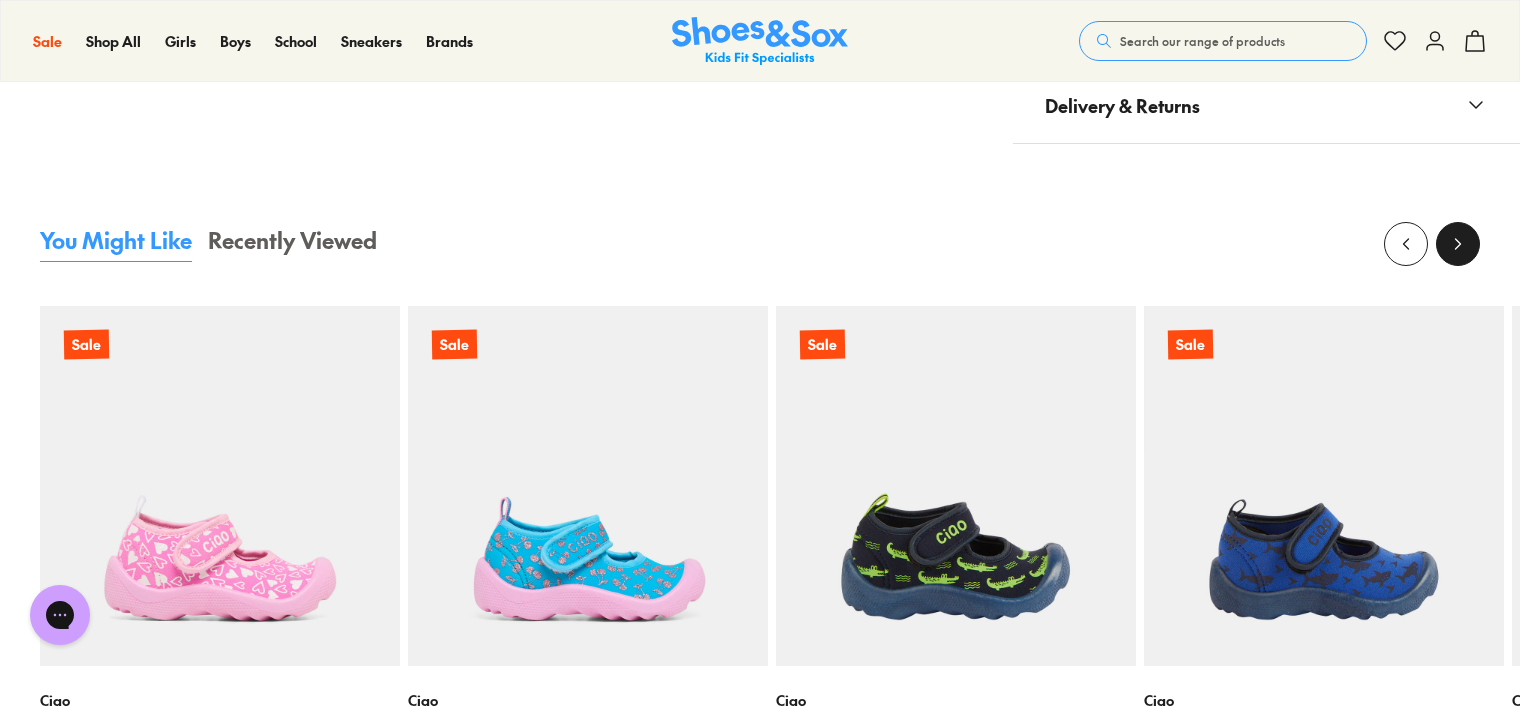 click at bounding box center (1458, 244) 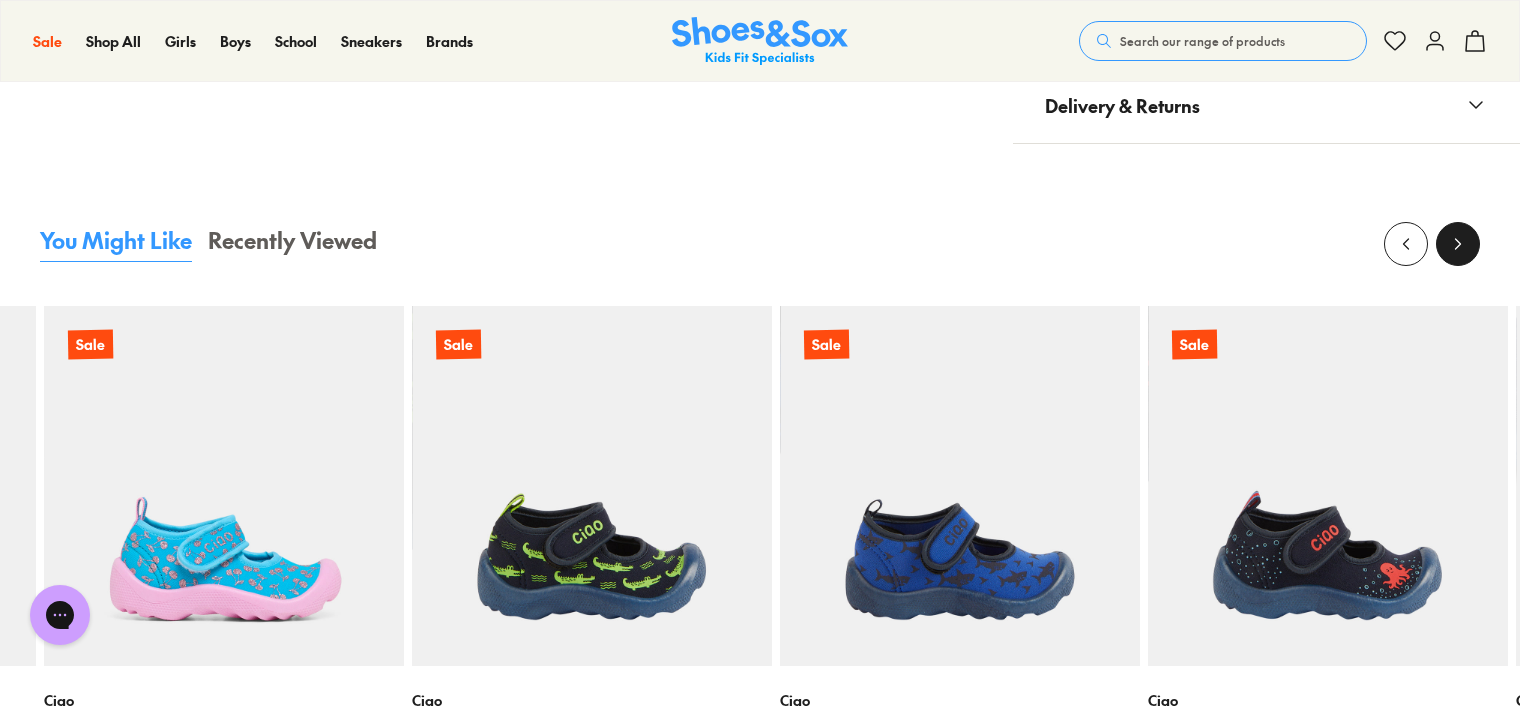 click at bounding box center [1458, 244] 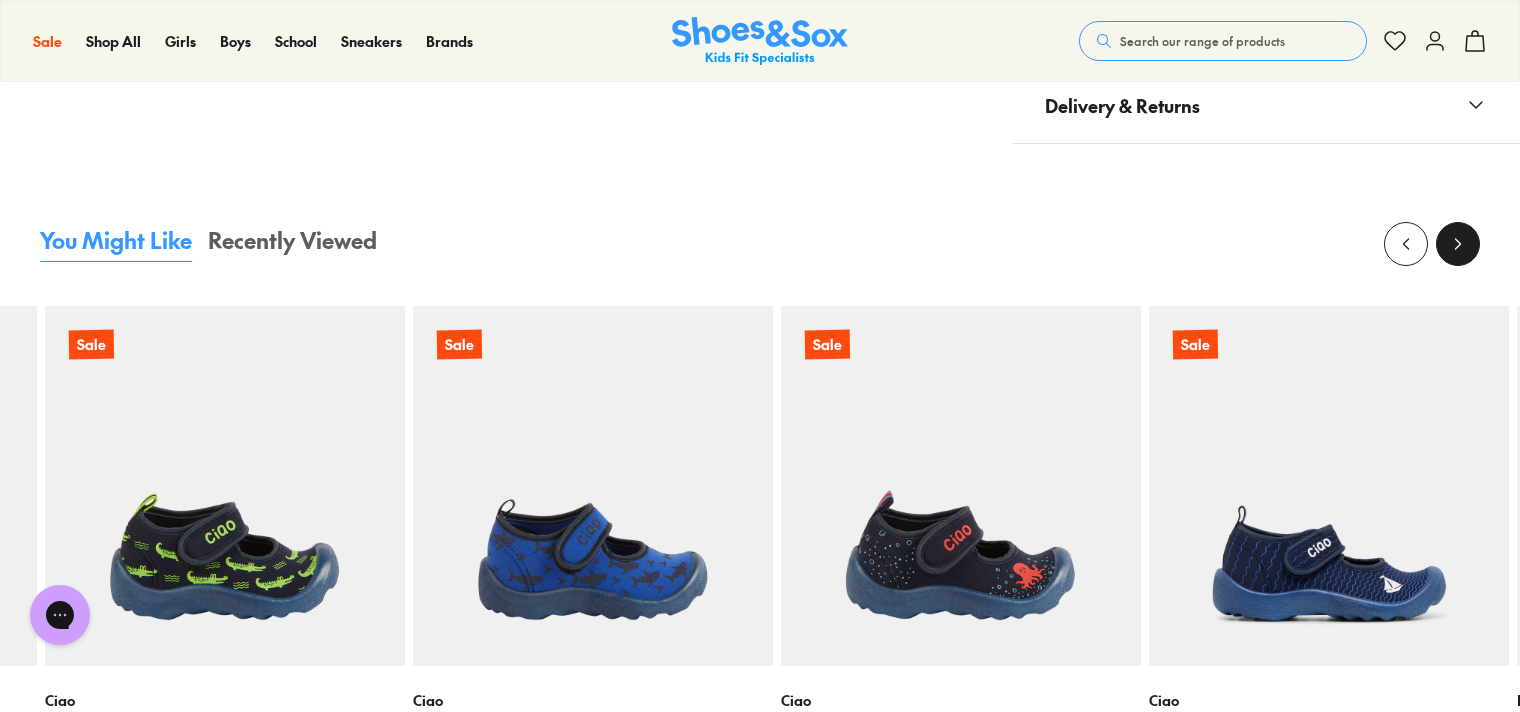 click 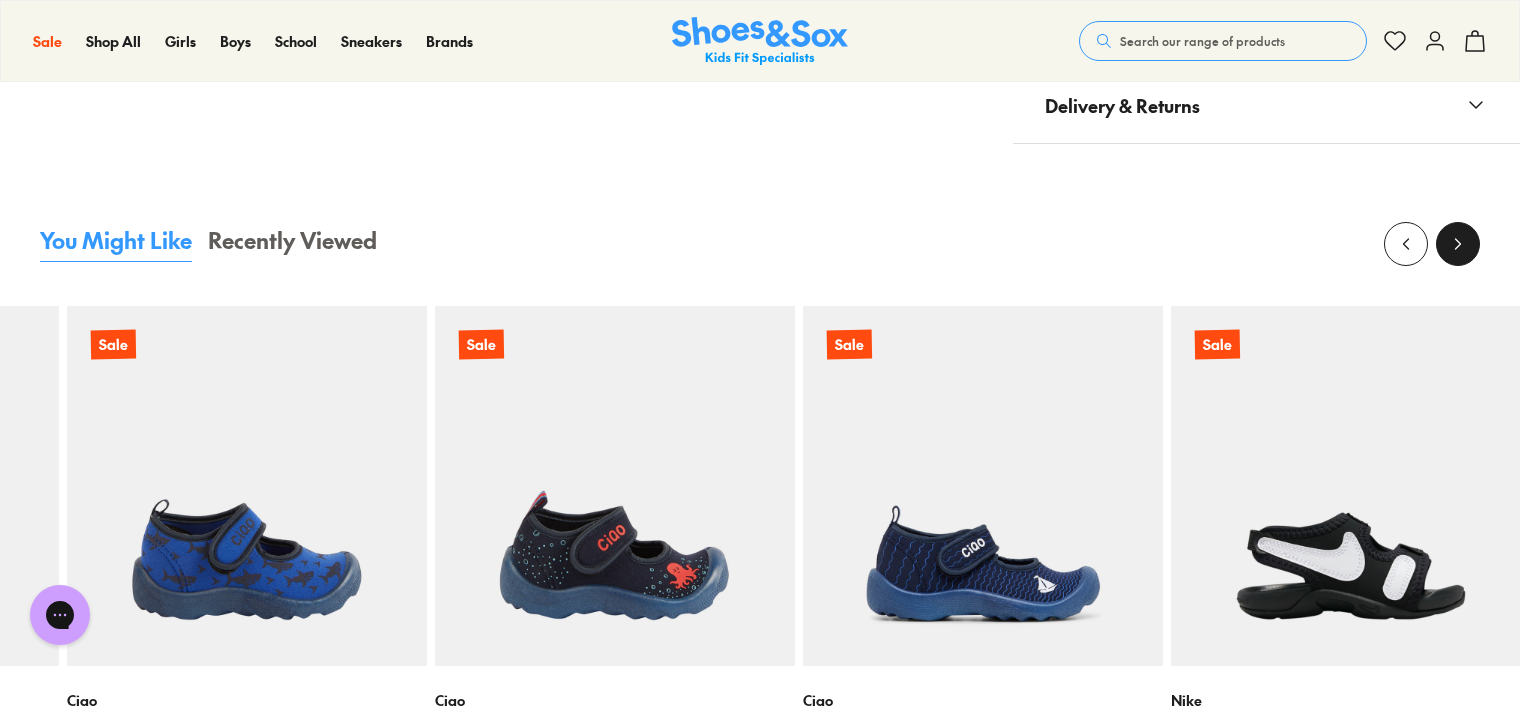 click 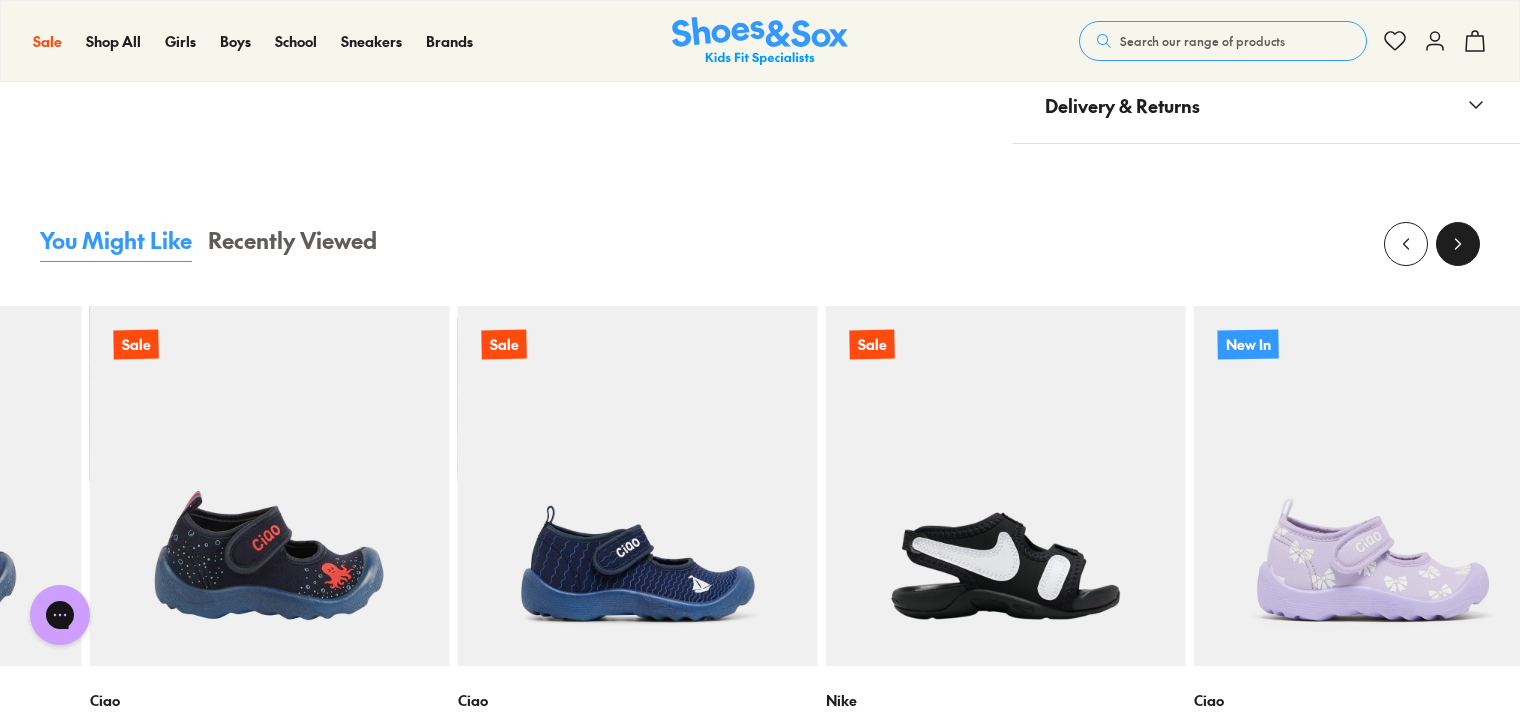 click 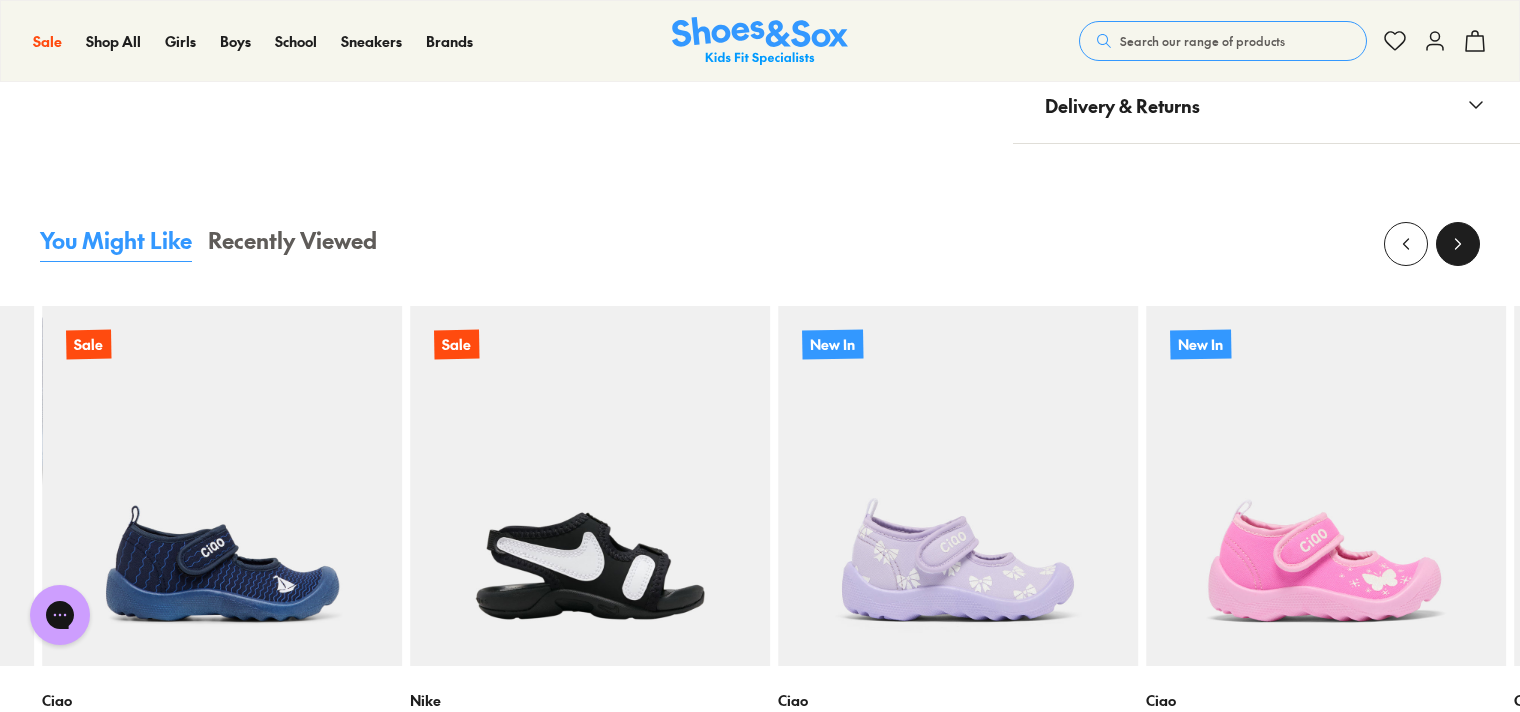 click 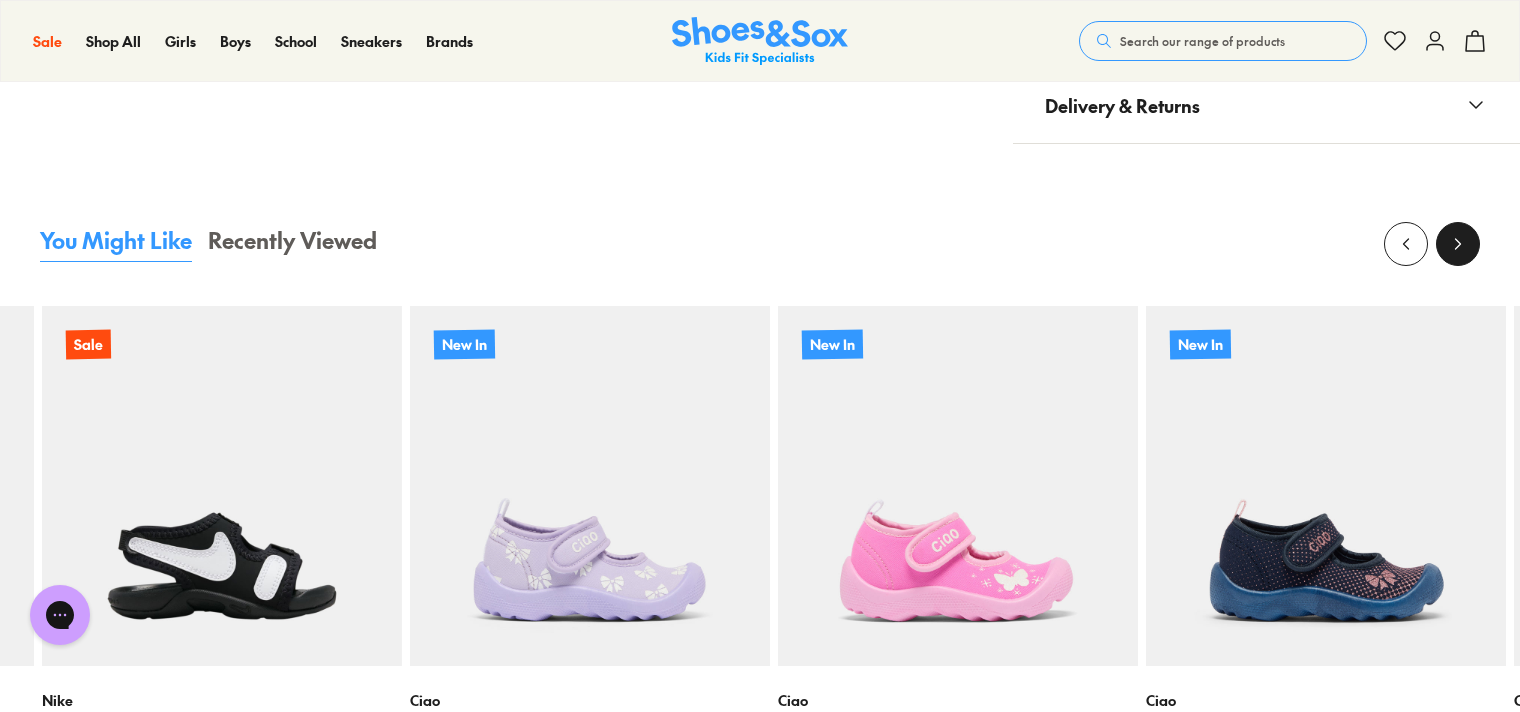 click 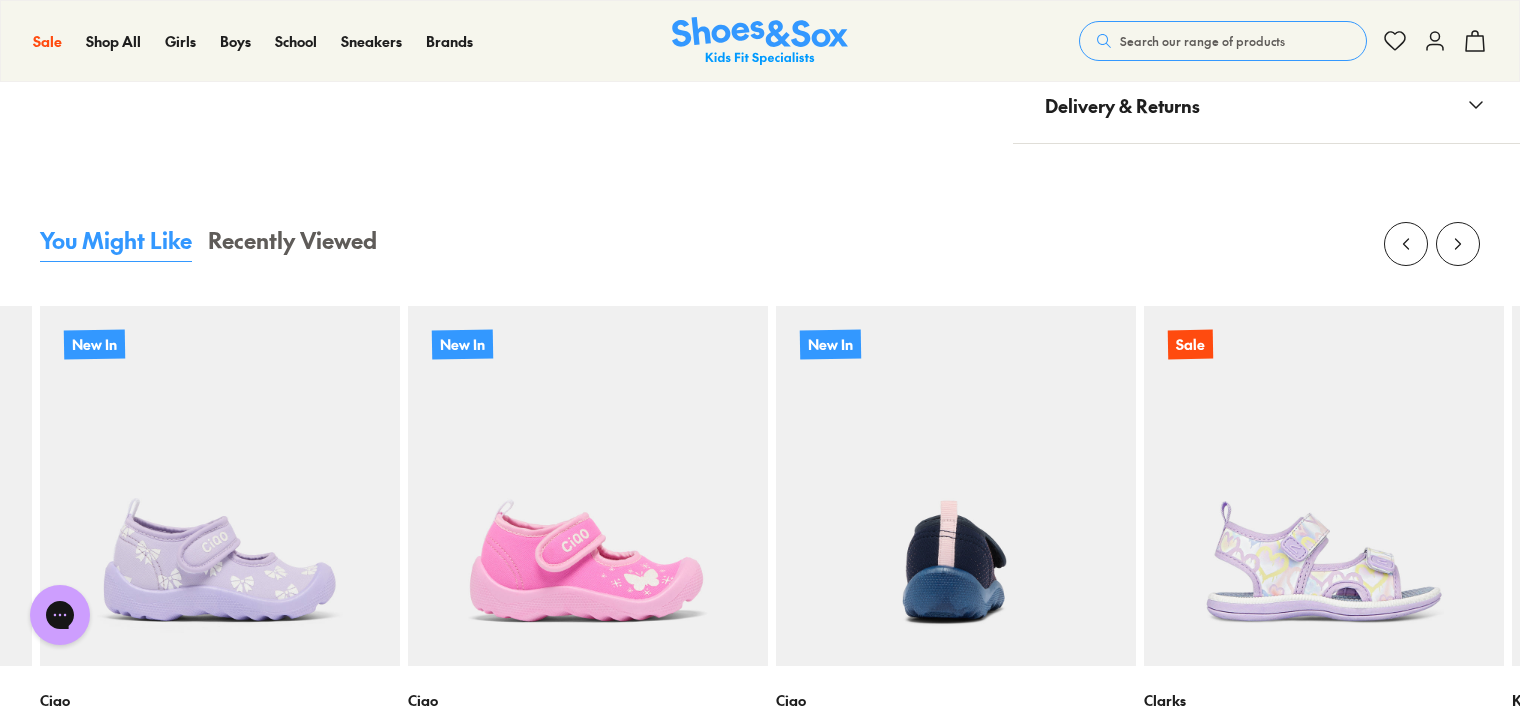 scroll, scrollTop: 1900, scrollLeft: 0, axis: vertical 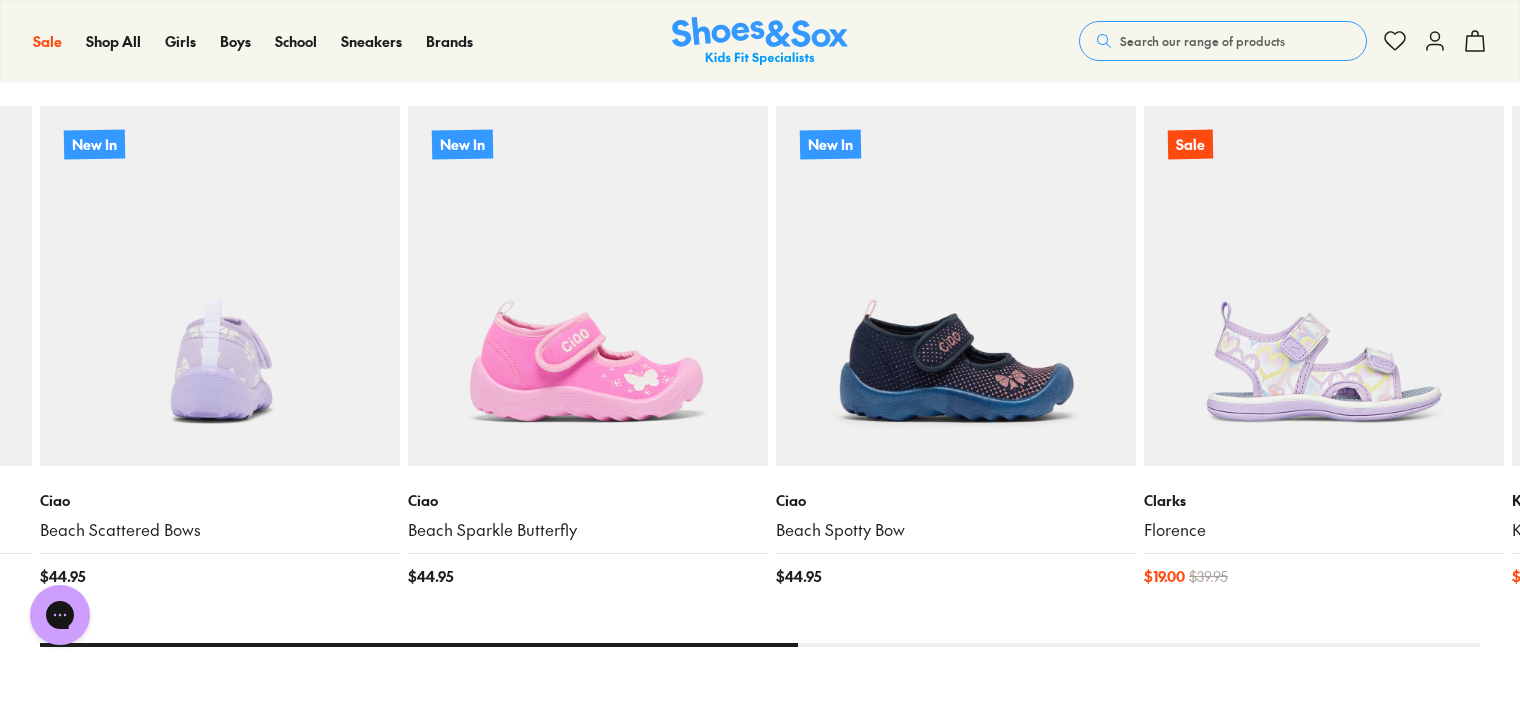 click at bounding box center (220, 286) 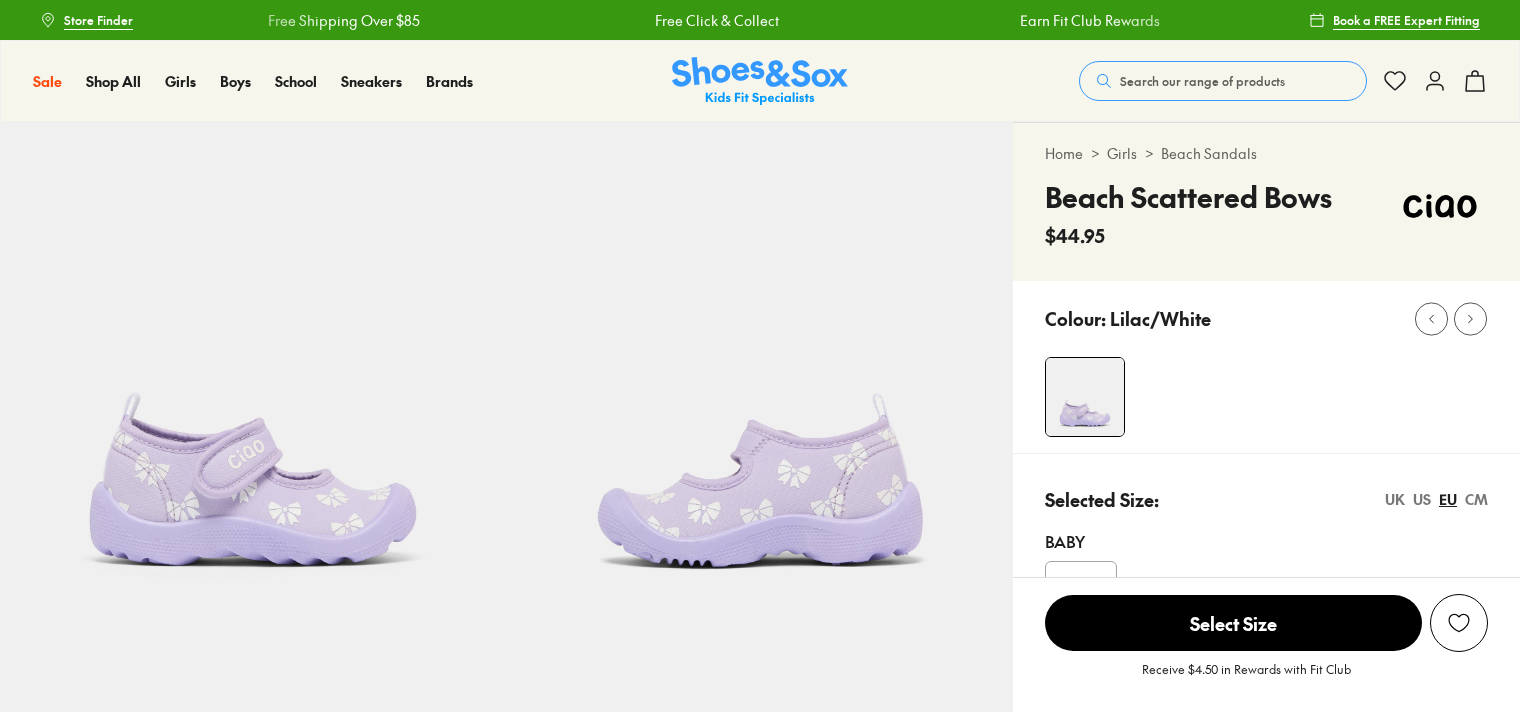 scroll, scrollTop: 0, scrollLeft: 0, axis: both 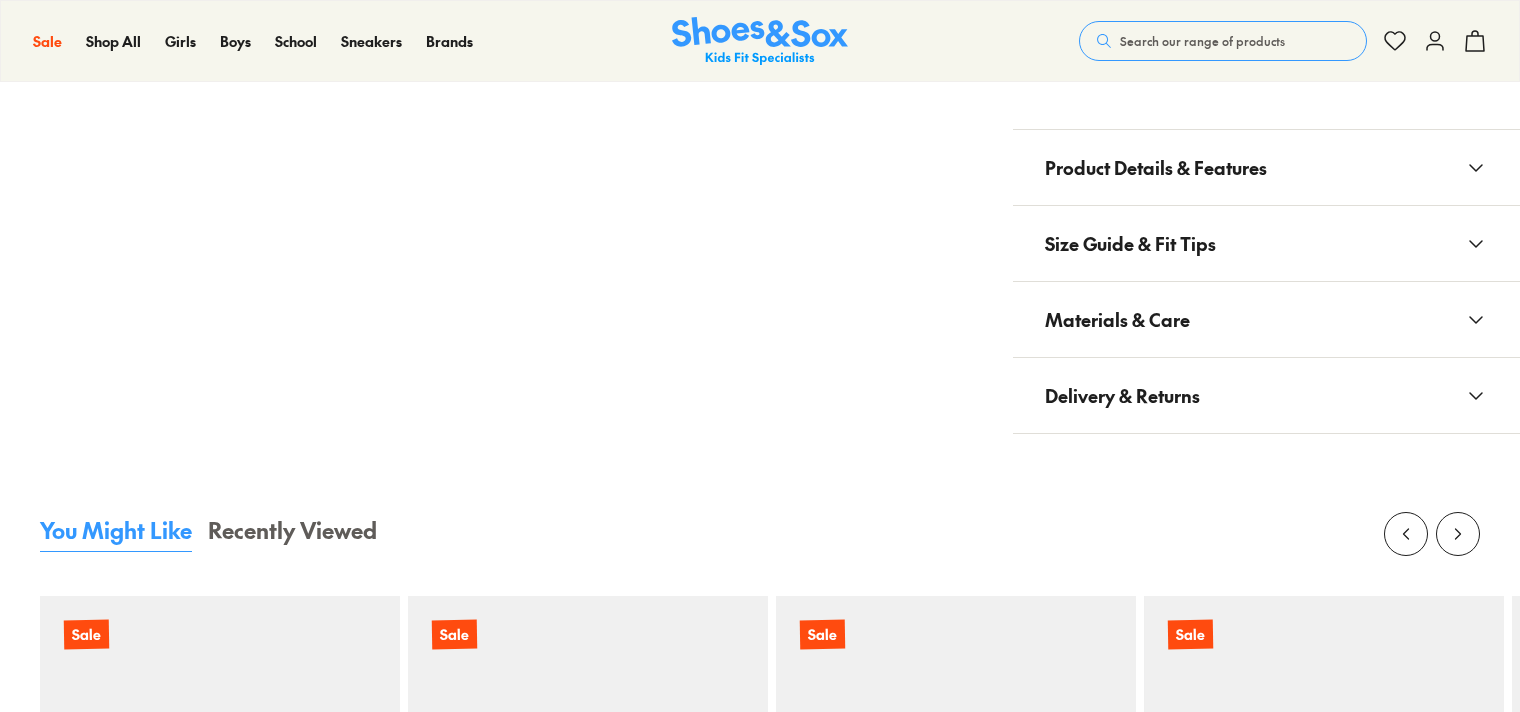 select on "*" 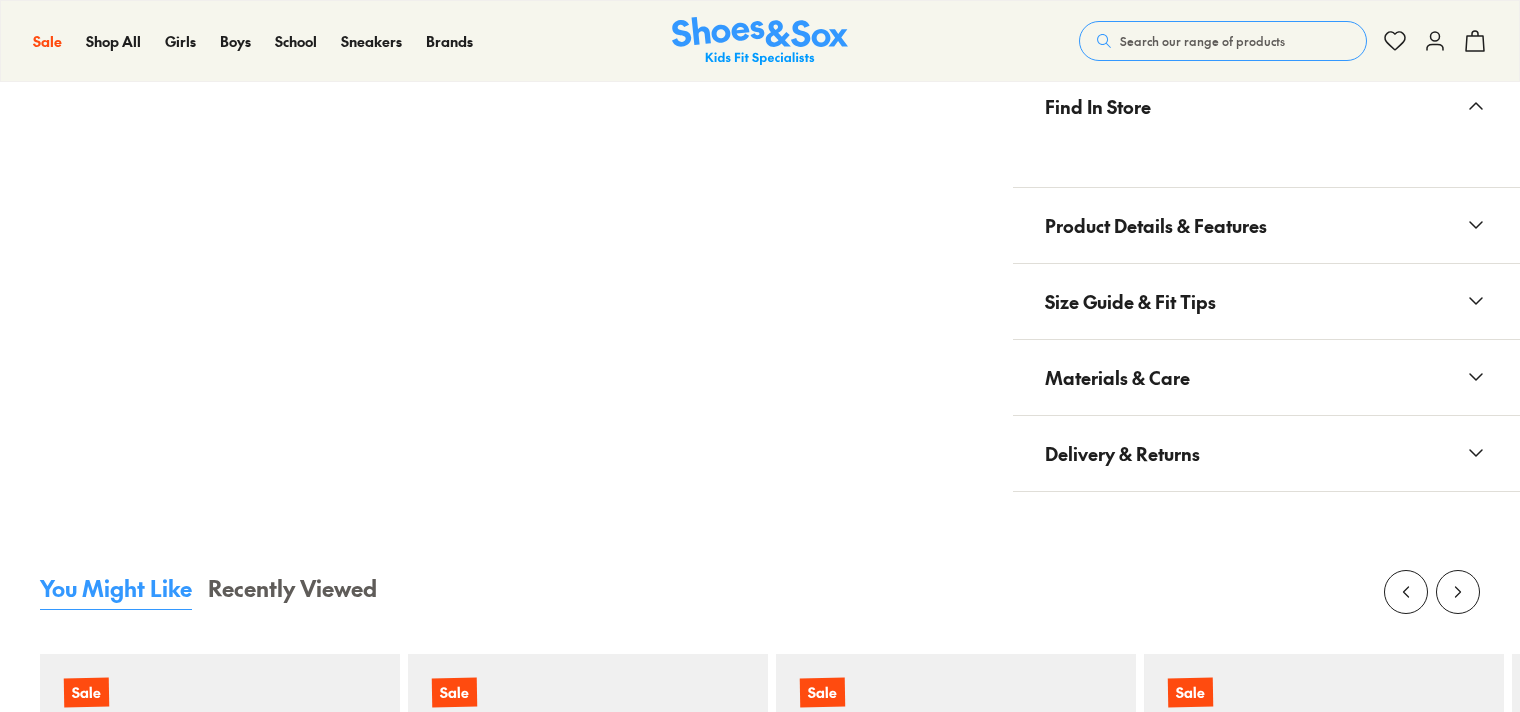 scroll, scrollTop: 0, scrollLeft: 0, axis: both 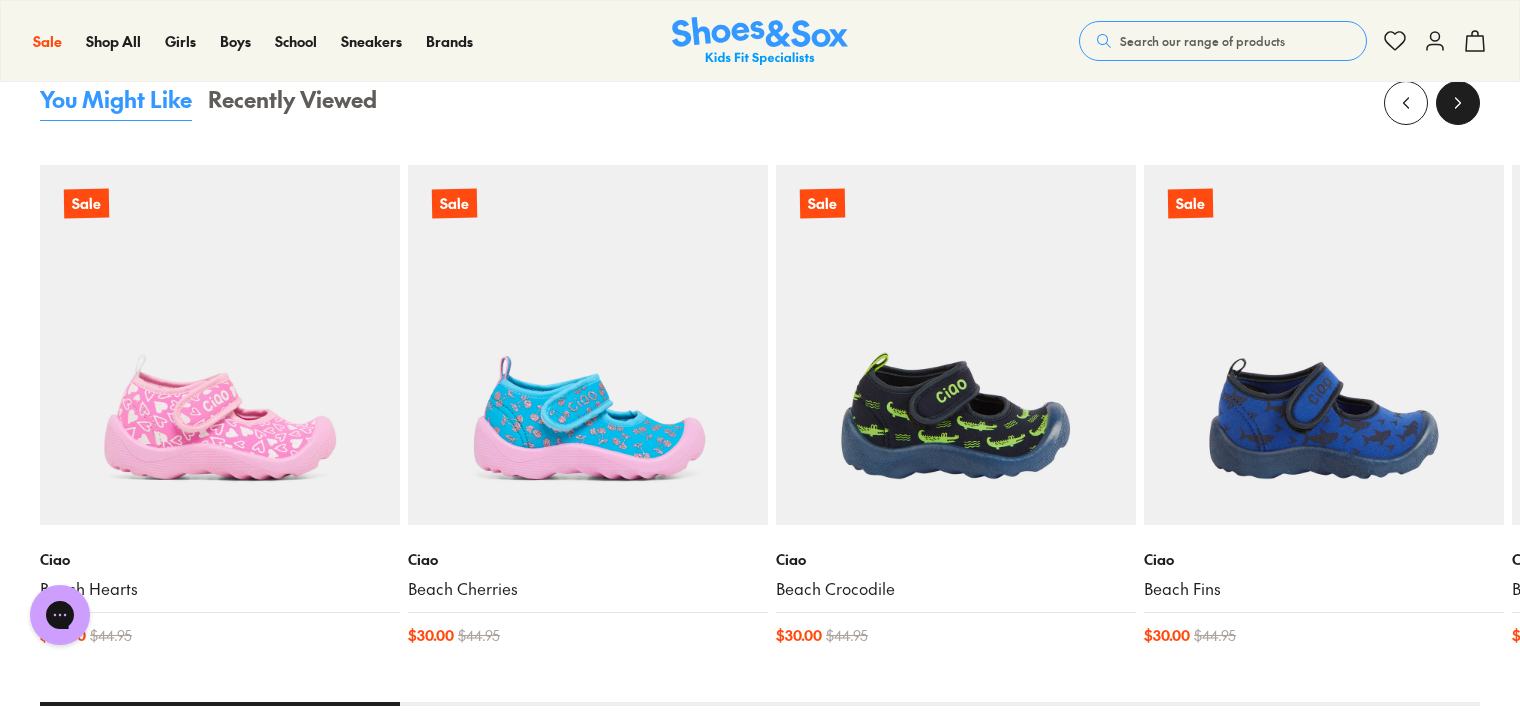 click 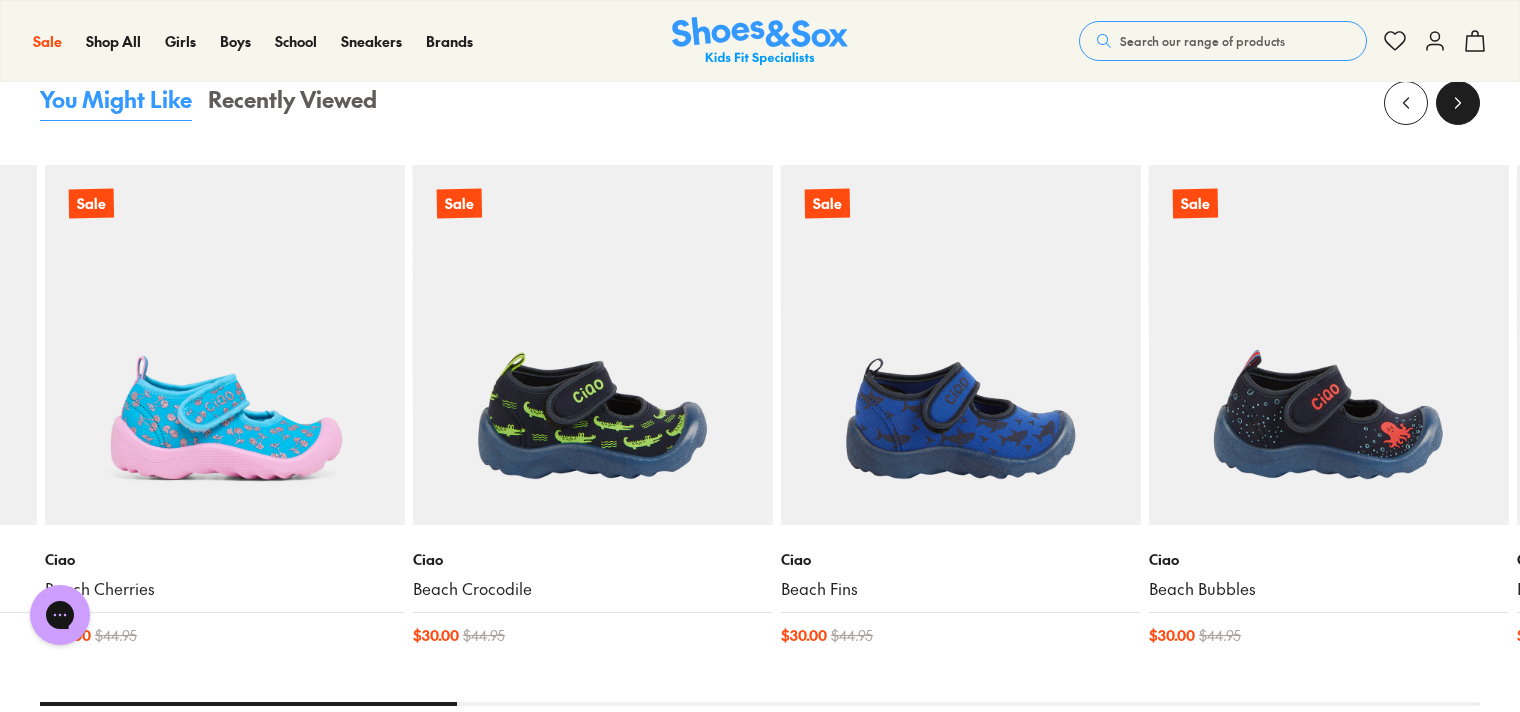 click 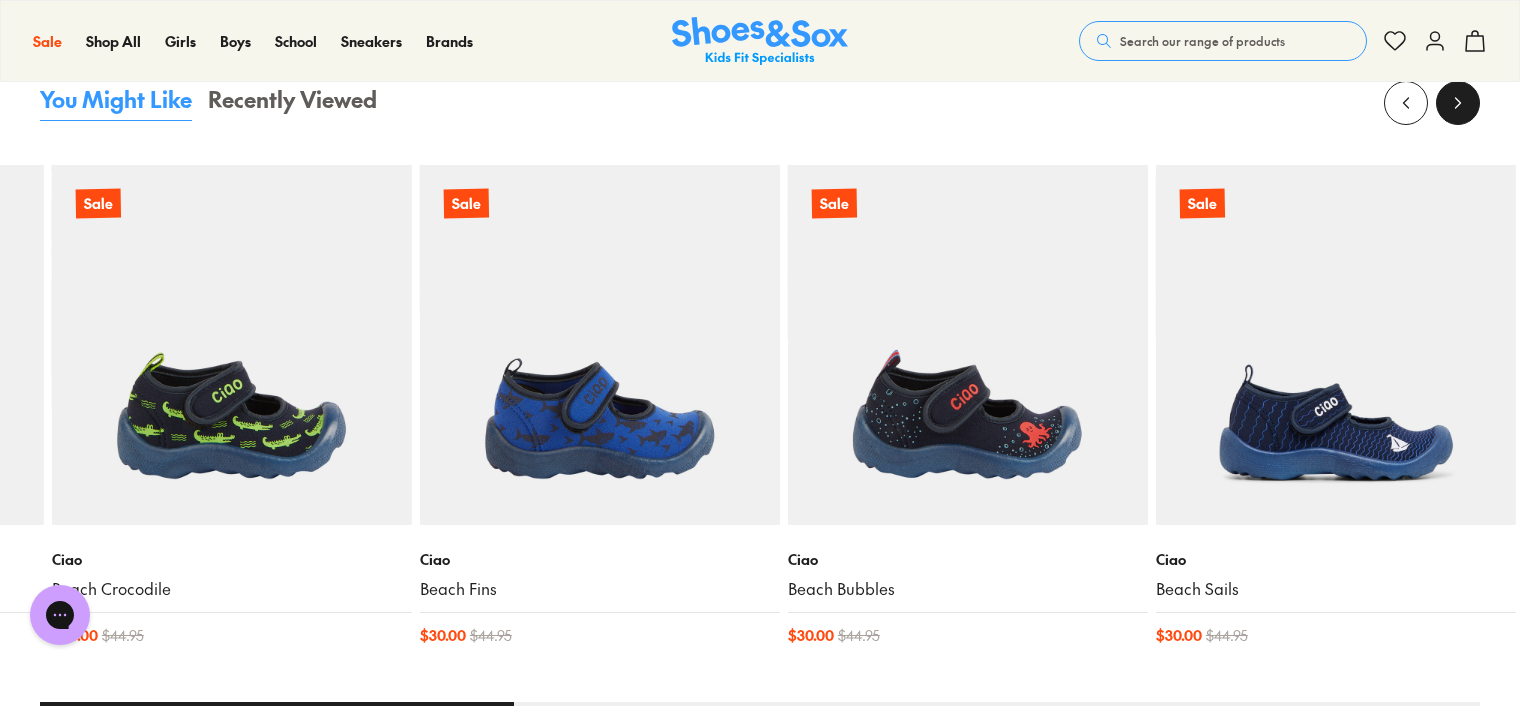click 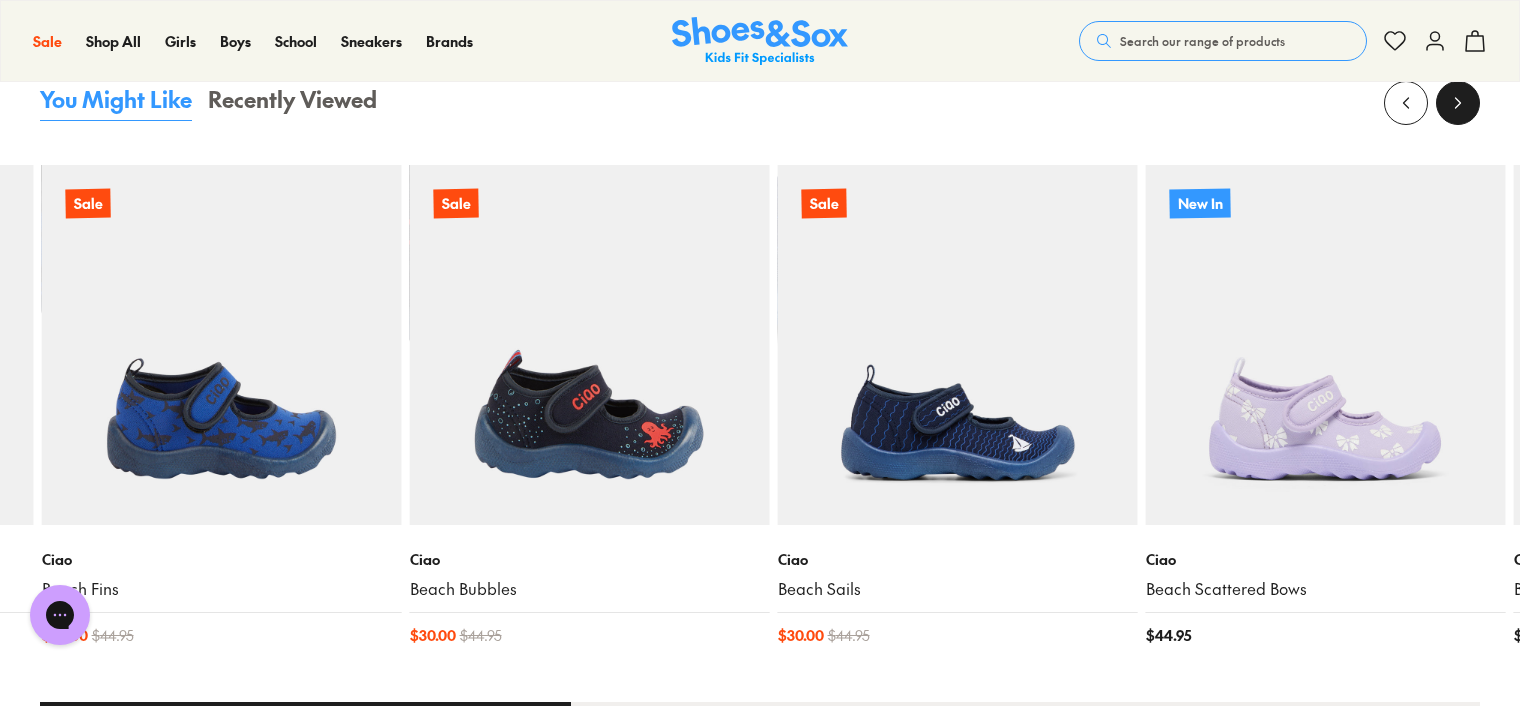 click 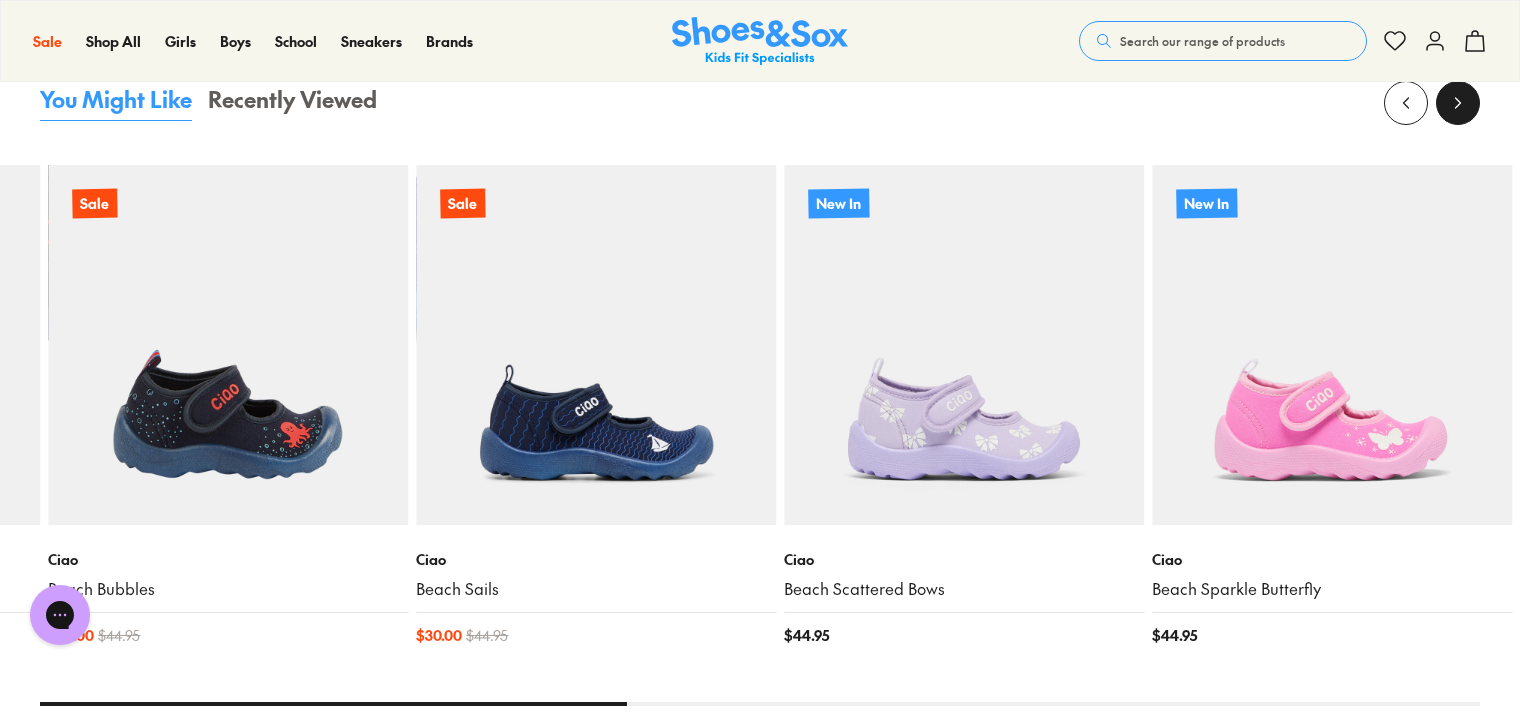 click 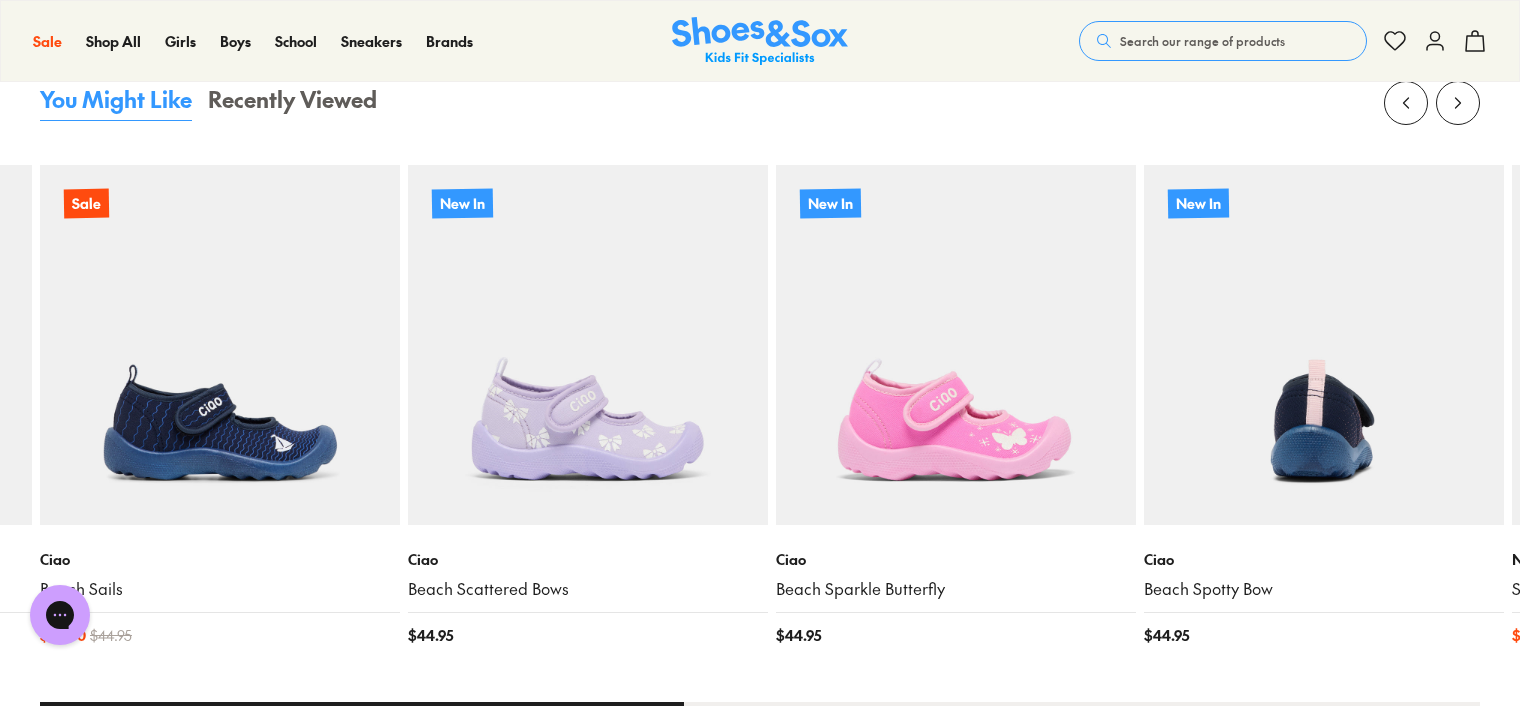 click at bounding box center (1324, 345) 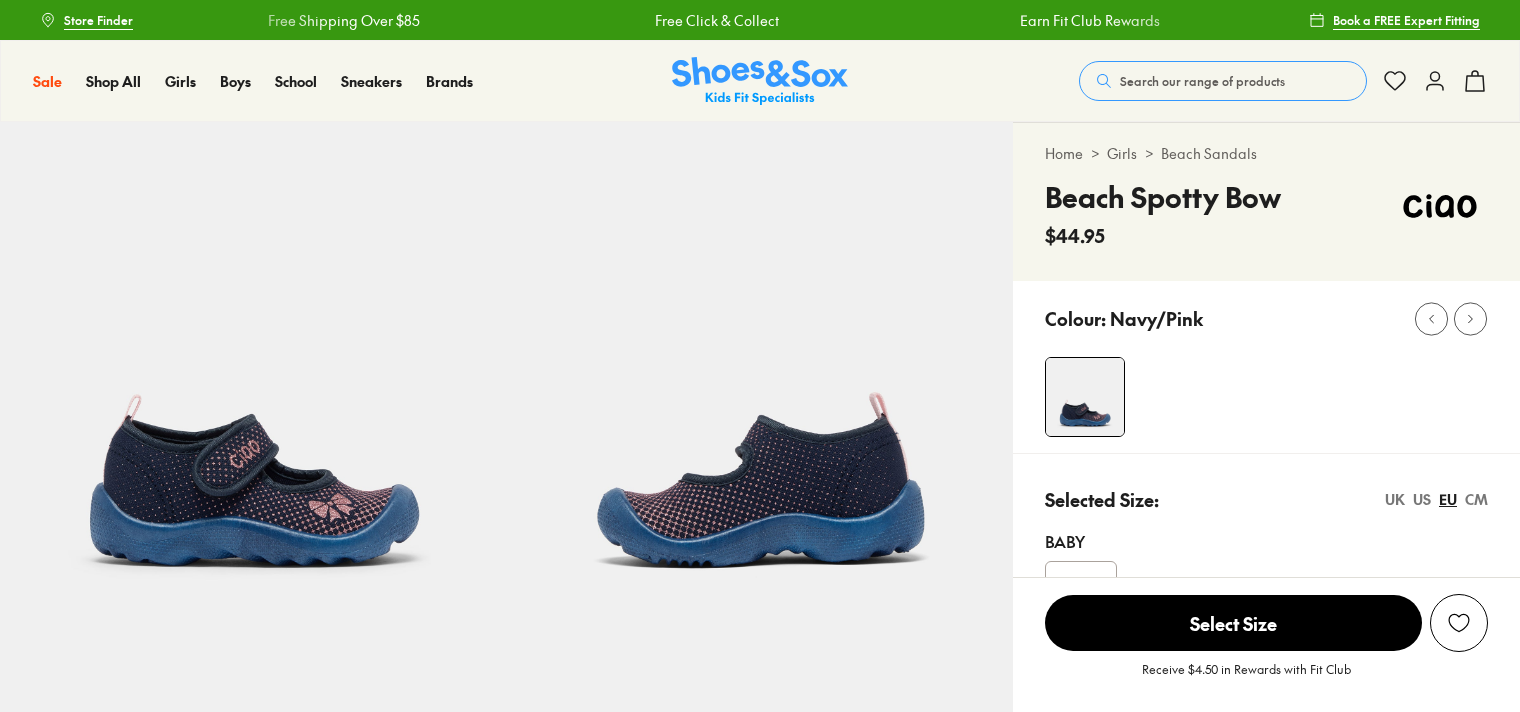 select on "*" 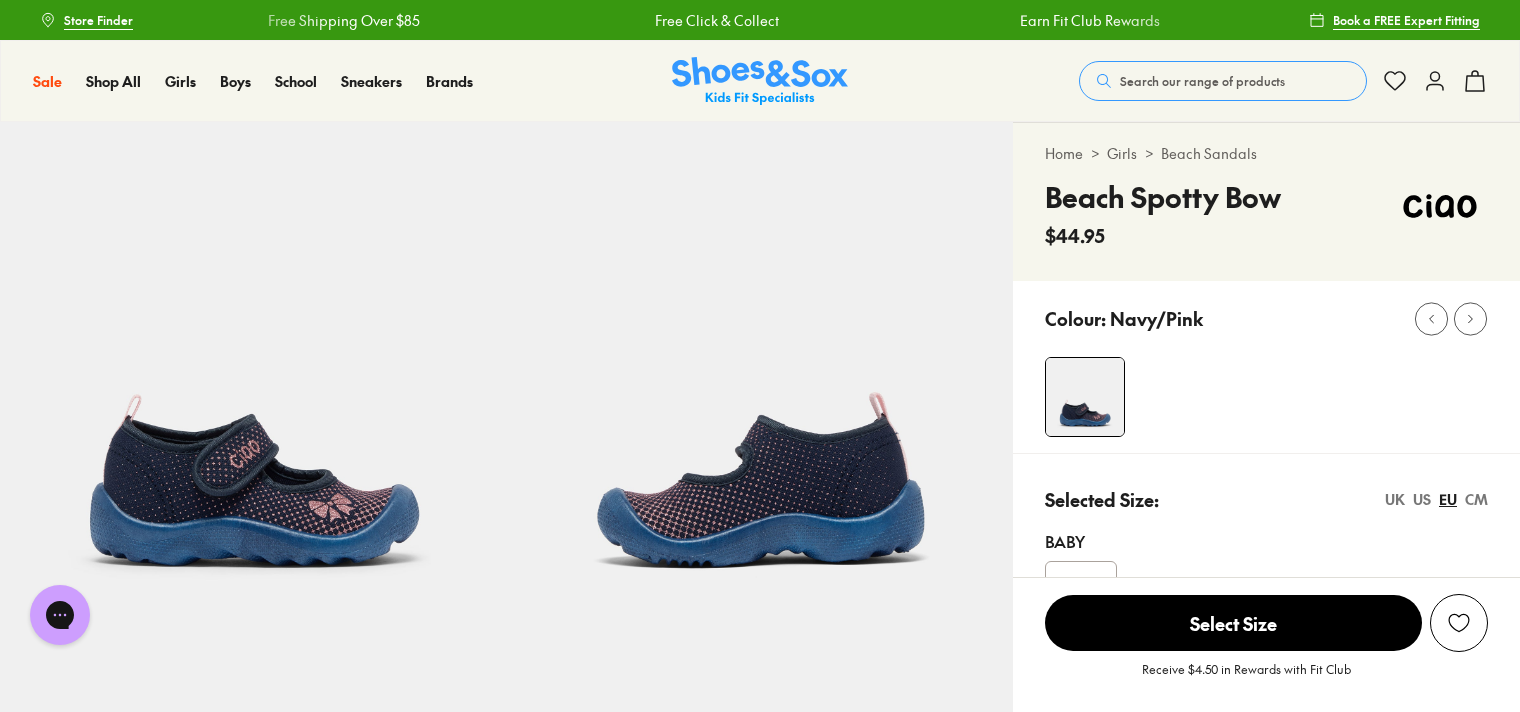 scroll, scrollTop: 0, scrollLeft: 0, axis: both 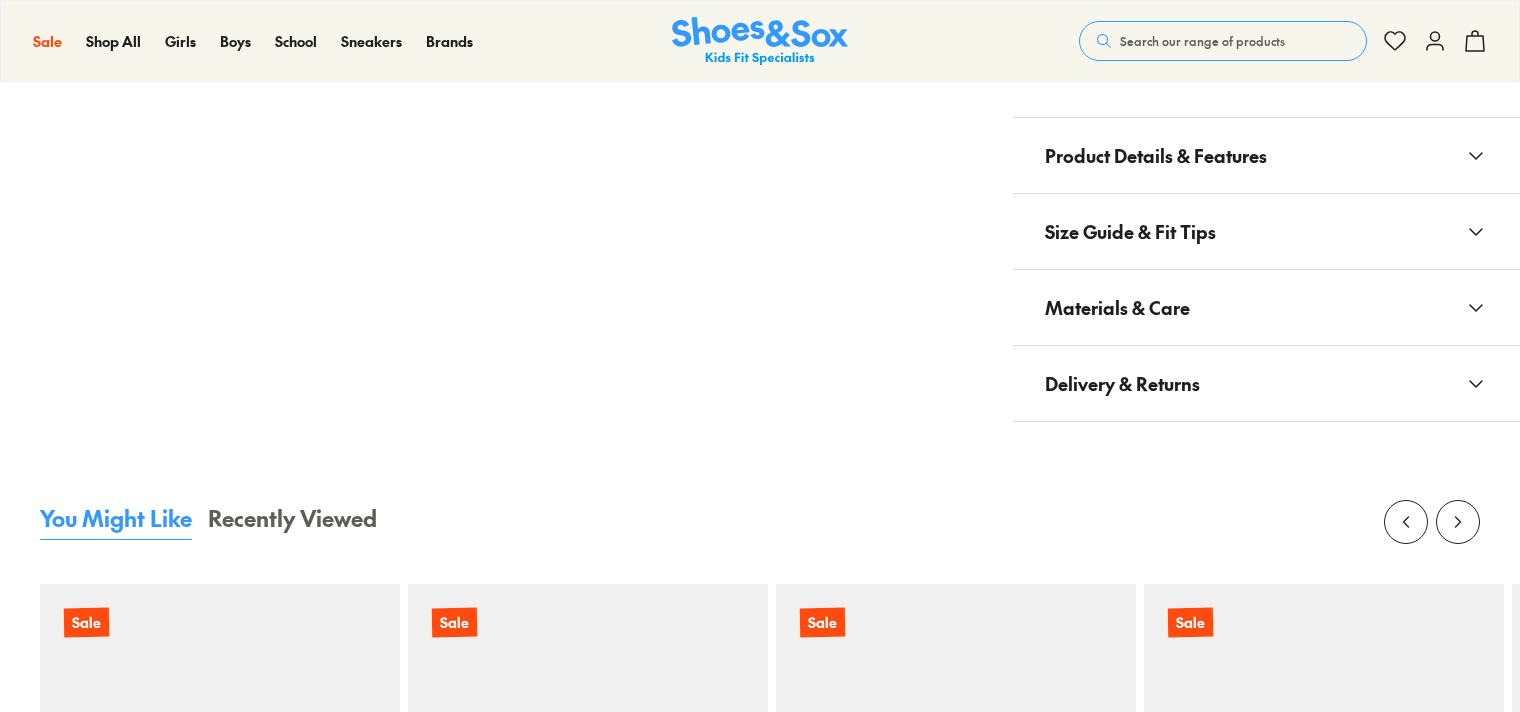 select on "*" 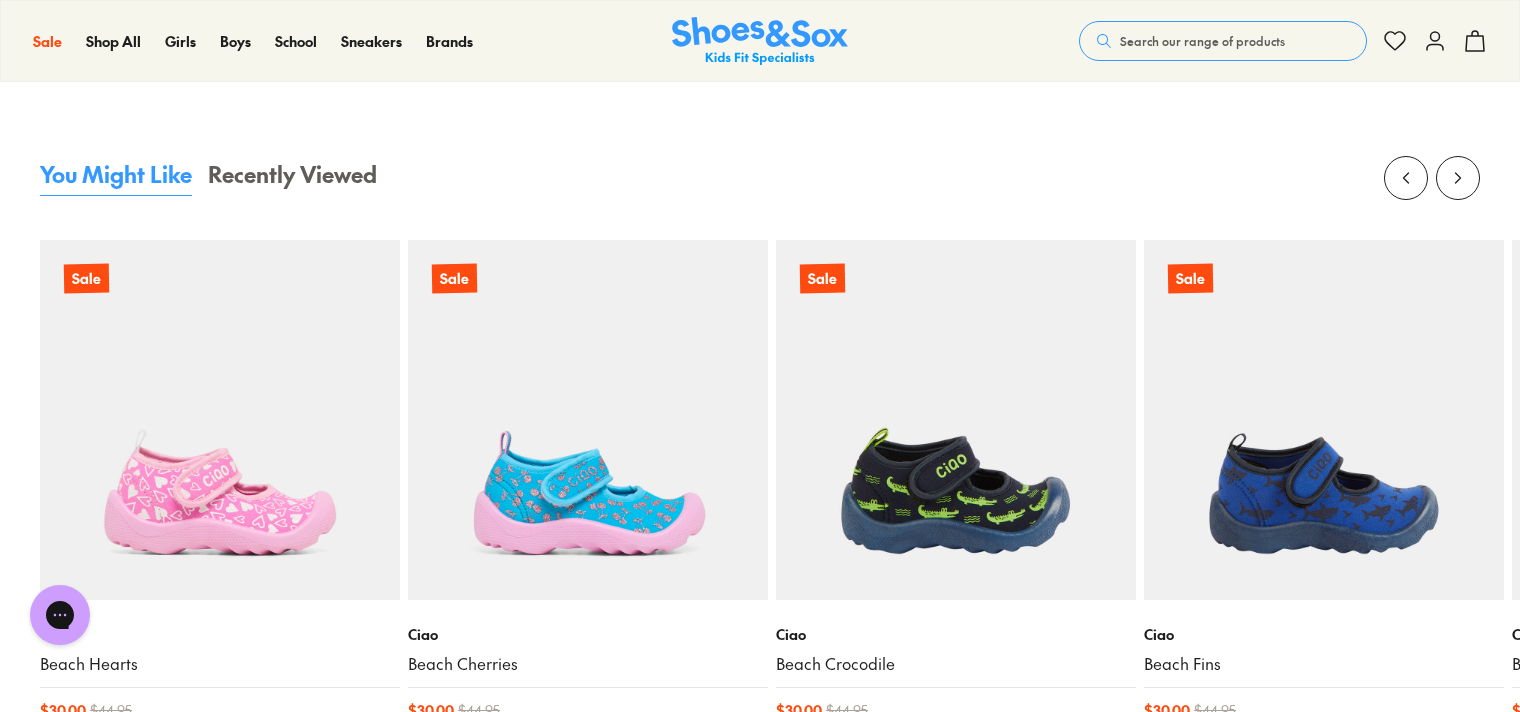 scroll, scrollTop: 1710, scrollLeft: 0, axis: vertical 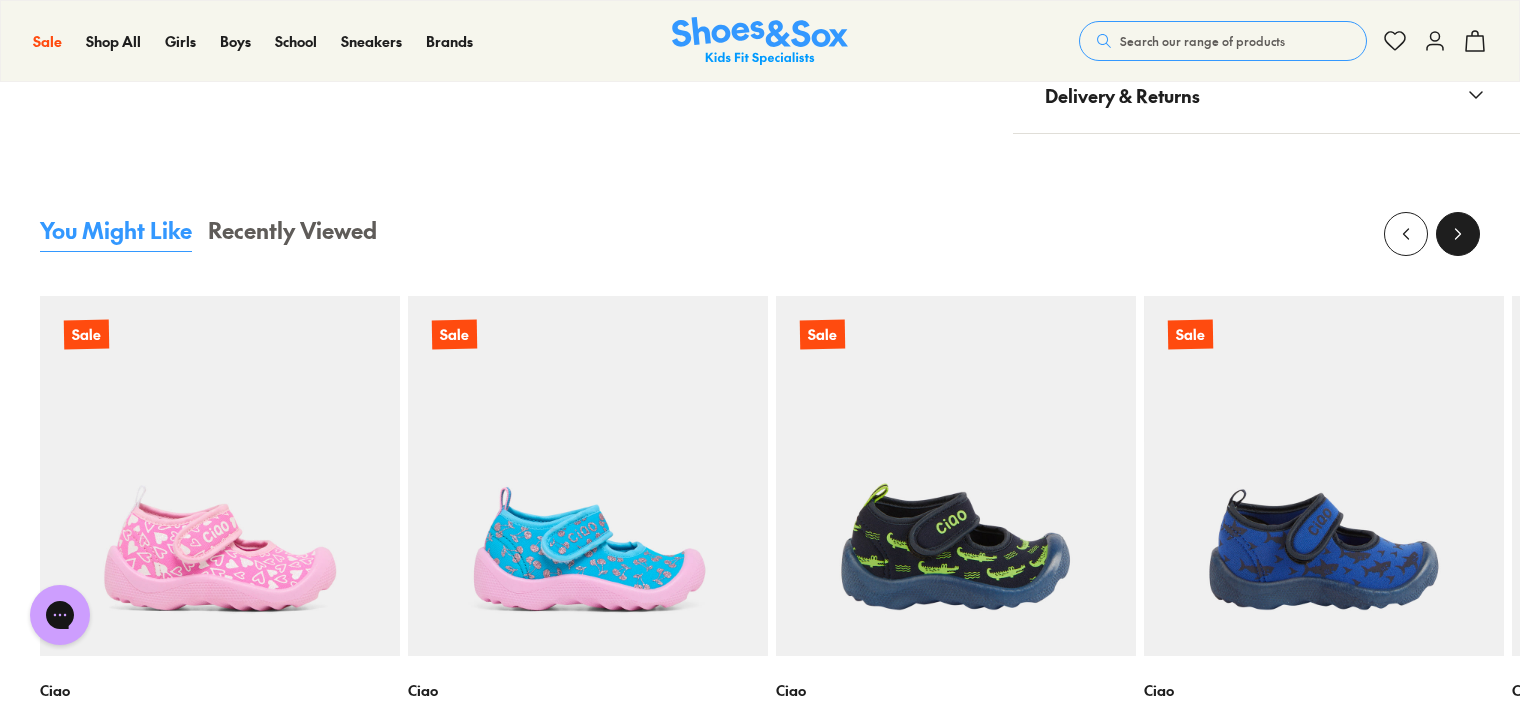click at bounding box center (1458, 234) 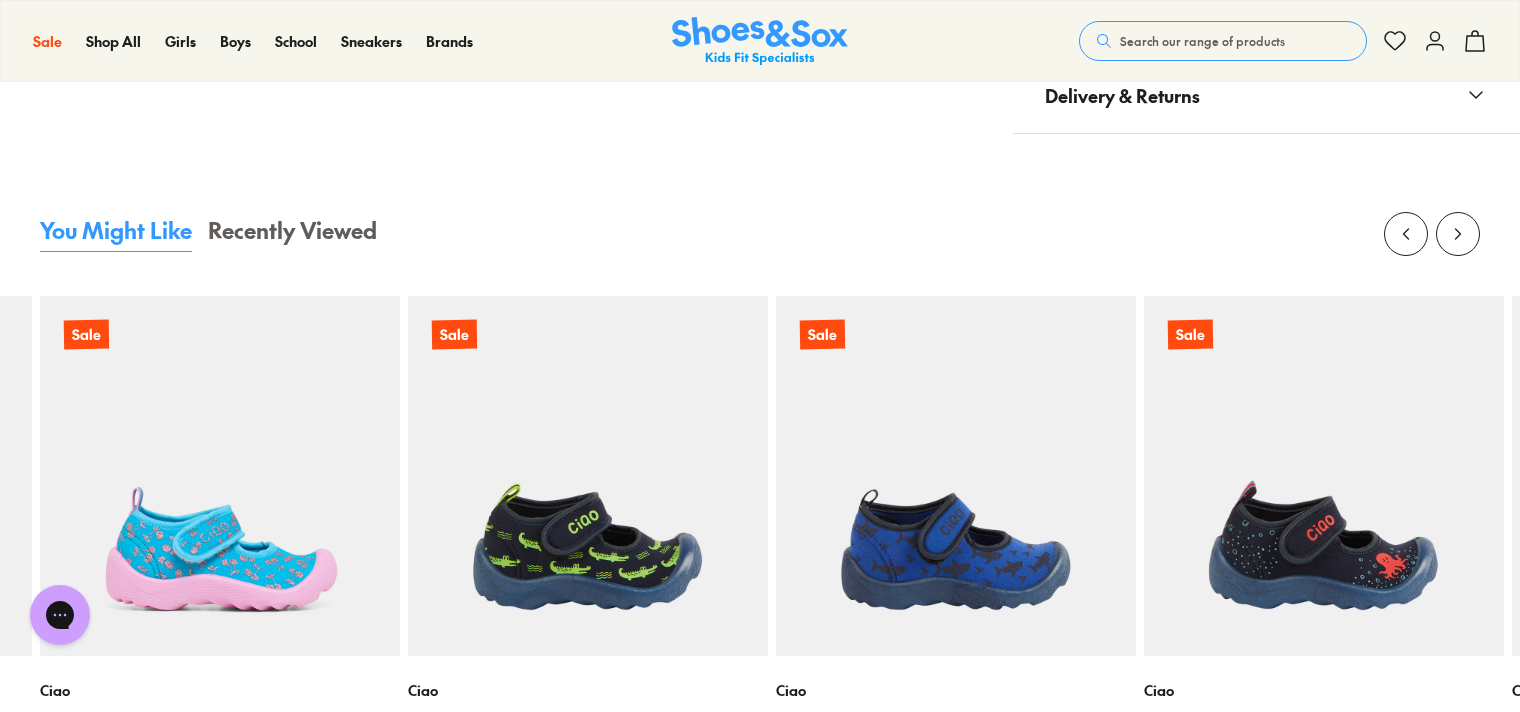 click on "You Might Like Recently Viewed Sale Ciao Beach Hearts $ 30.00 $ 44.95 Sale Ciao Beach Cherries $ 30.00 $ 44.95 Sale Ciao Beach Crocodile $ 30.00 $ 44.95 Sale Ciao Beach Fins $ 30.00 $ 44.95 Sale Ciao Beach Bubbles $ 30.00 $ 44.95 Sale Ciao Beach Sails $ 30.00 $ 44.95 New In Ciao Beach Scattered Bows $ 44.95 New In Ciao Beach Sparkle Butterfly $ 44.95 New In Ciao Beach Spotty Bow $ 44.95 Sale Nike Sunray Adjust 6 Baby $ 30.00 $ 44.95 Sale Clarks Florence $ 19.00 $ 39.95 Sale Kicks Kaya Hearts Clog $ 15.00 $ 29.95 Sale Kicks Kenna Shimmer Slide $ 15.00 $ 24.95 Sale Kicks Kenna Zigzag Slide $ 15.00 $ 24.95 Sale Kicks Kenna Unicorn Slide $ 15.00 $ 24.95 Sale Kicks Kam Rainbow Jellies $ 15.00 $ 24.95 Sale Clarks Wistful $ 19.00 $ 49.95 Sale Ciao Gitta $ 30.00 $ 79.95 Sale Nike Kawa Slide SE $ 35.00 $ 44.95 Sale Nike Sunray Adjust 5 Infant $ 25.00 $ 39.95" at bounding box center (760, 549) 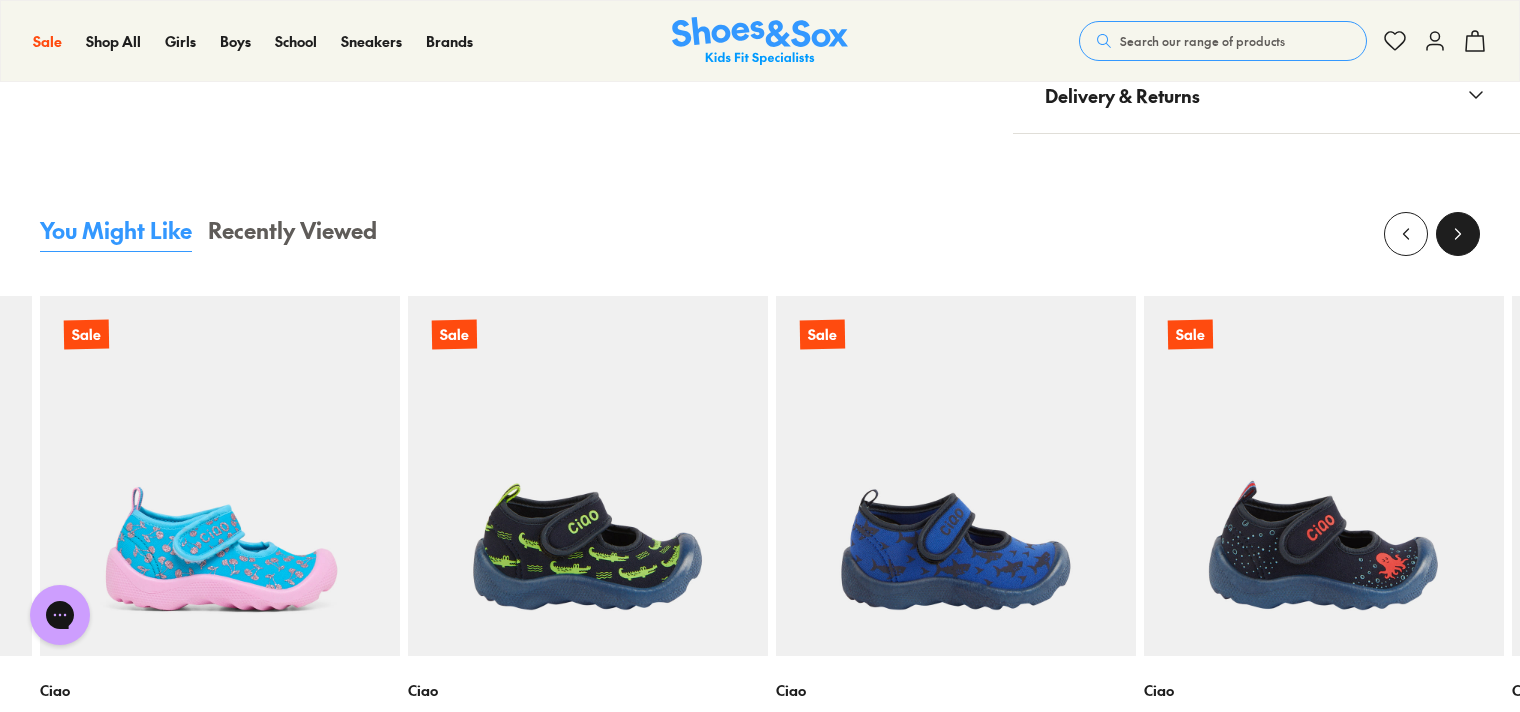click at bounding box center [1458, 234] 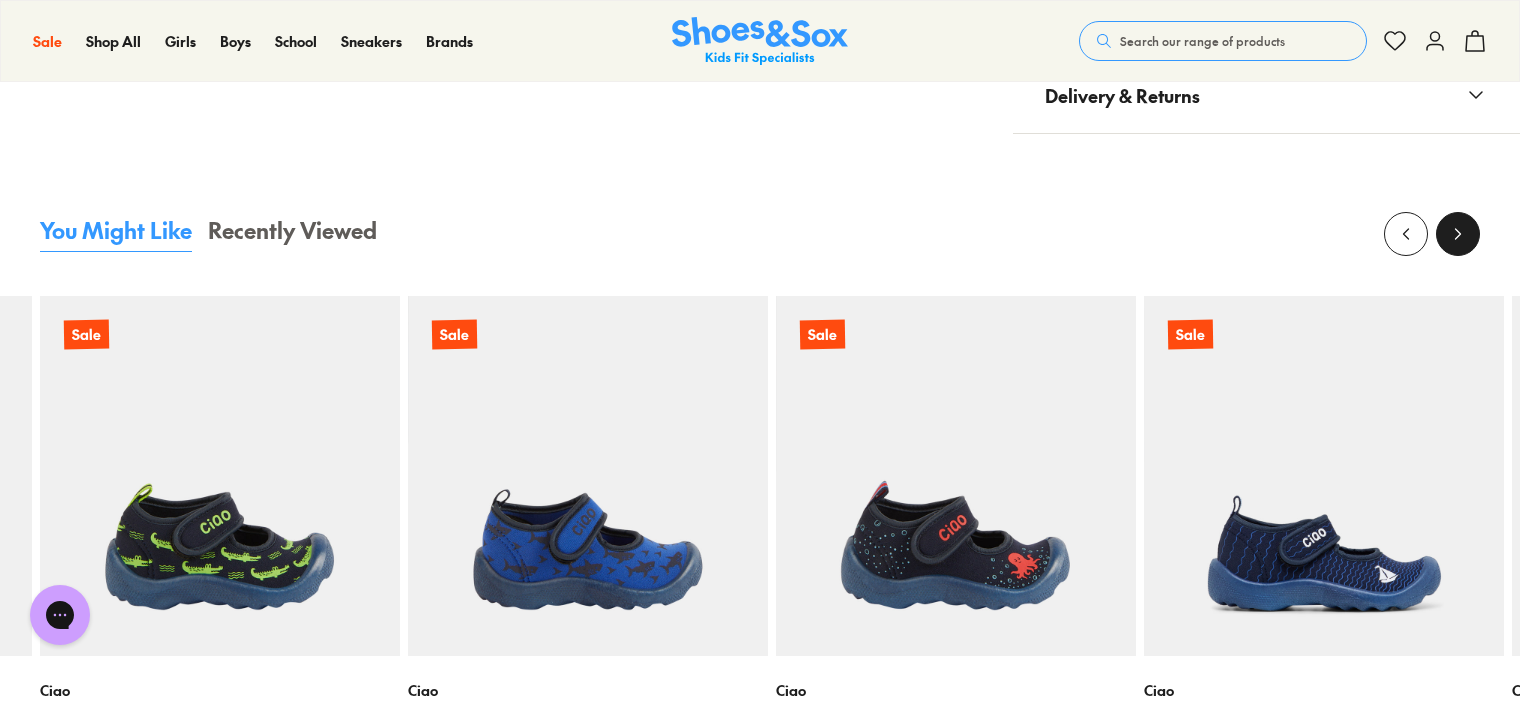 click at bounding box center (1458, 234) 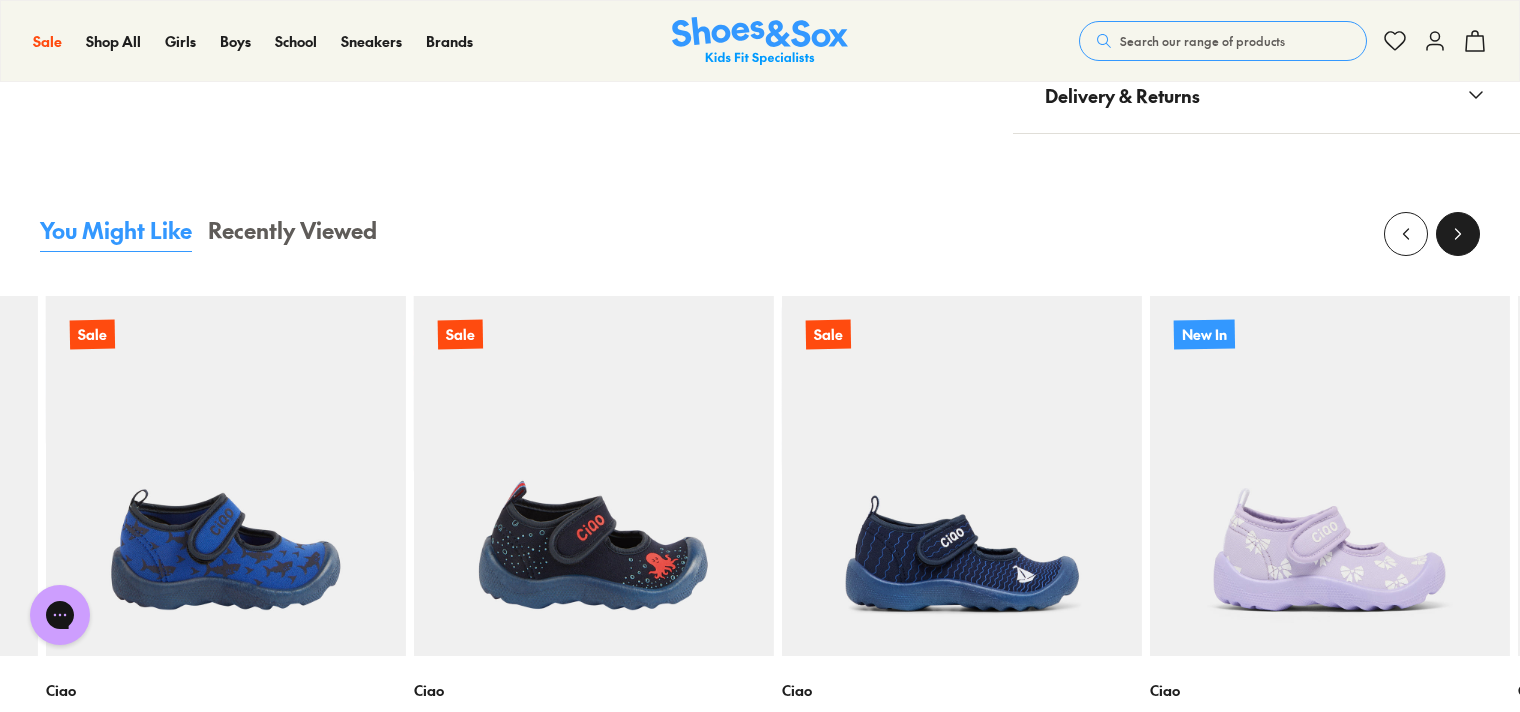 click at bounding box center (1458, 234) 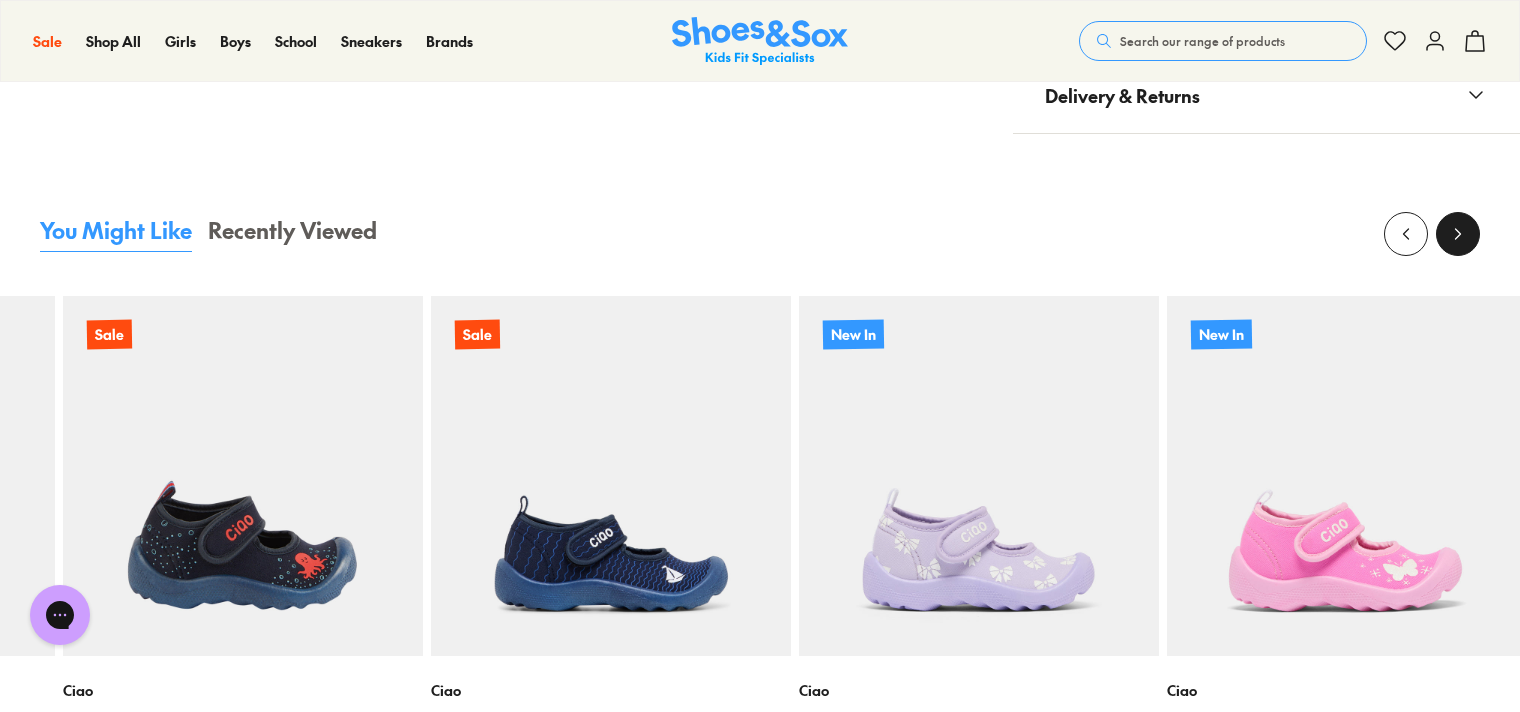 click at bounding box center (1458, 234) 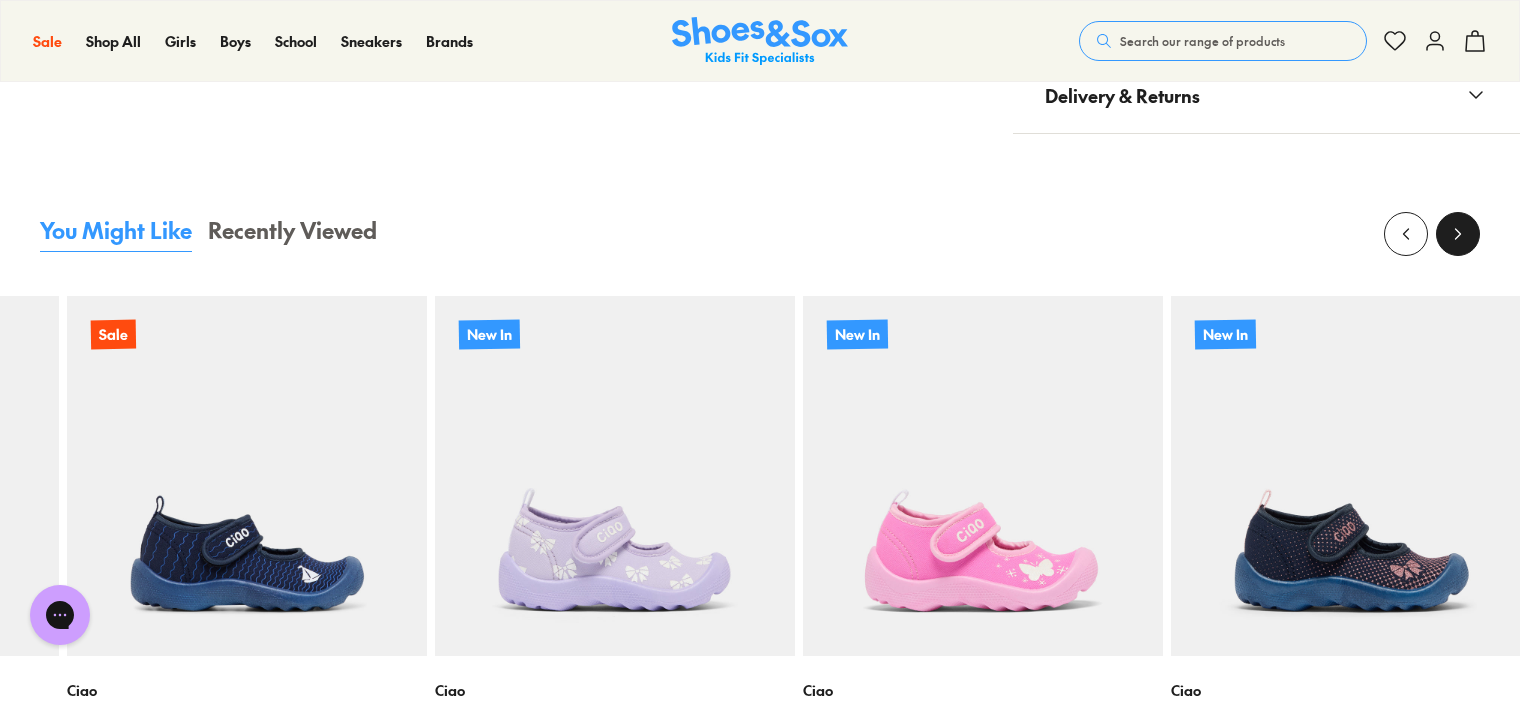 click at bounding box center (1458, 234) 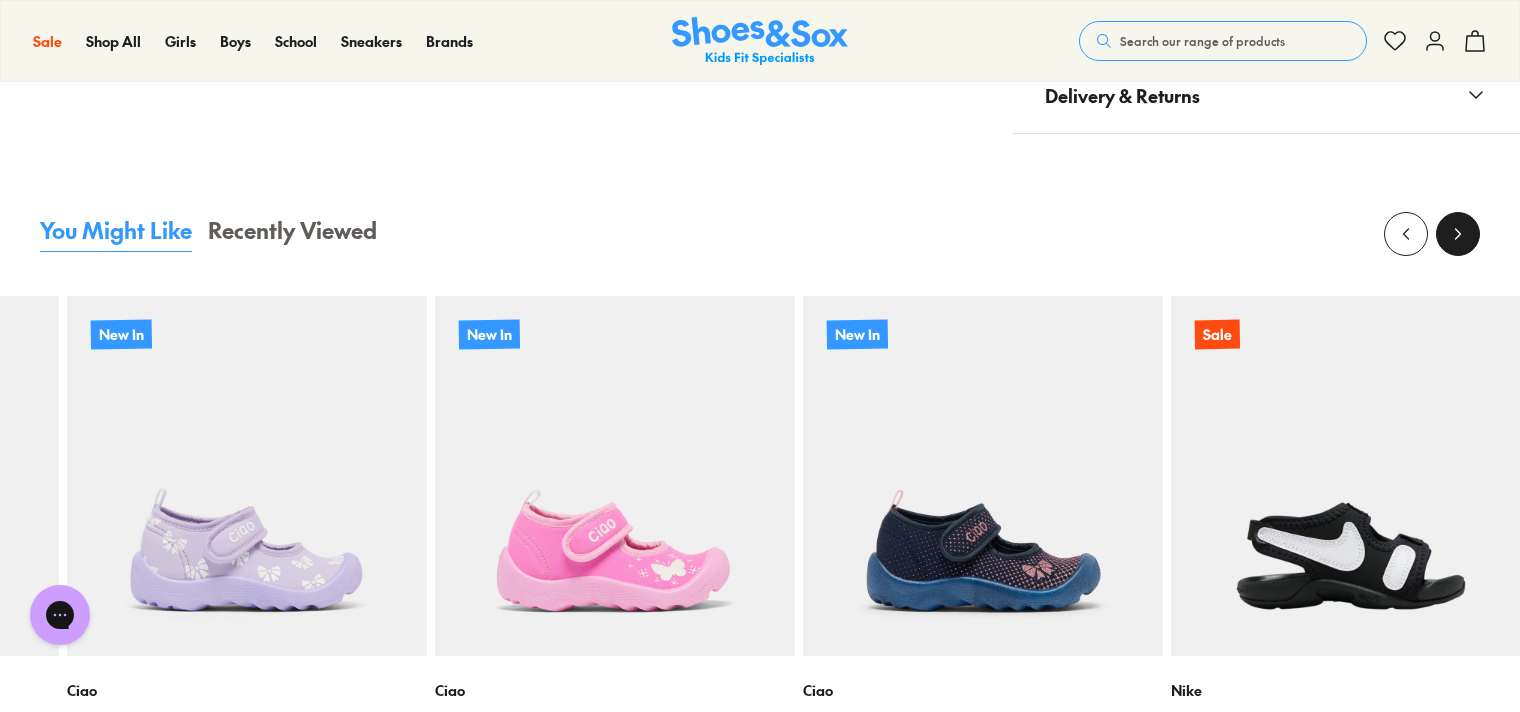 click at bounding box center [1458, 234] 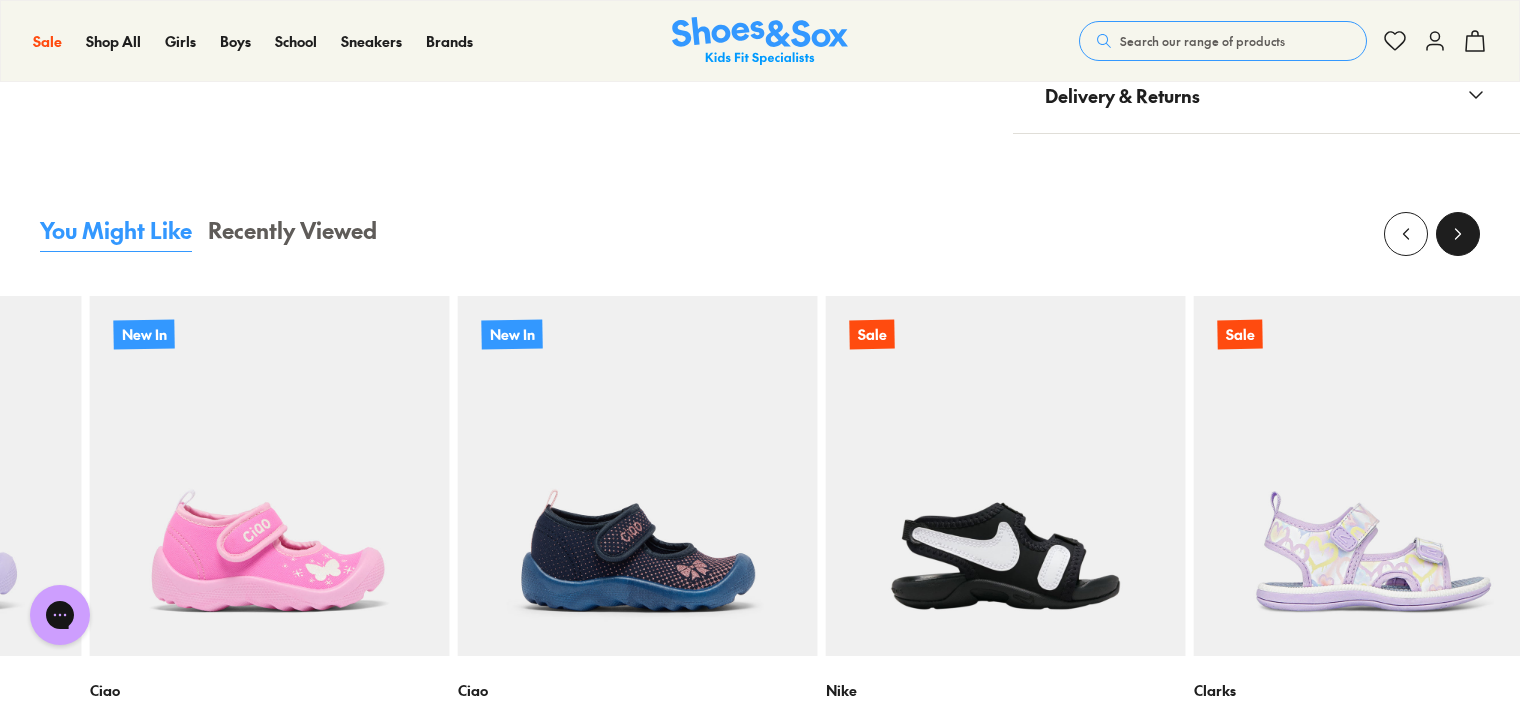 click at bounding box center (1458, 234) 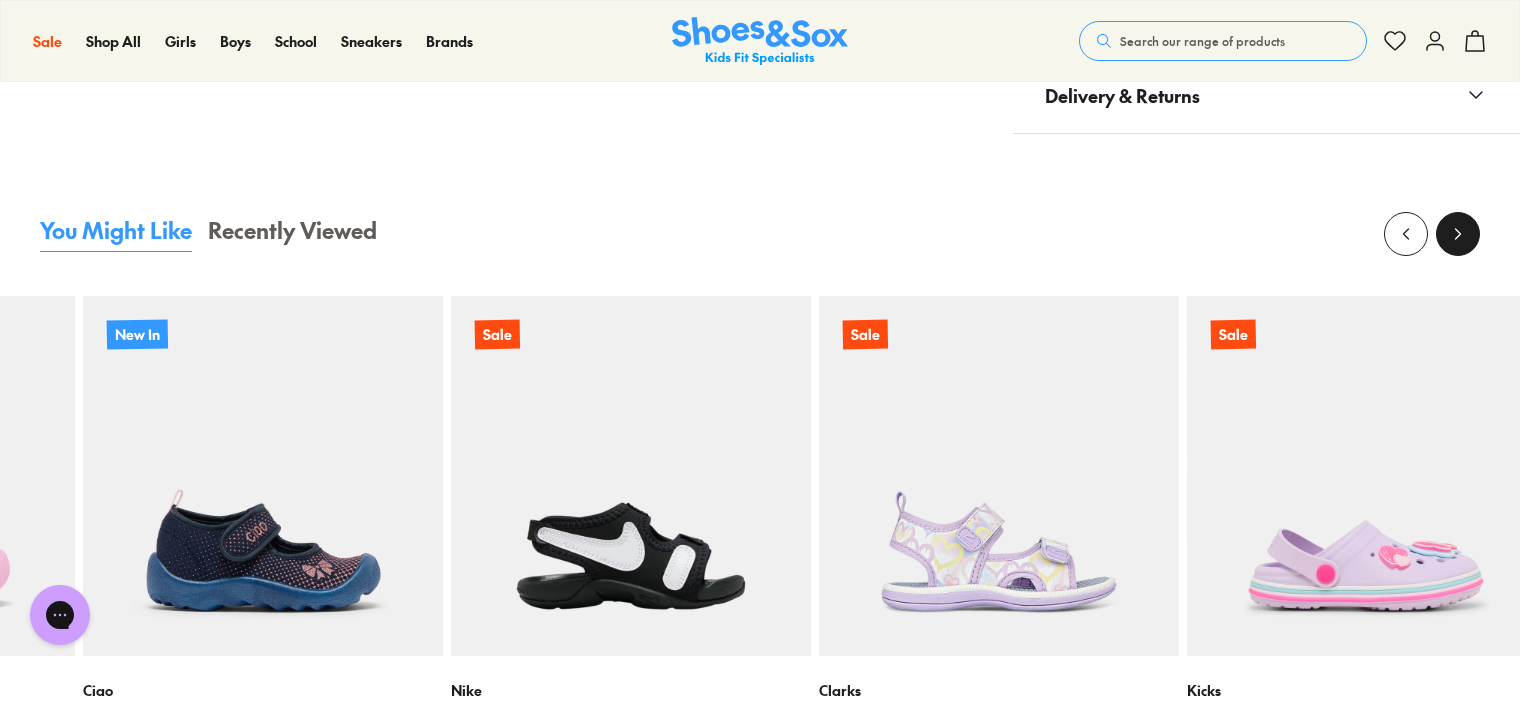 click at bounding box center [1458, 234] 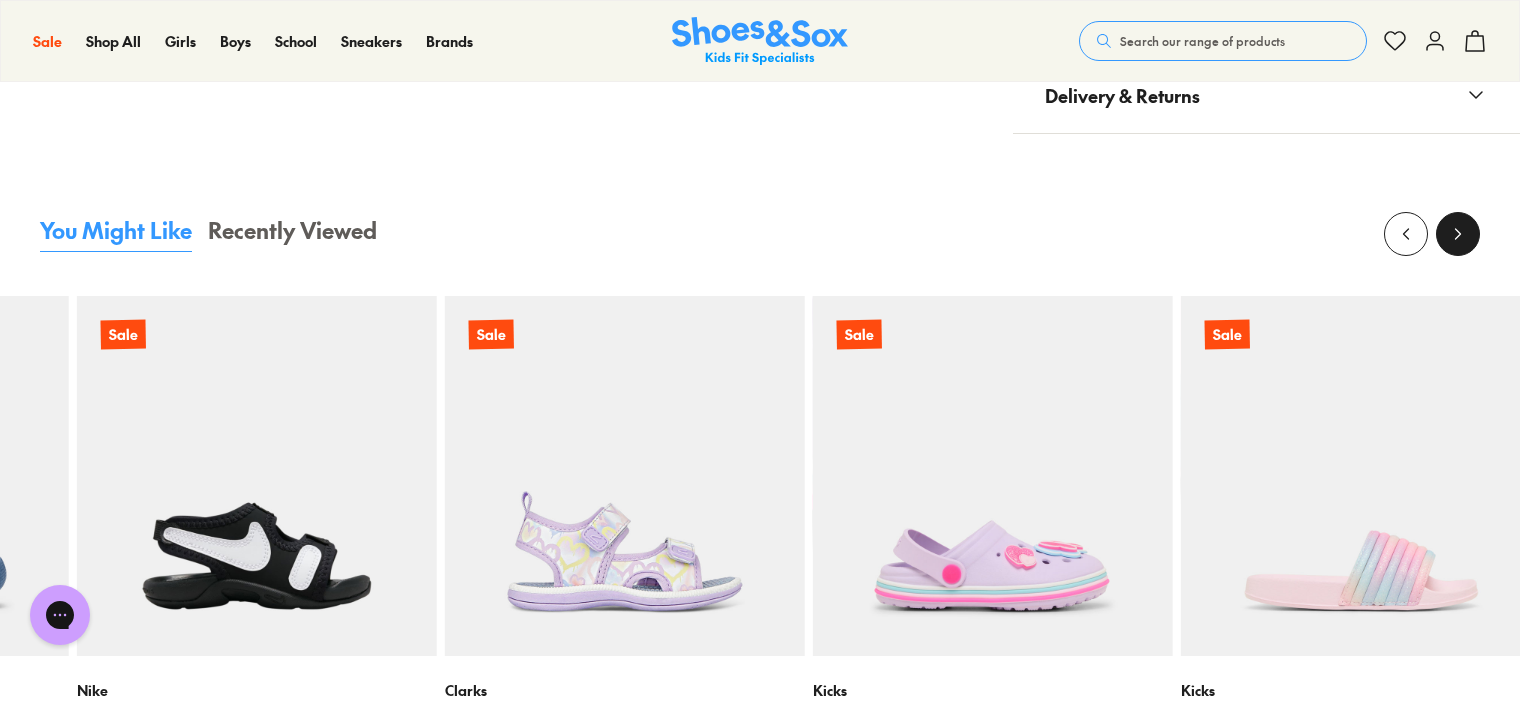 click at bounding box center (1458, 234) 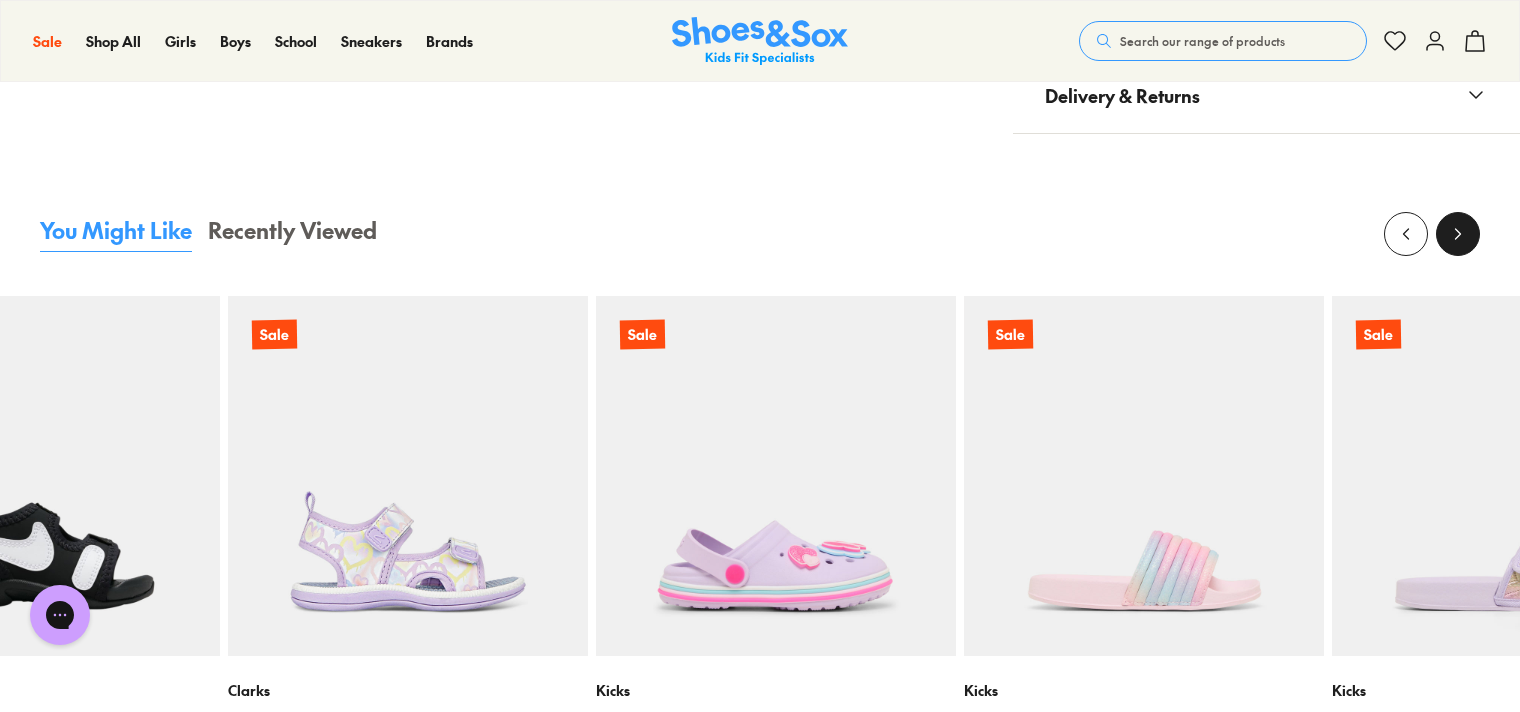 click at bounding box center (1458, 234) 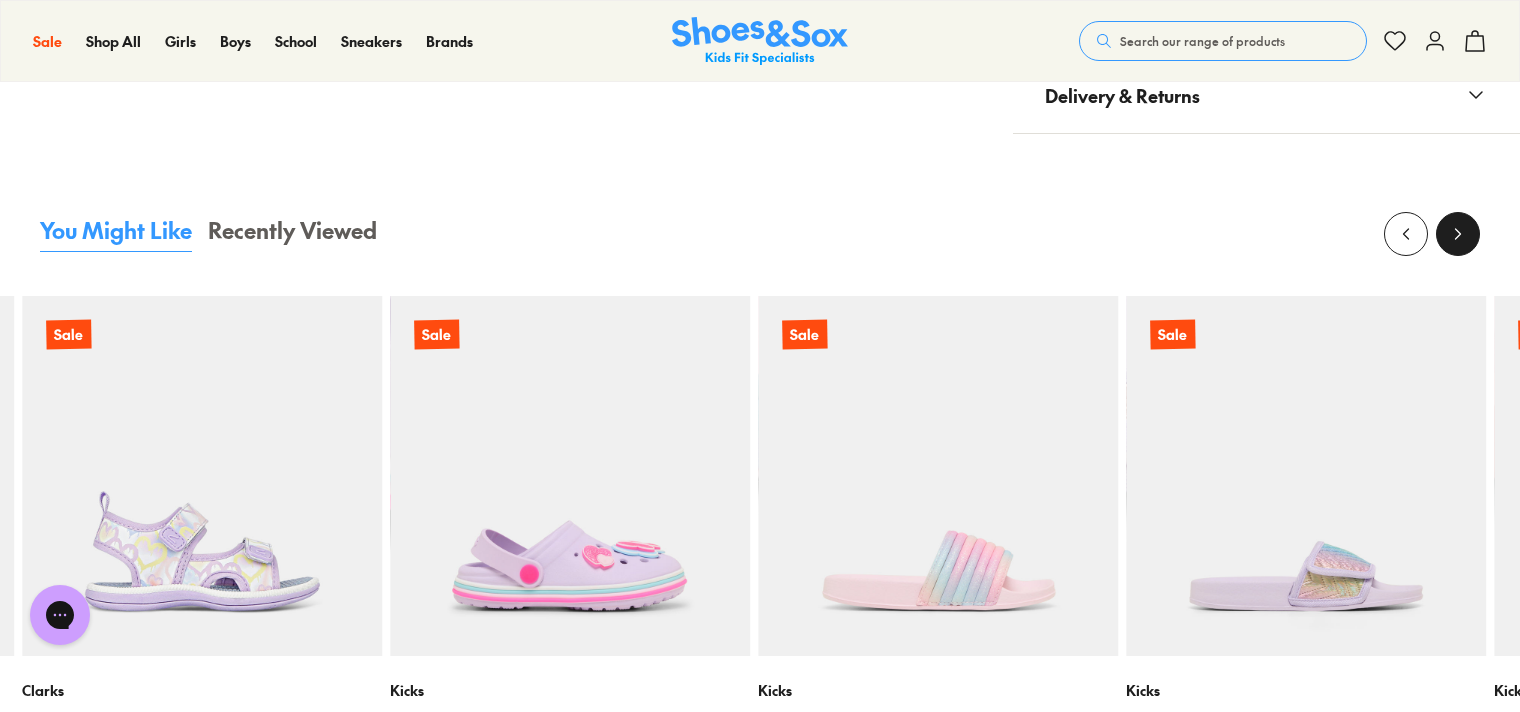 click at bounding box center [1458, 234] 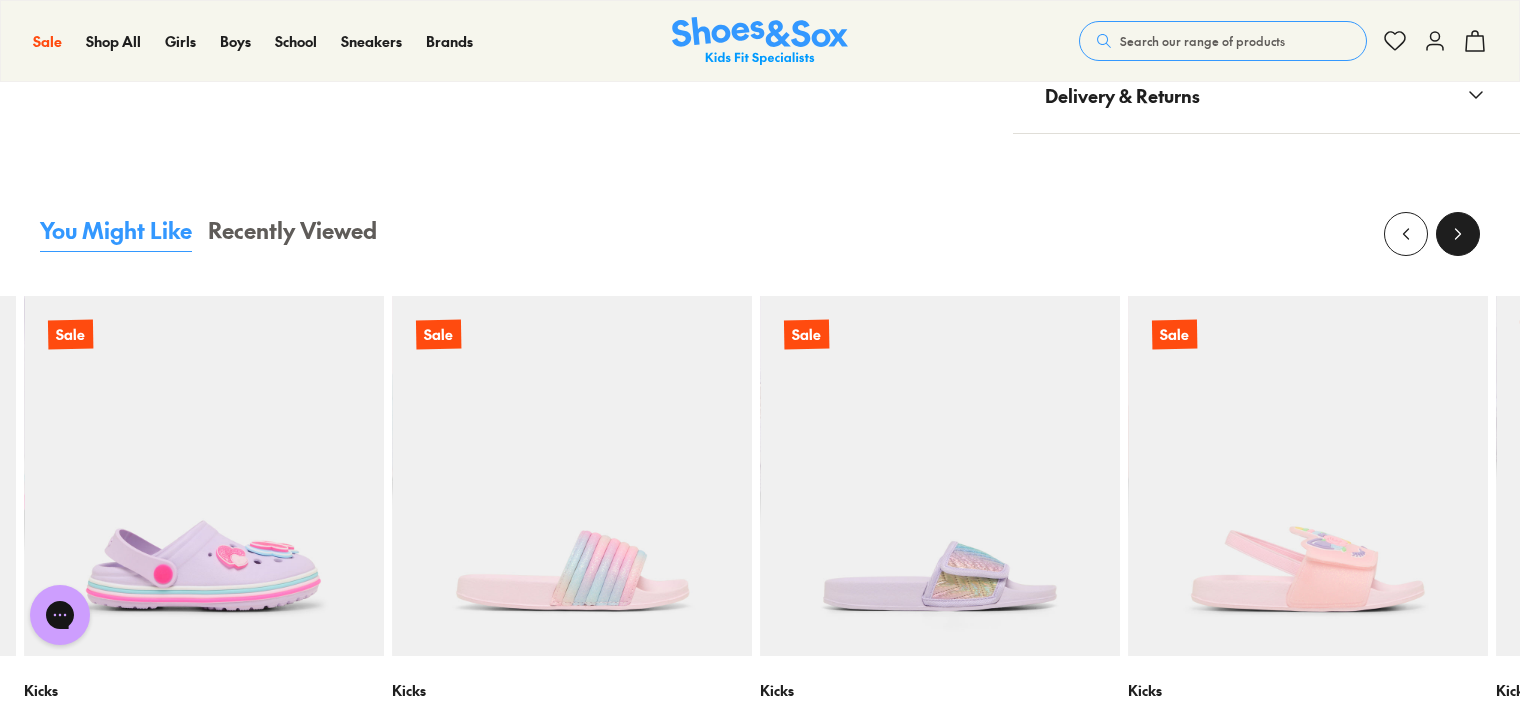 click at bounding box center (1458, 234) 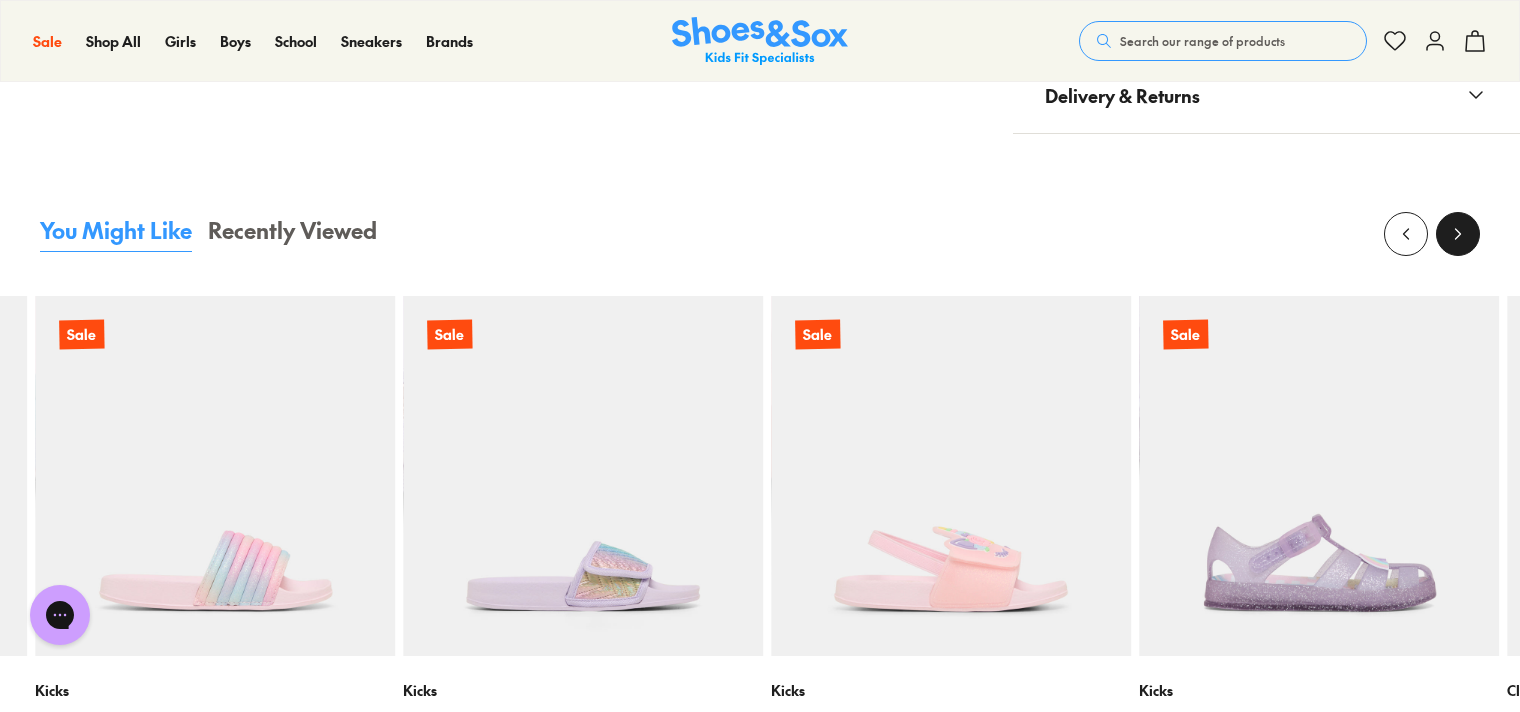 click at bounding box center [1458, 234] 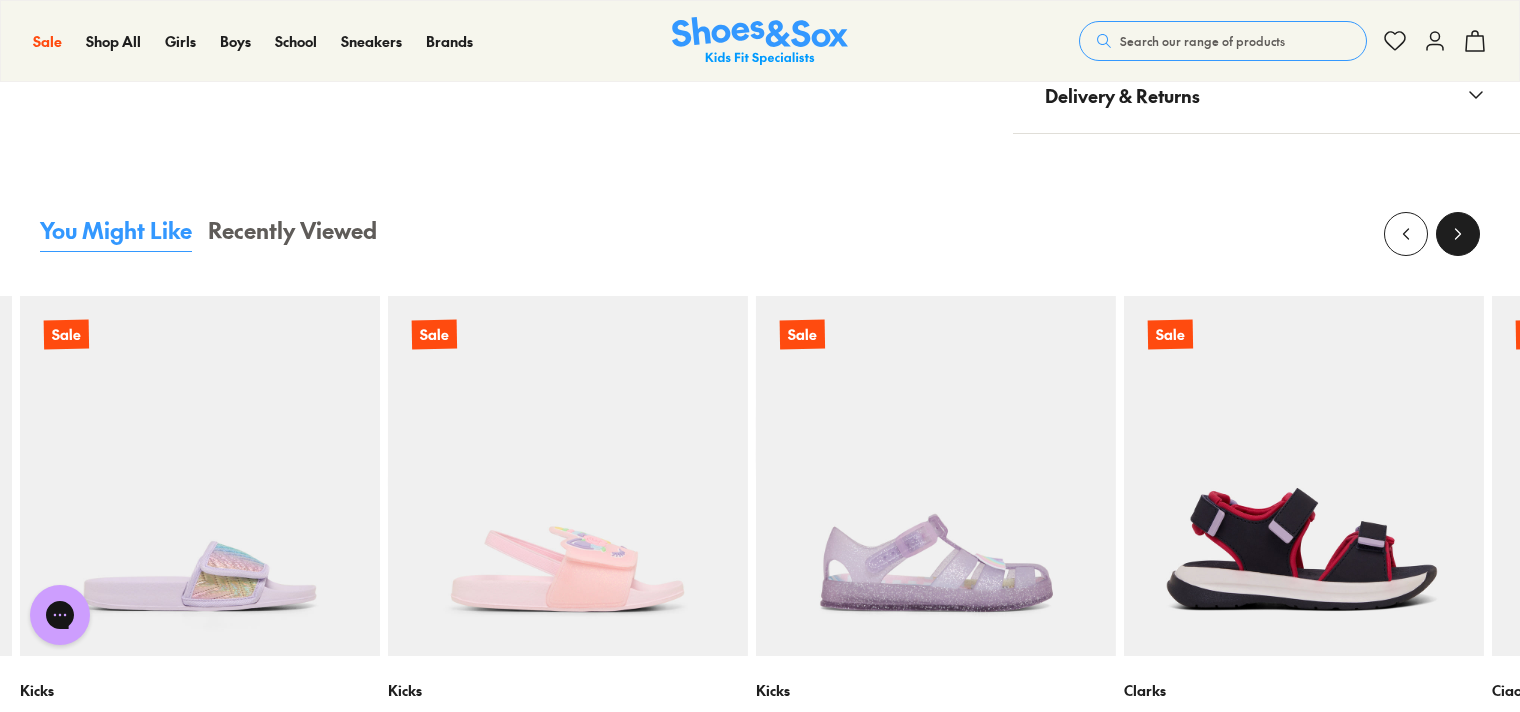 click at bounding box center (1458, 234) 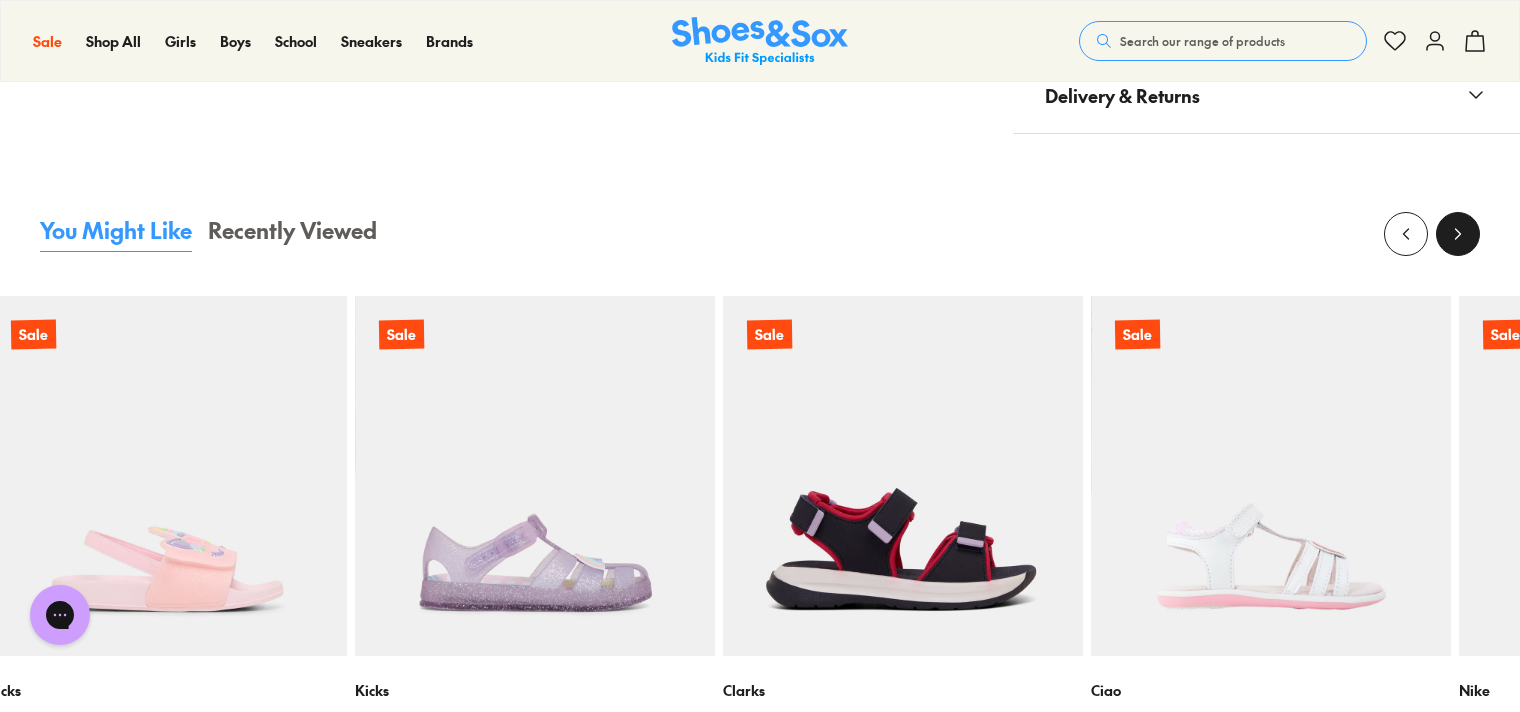 click at bounding box center (1458, 234) 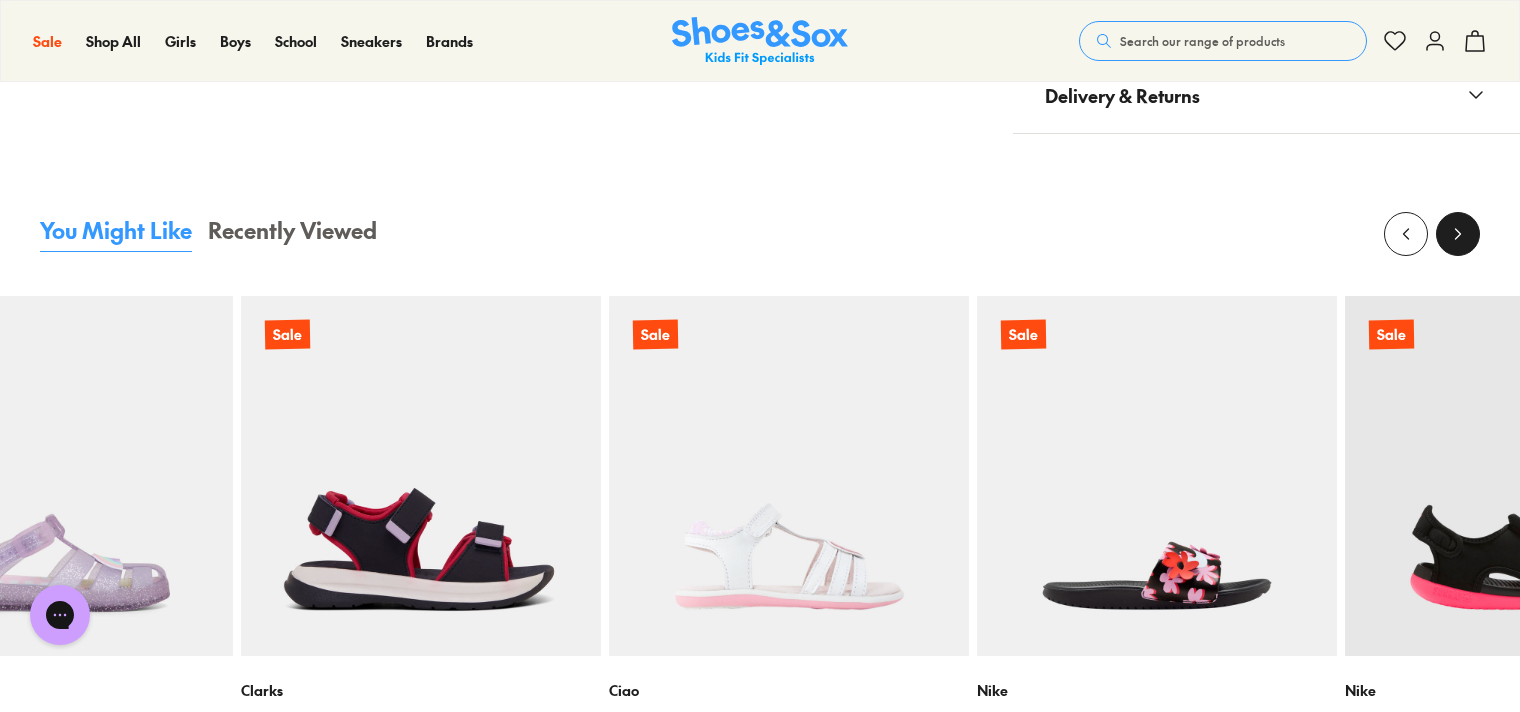click at bounding box center (1458, 234) 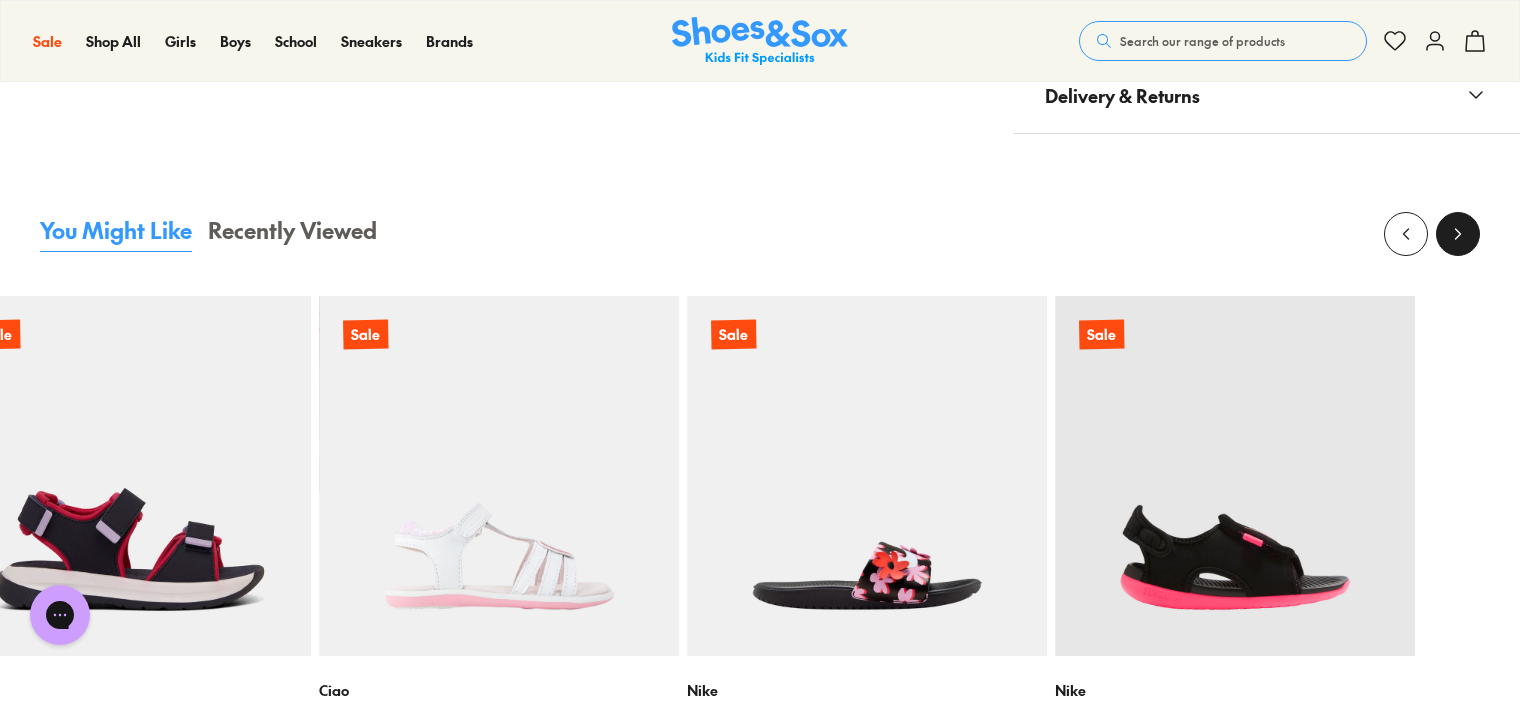 click at bounding box center (1458, 234) 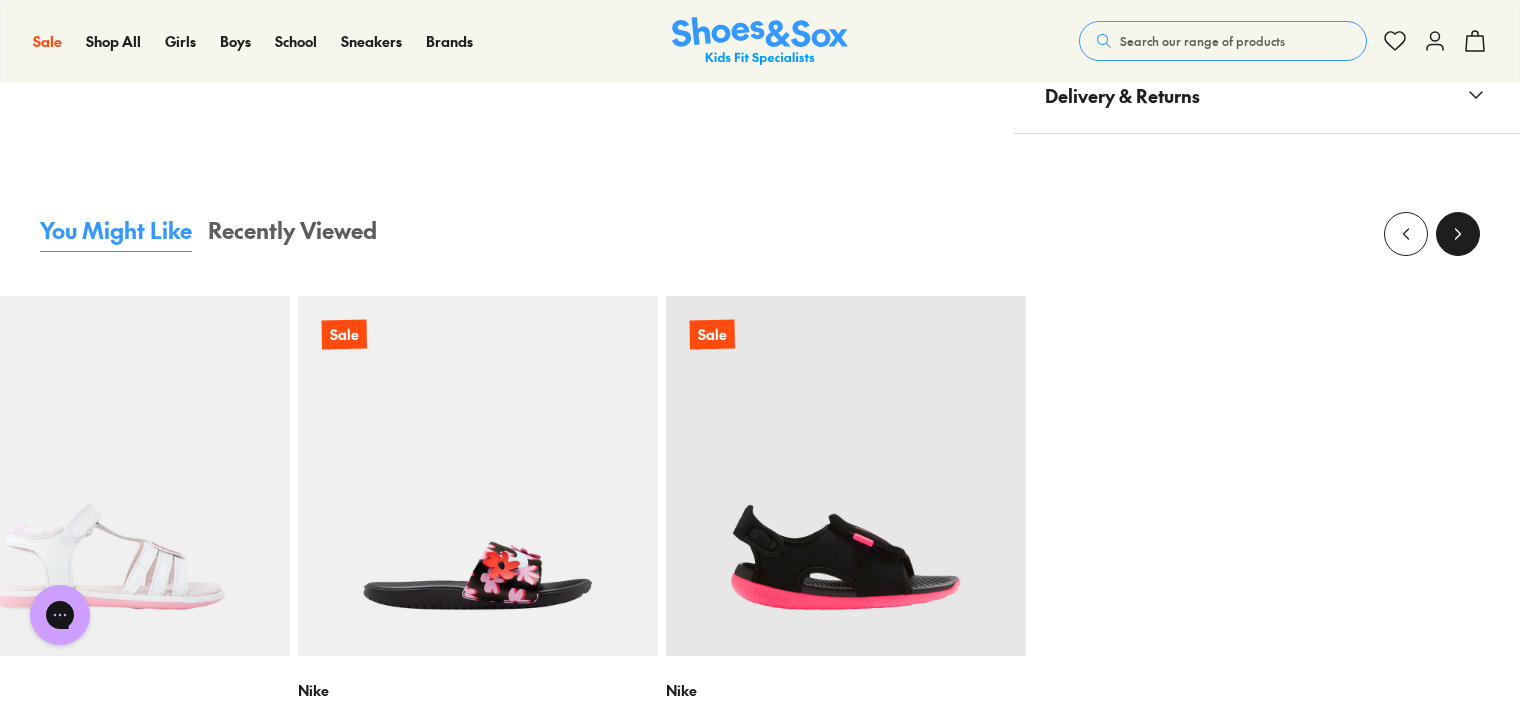 click at bounding box center [1458, 234] 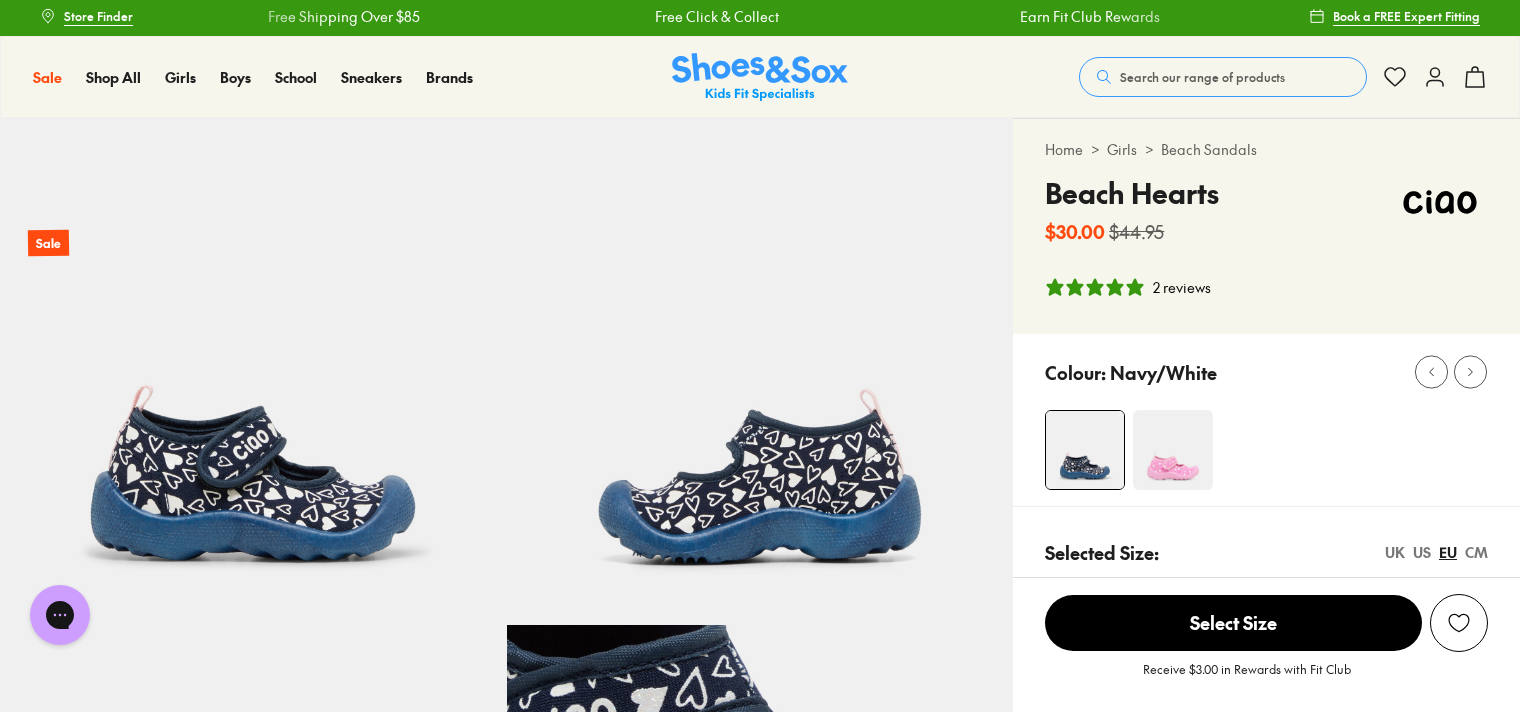 scroll, scrollTop: 0, scrollLeft: 0, axis: both 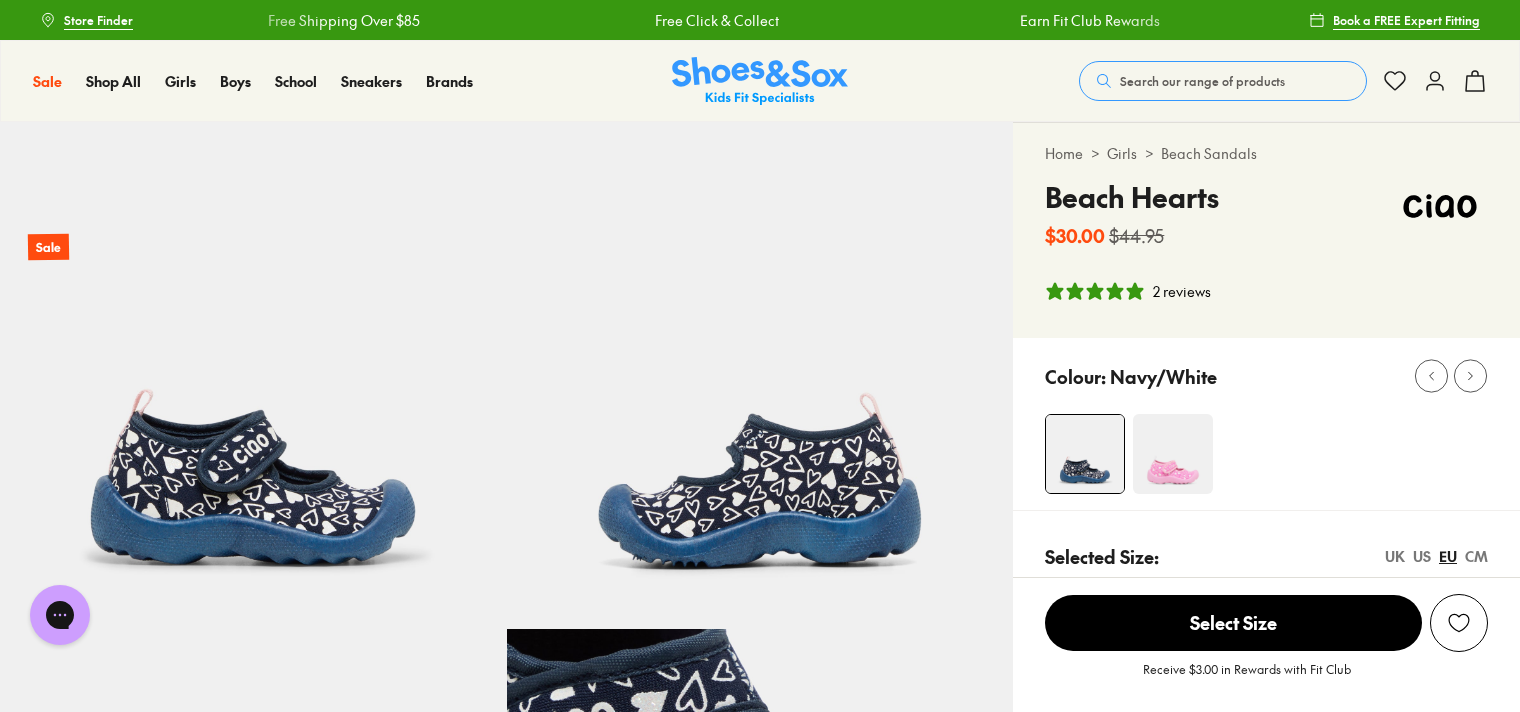 click on "Beach Sandals" at bounding box center (1209, 153) 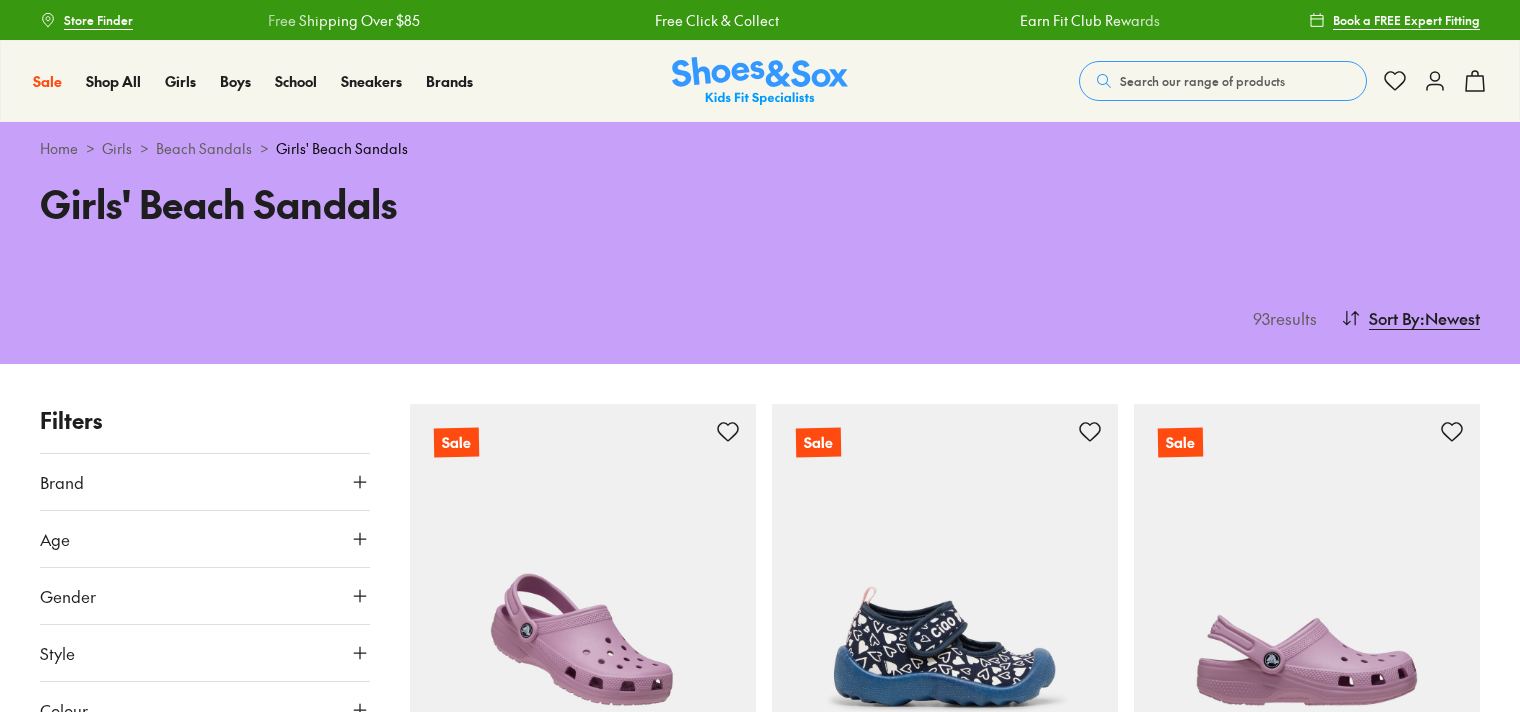 scroll, scrollTop: 0, scrollLeft: 0, axis: both 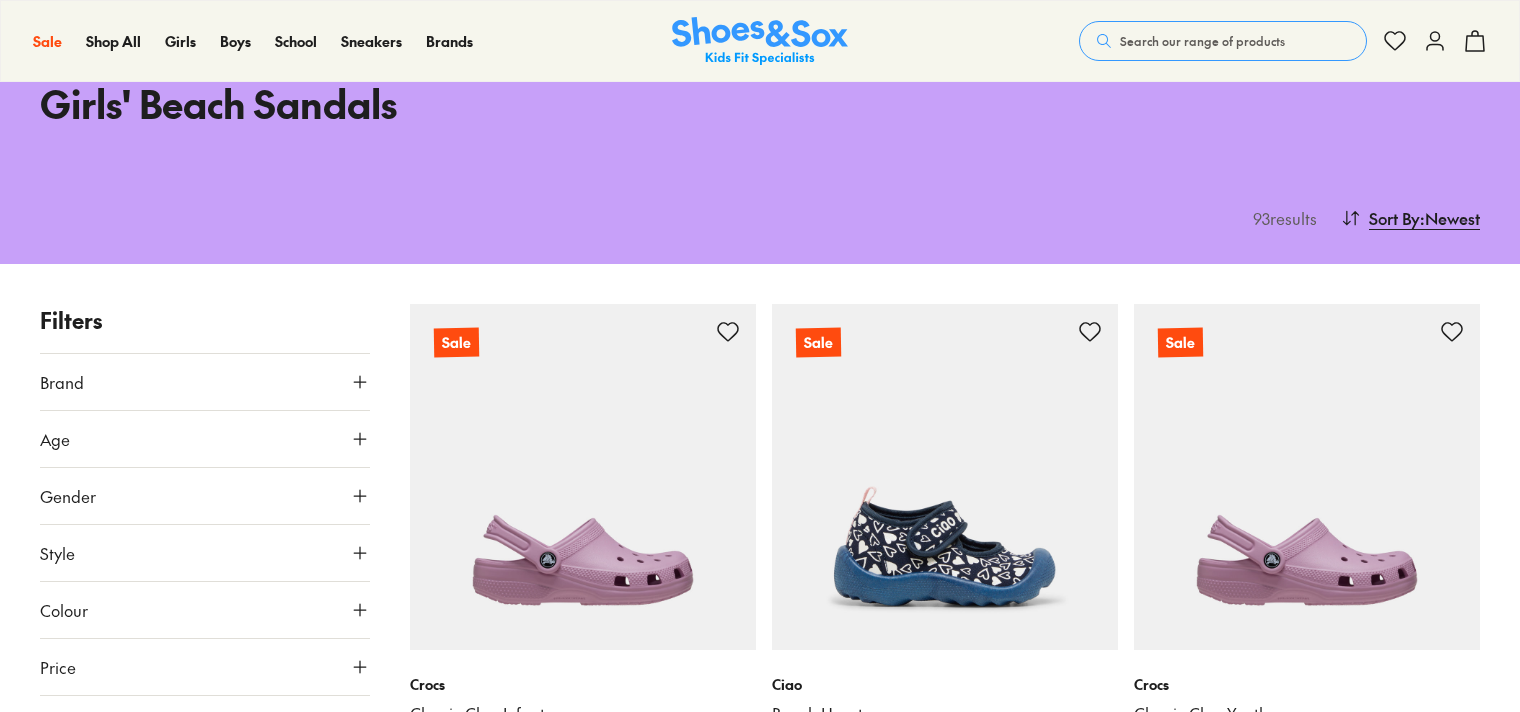 click on "Brand" at bounding box center (205, 382) 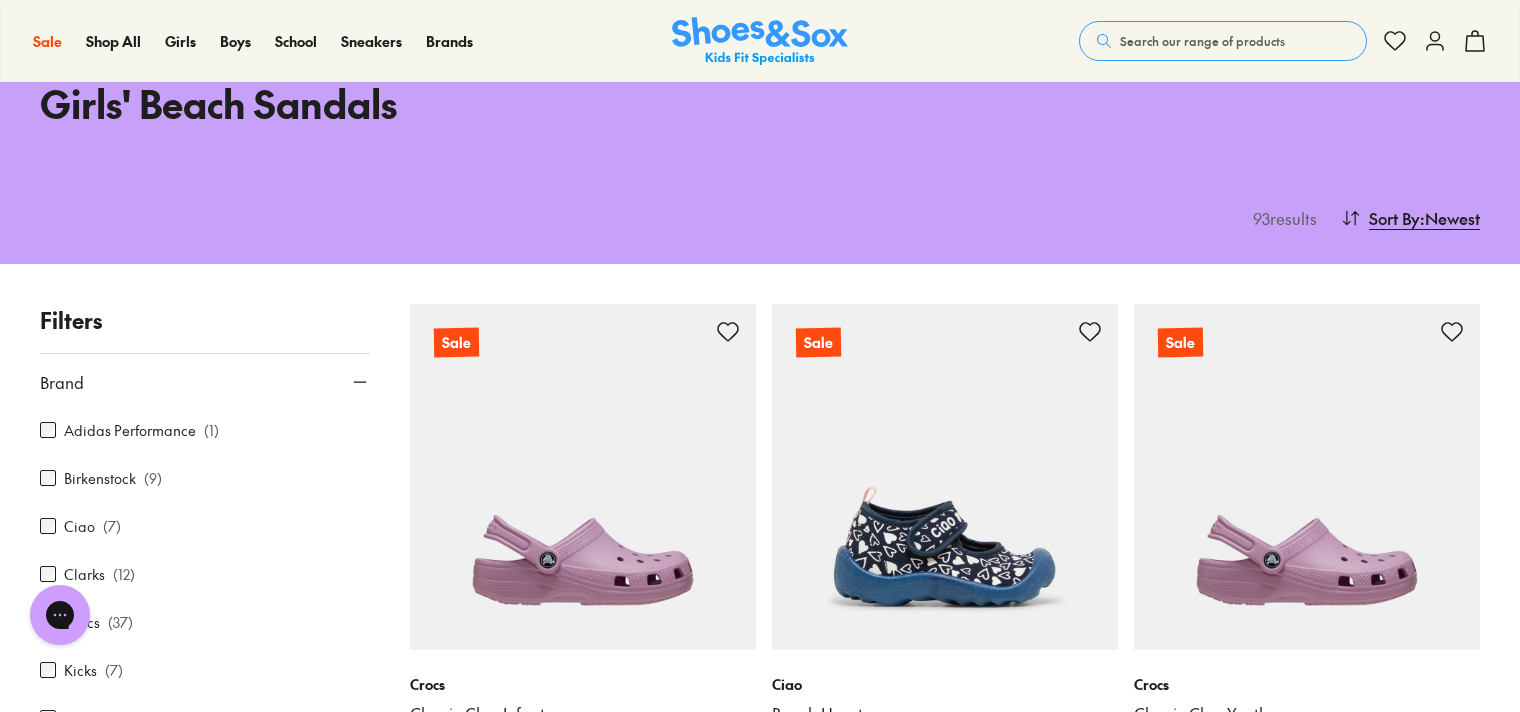 scroll, scrollTop: 0, scrollLeft: 0, axis: both 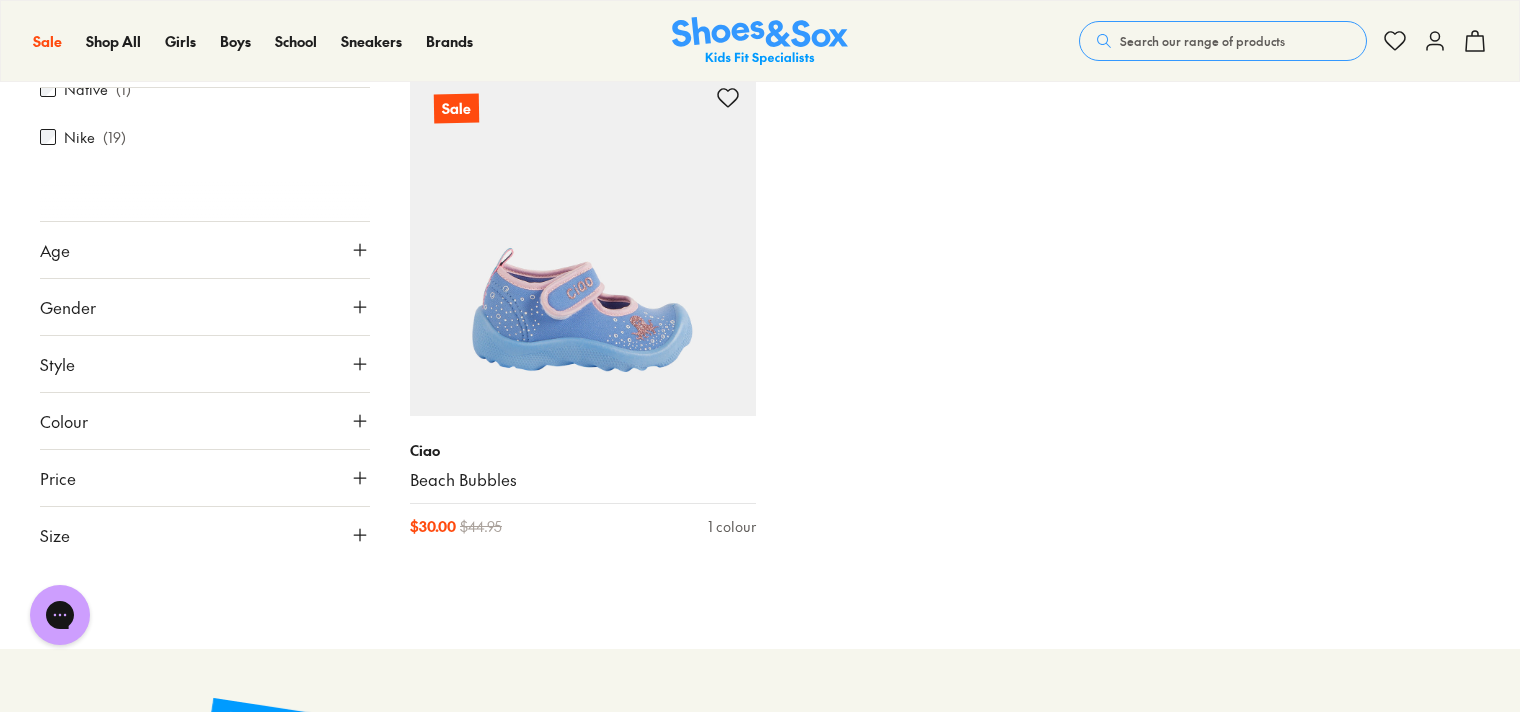 click on "Gender" at bounding box center [205, 307] 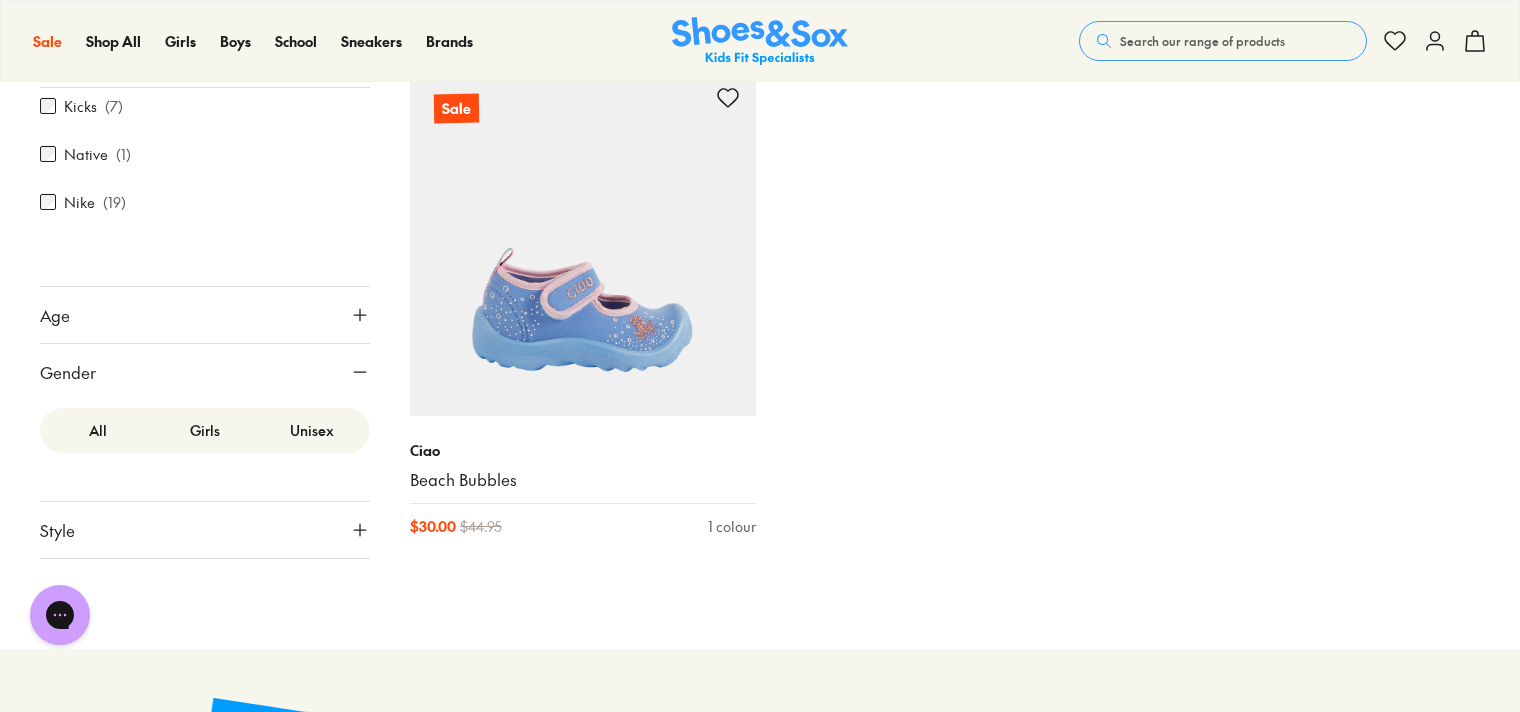 scroll, scrollTop: 408, scrollLeft: 0, axis: vertical 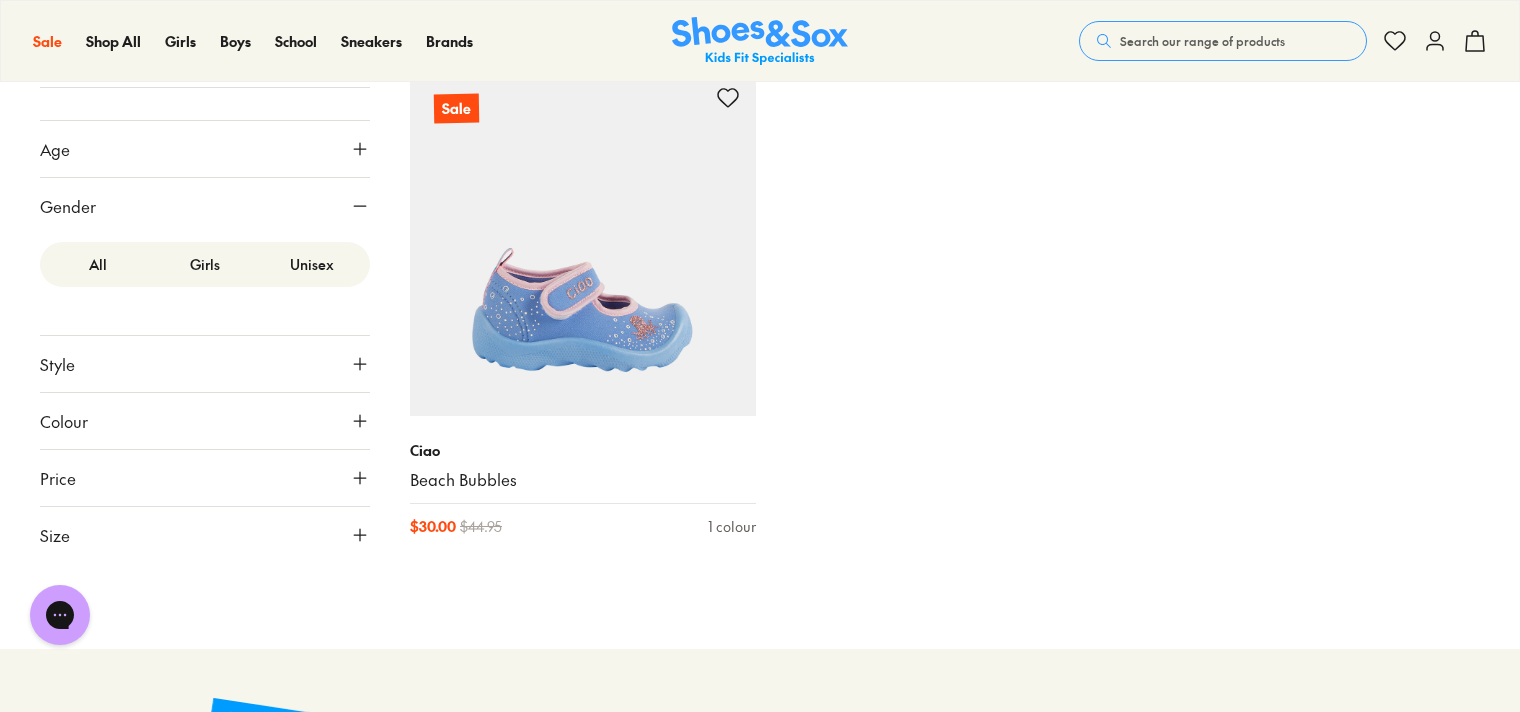 click on "Unisex" at bounding box center (312, 264) 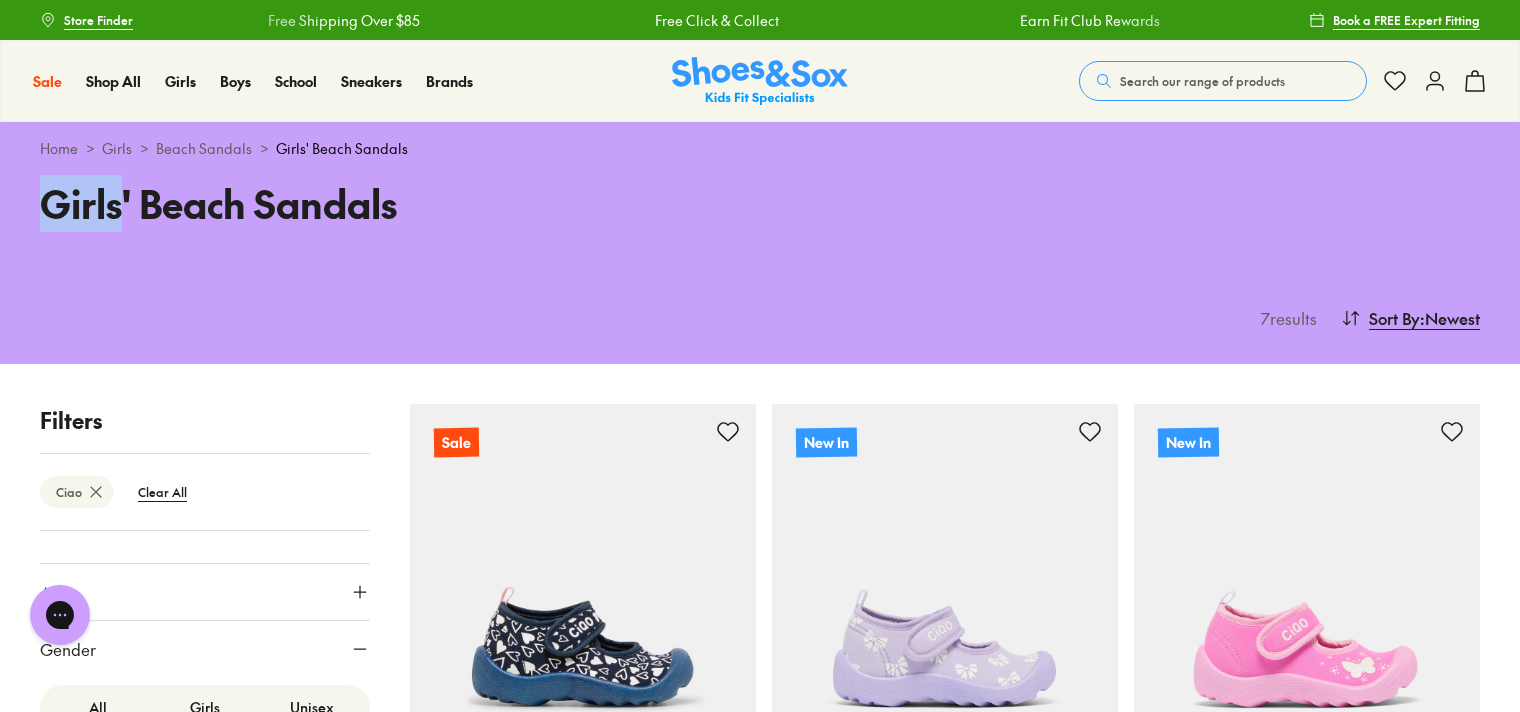 click on "Girls' Beach Sandals" at bounding box center [760, 223] 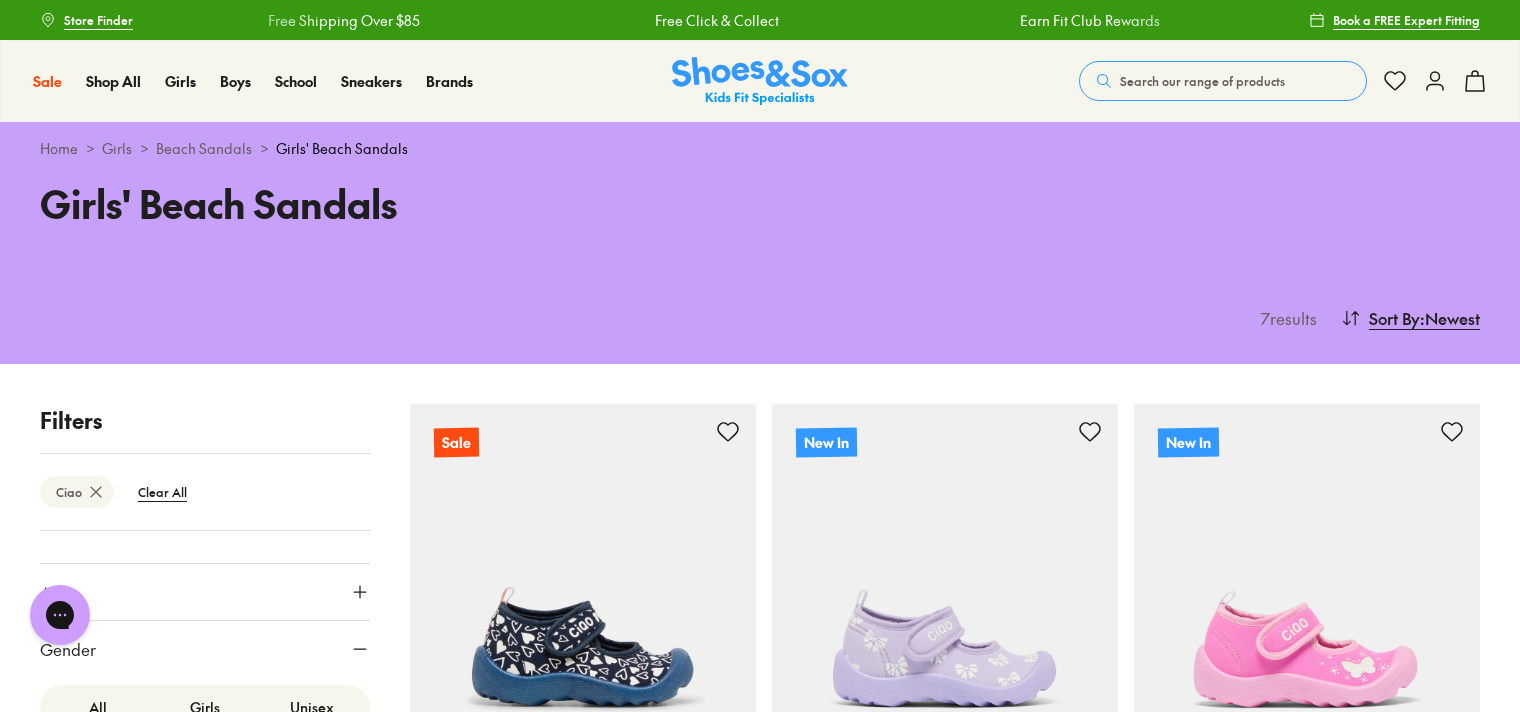 click on "Filters" at bounding box center (205, 420) 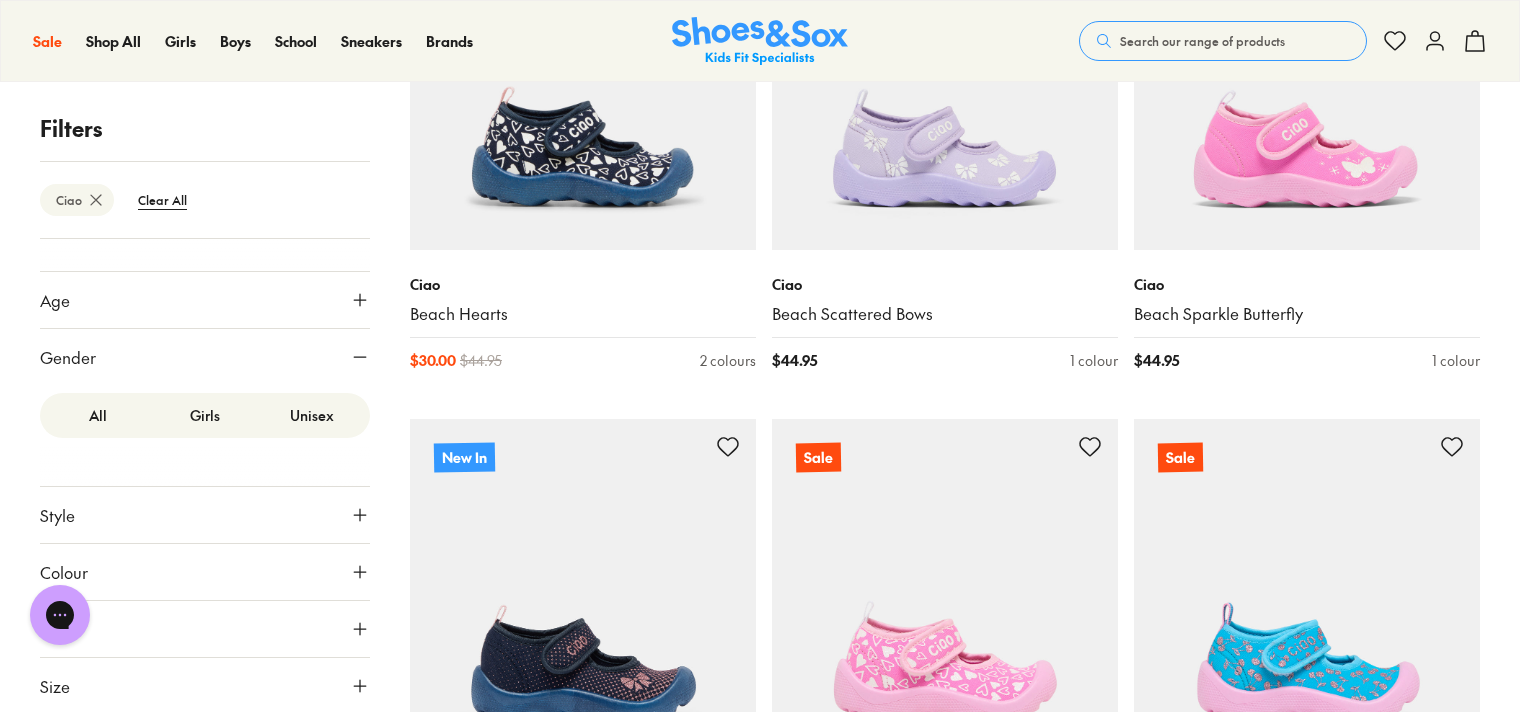 scroll, scrollTop: 0, scrollLeft: 0, axis: both 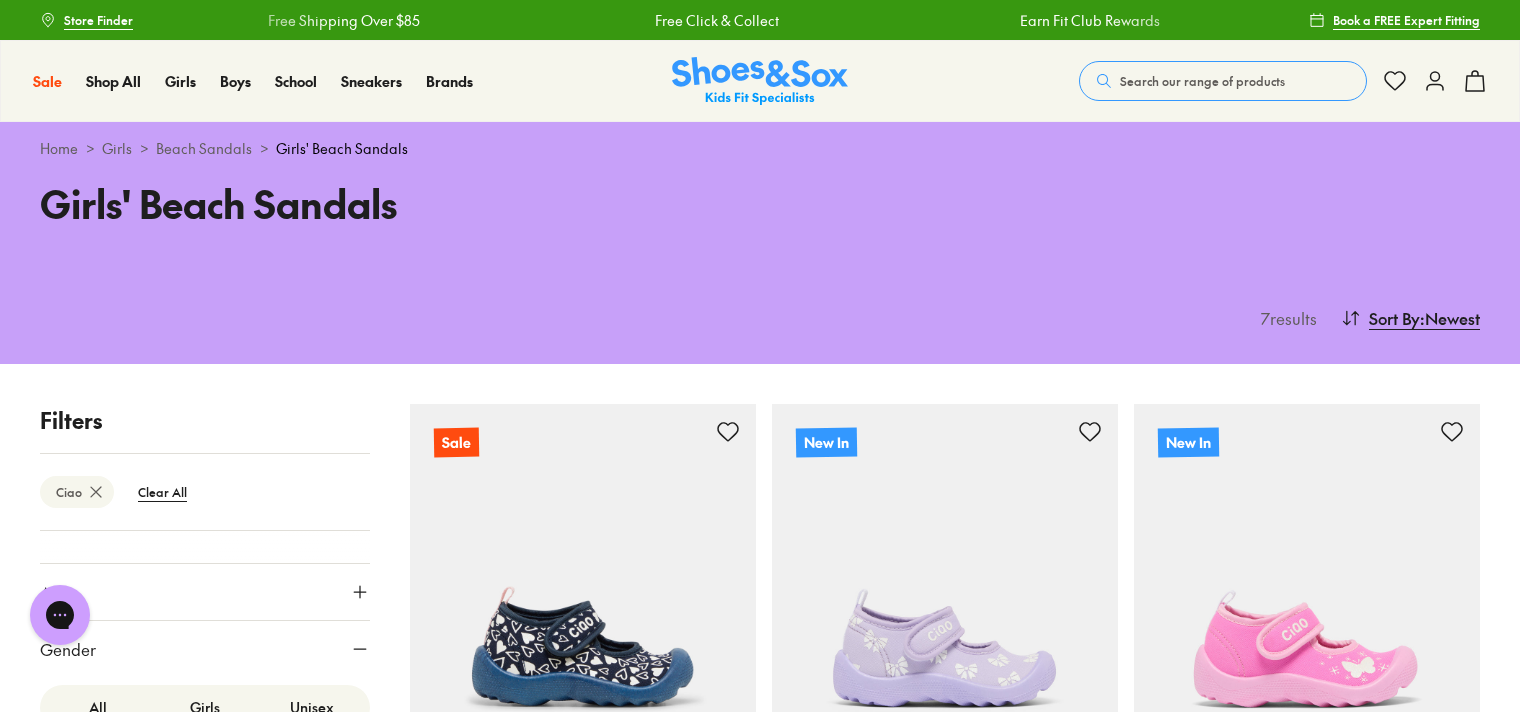 click on "Ciao" at bounding box center [77, 492] 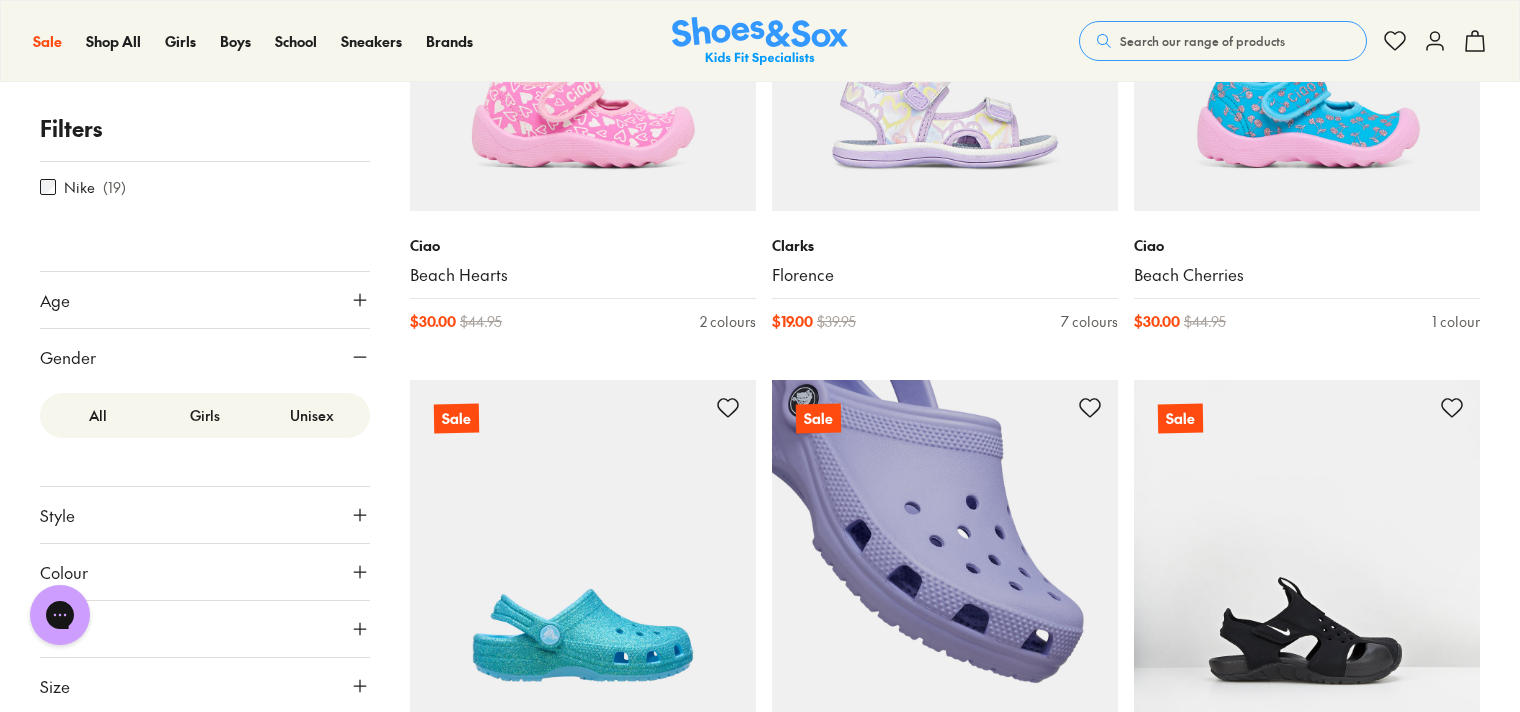 scroll, scrollTop: 11870, scrollLeft: 0, axis: vertical 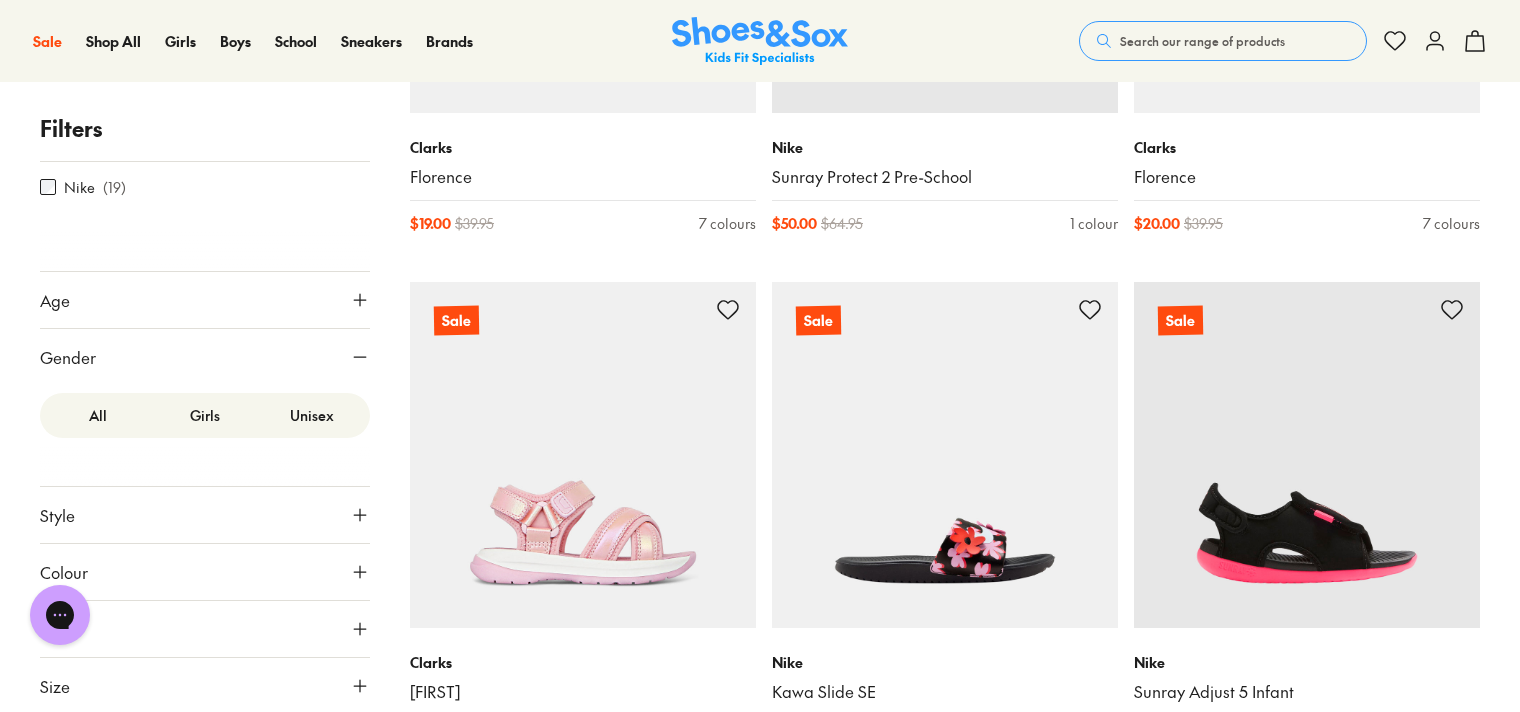 click on "Search our range of products" at bounding box center [1202, 41] 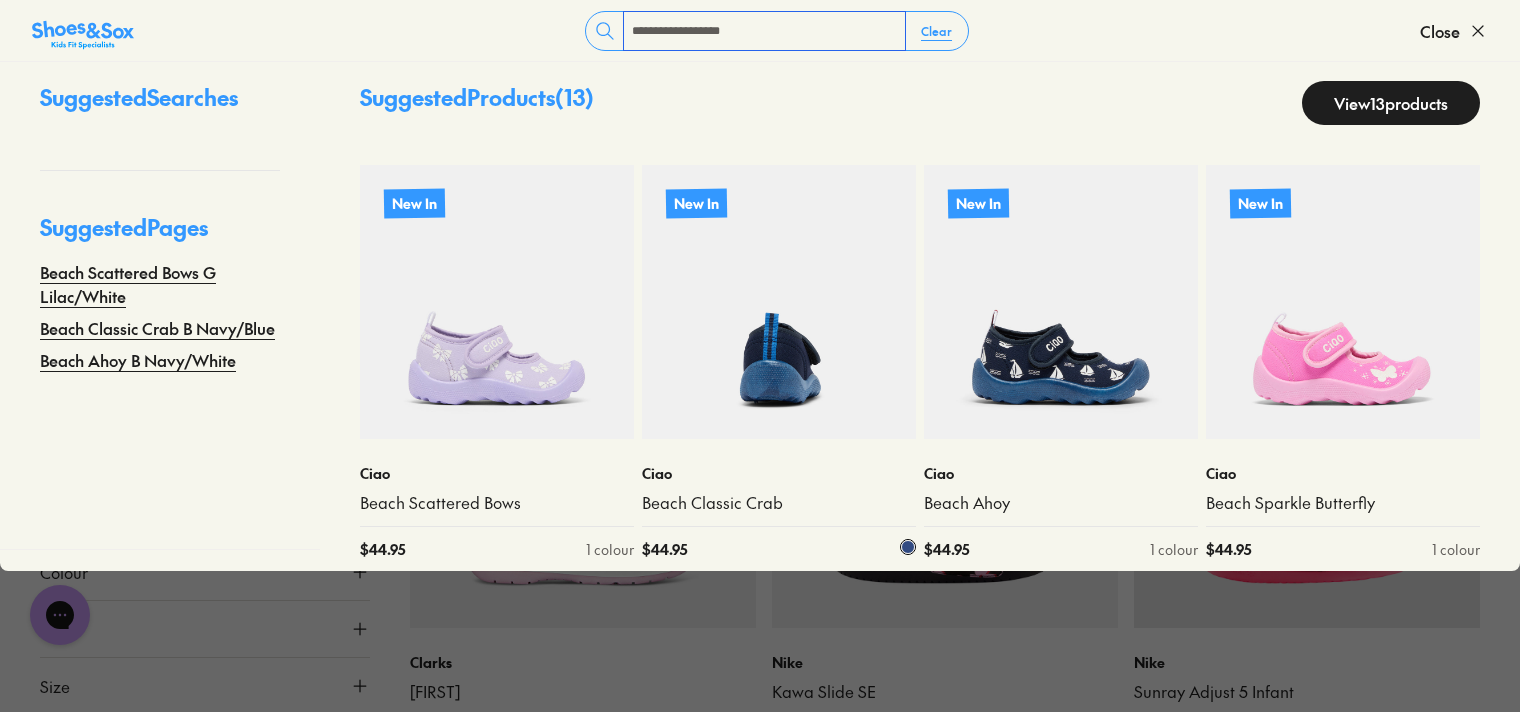scroll, scrollTop: 40, scrollLeft: 0, axis: vertical 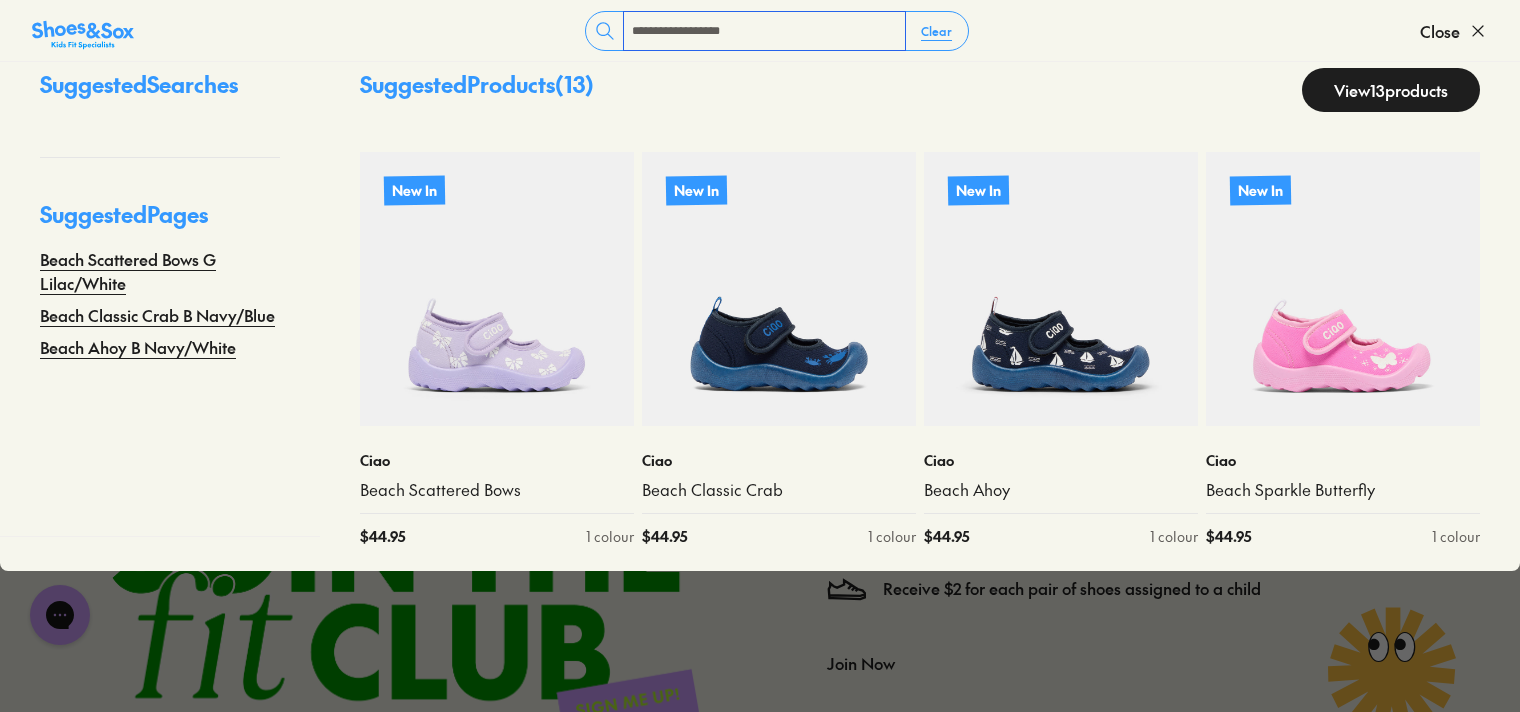 type on "**********" 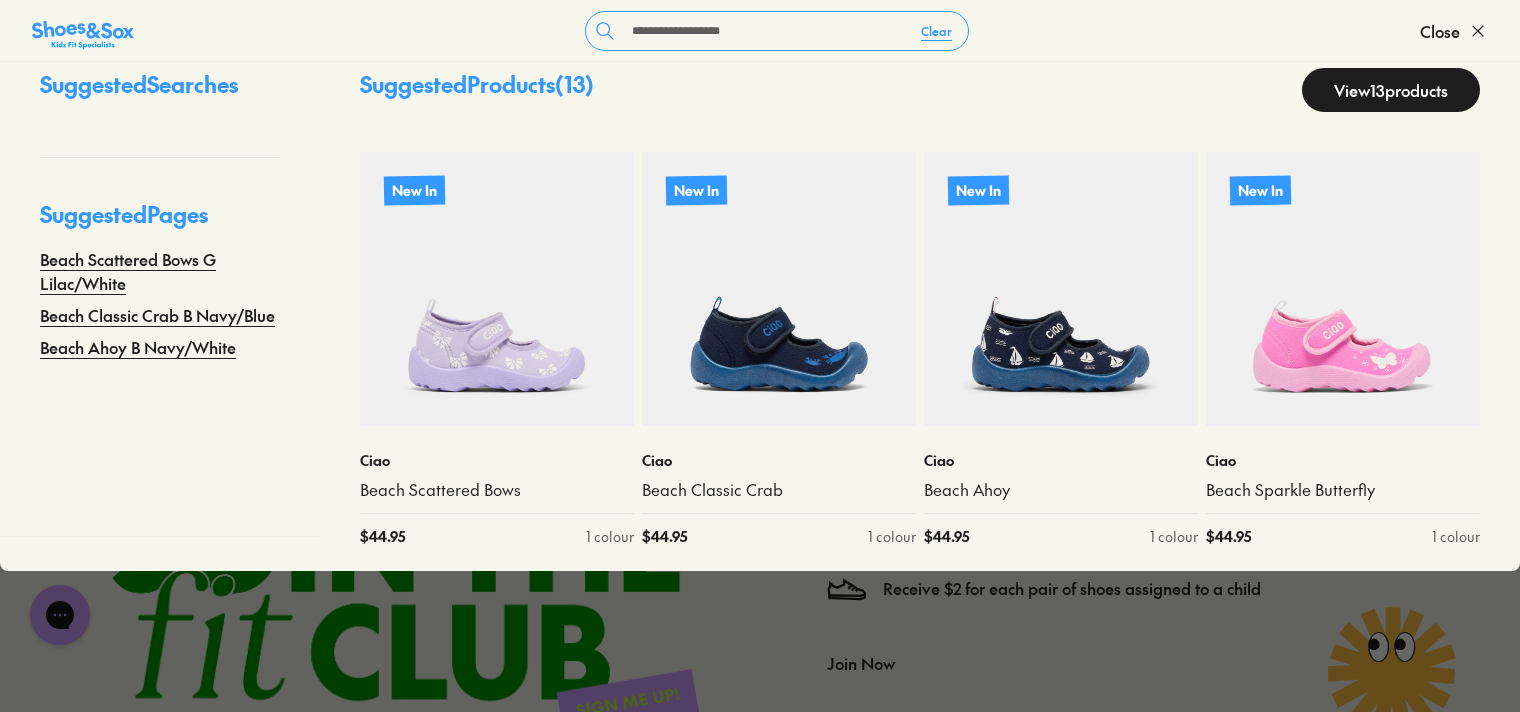 click on "View  13  products" at bounding box center [1391, 90] 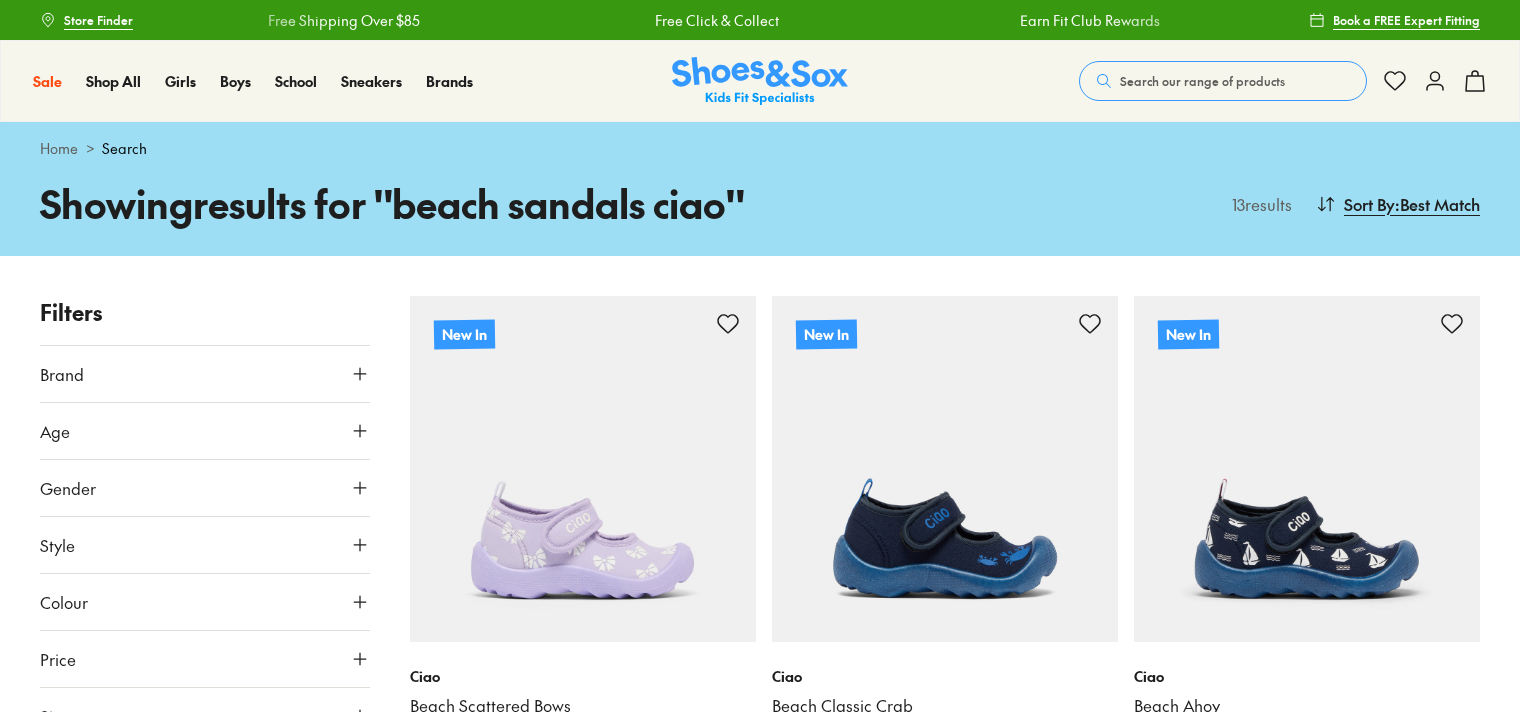 scroll, scrollTop: 0, scrollLeft: 0, axis: both 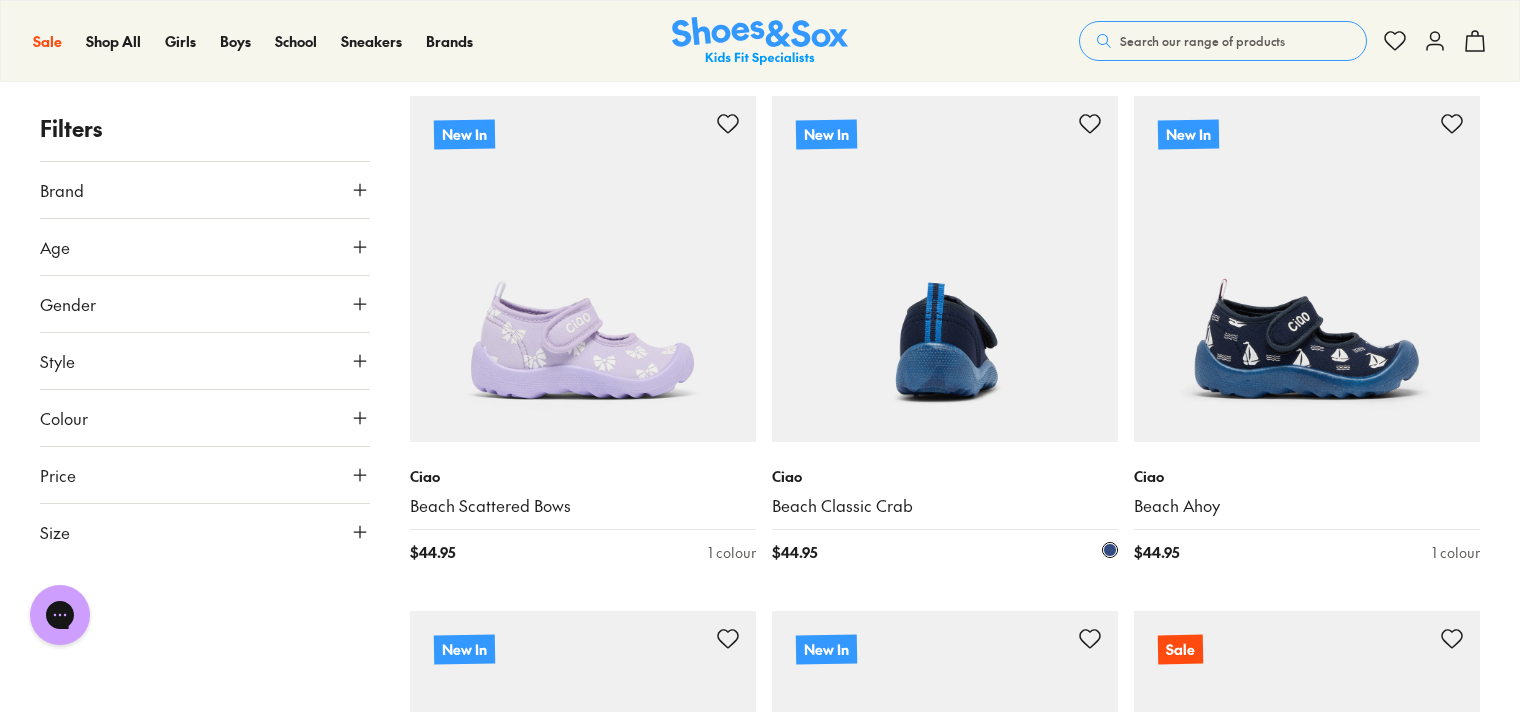 click at bounding box center (945, 269) 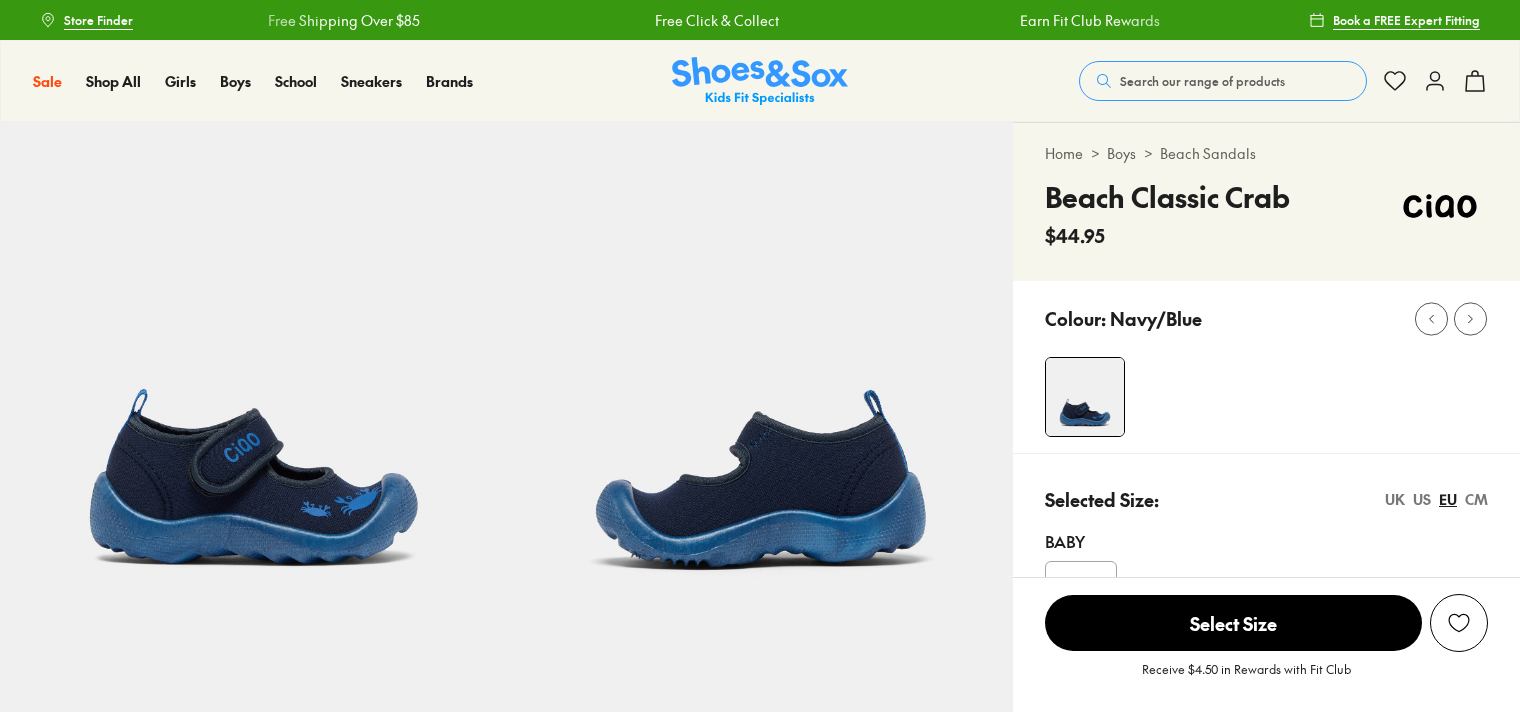 scroll, scrollTop: 0, scrollLeft: 0, axis: both 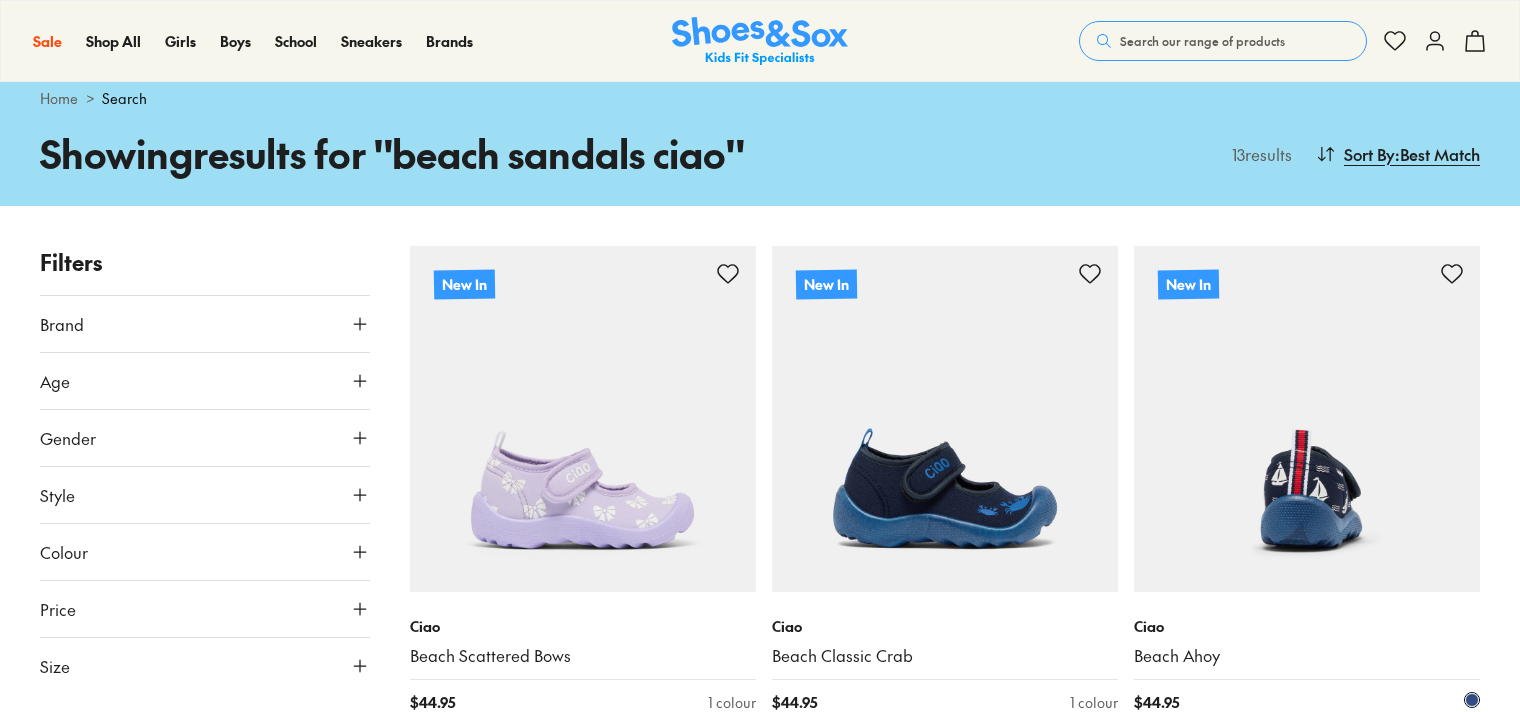 click at bounding box center (1307, 419) 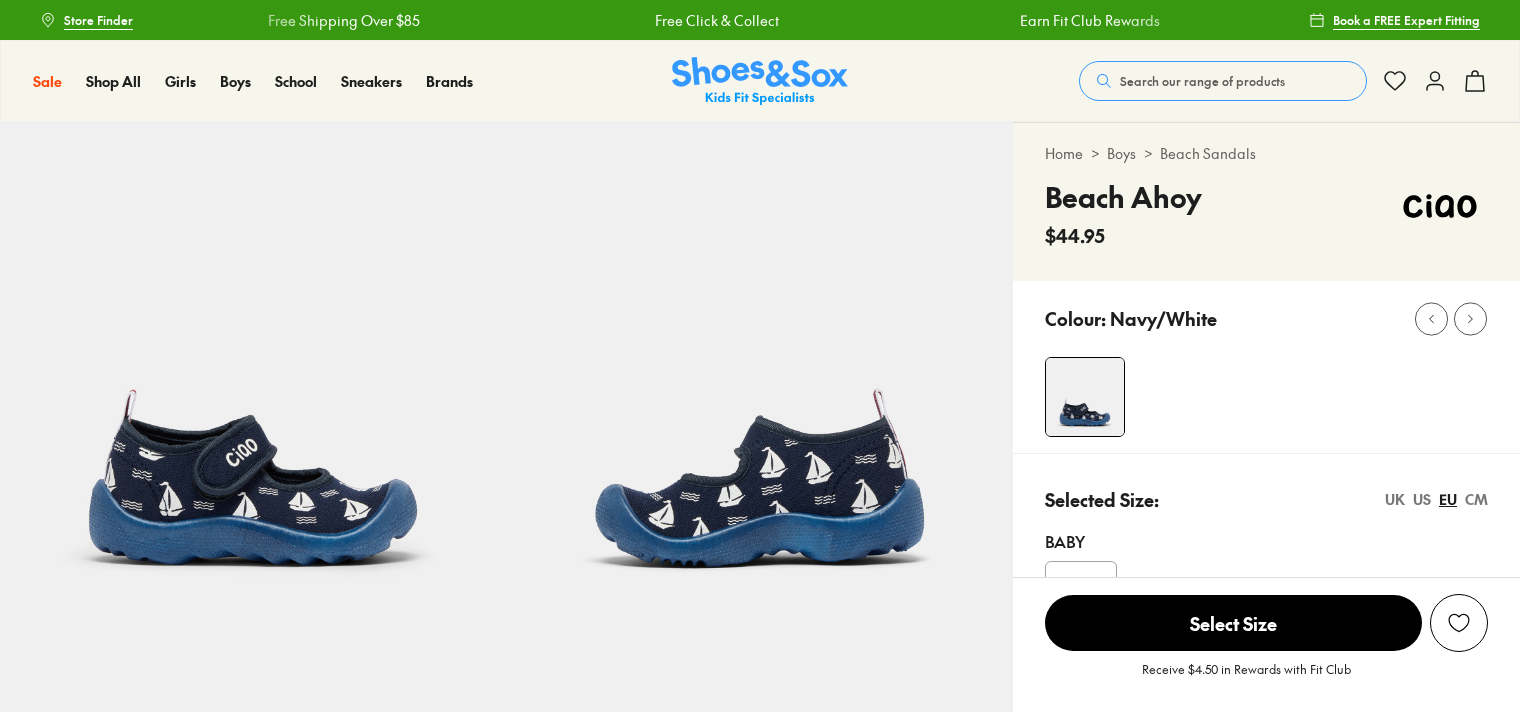 scroll, scrollTop: 0, scrollLeft: 0, axis: both 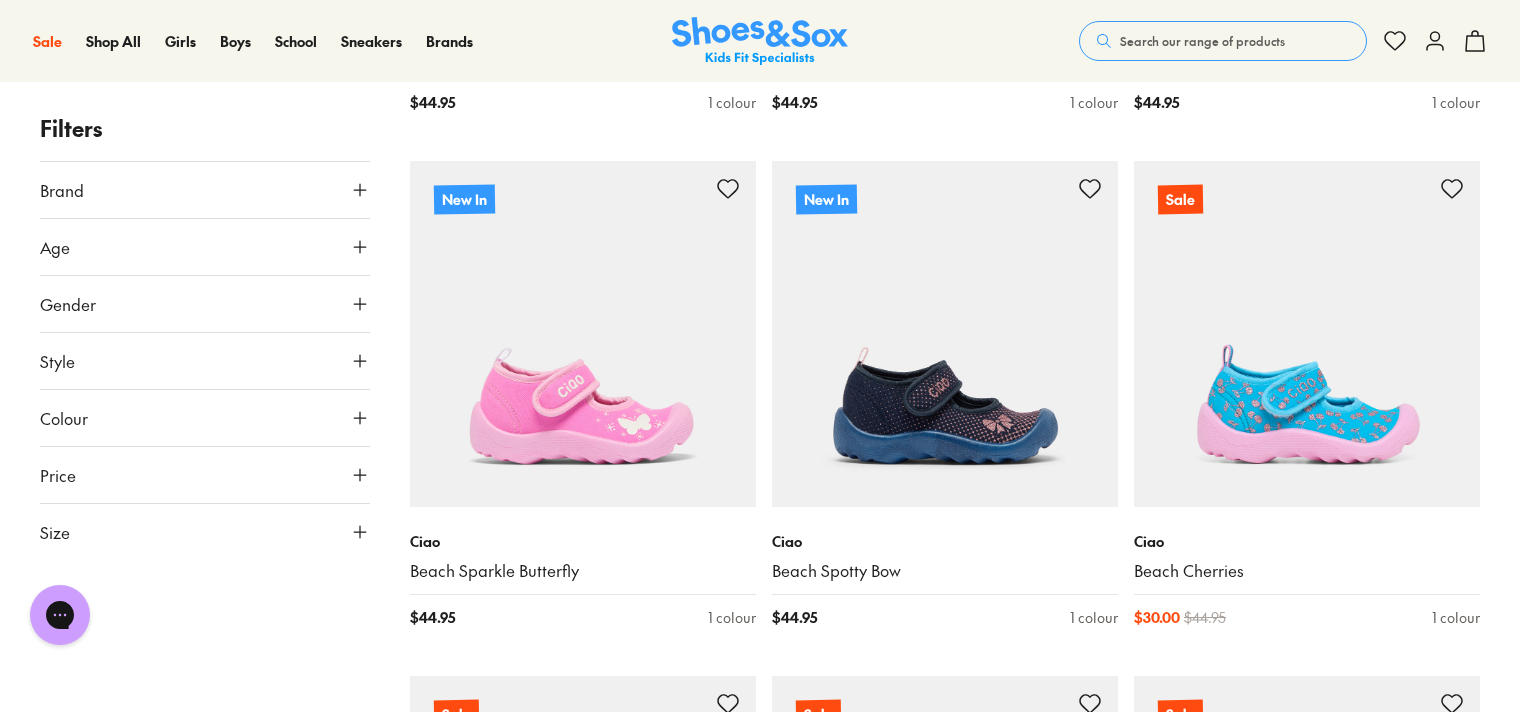 click on "Search our range of products" at bounding box center [1202, 41] 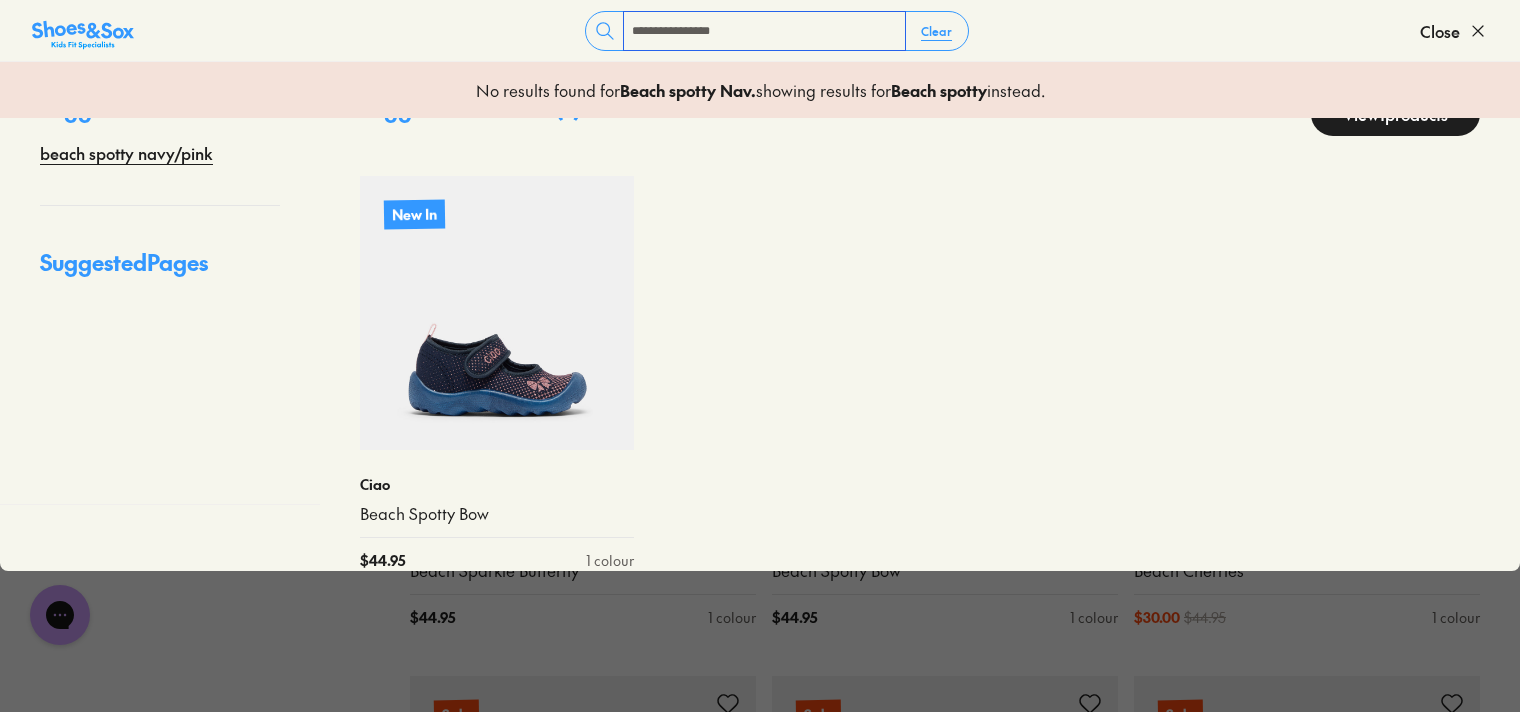 scroll, scrollTop: 96, scrollLeft: 0, axis: vertical 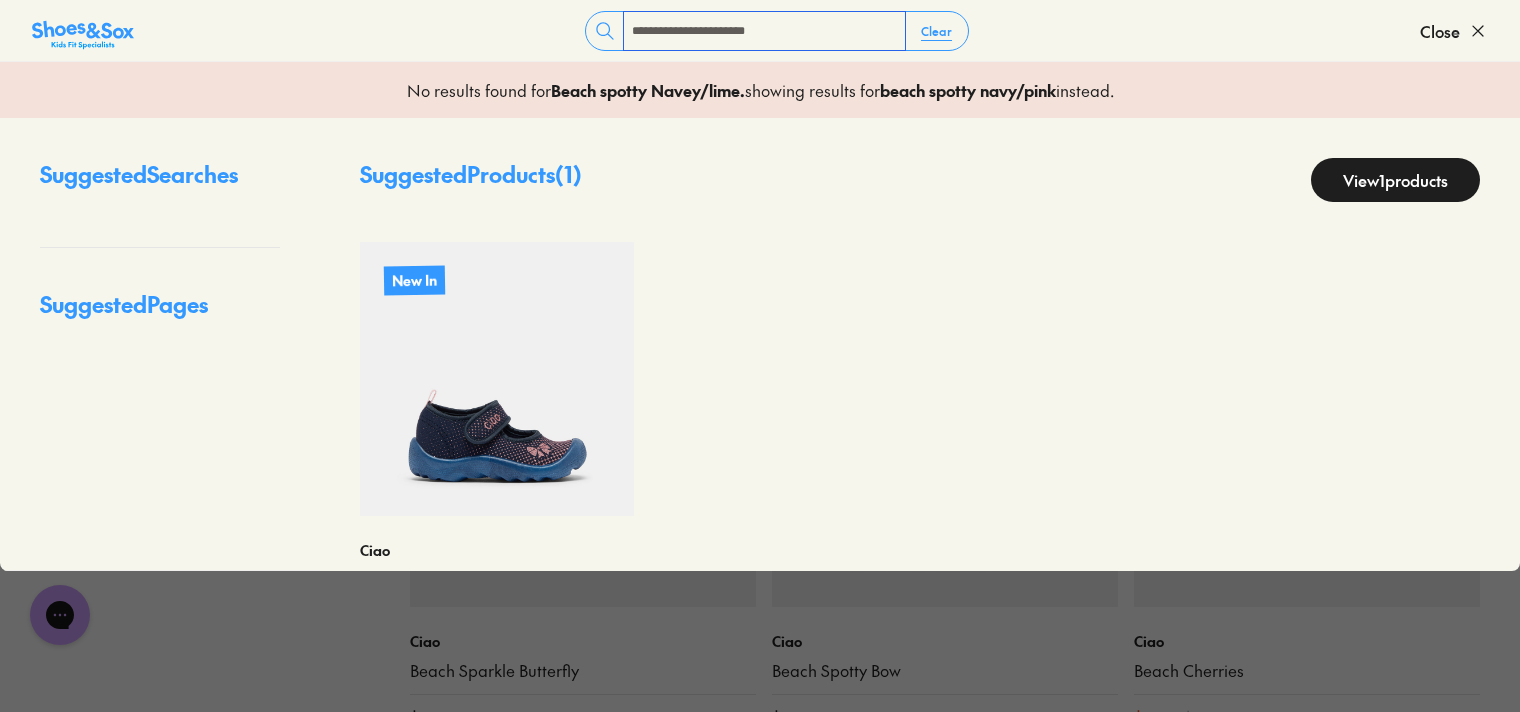 type on "**********" 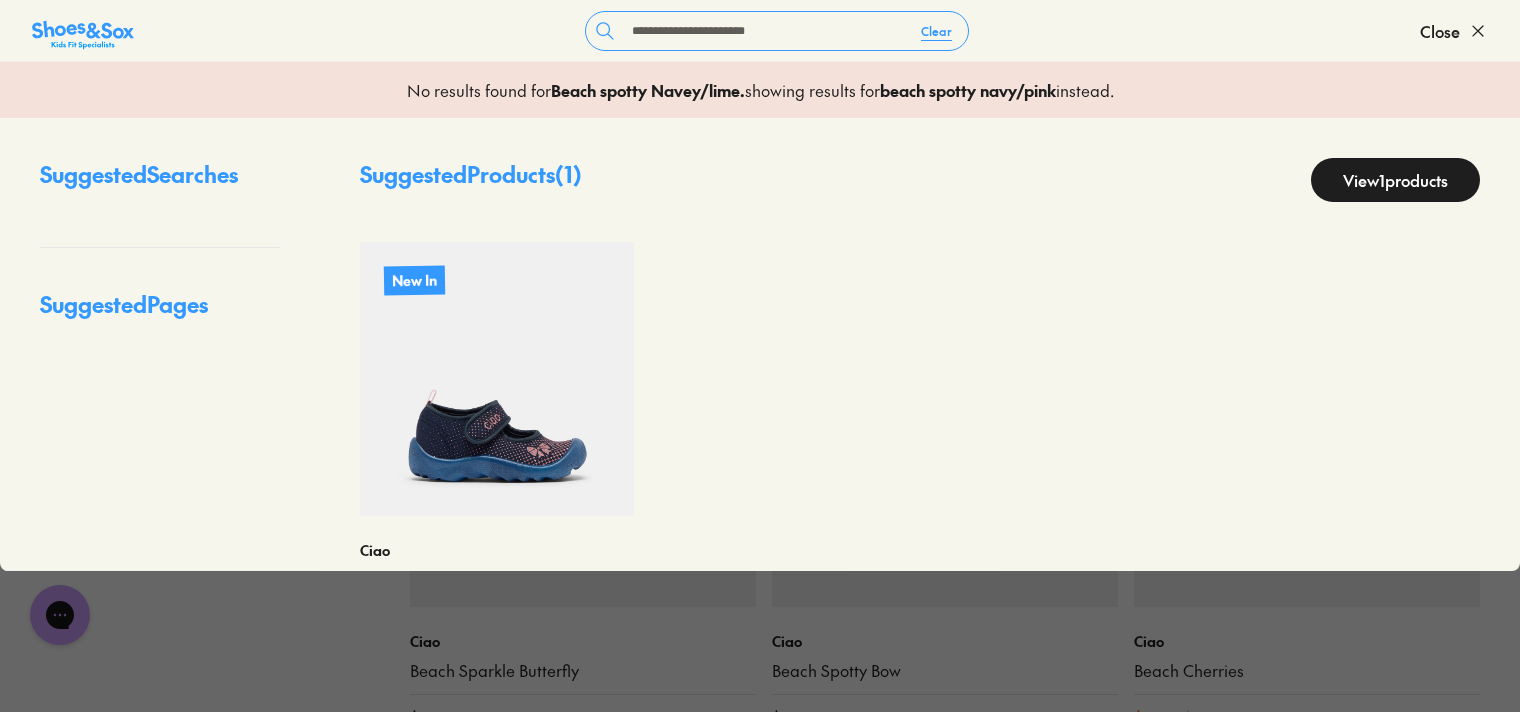 click on "View  1  products" at bounding box center (1395, 180) 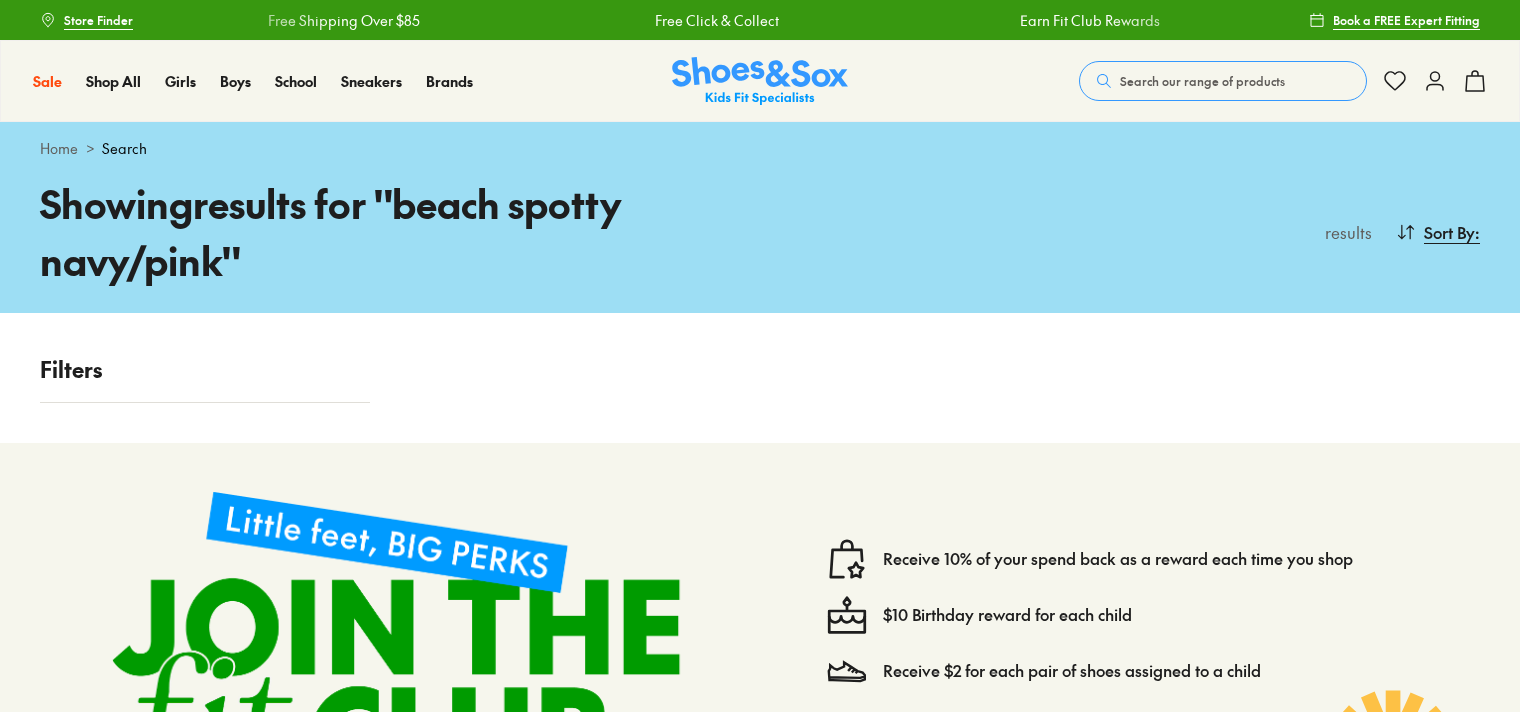scroll, scrollTop: 0, scrollLeft: 0, axis: both 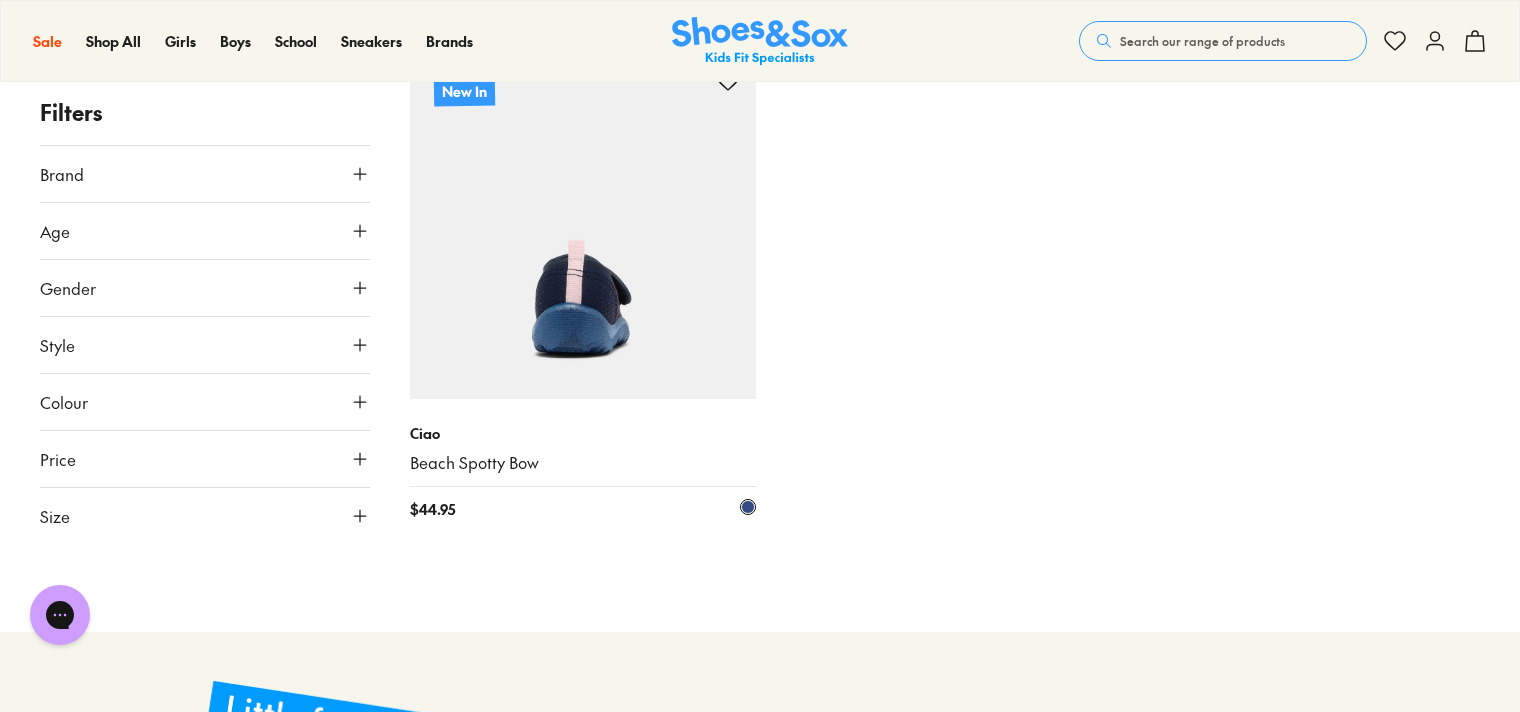 click at bounding box center [748, 507] 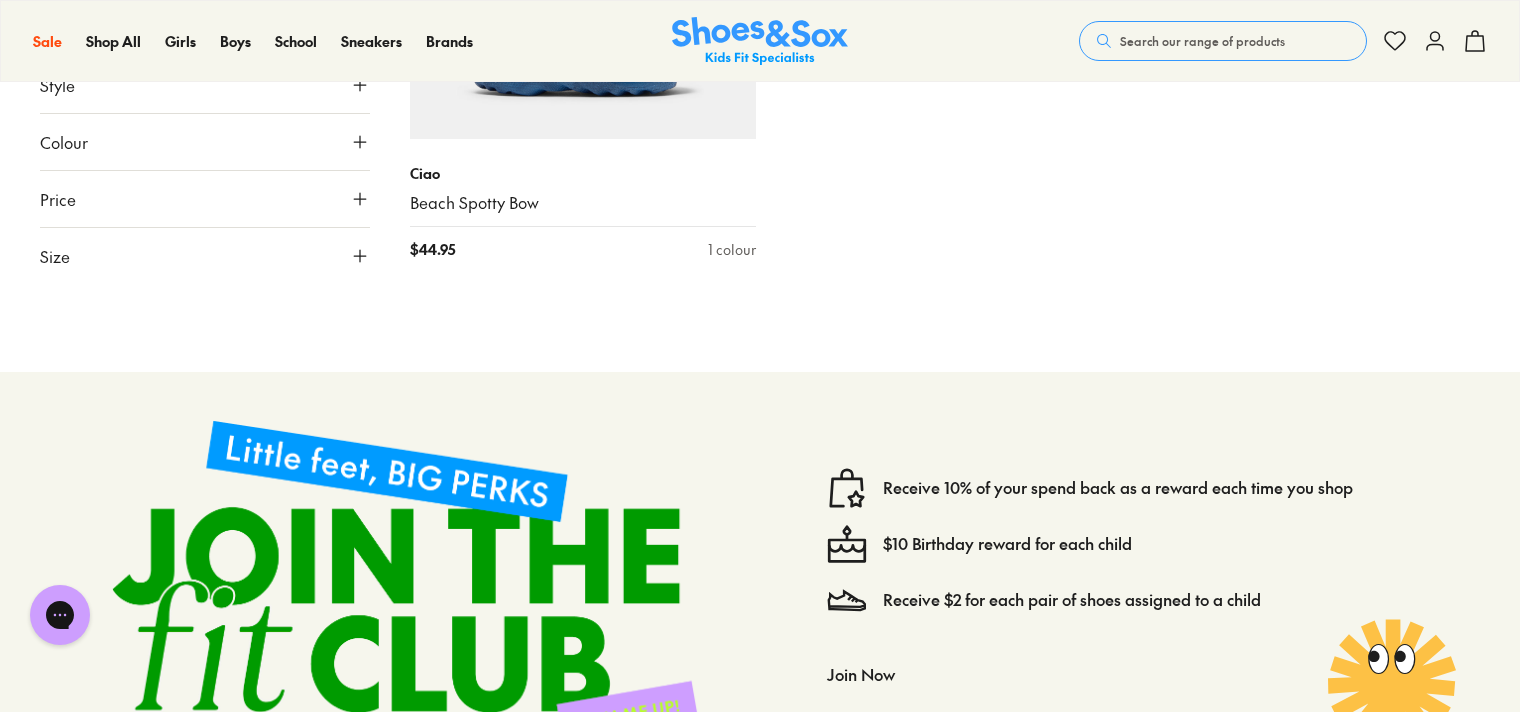 scroll, scrollTop: 300, scrollLeft: 0, axis: vertical 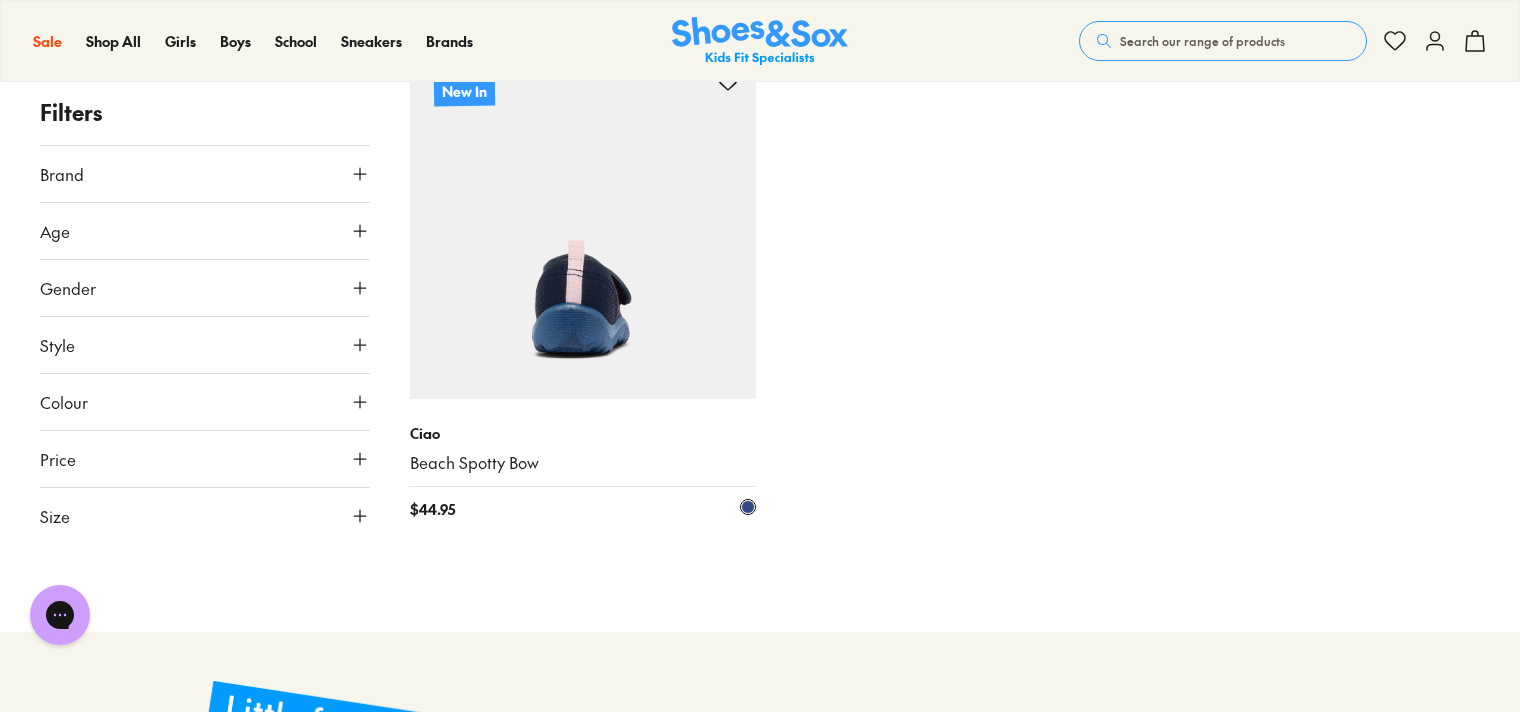 click at bounding box center [583, 226] 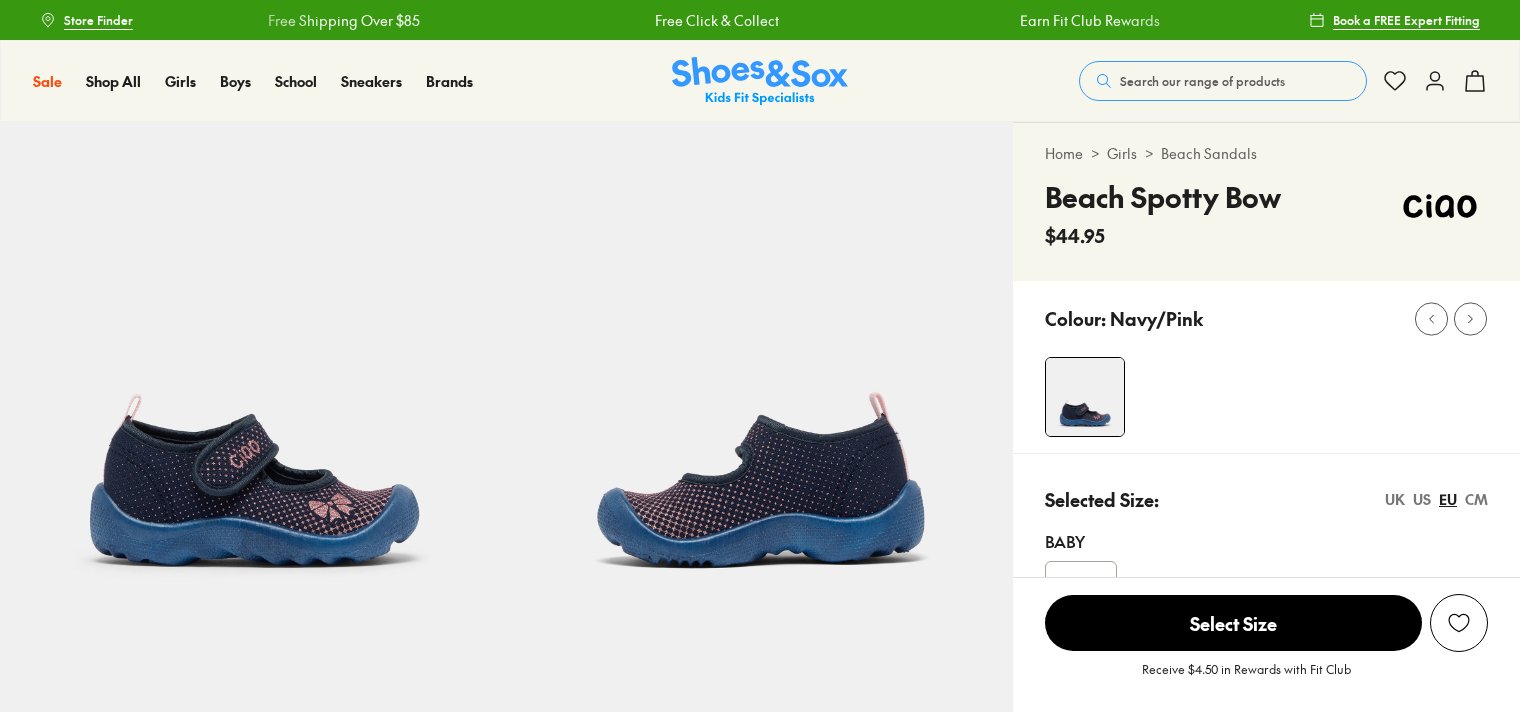 scroll, scrollTop: 270, scrollLeft: 0, axis: vertical 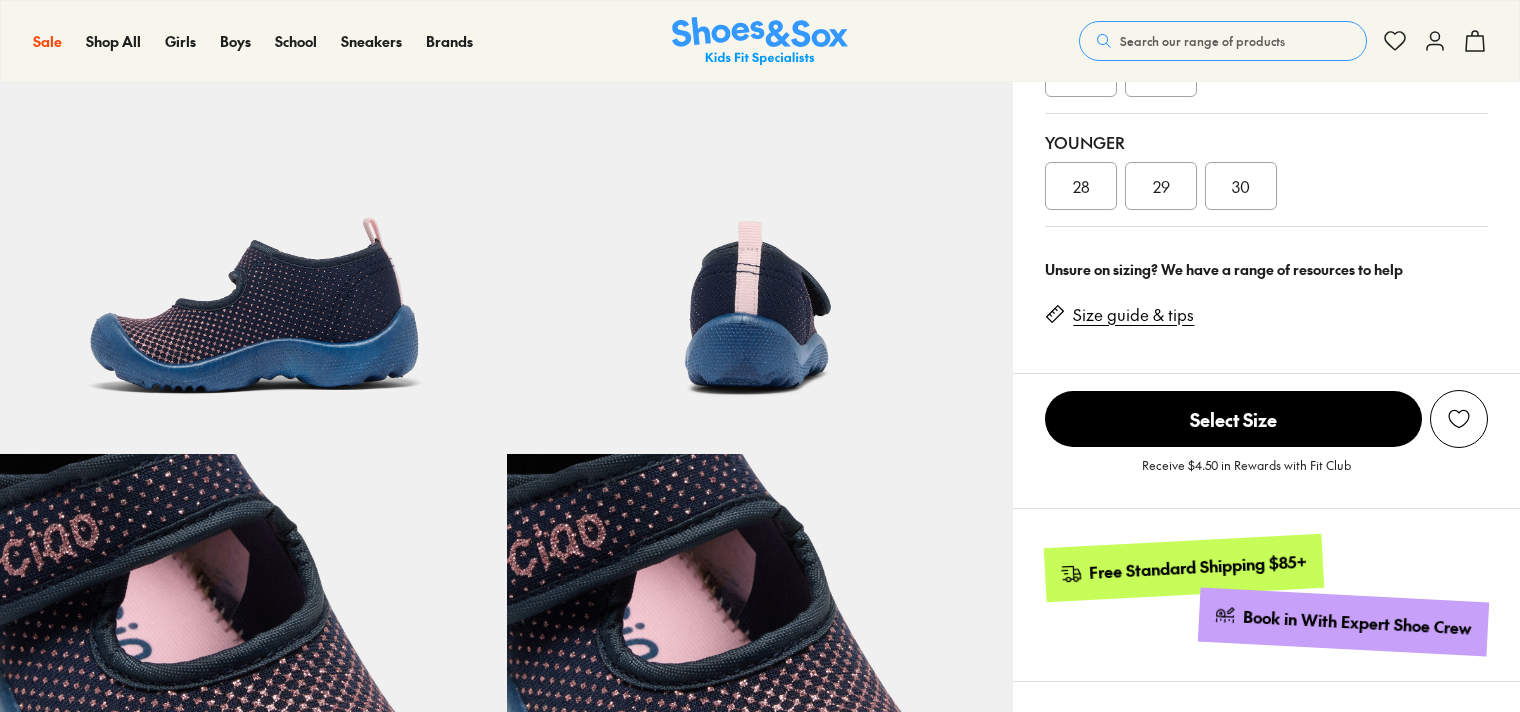 select on "*" 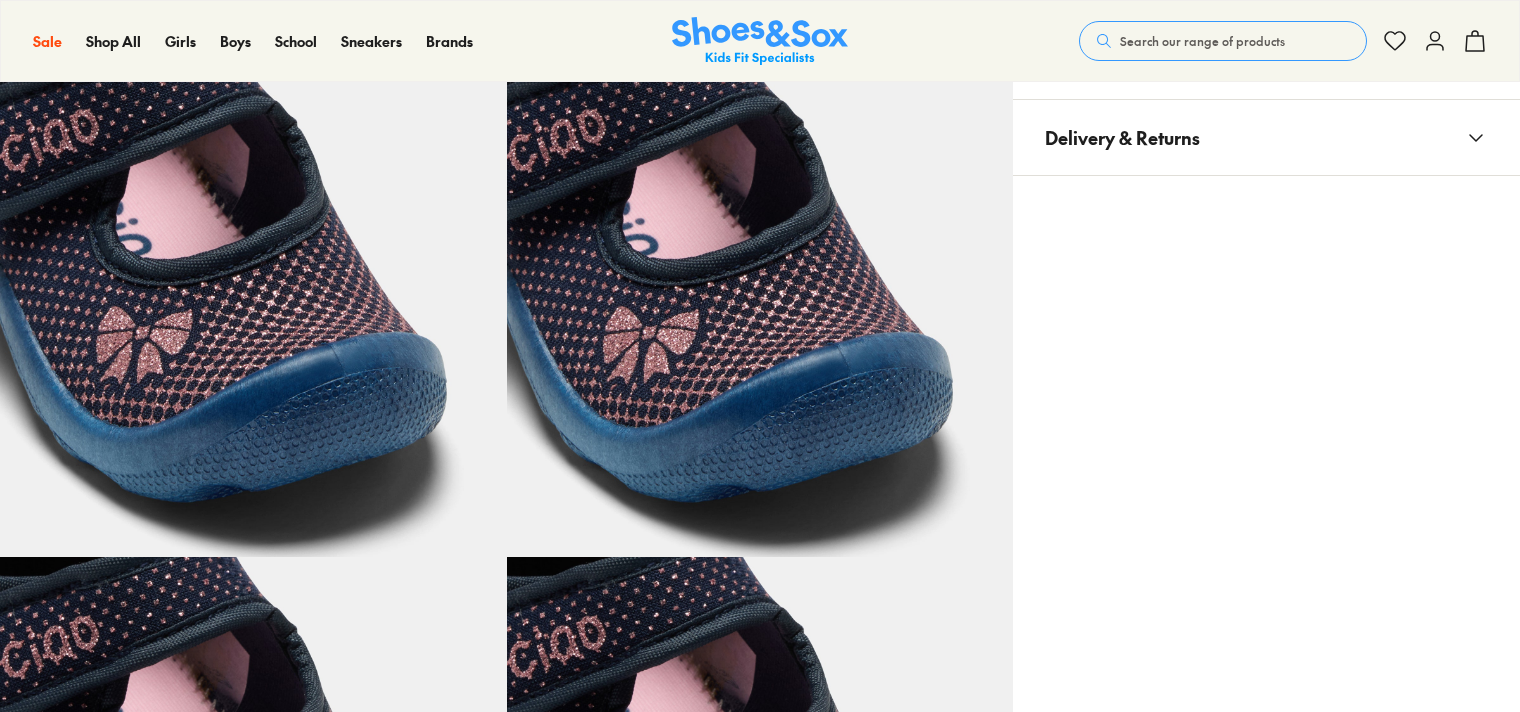 scroll, scrollTop: 1700, scrollLeft: 0, axis: vertical 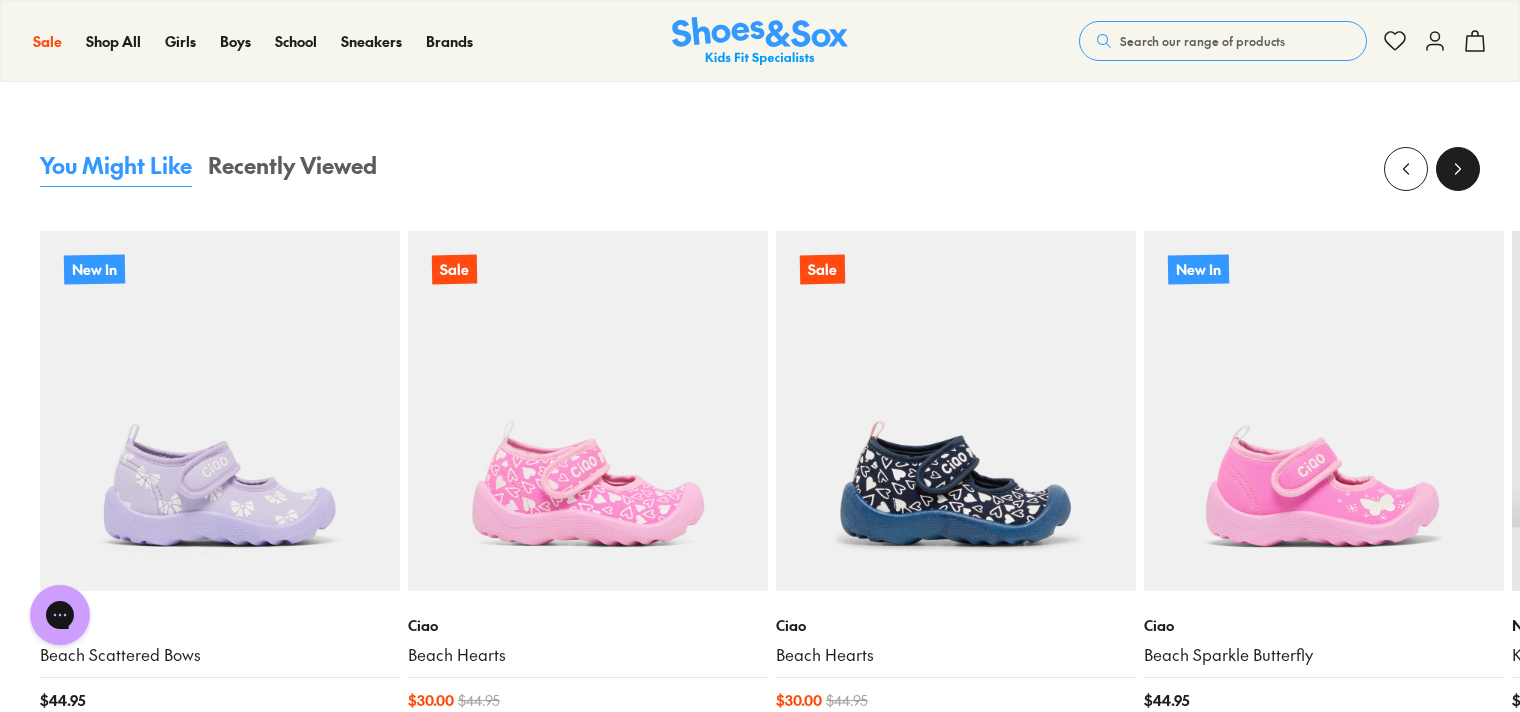 click at bounding box center (1458, 169) 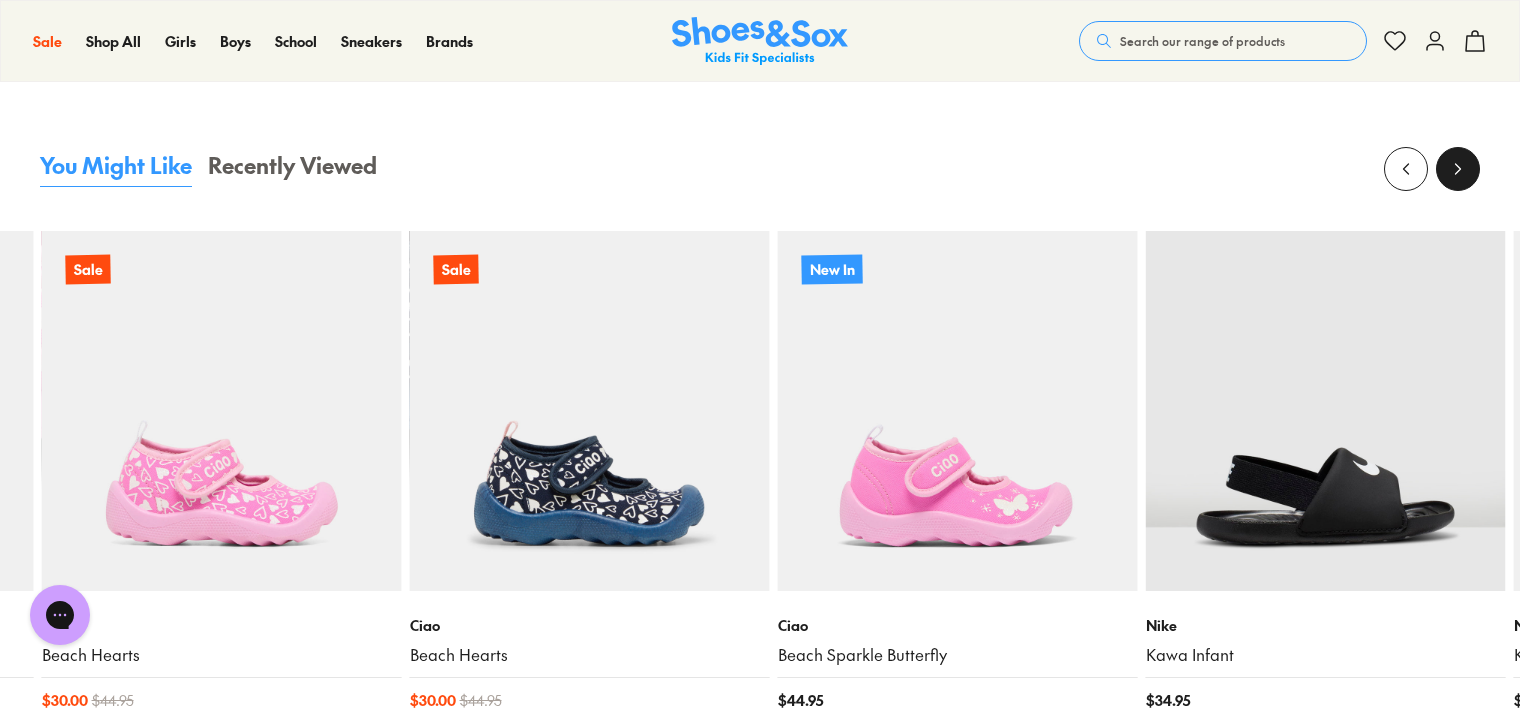 click at bounding box center [1458, 169] 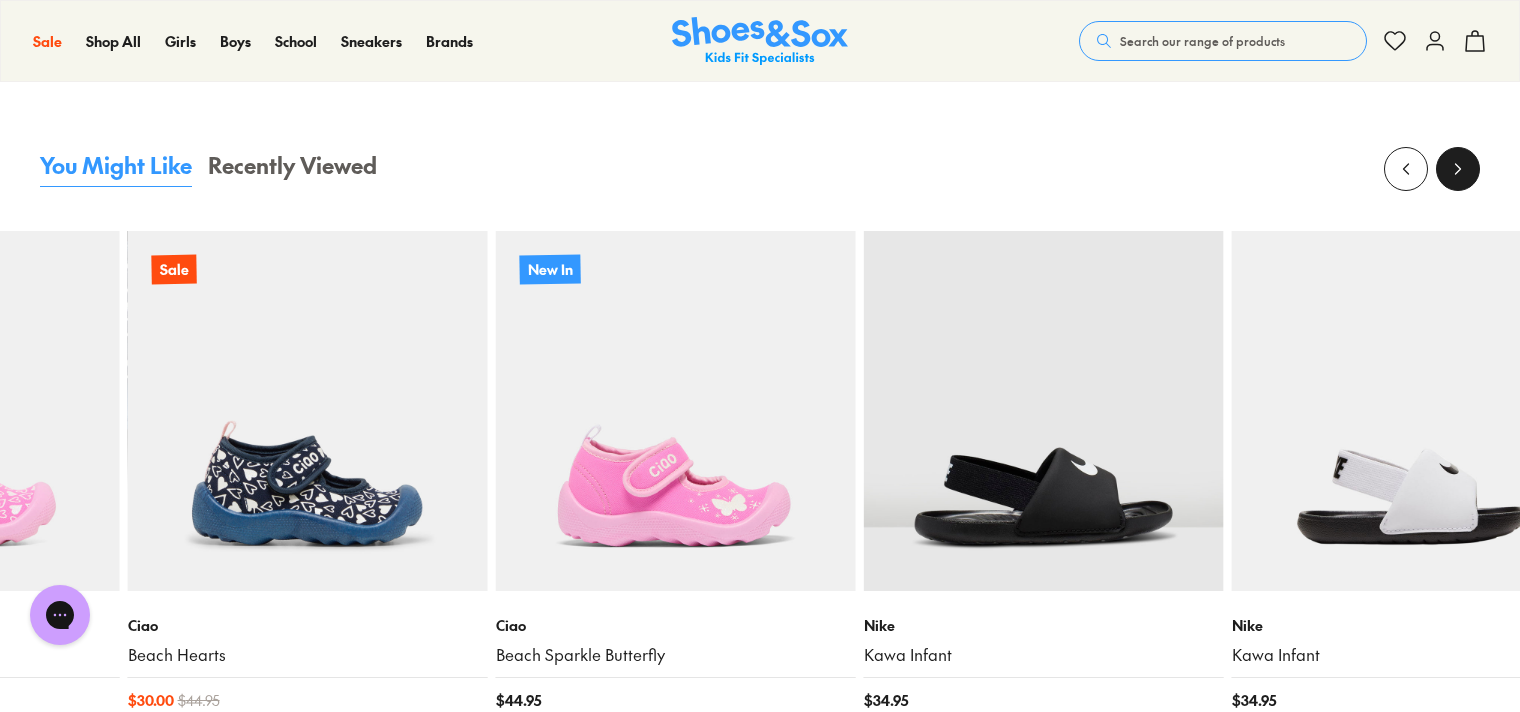 click at bounding box center [1458, 169] 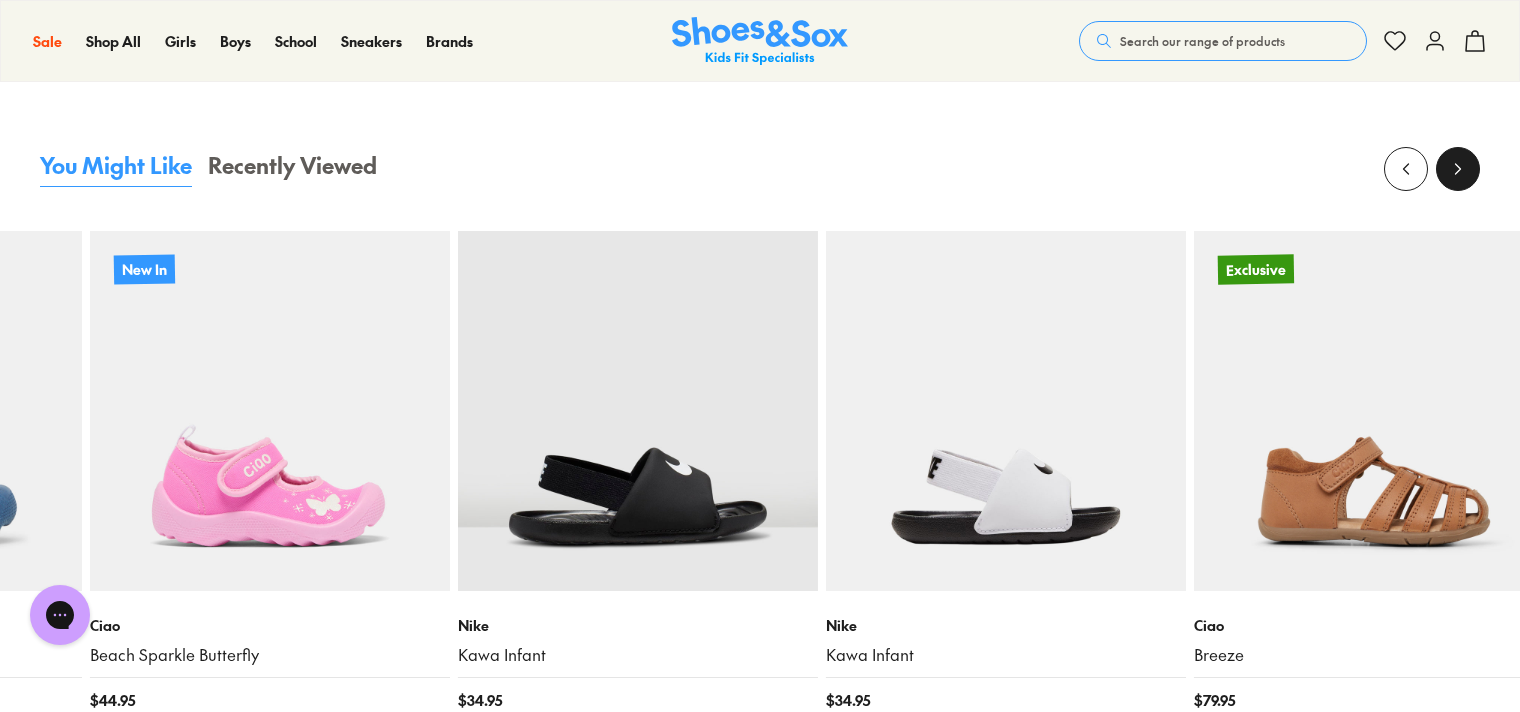 click at bounding box center (1458, 169) 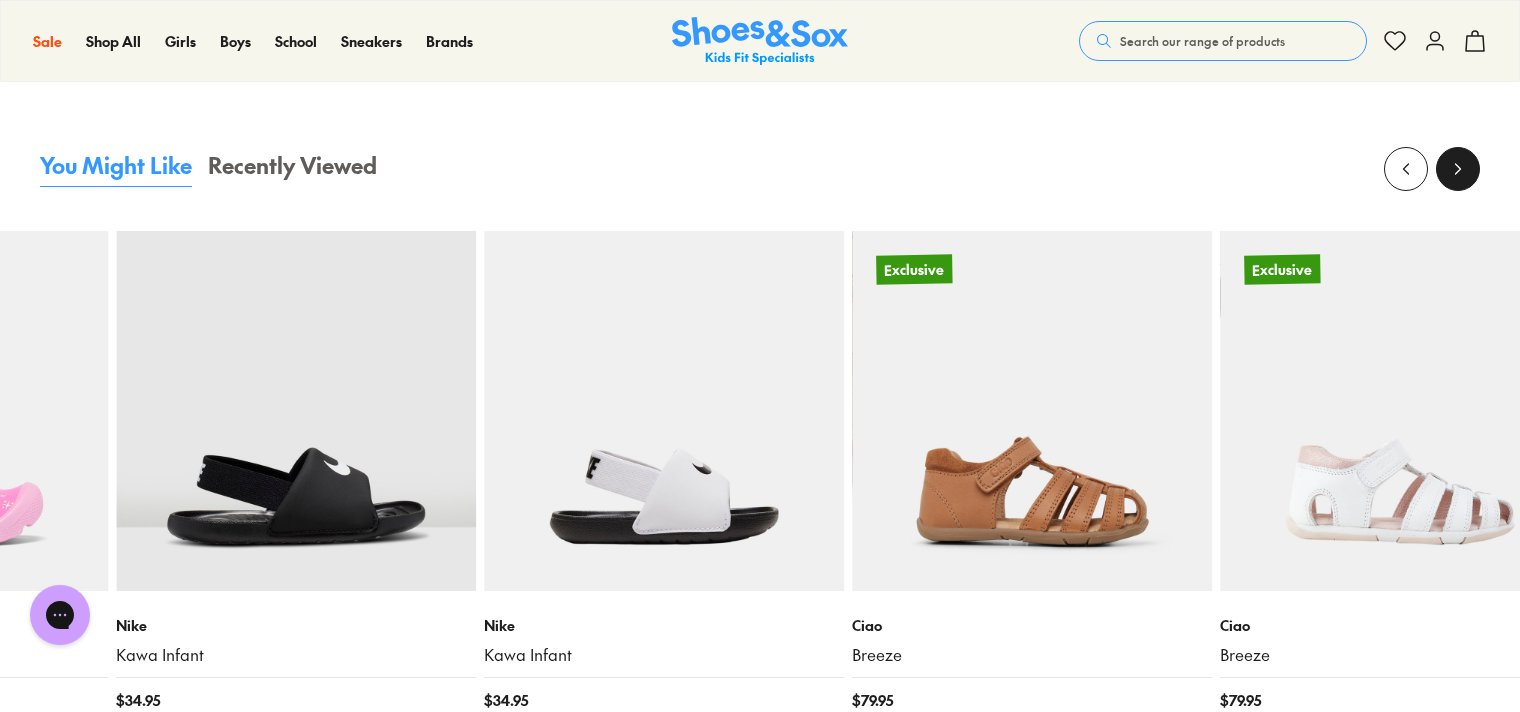 click at bounding box center [1458, 169] 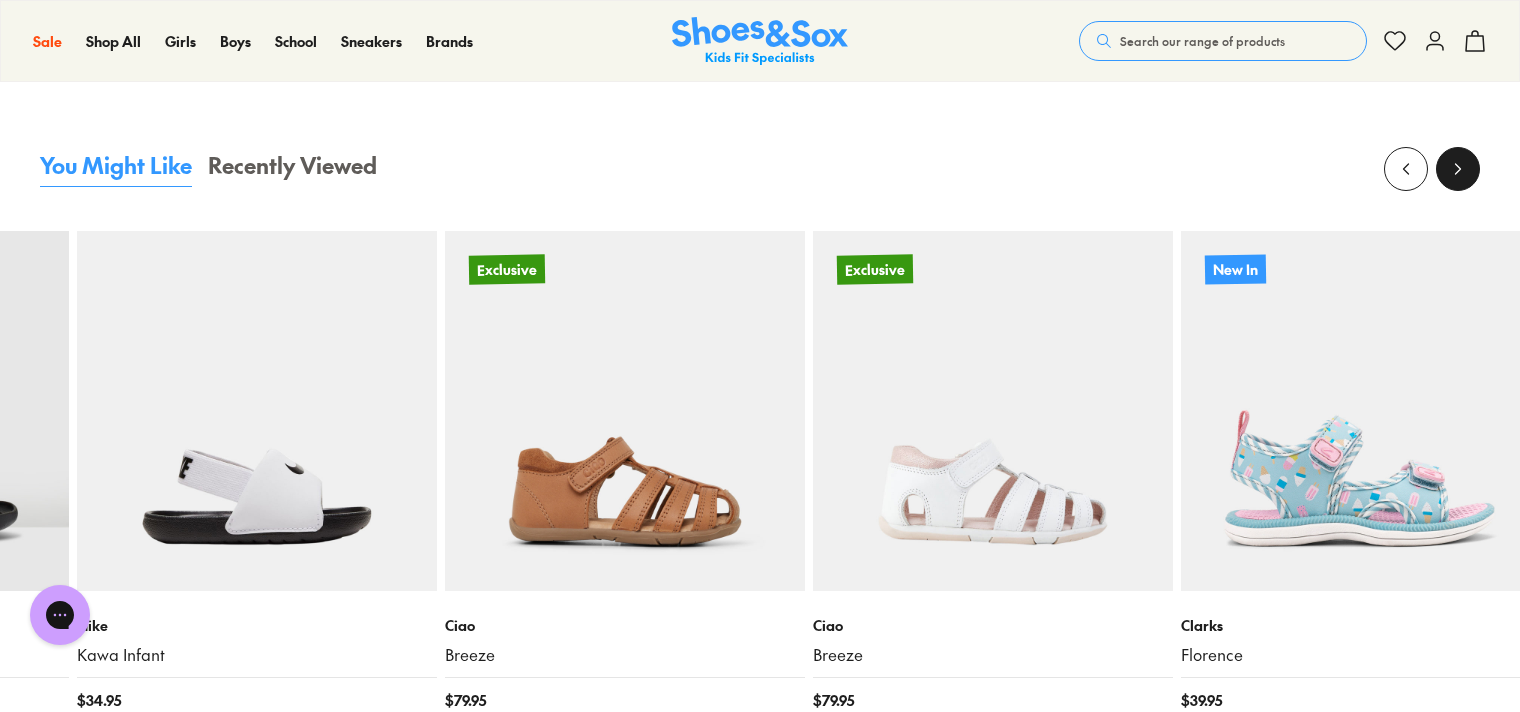 click at bounding box center [1458, 169] 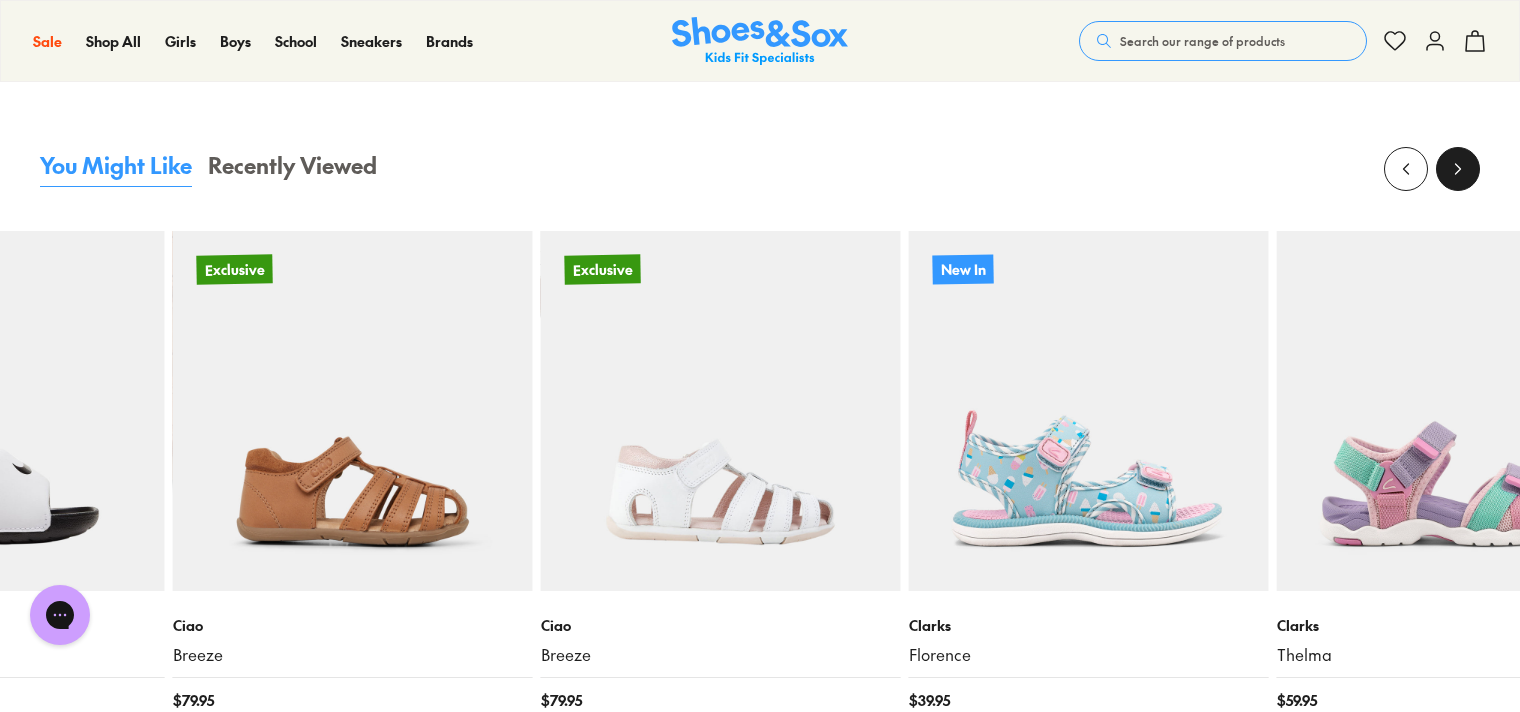 click at bounding box center (1458, 169) 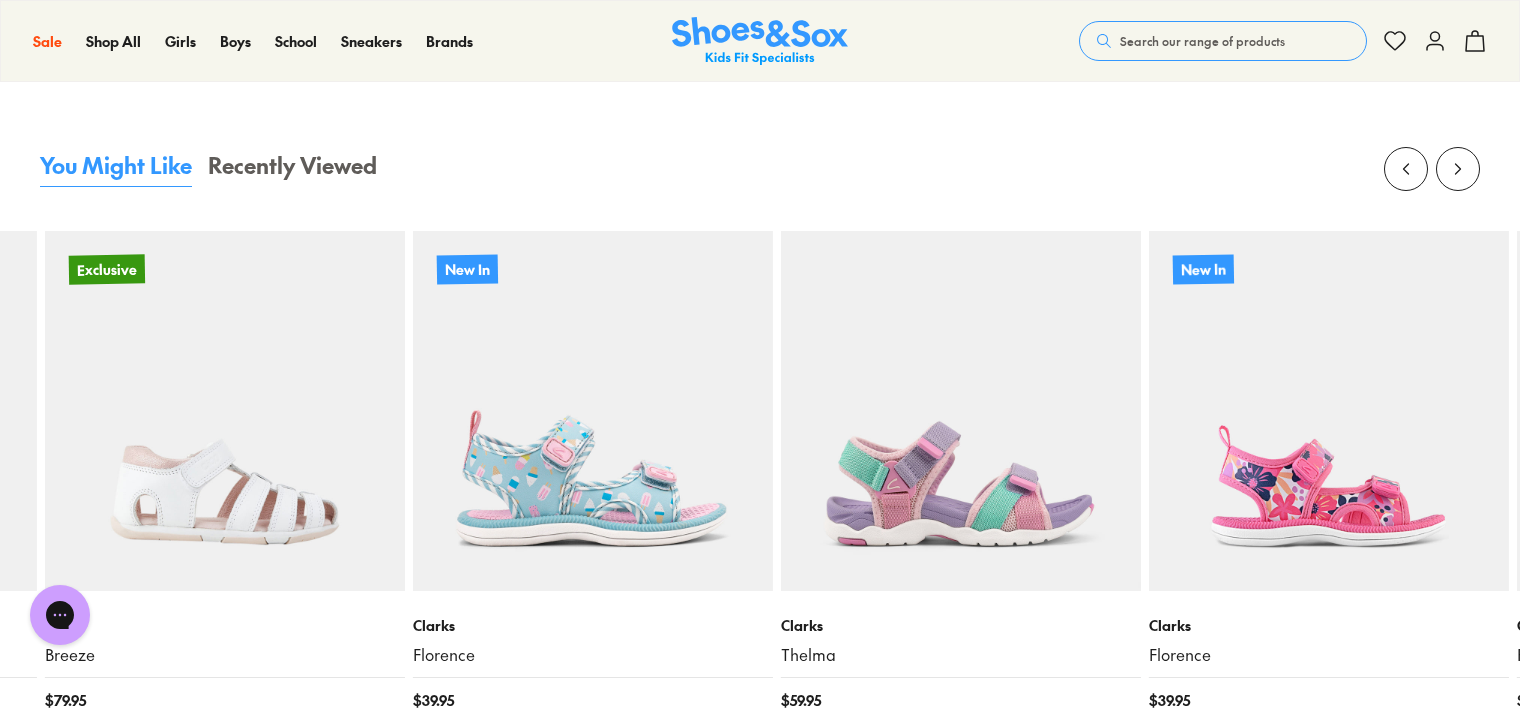 scroll, scrollTop: 38566, scrollLeft: 0, axis: vertical 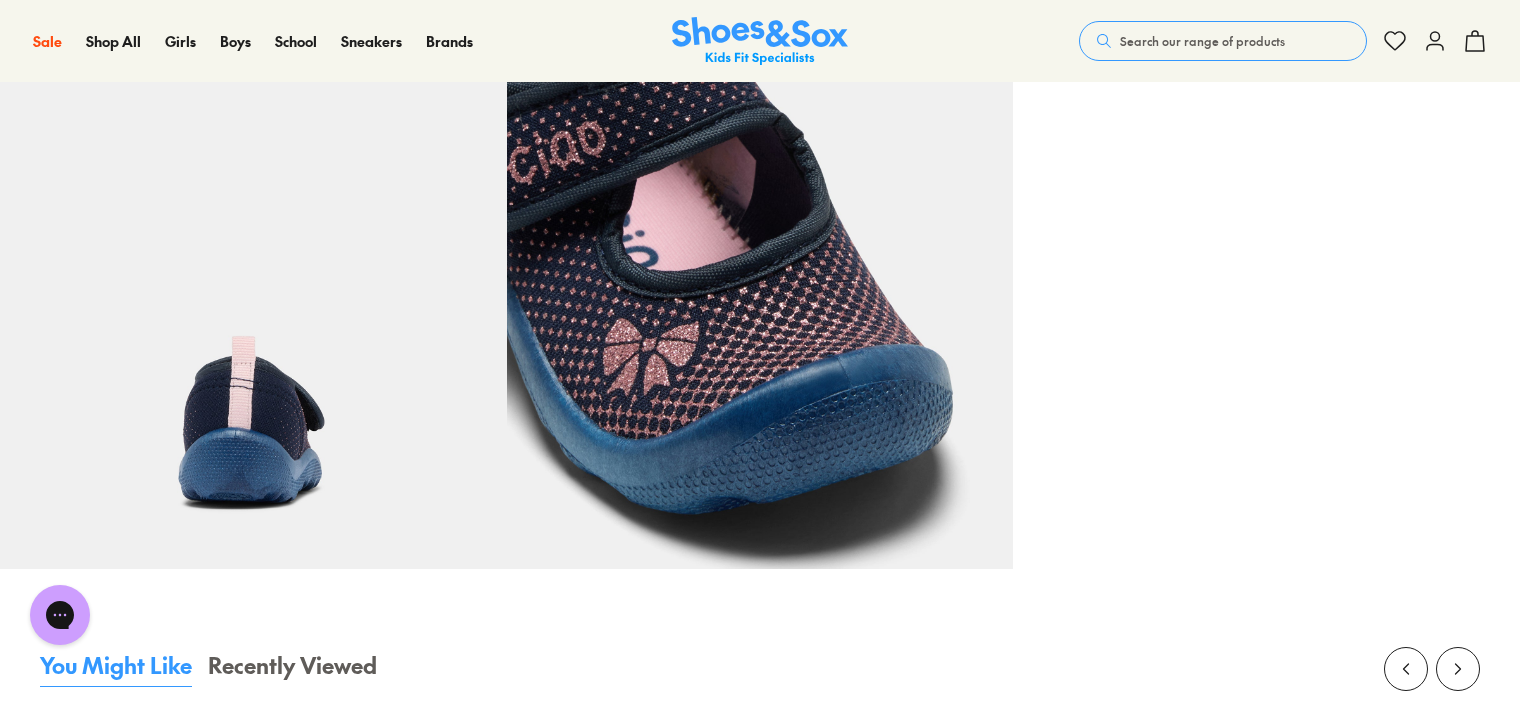 click on "Search our range of products" at bounding box center [1202, 41] 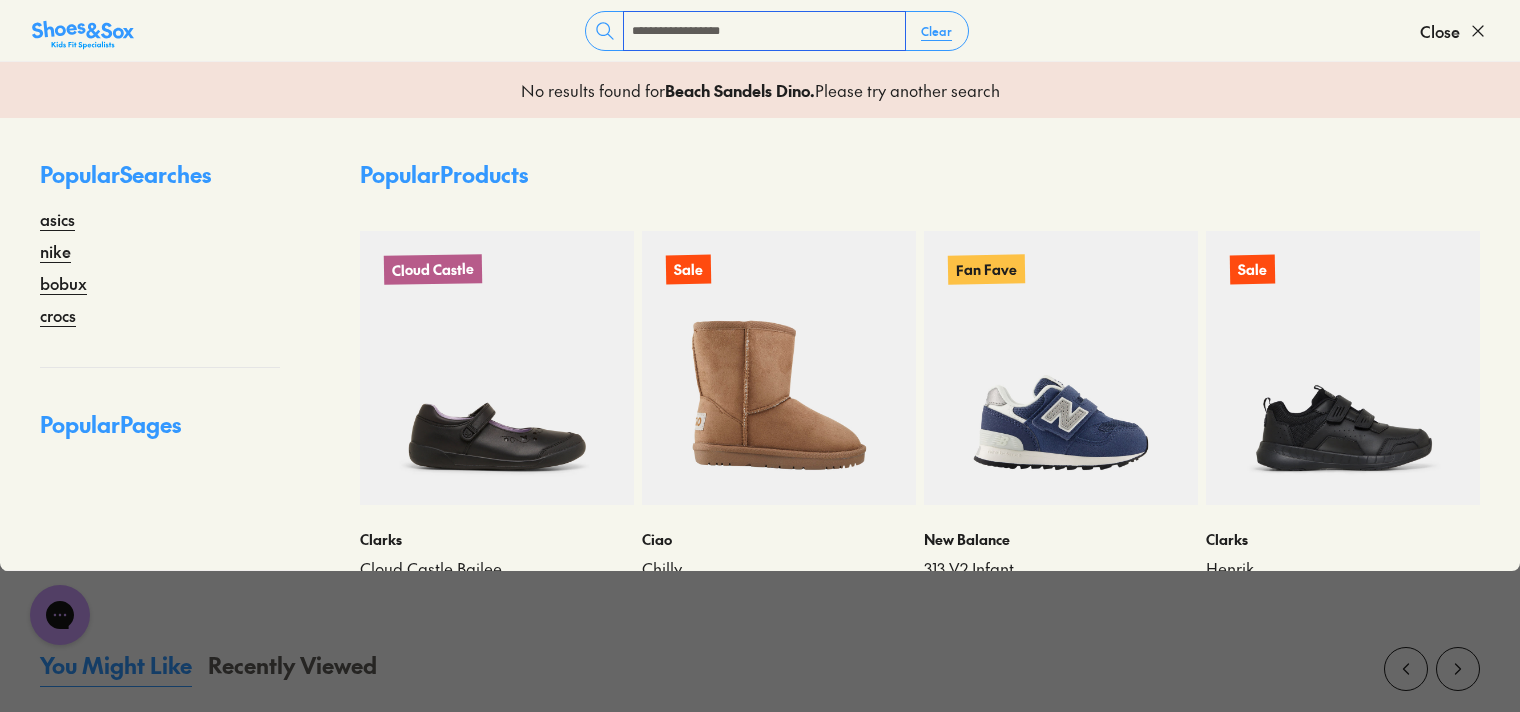 click on "**********" at bounding box center (764, 31) 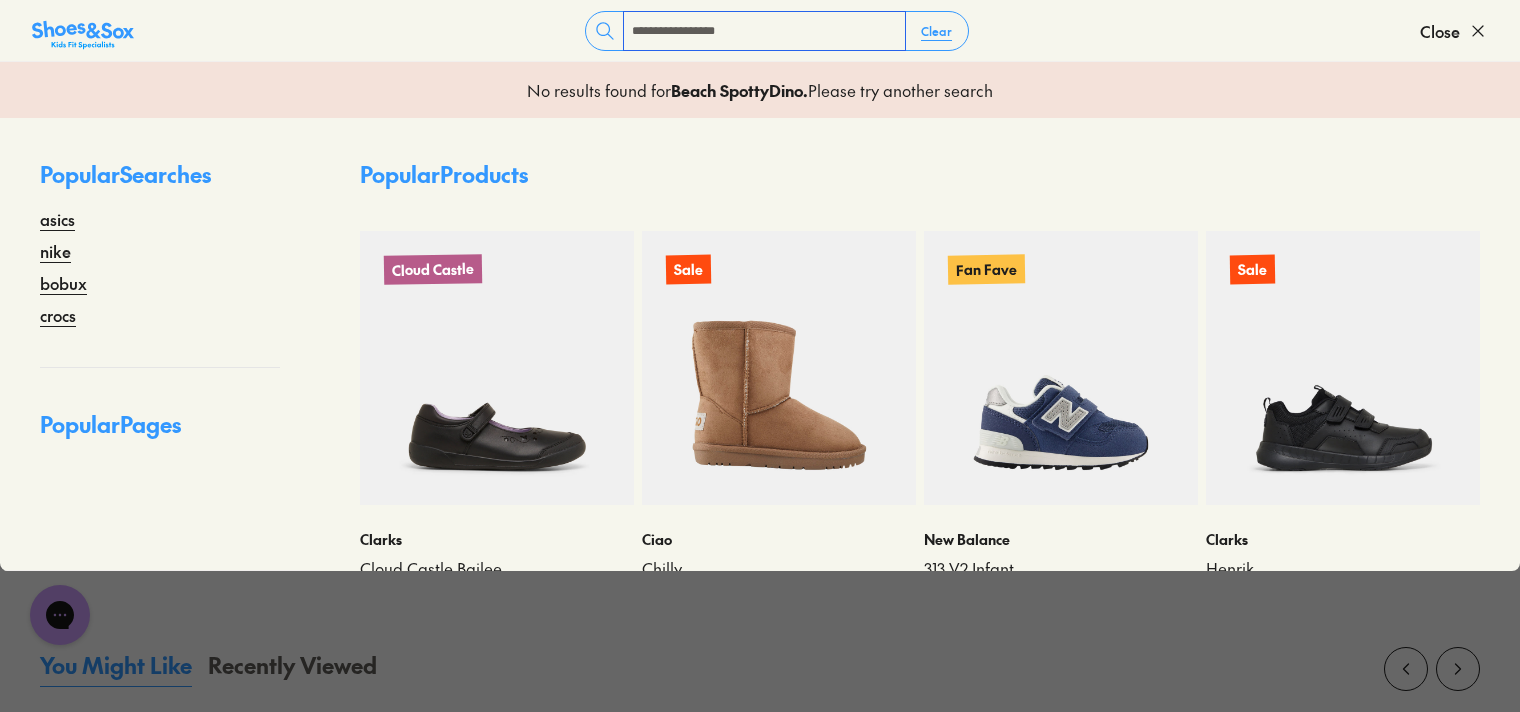 type on "**********" 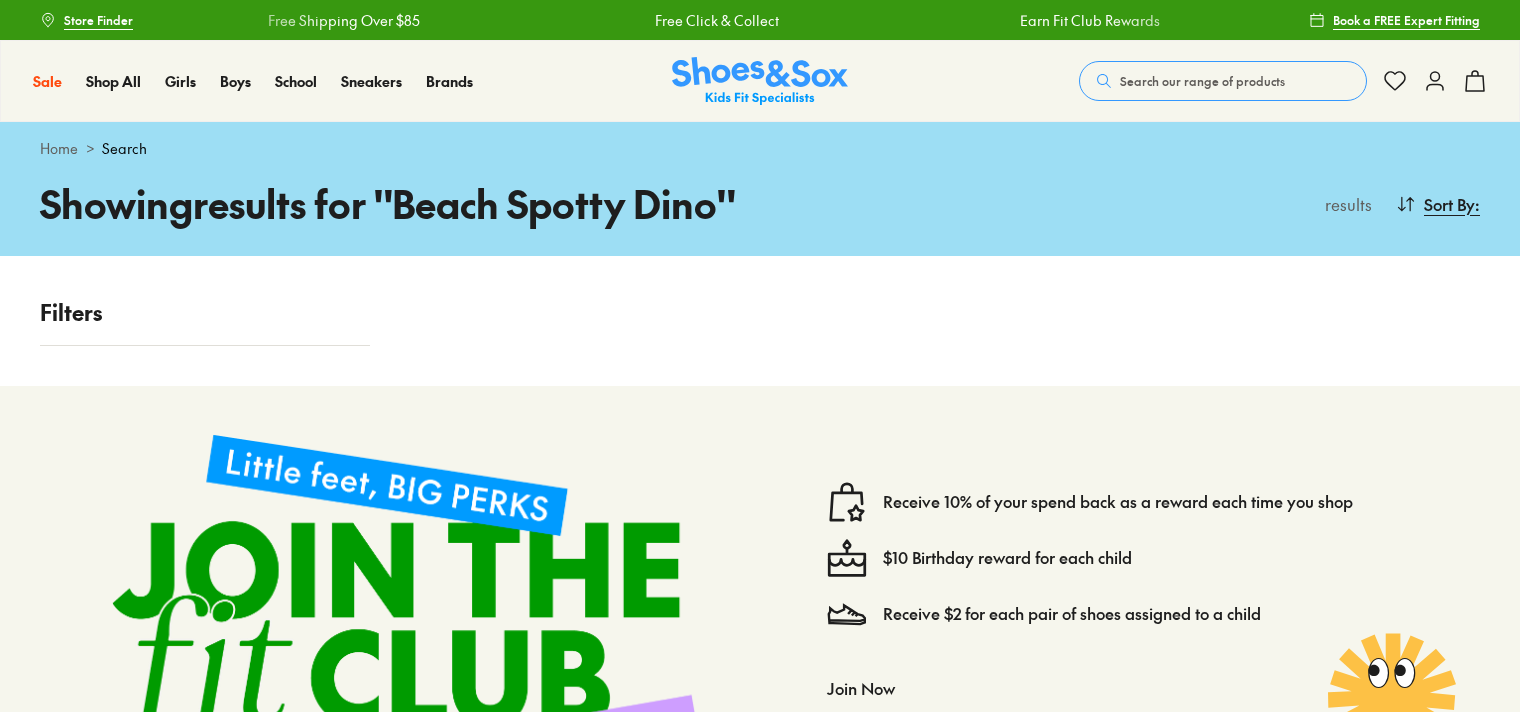 scroll, scrollTop: 0, scrollLeft: 0, axis: both 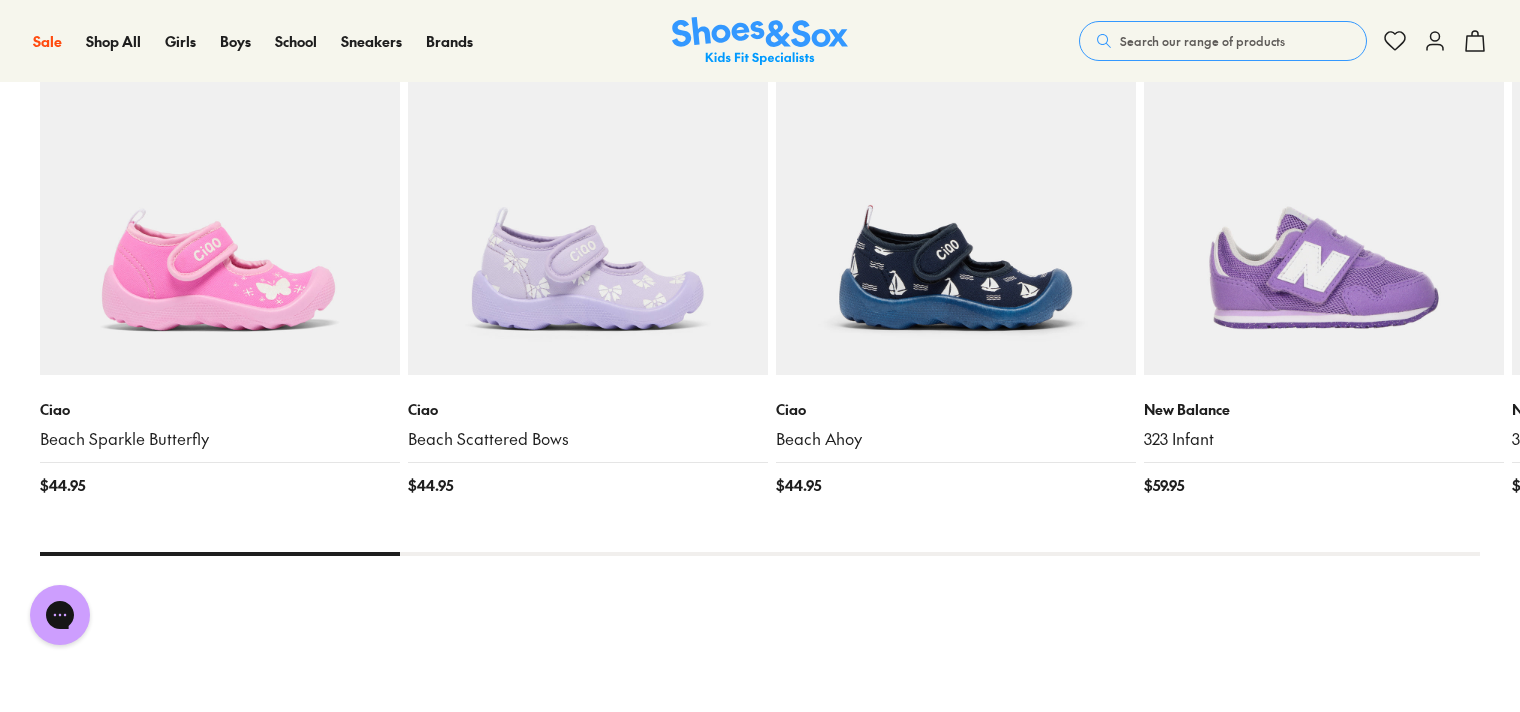 click on "Search our range of products" at bounding box center [1202, 41] 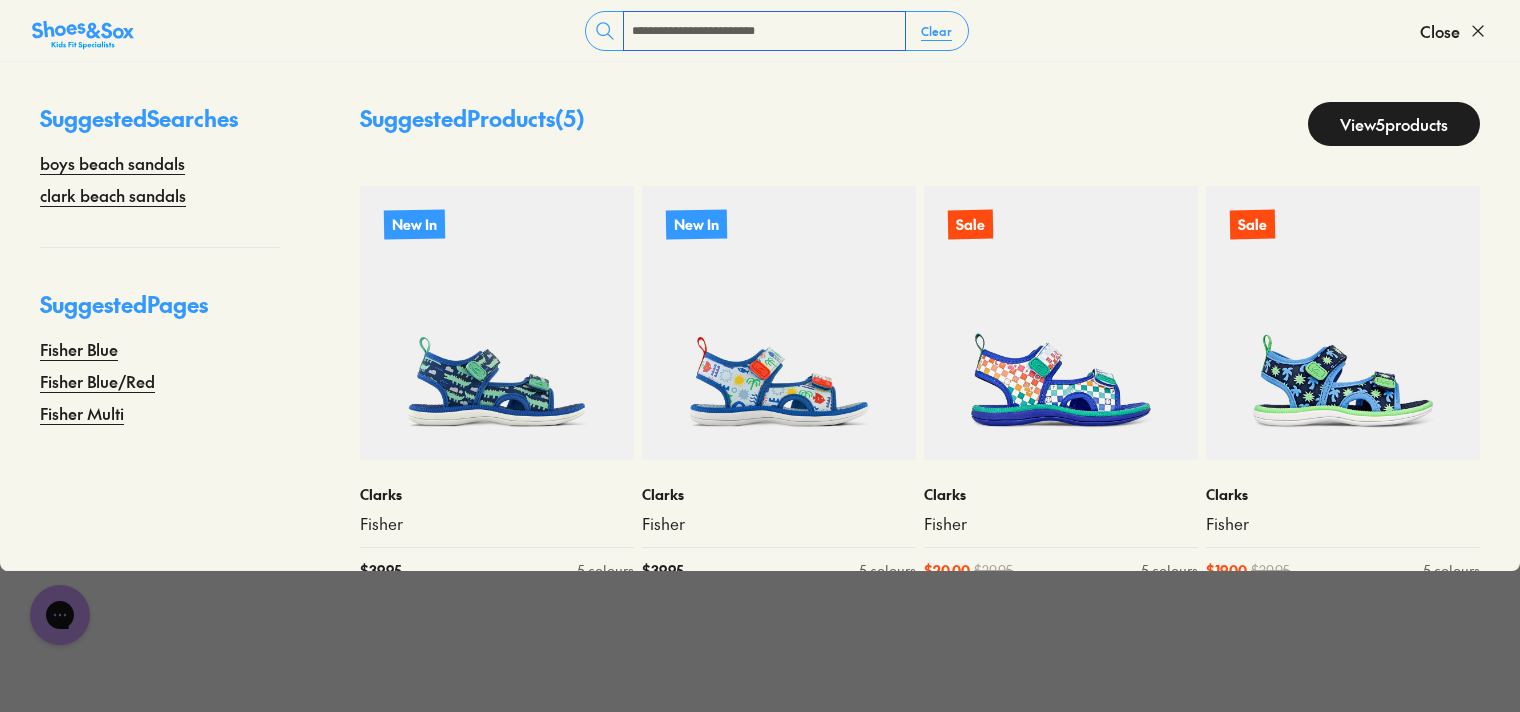type on "**********" 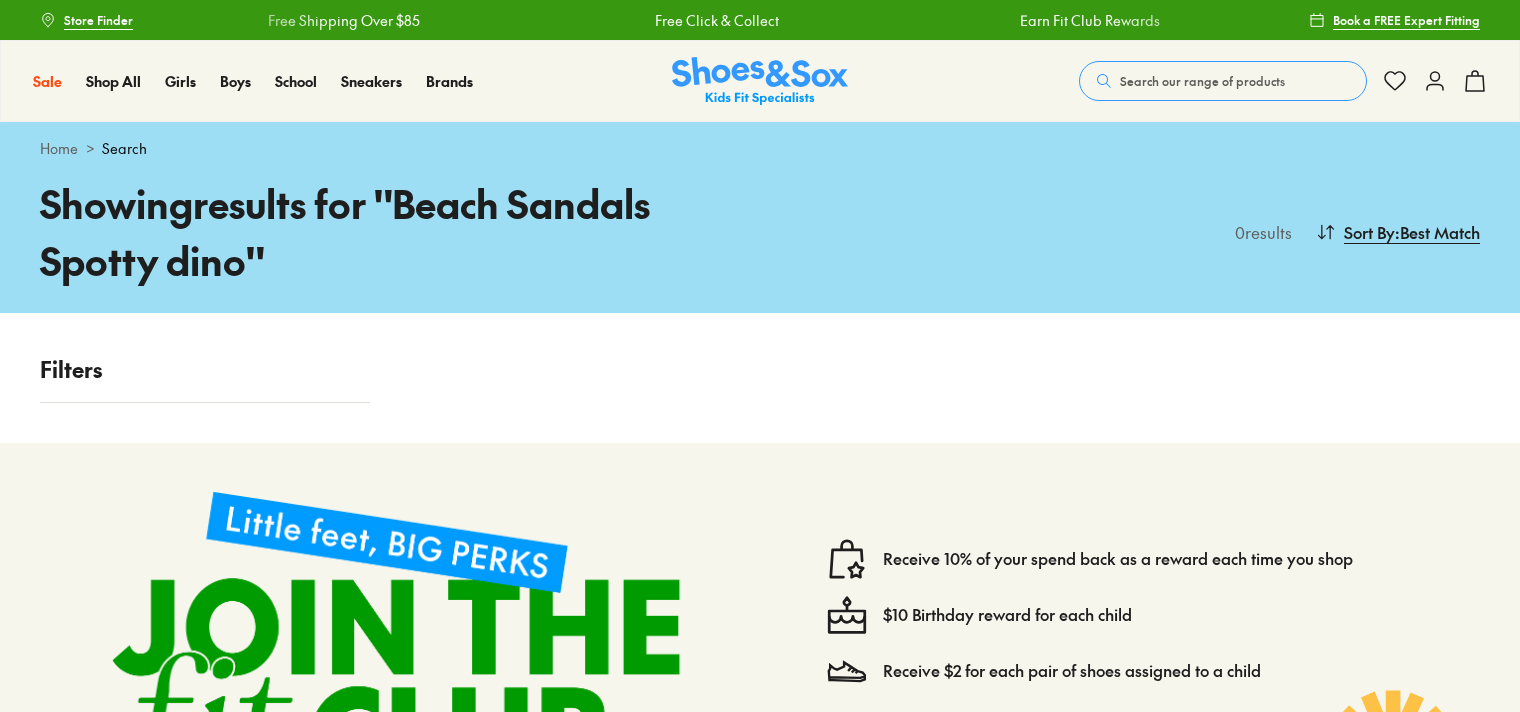 scroll, scrollTop: 0, scrollLeft: 0, axis: both 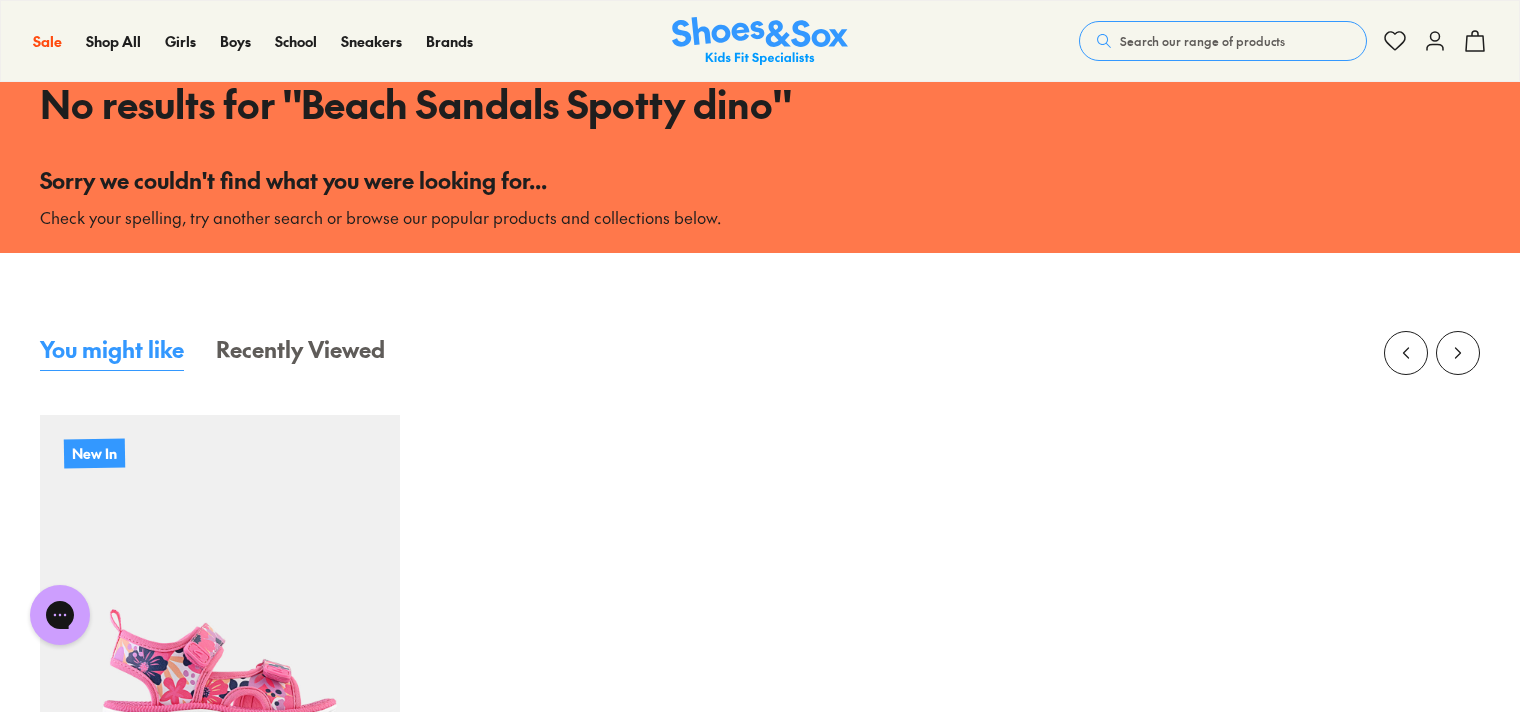 click on "Search our range of products Clear Close Popular  Searches asics nike bobux crocs Popular  Pages asics nike bobux crocs Popular  Products Cloud Castle Clarks Cloud Castle Bailee $ 80.00 $ 149.95 Sale Ciao Chilly $ 25.00 $ 39.95 Fan Fave New Balance 313 V2 Infant $ 59.95 Sale Clarks Henrik $ 50.00 $ 89.95
Login or create a Fit Club account
Receive 10% cashback for your next order
Each child will enjoy a $10 birthday reward
Earn $2 for each shoe assigned to a child
Continue" at bounding box center (1283, 41) 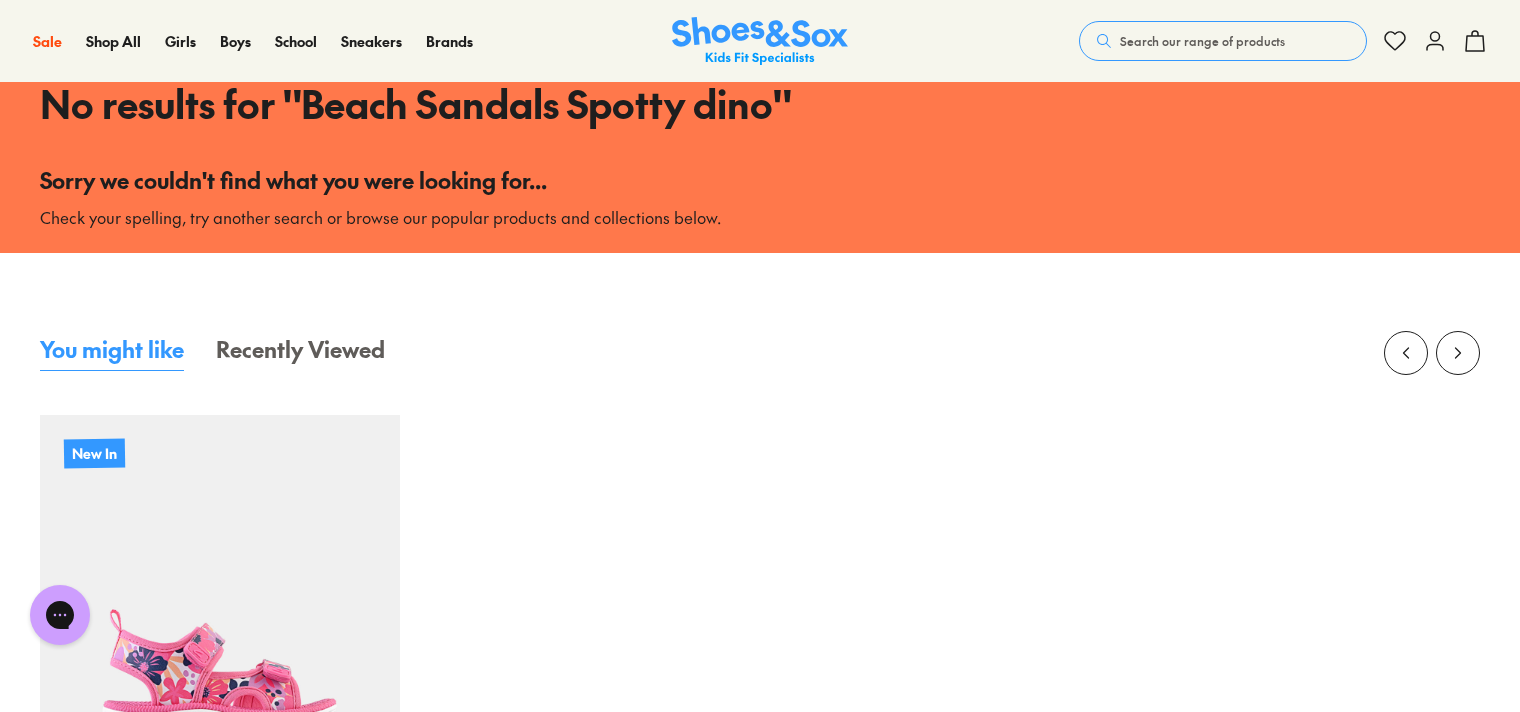 click on "Search our range of products" at bounding box center (1202, 41) 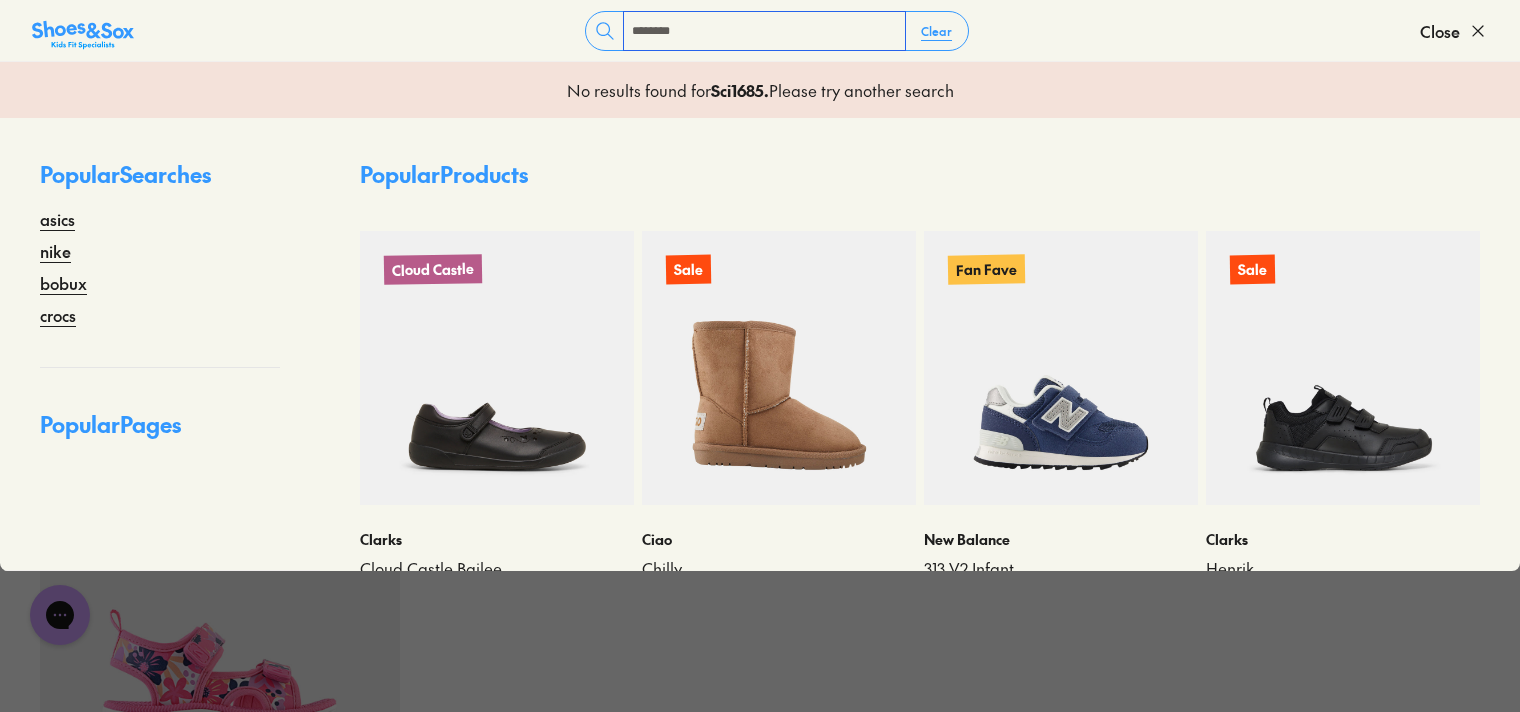 click on "*******" at bounding box center [764, 31] 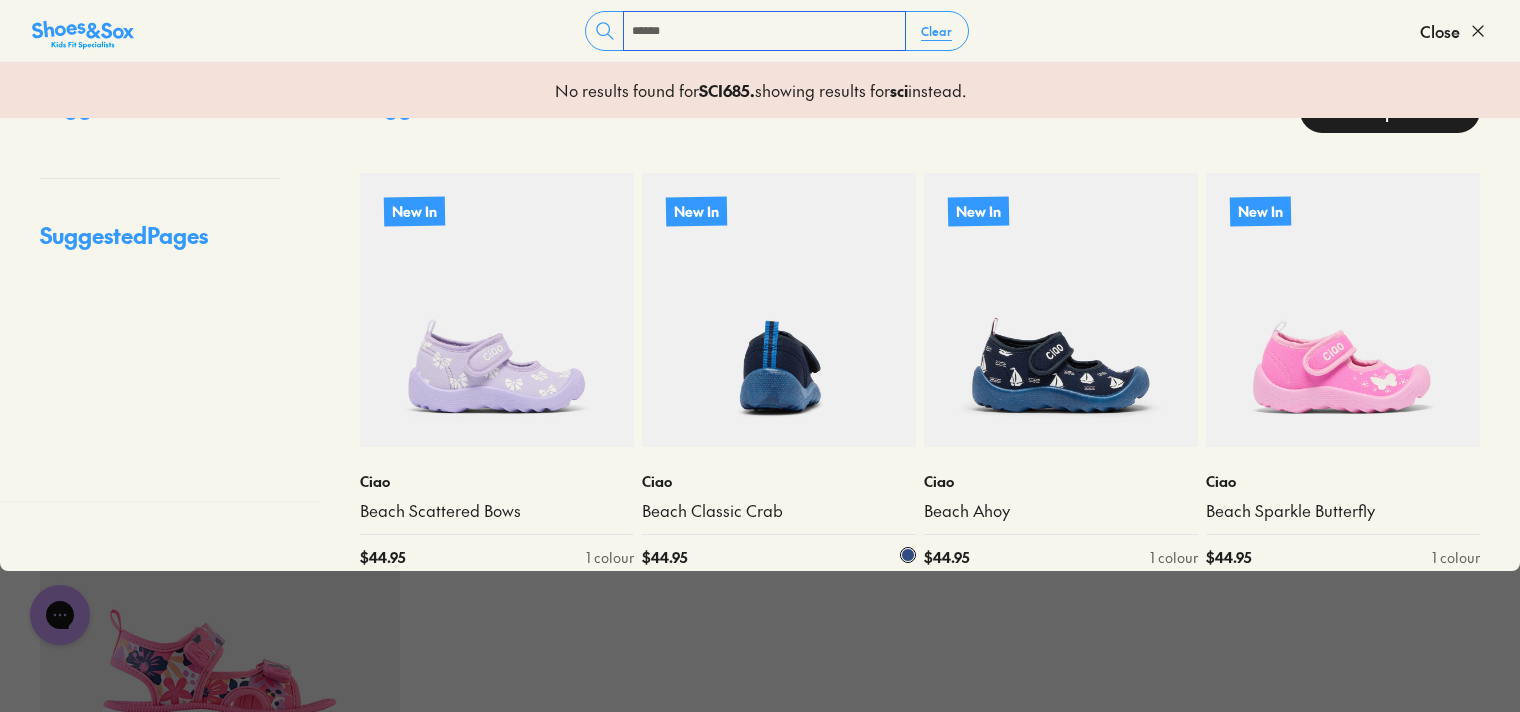 scroll, scrollTop: 96, scrollLeft: 0, axis: vertical 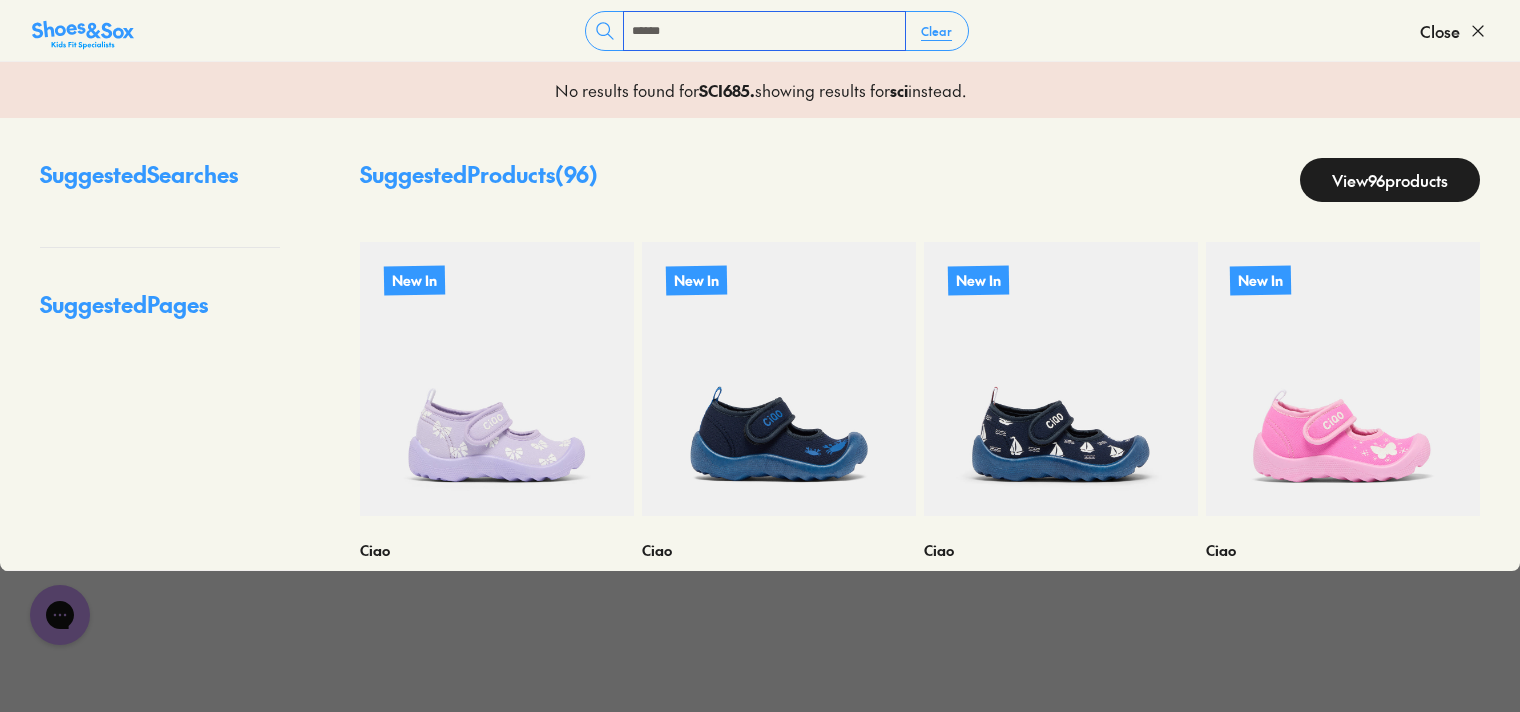 type on "******" 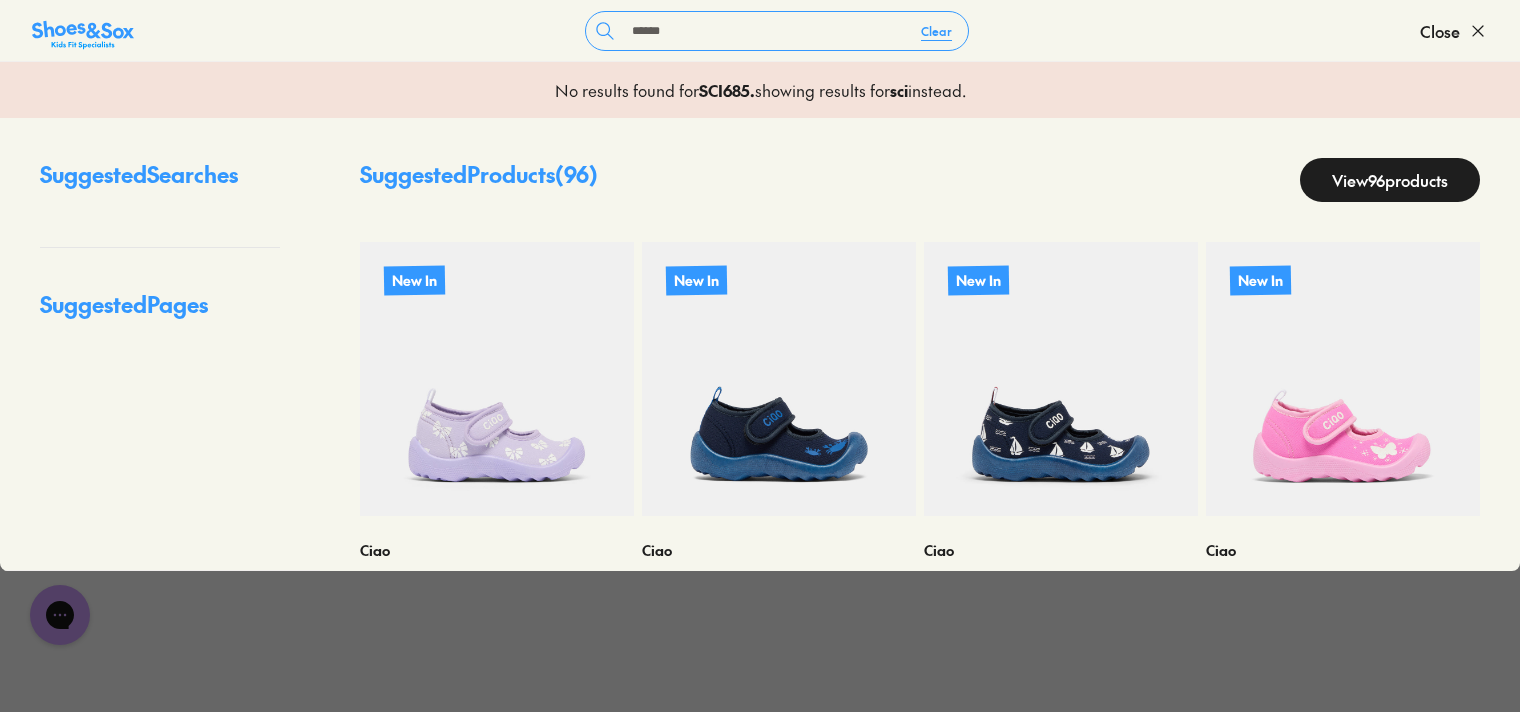 click on "View  96  products" at bounding box center (1390, 180) 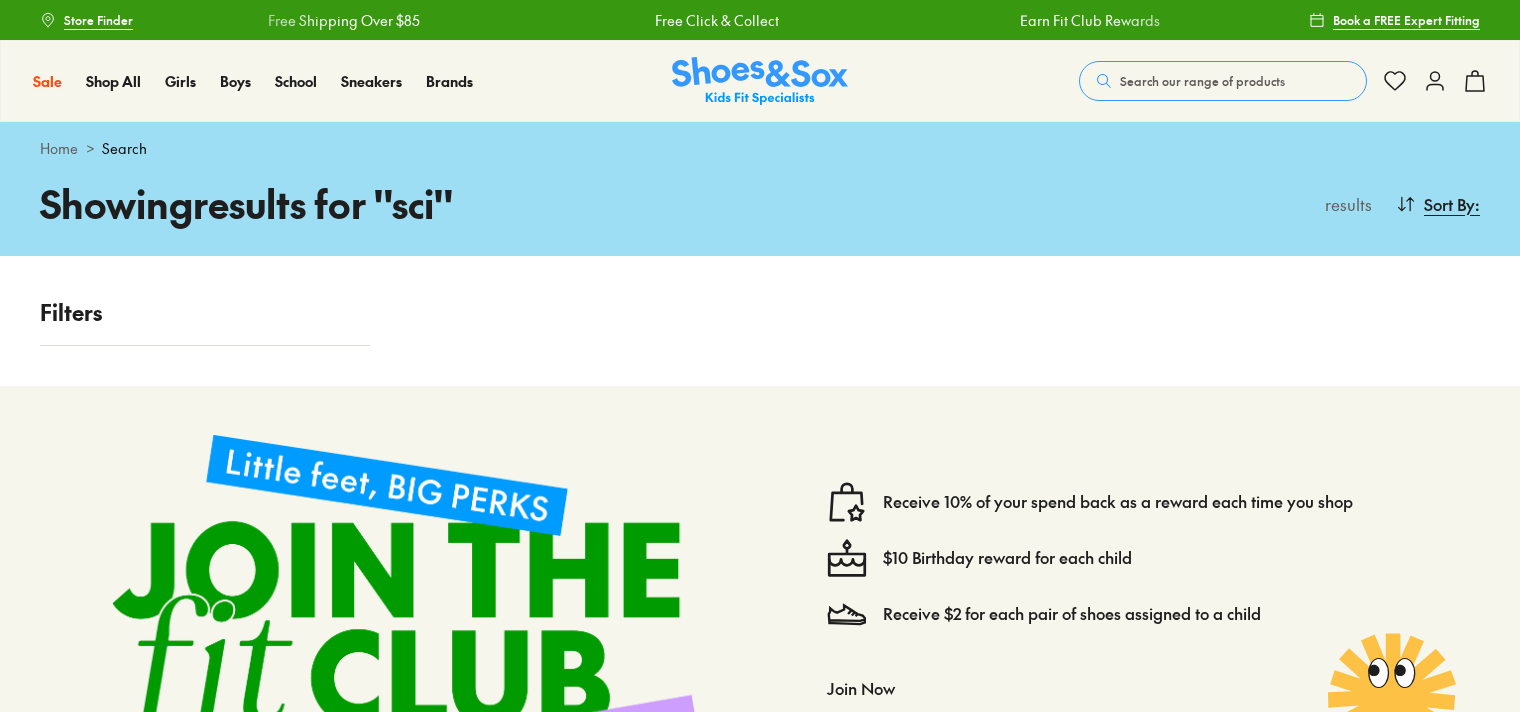 scroll, scrollTop: 0, scrollLeft: 0, axis: both 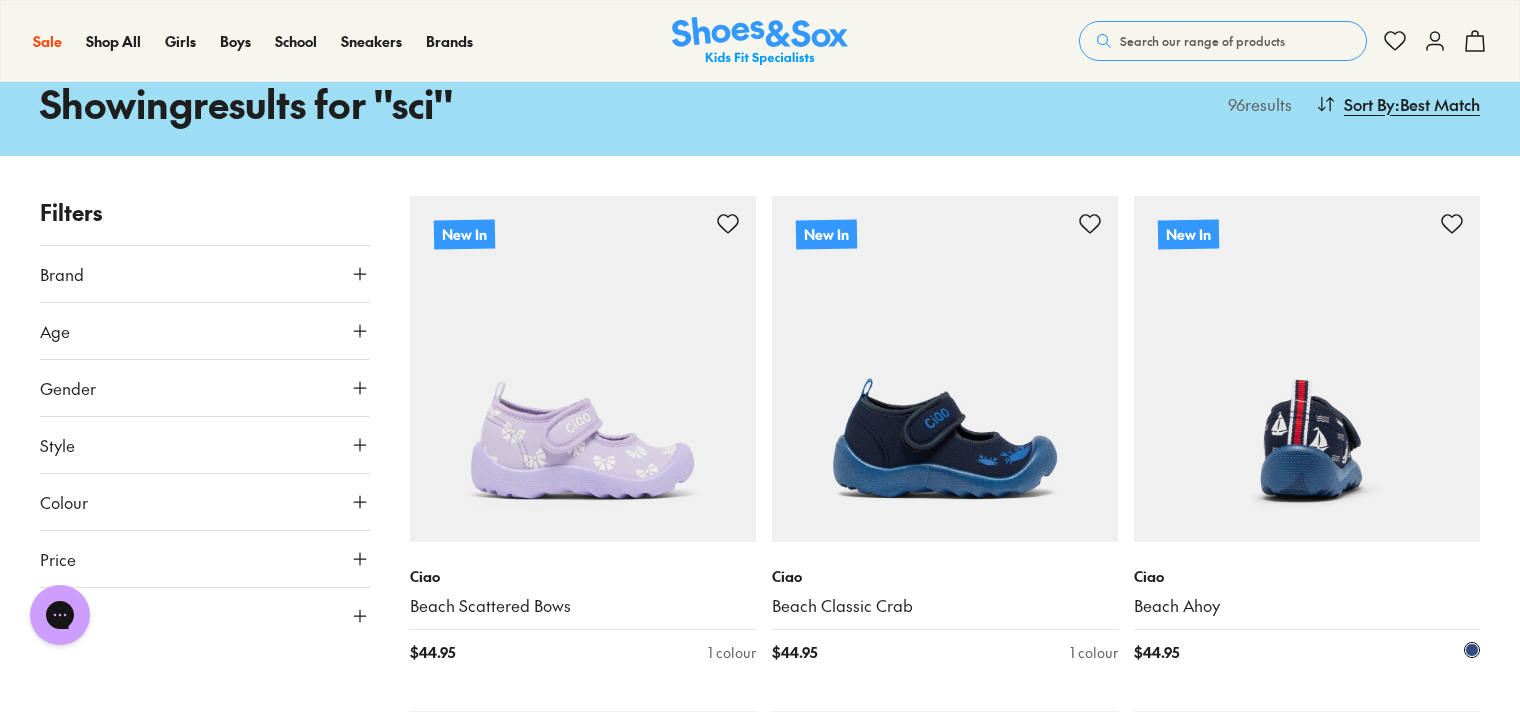click on "New In" at bounding box center [1188, 234] 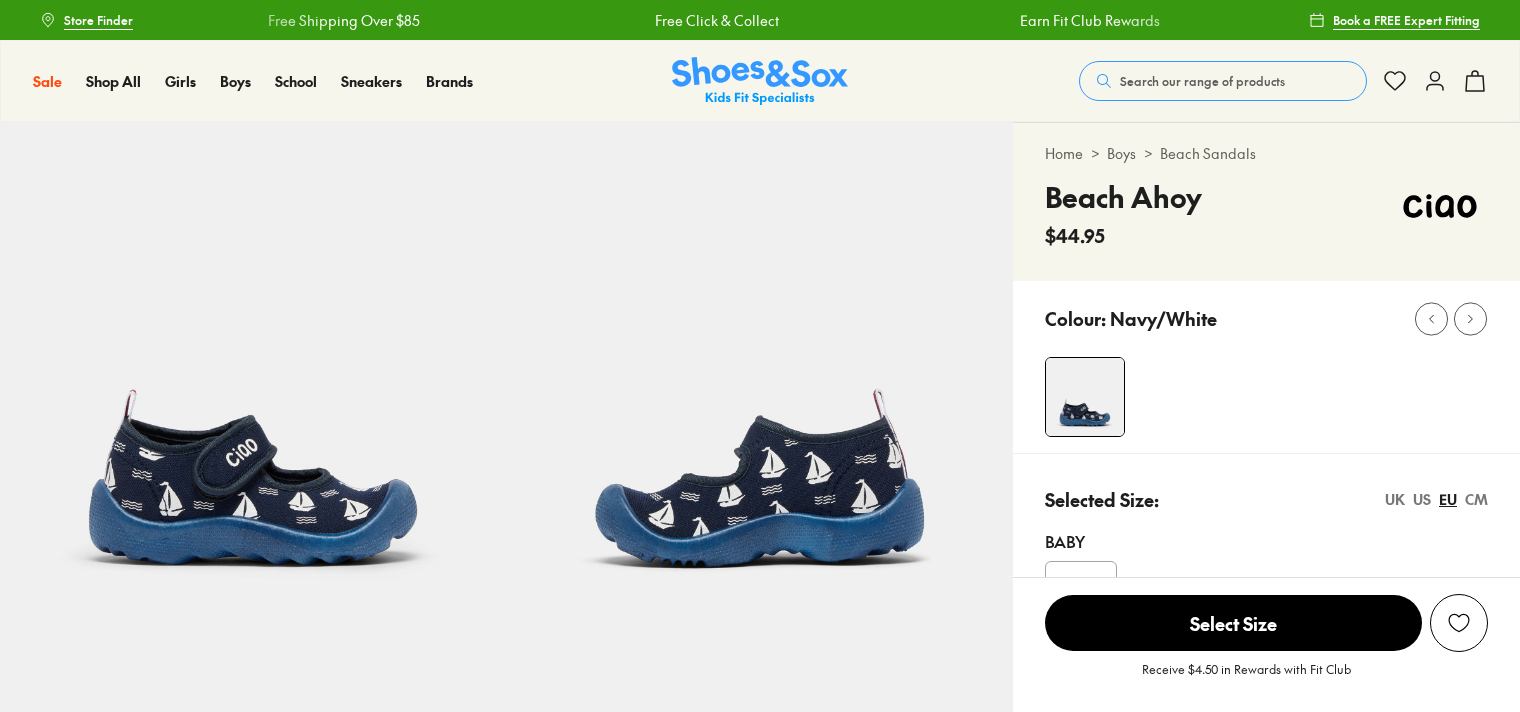scroll, scrollTop: 0, scrollLeft: 0, axis: both 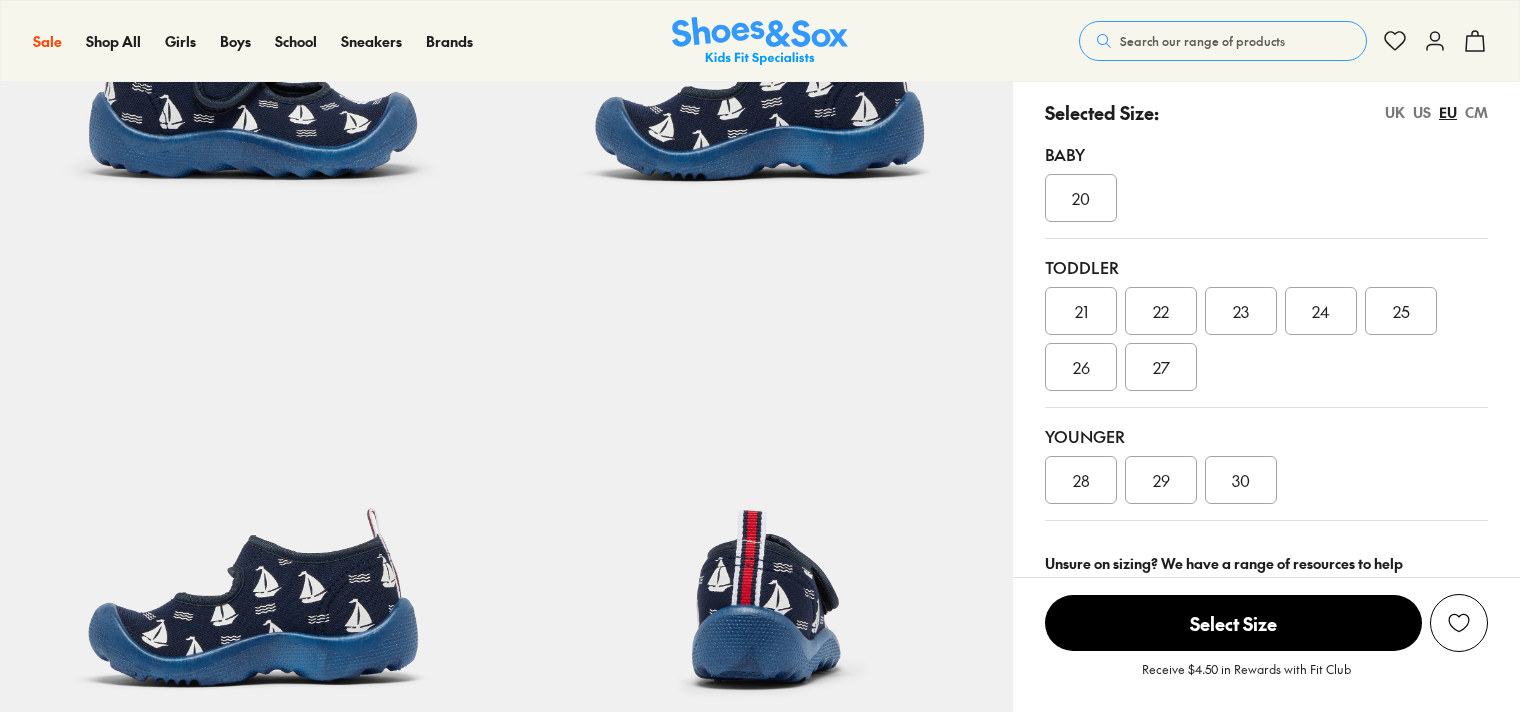 select on "*" 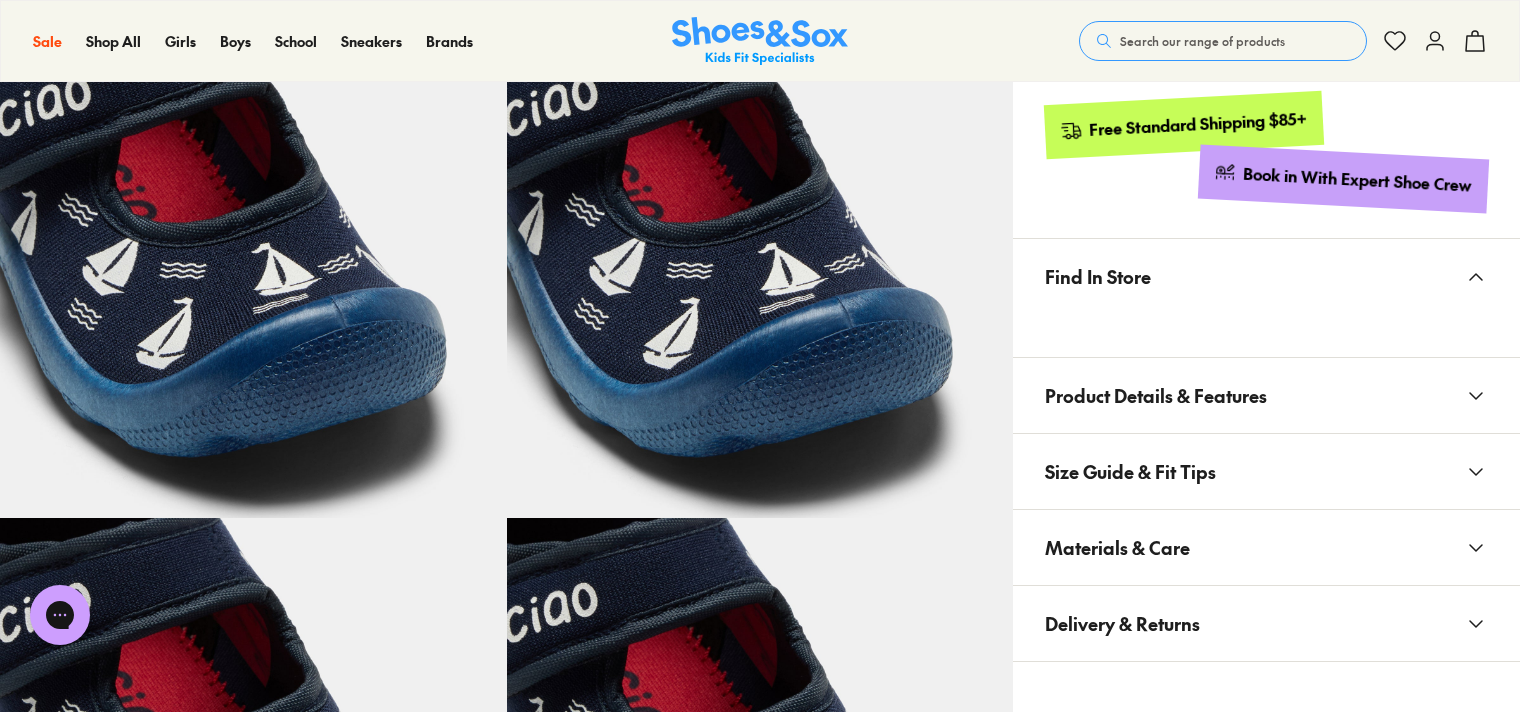 scroll, scrollTop: 1100, scrollLeft: 0, axis: vertical 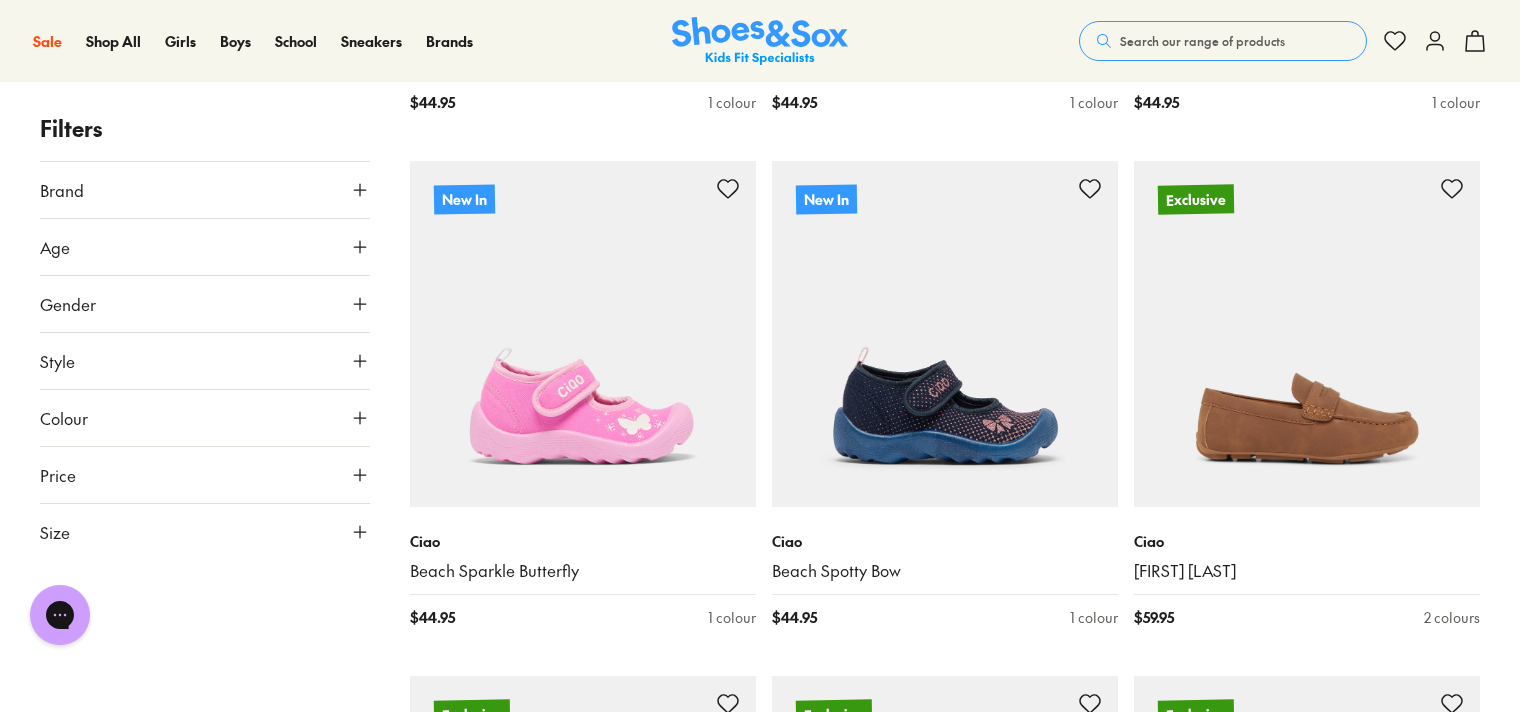 click on "Search our range of products" at bounding box center [1202, 41] 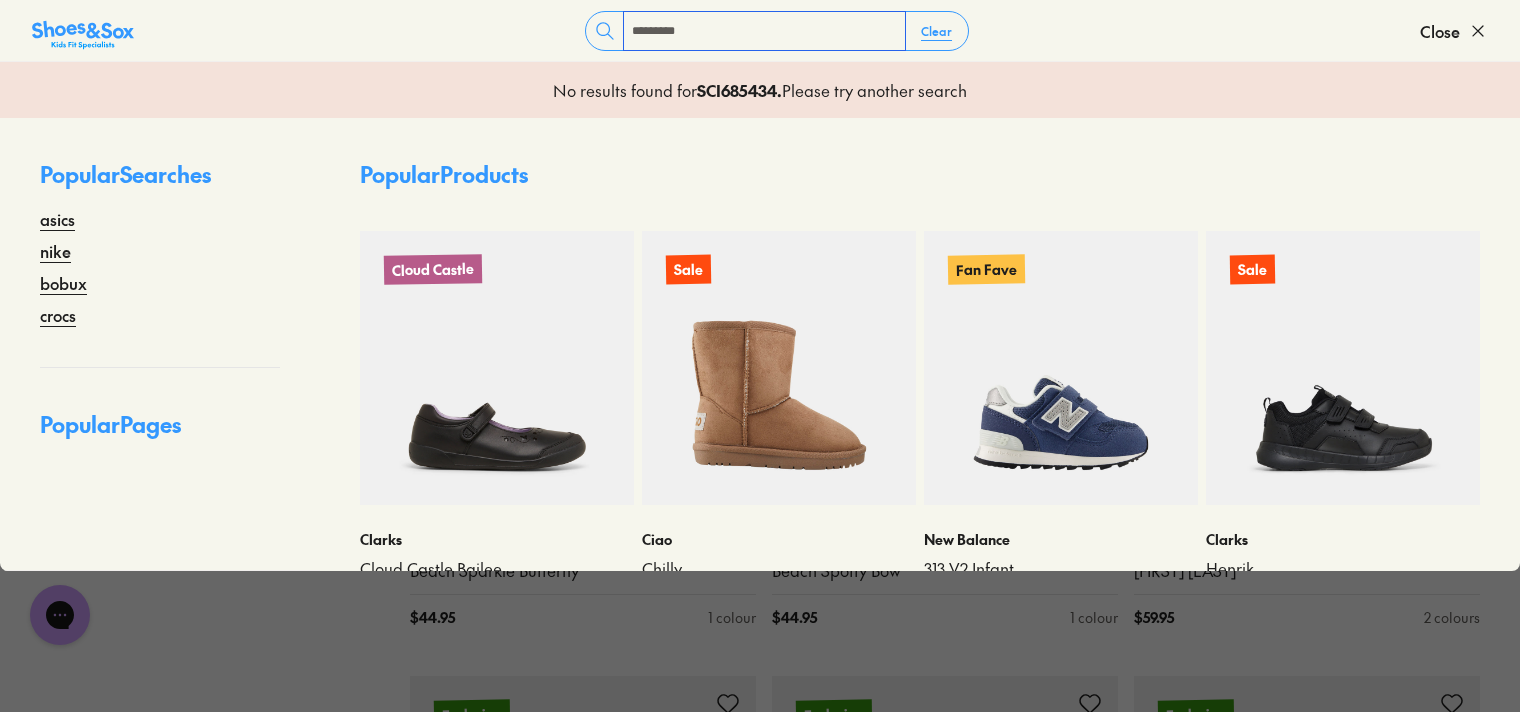click on "*********" at bounding box center (764, 31) 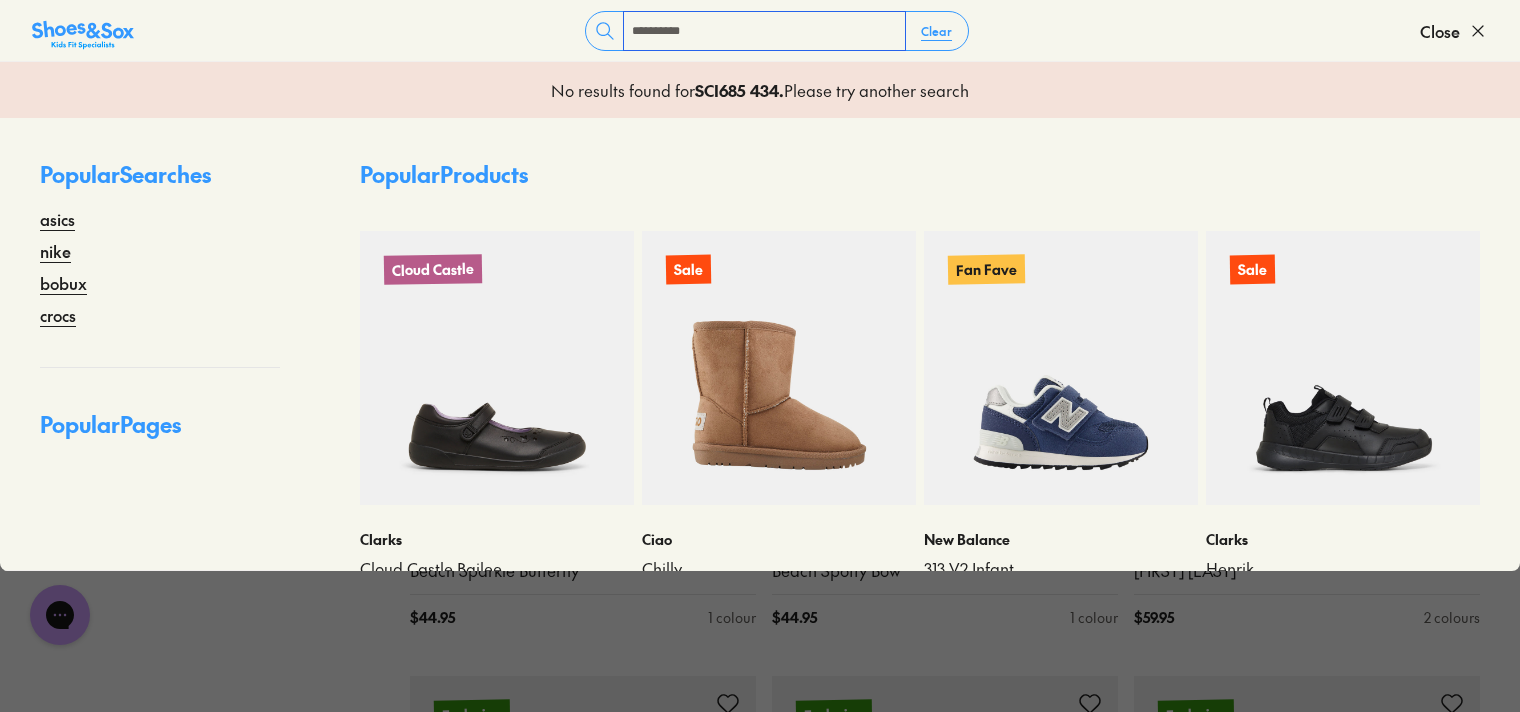 click on "**********" at bounding box center [764, 31] 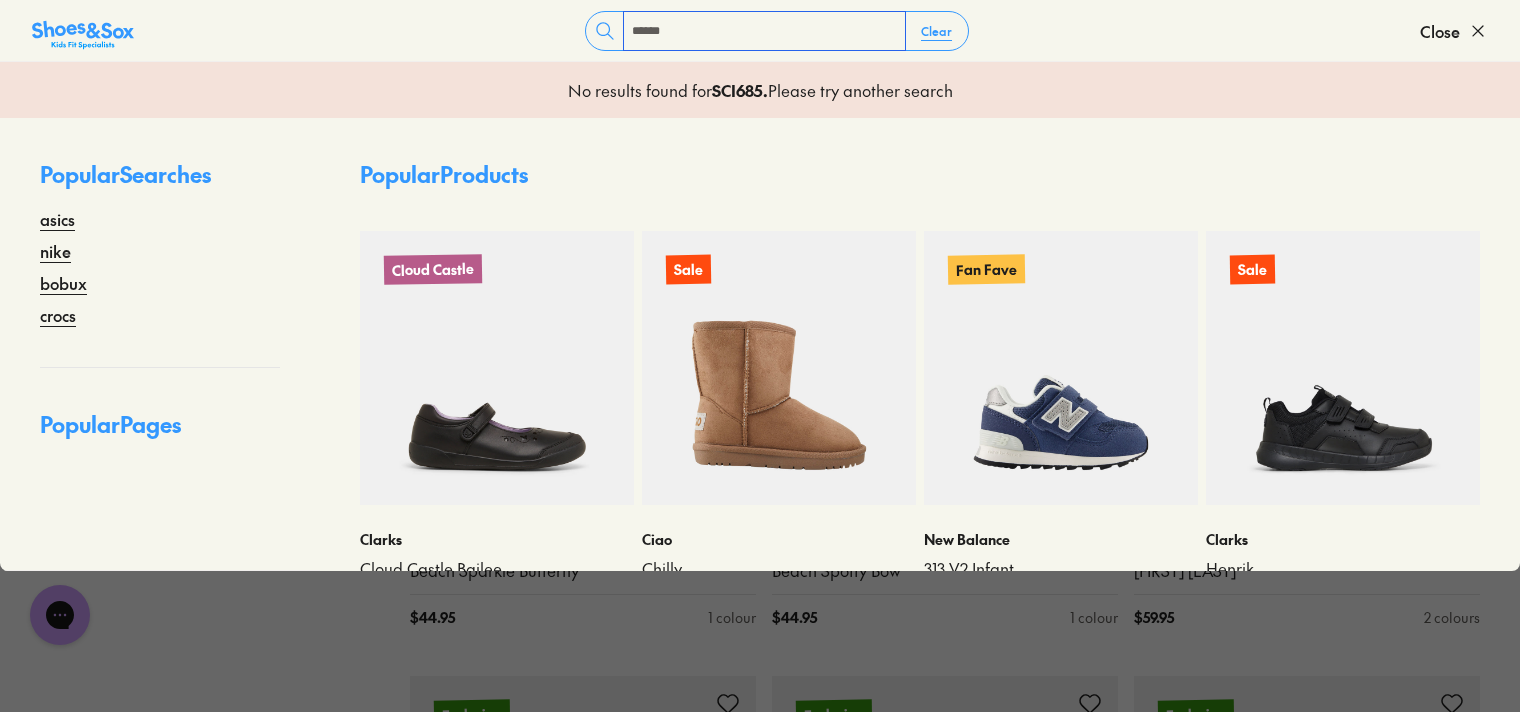 click on "******" at bounding box center (764, 31) 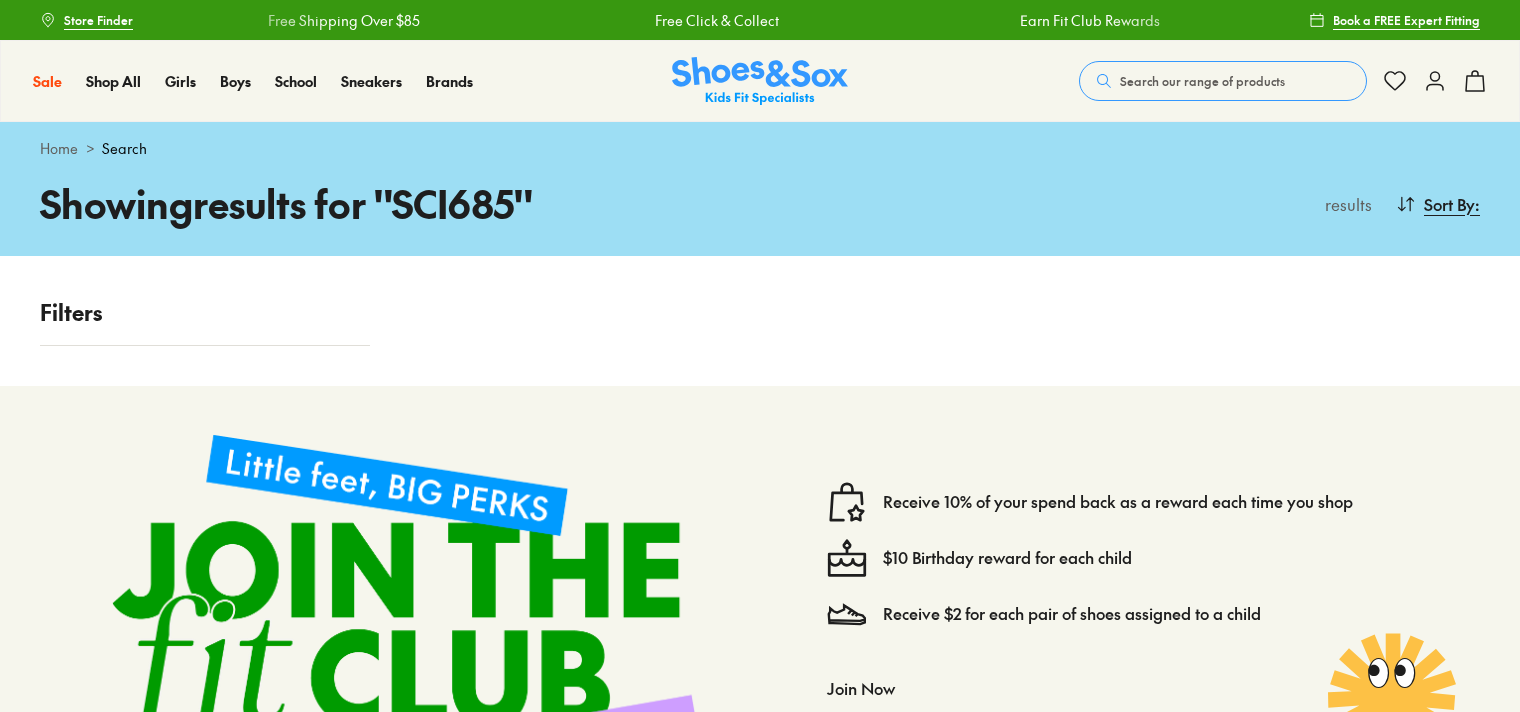 scroll, scrollTop: 0, scrollLeft: 0, axis: both 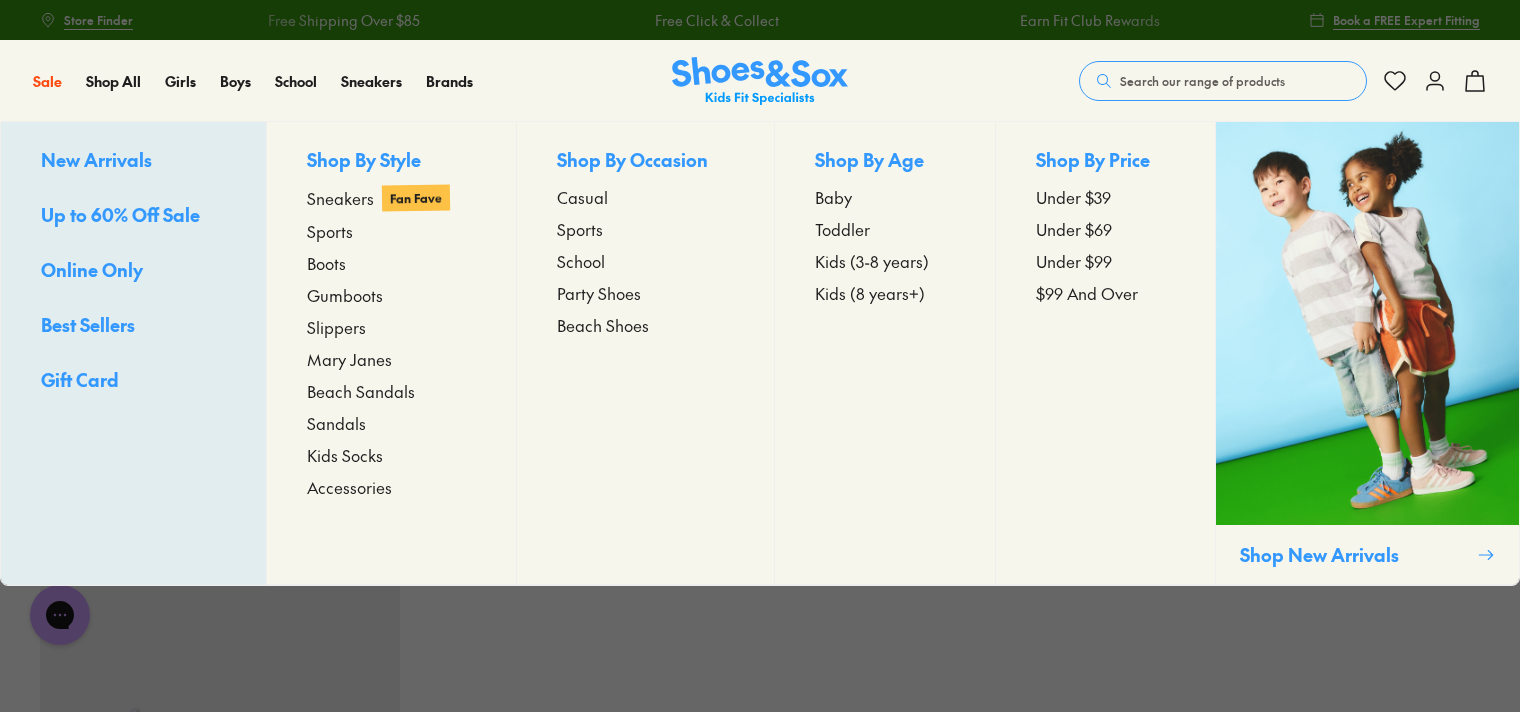 click on "New Arrivals" at bounding box center [96, 159] 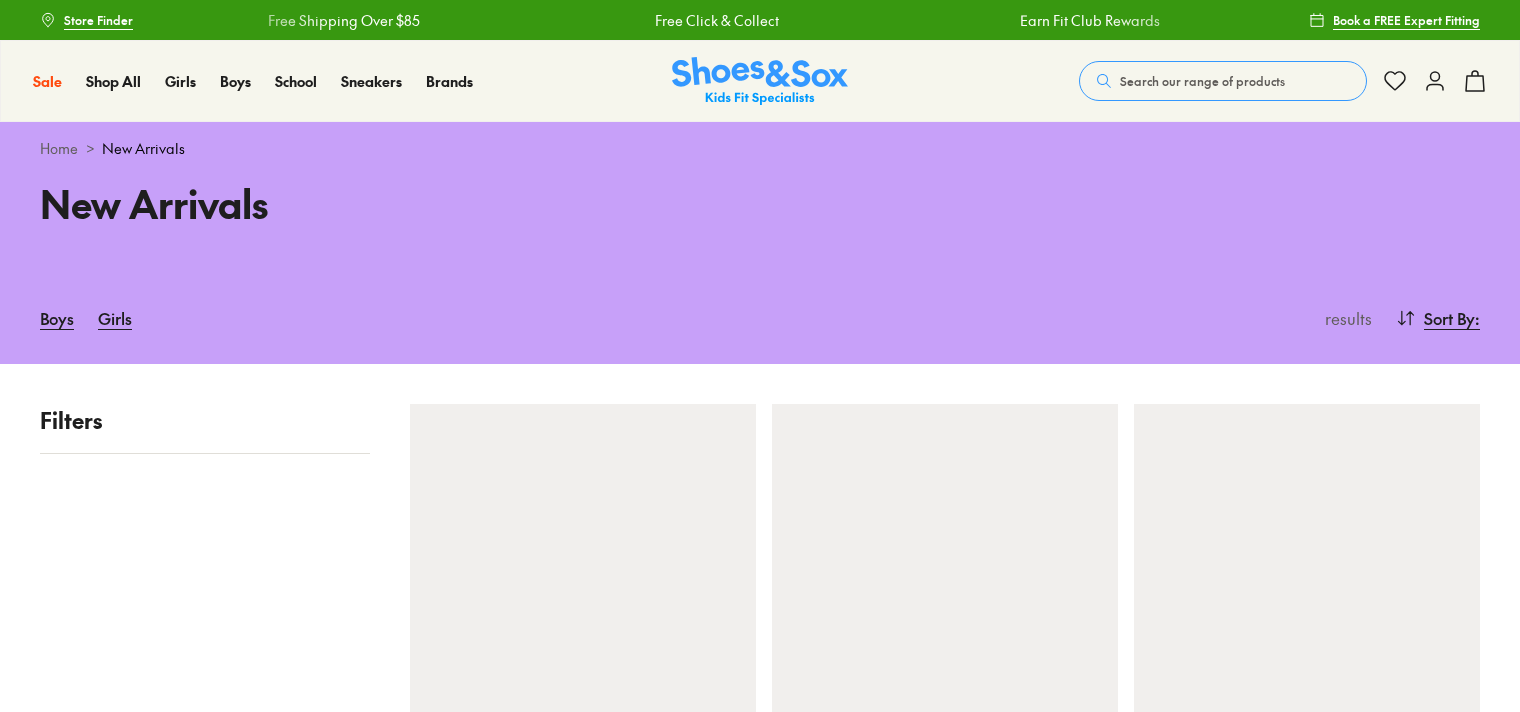 scroll, scrollTop: 0, scrollLeft: 0, axis: both 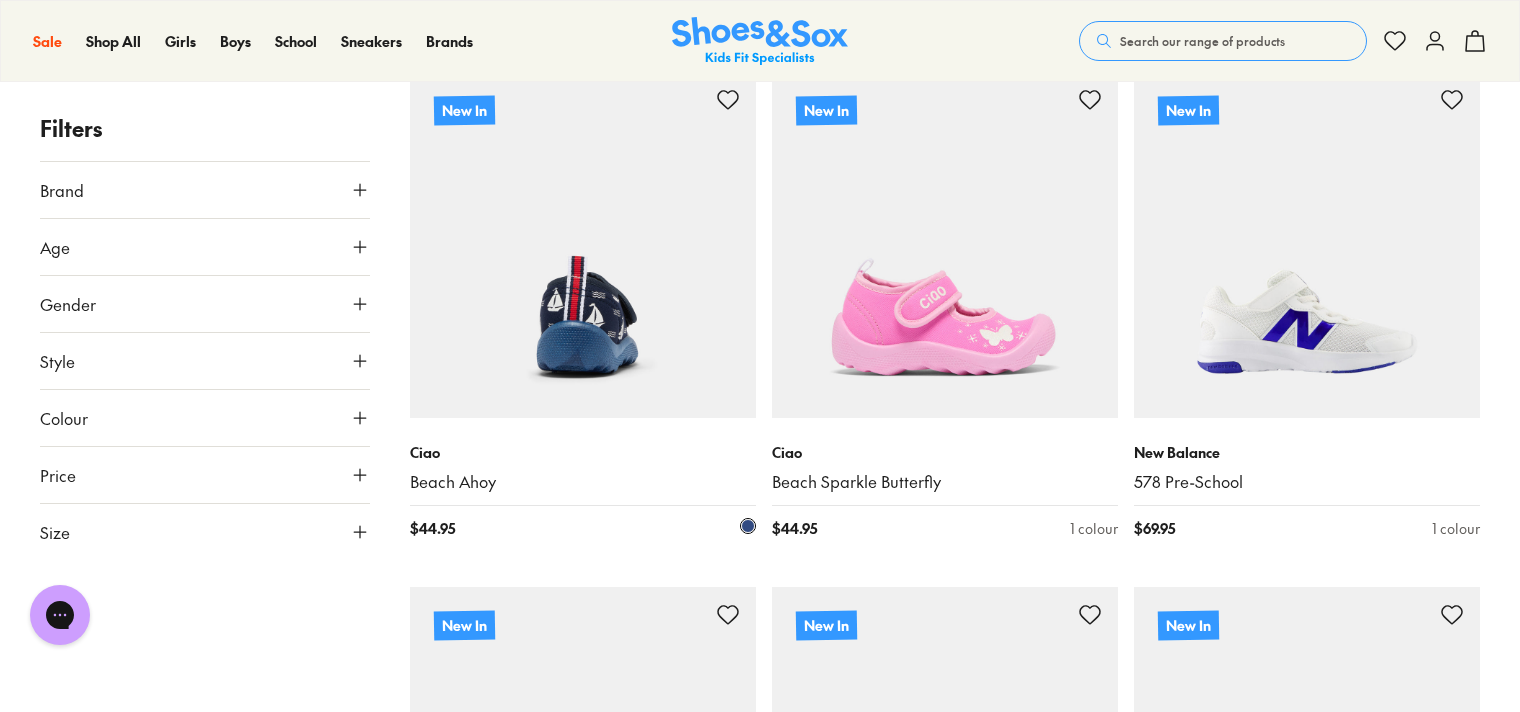 click at bounding box center [583, 245] 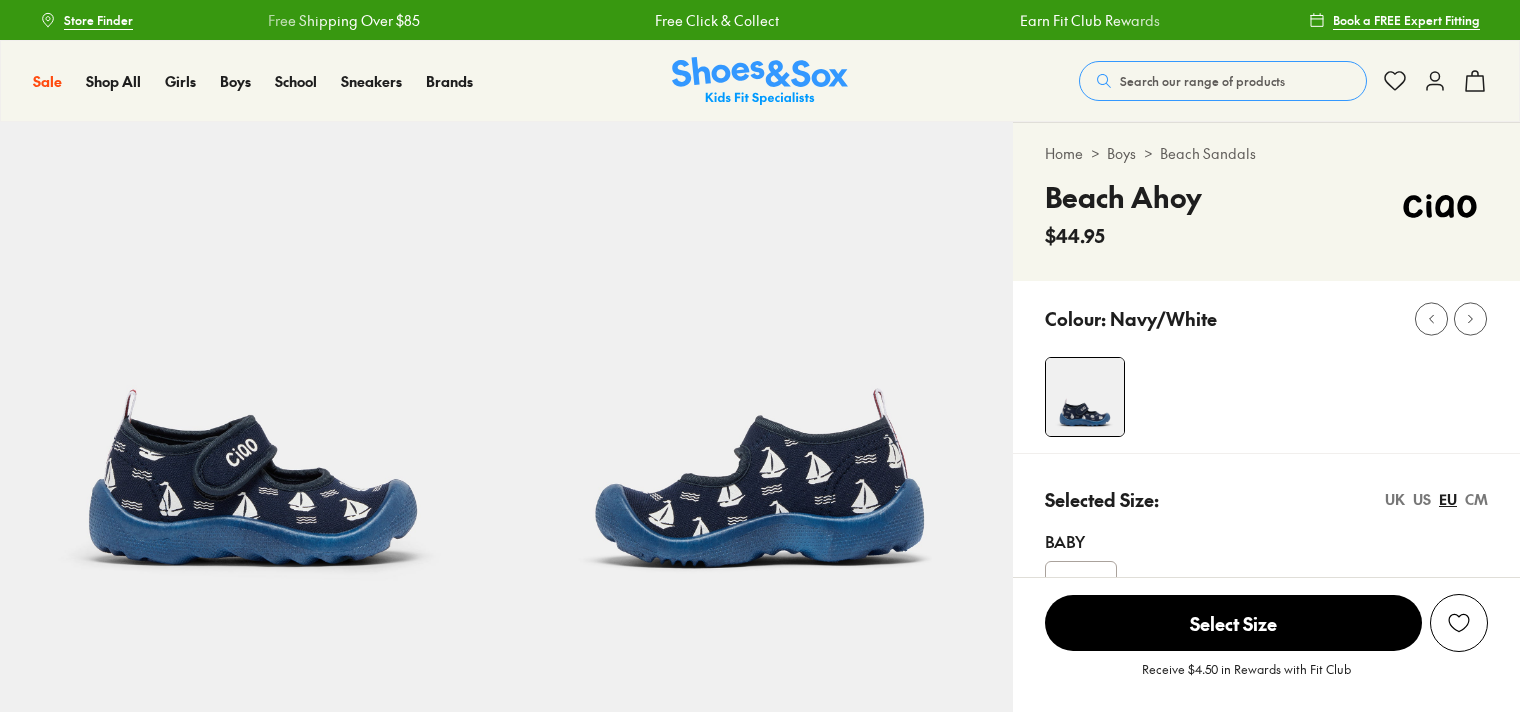 scroll, scrollTop: 0, scrollLeft: 0, axis: both 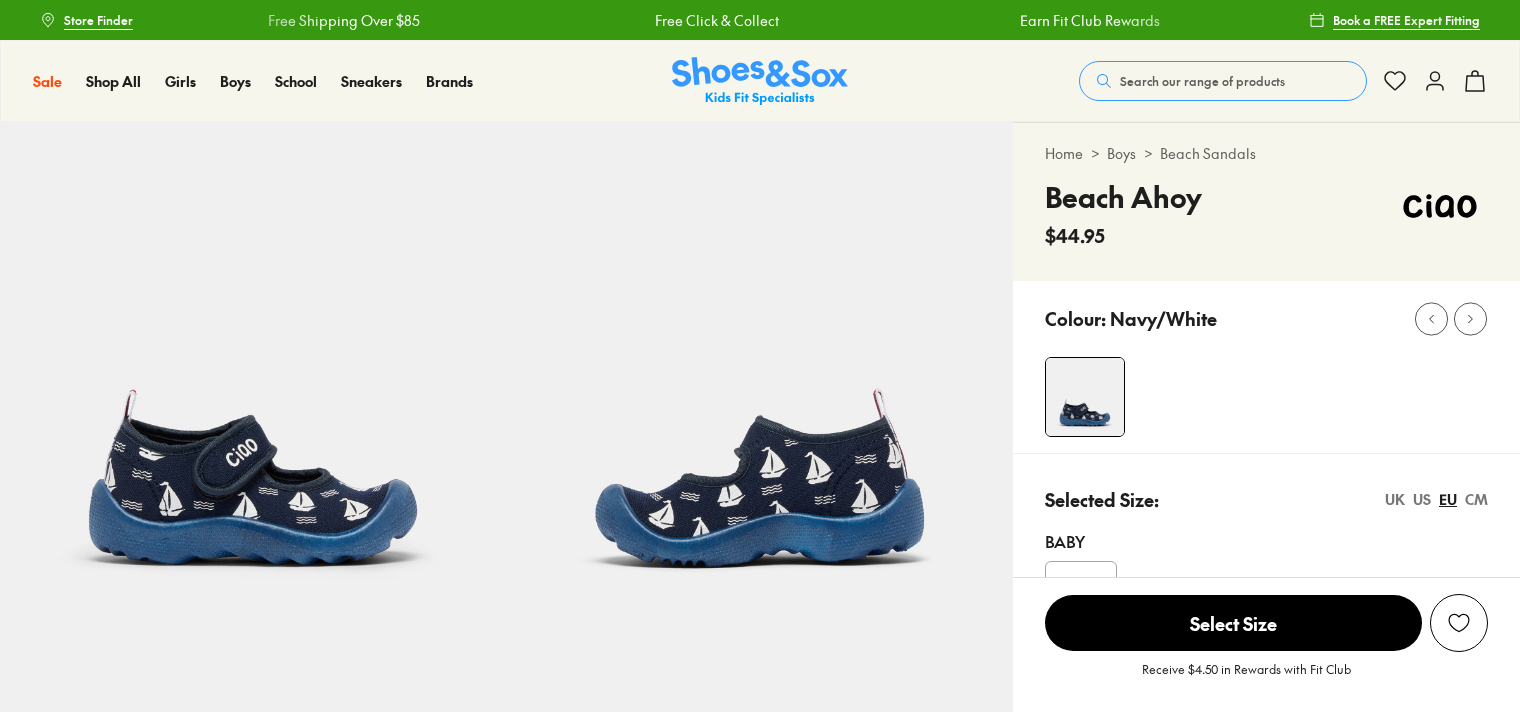 select on "*" 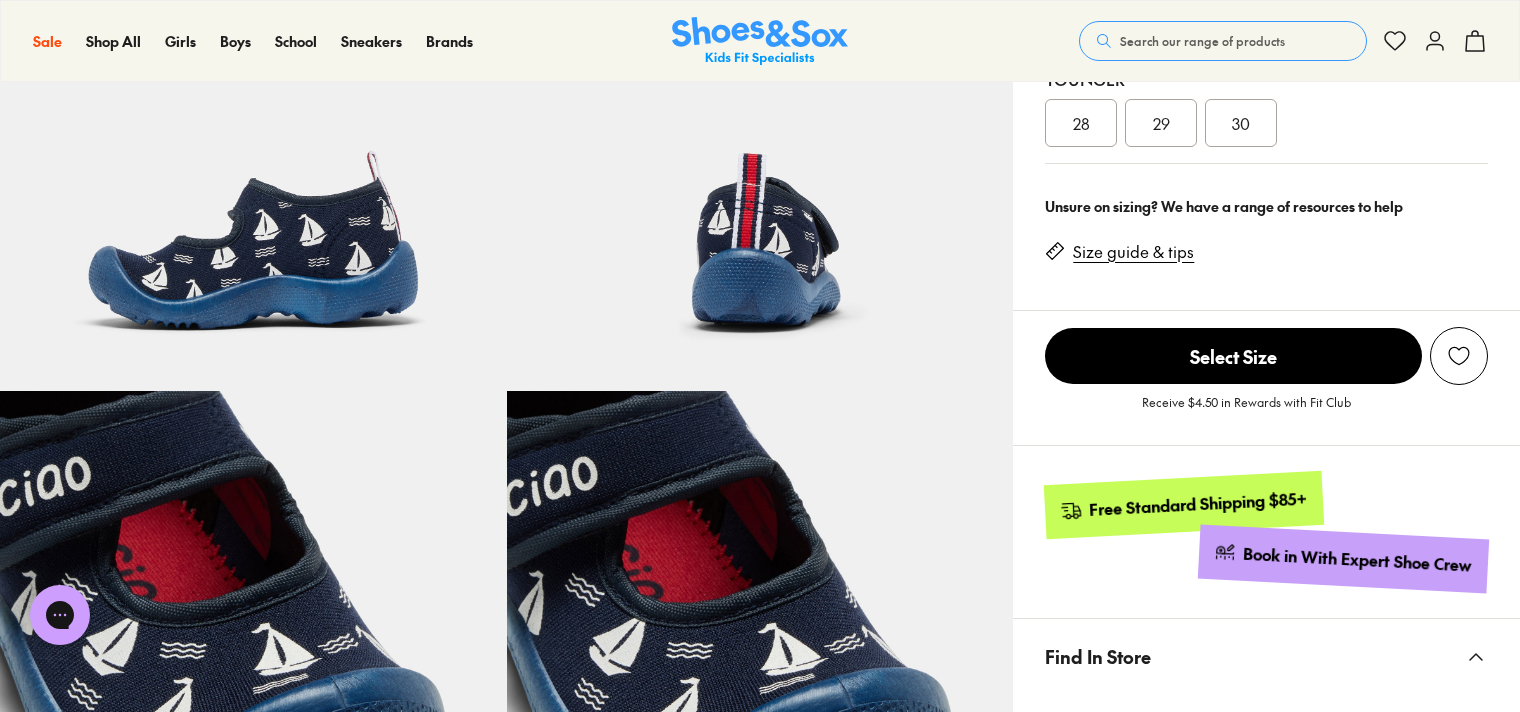 scroll, scrollTop: 900, scrollLeft: 0, axis: vertical 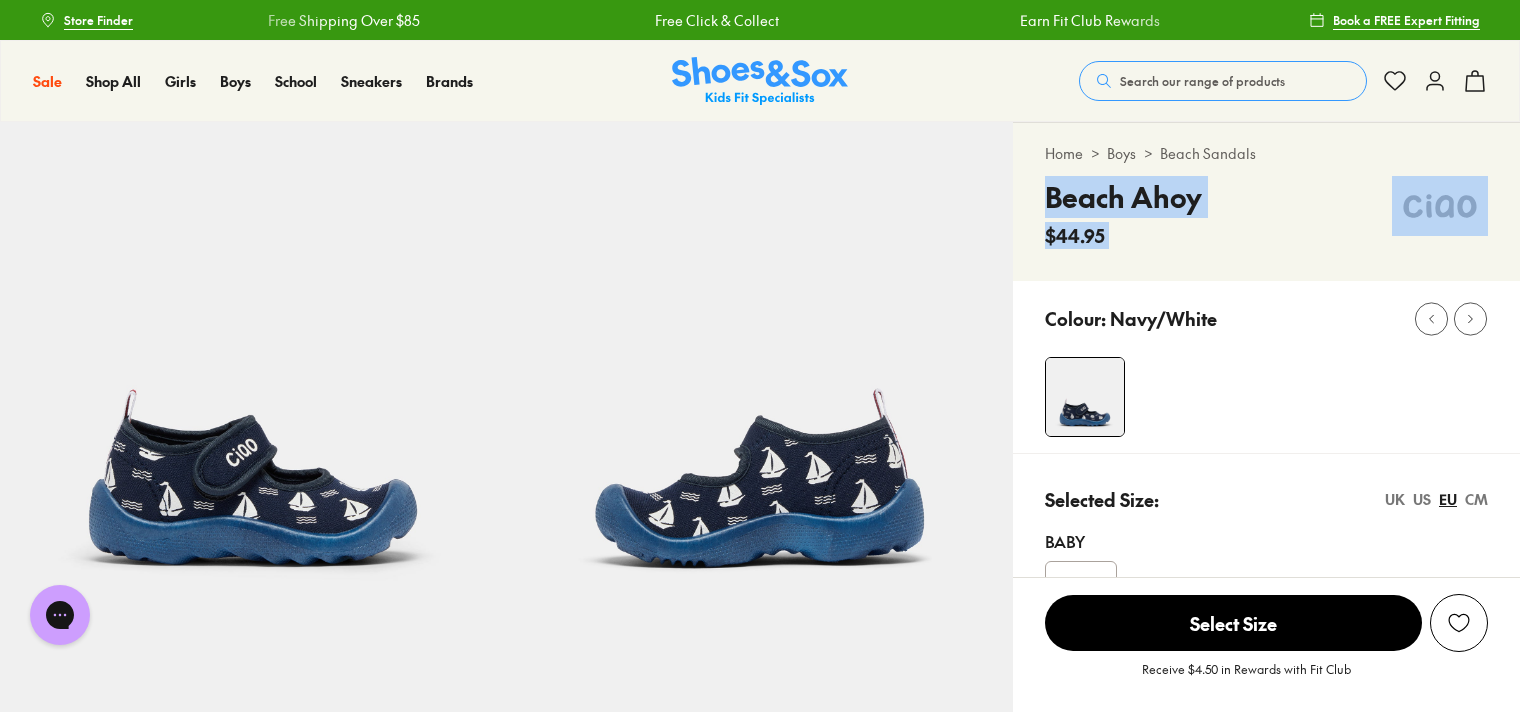 drag, startPoint x: 1049, startPoint y: 196, endPoint x: 1468, endPoint y: 216, distance: 419.47705 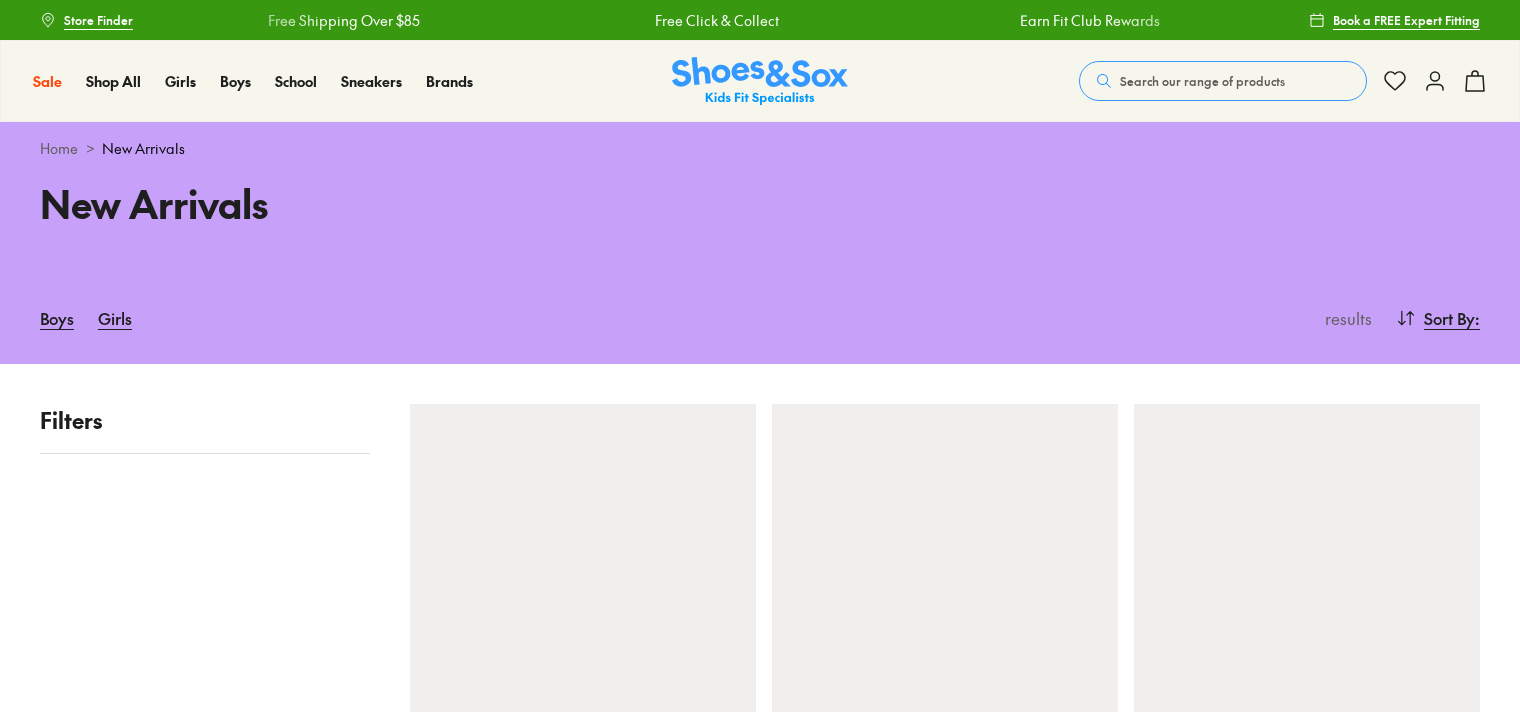scroll, scrollTop: 0, scrollLeft: 0, axis: both 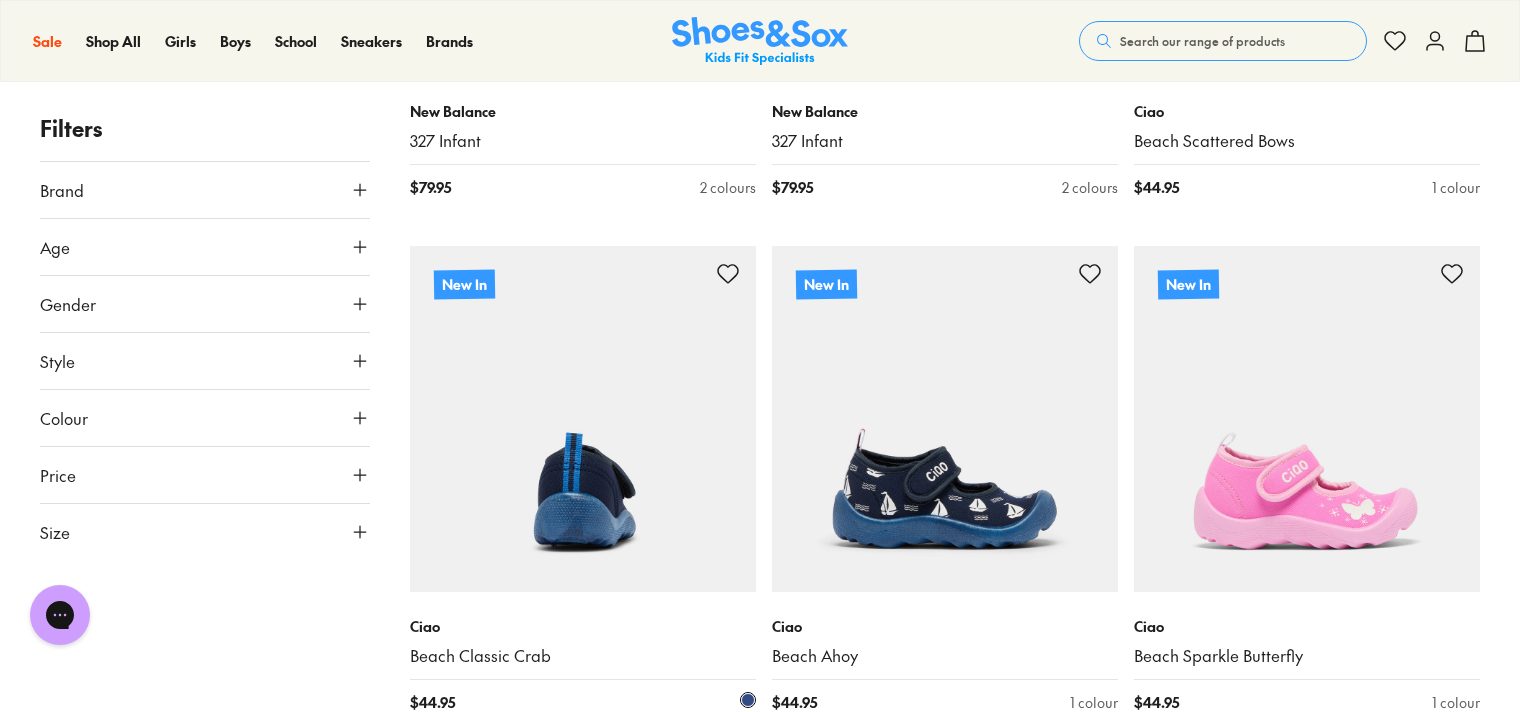 click at bounding box center [583, 419] 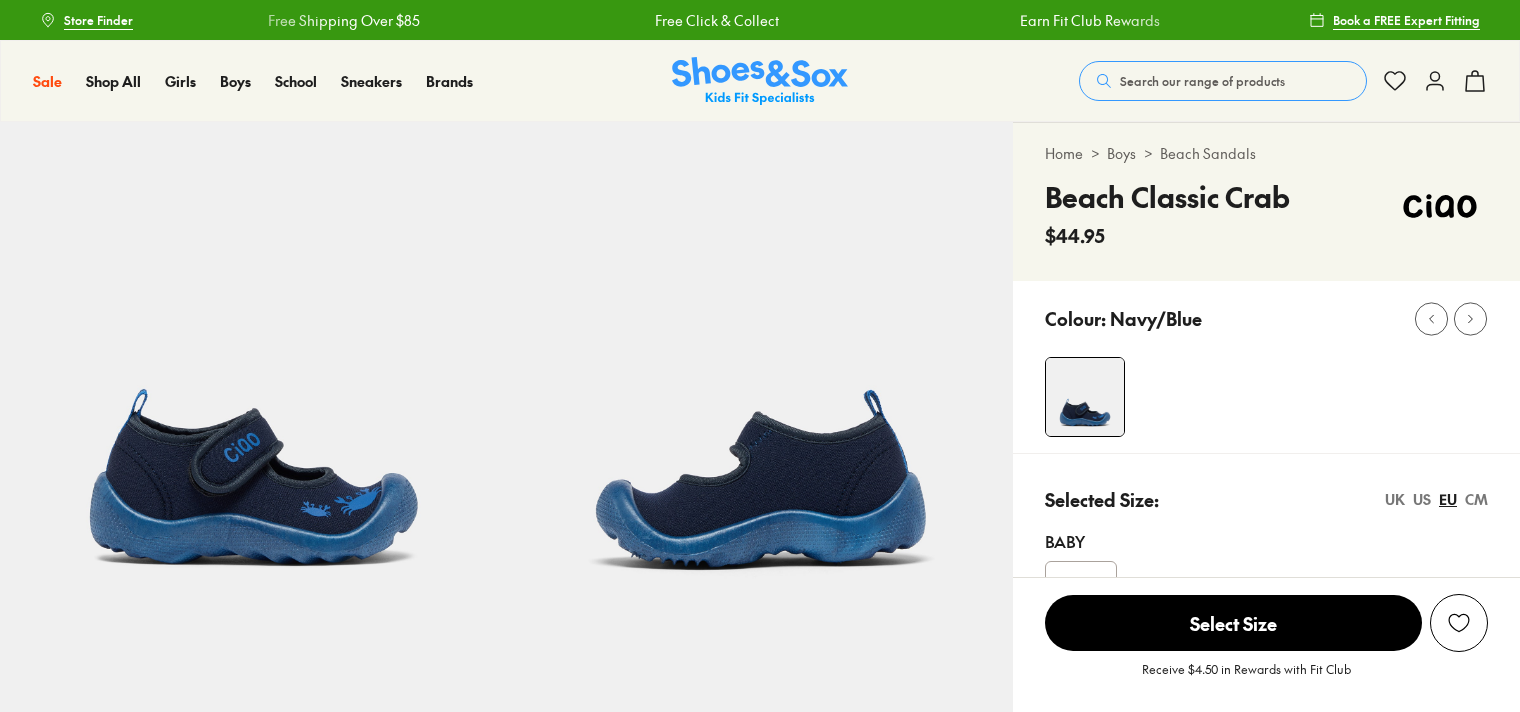 scroll, scrollTop: 0, scrollLeft: 0, axis: both 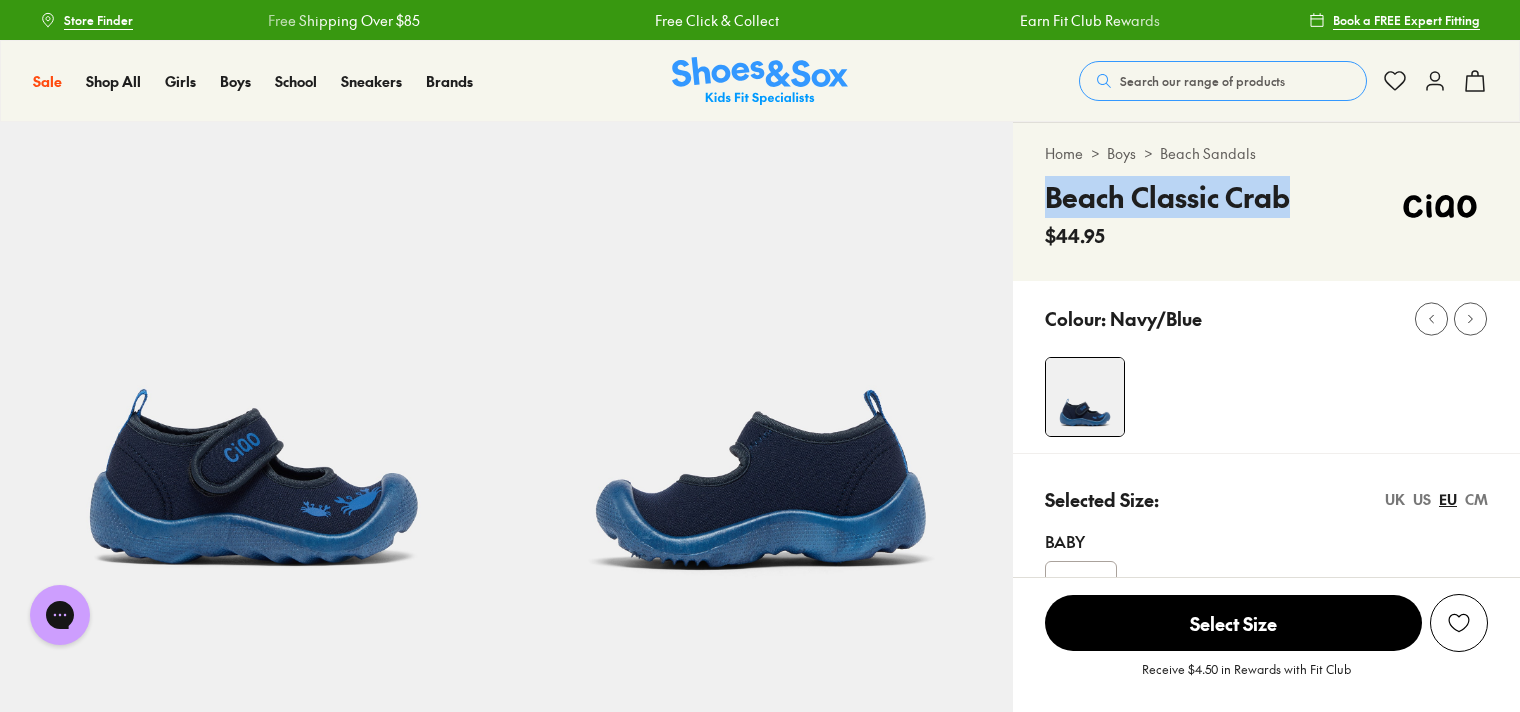 drag, startPoint x: 1058, startPoint y: 186, endPoint x: 1307, endPoint y: 182, distance: 249.03212 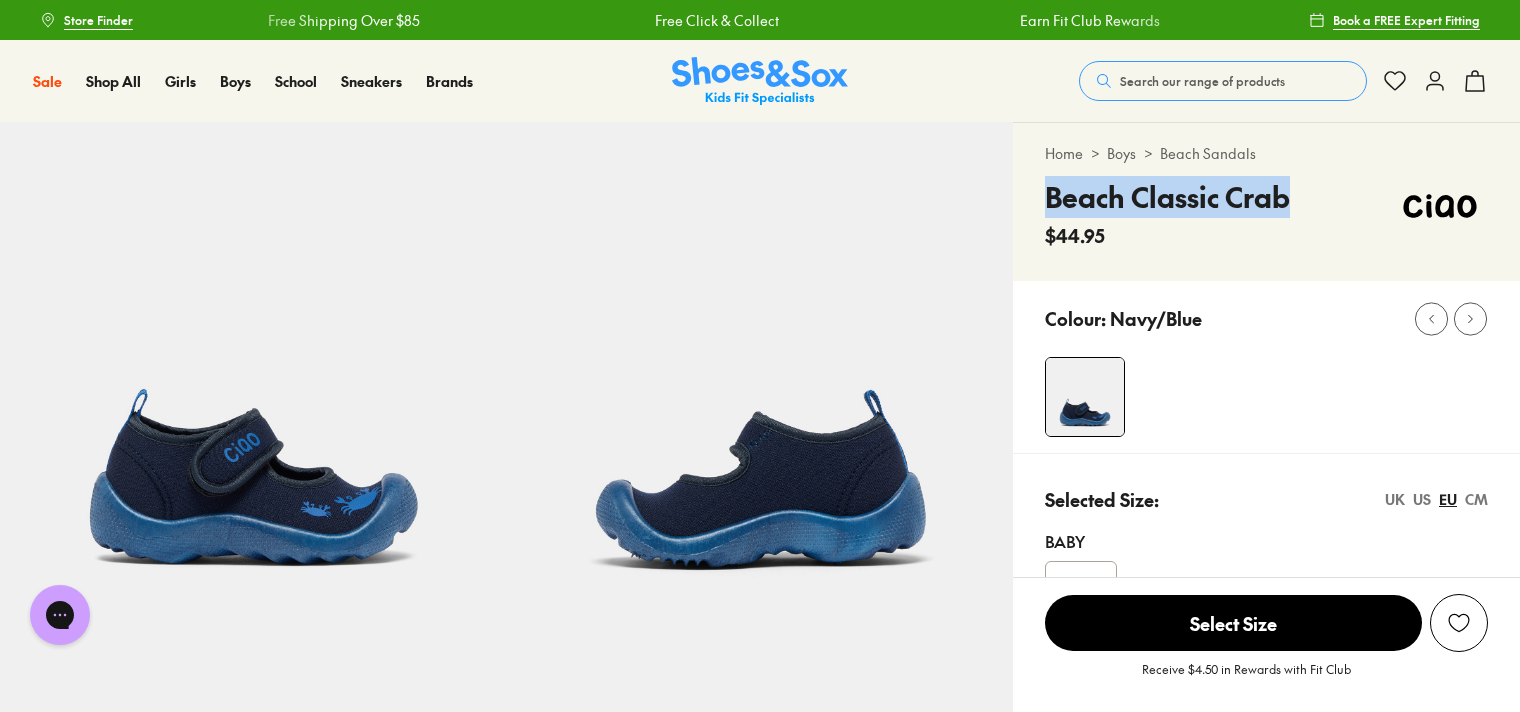click on "Search our range of products" at bounding box center (1202, 81) 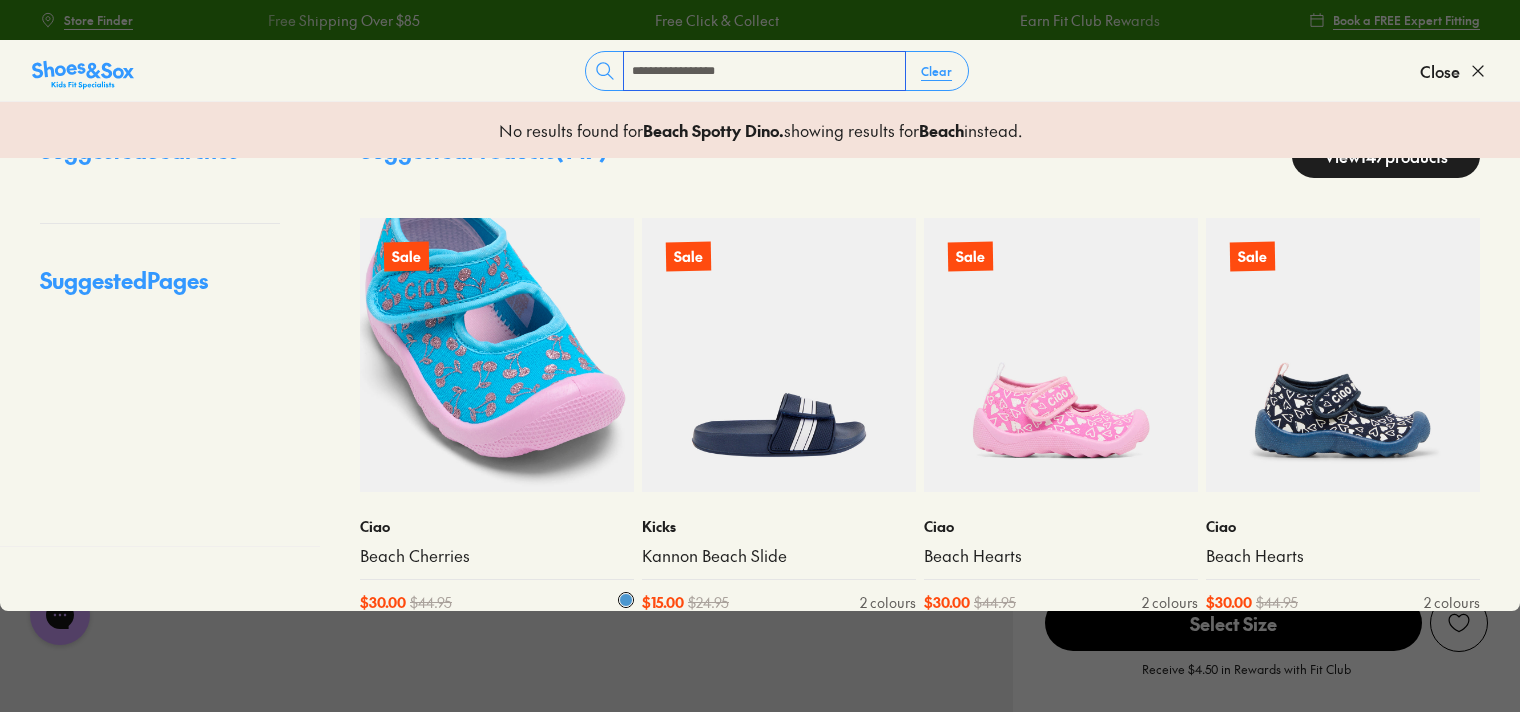 scroll, scrollTop: 96, scrollLeft: 0, axis: vertical 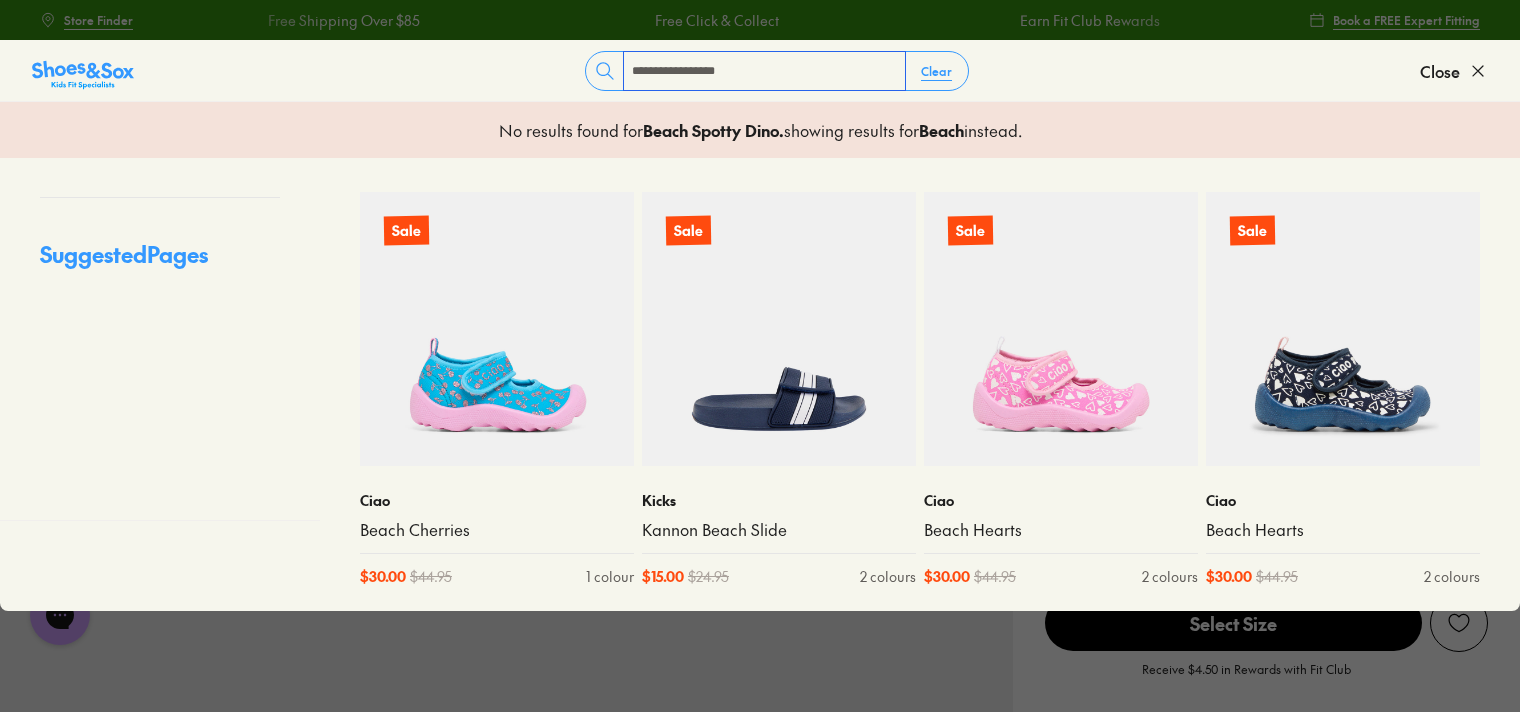 click on "**********" at bounding box center (764, 71) 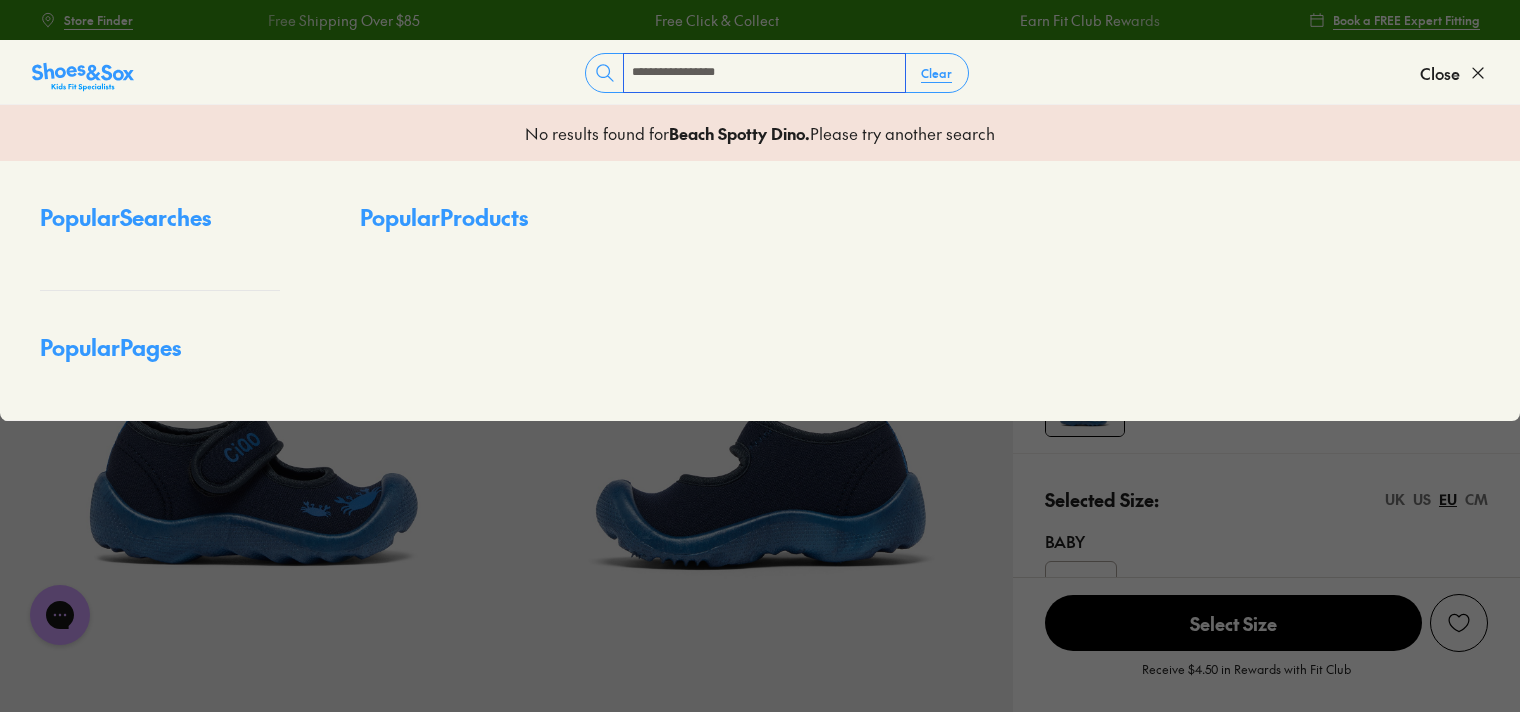 scroll, scrollTop: 0, scrollLeft: 0, axis: both 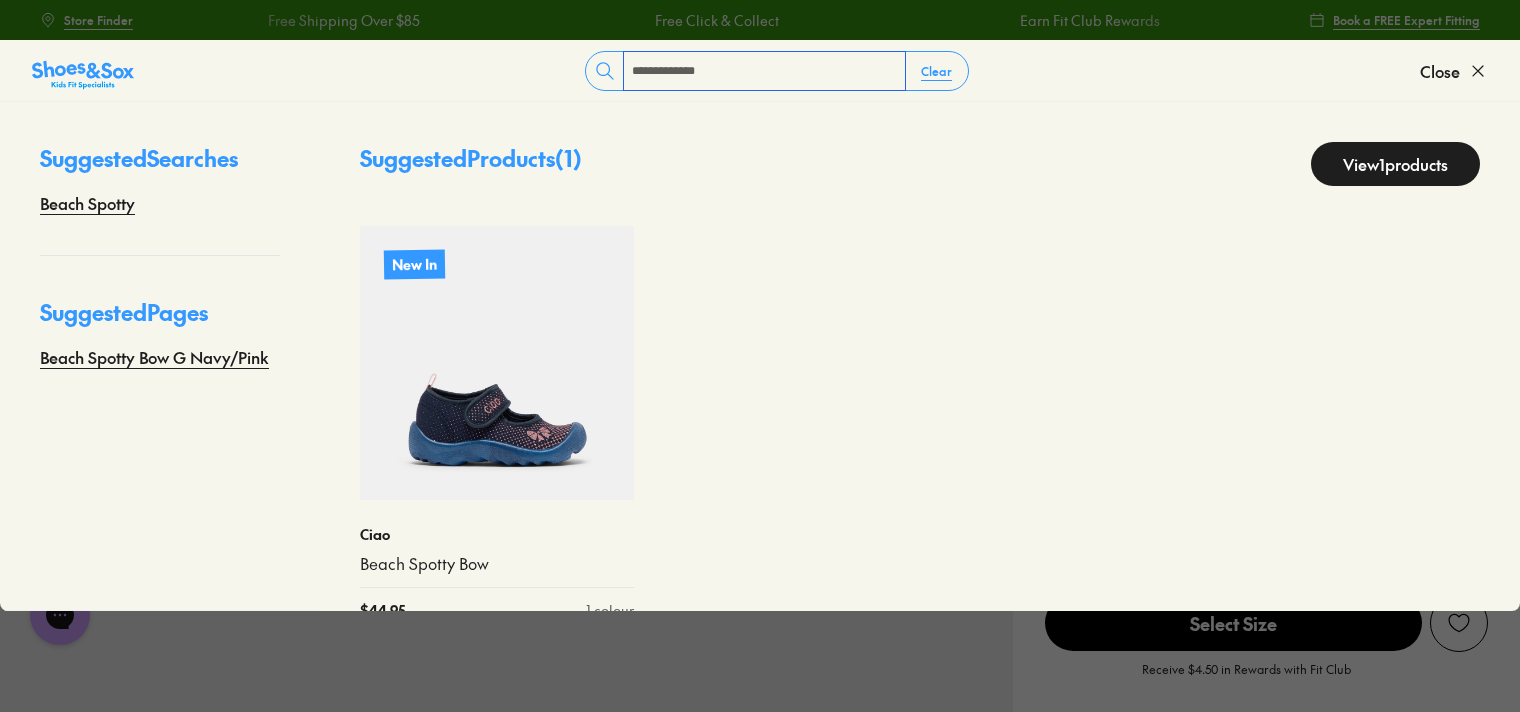 click on "**********" at bounding box center (764, 71) 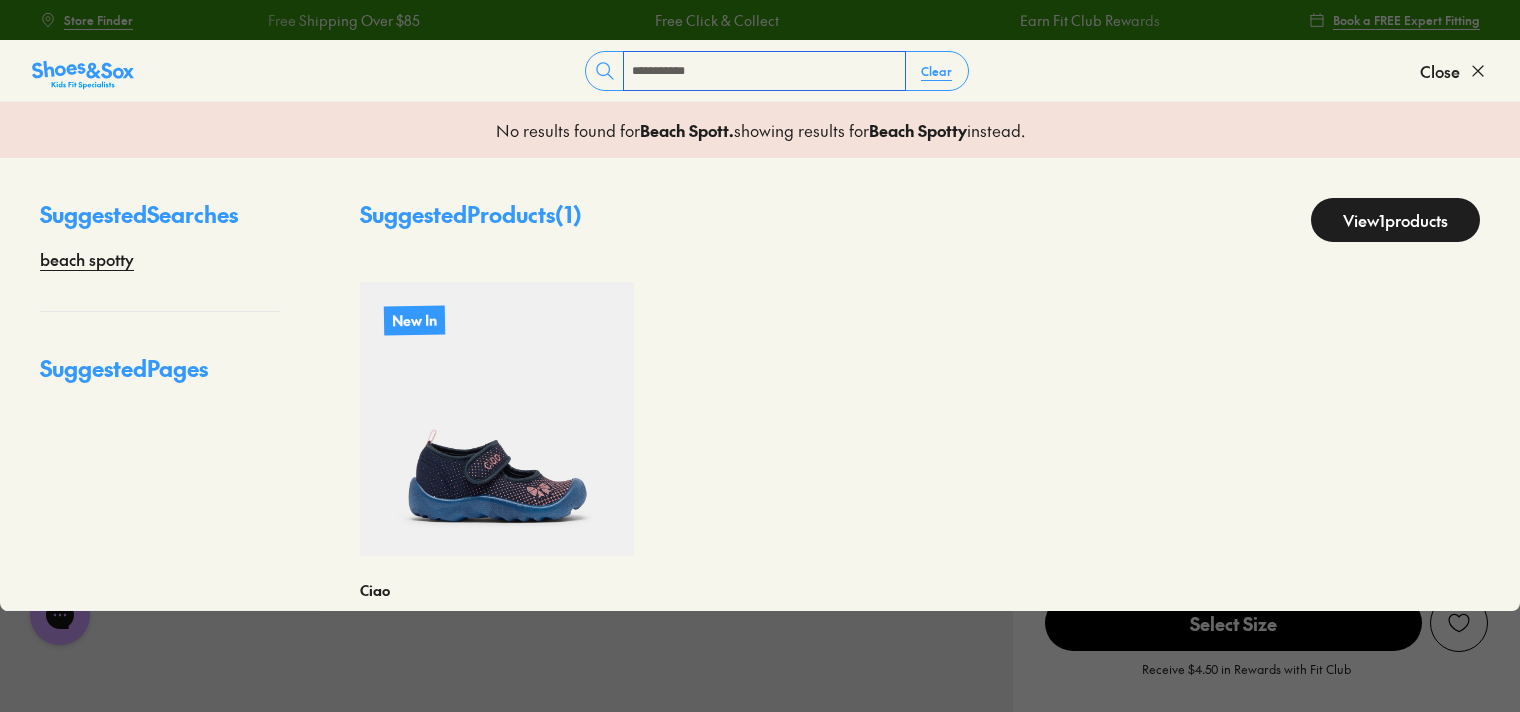 drag, startPoint x: 797, startPoint y: 75, endPoint x: 596, endPoint y: 69, distance: 201.08954 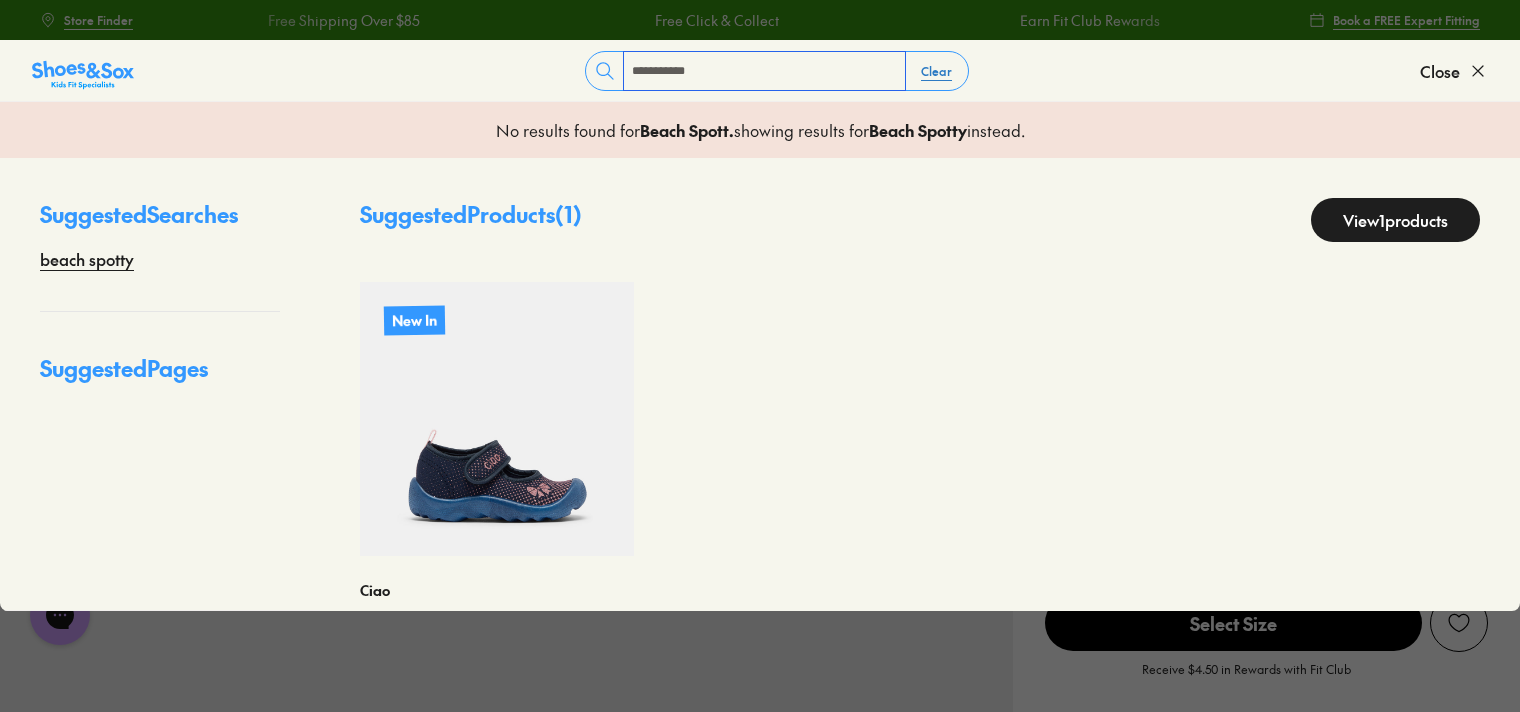 type on "**********" 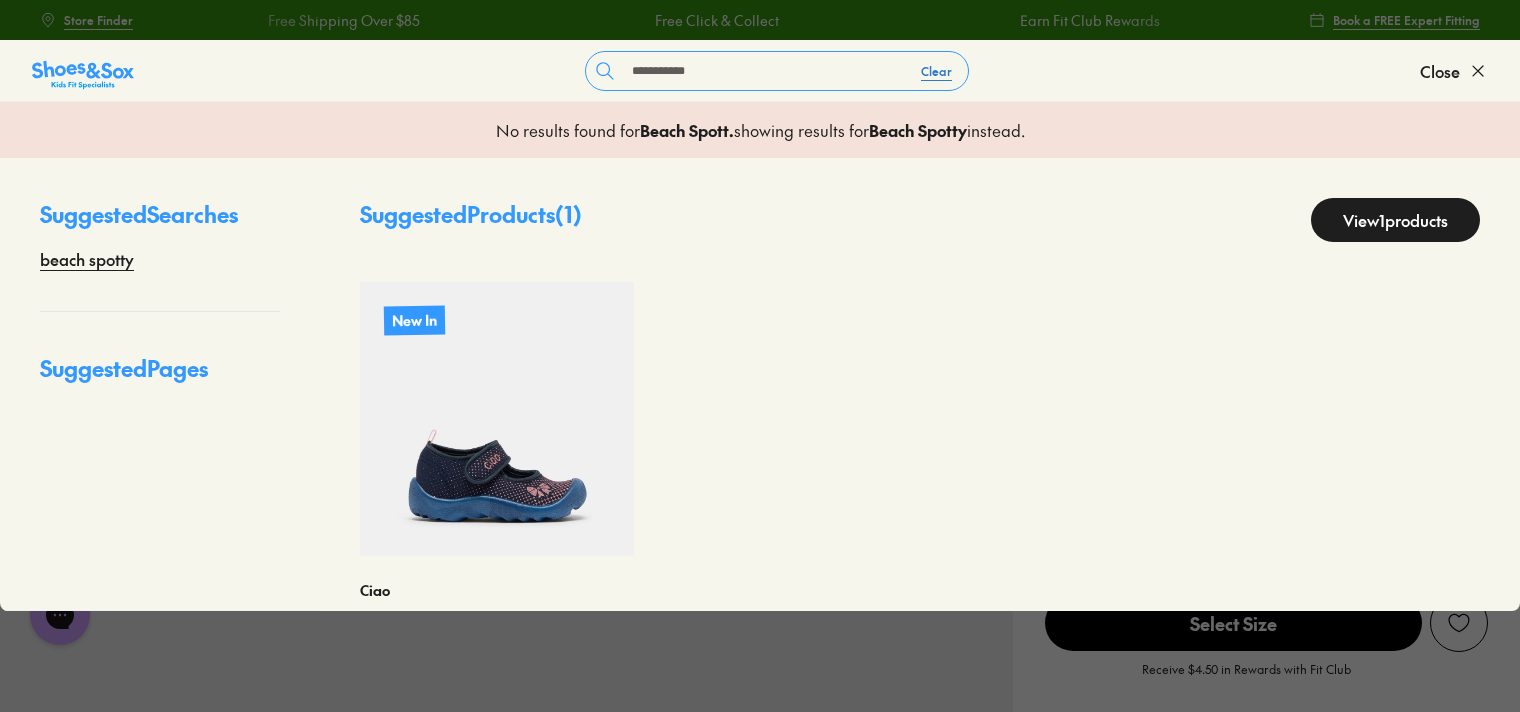 click on "Clear" at bounding box center [936, 71] 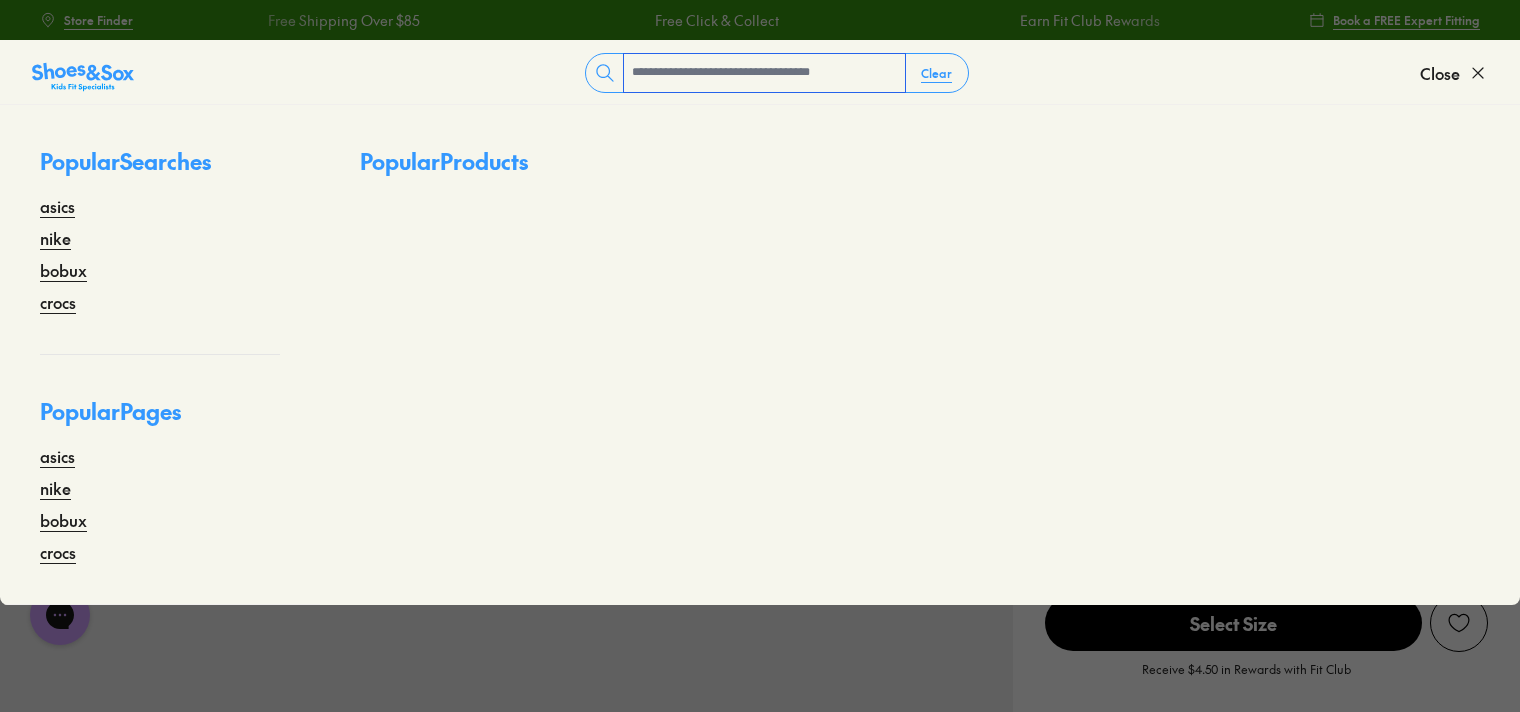 click at bounding box center (764, 73) 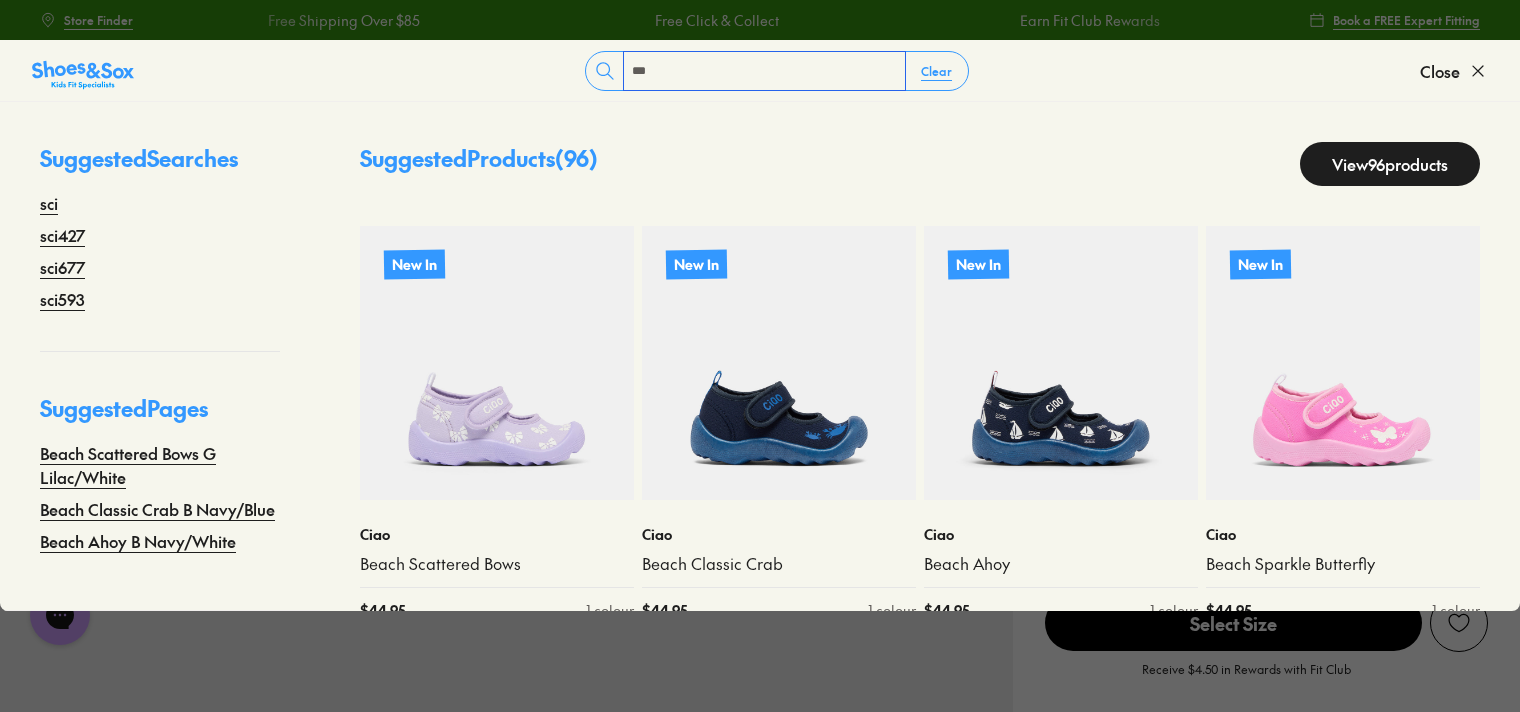 click on "***" at bounding box center (764, 71) 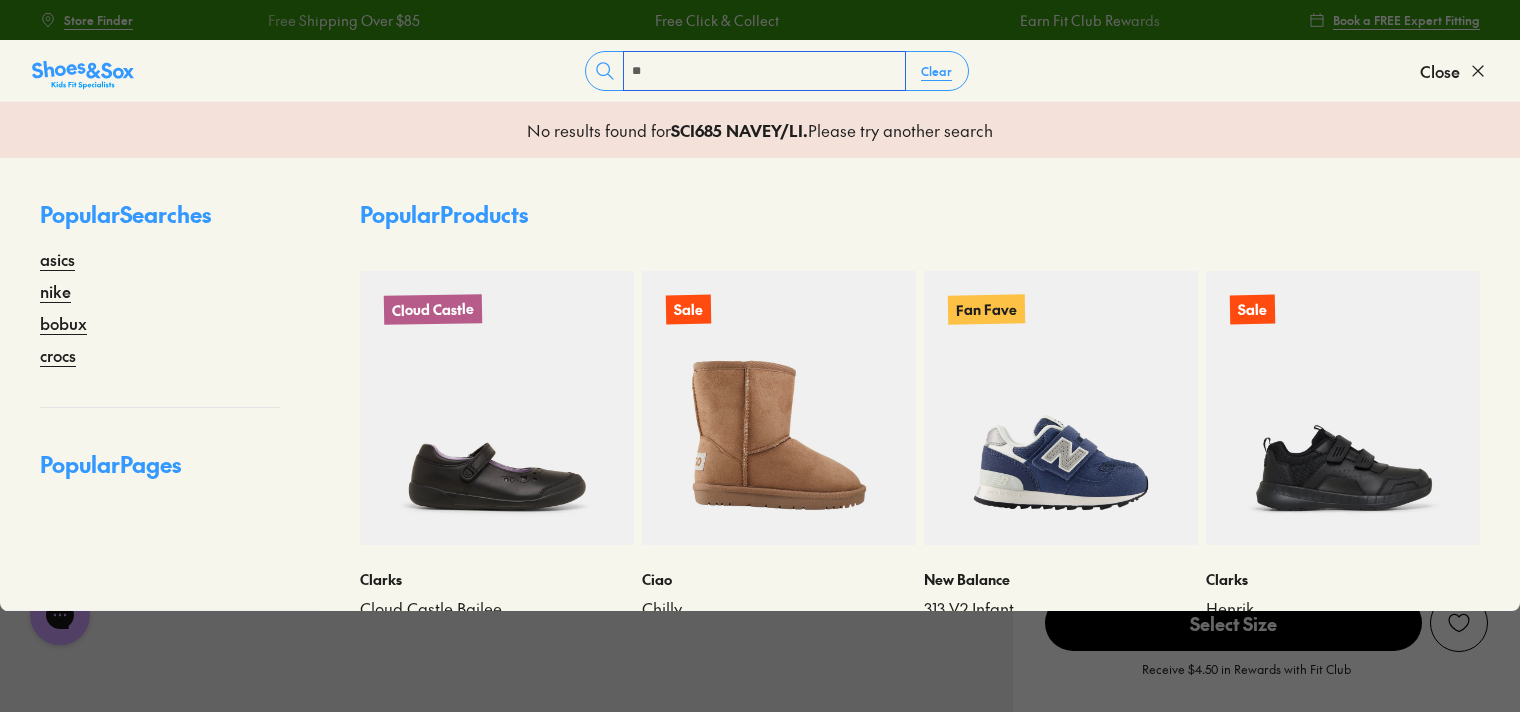 type on "*" 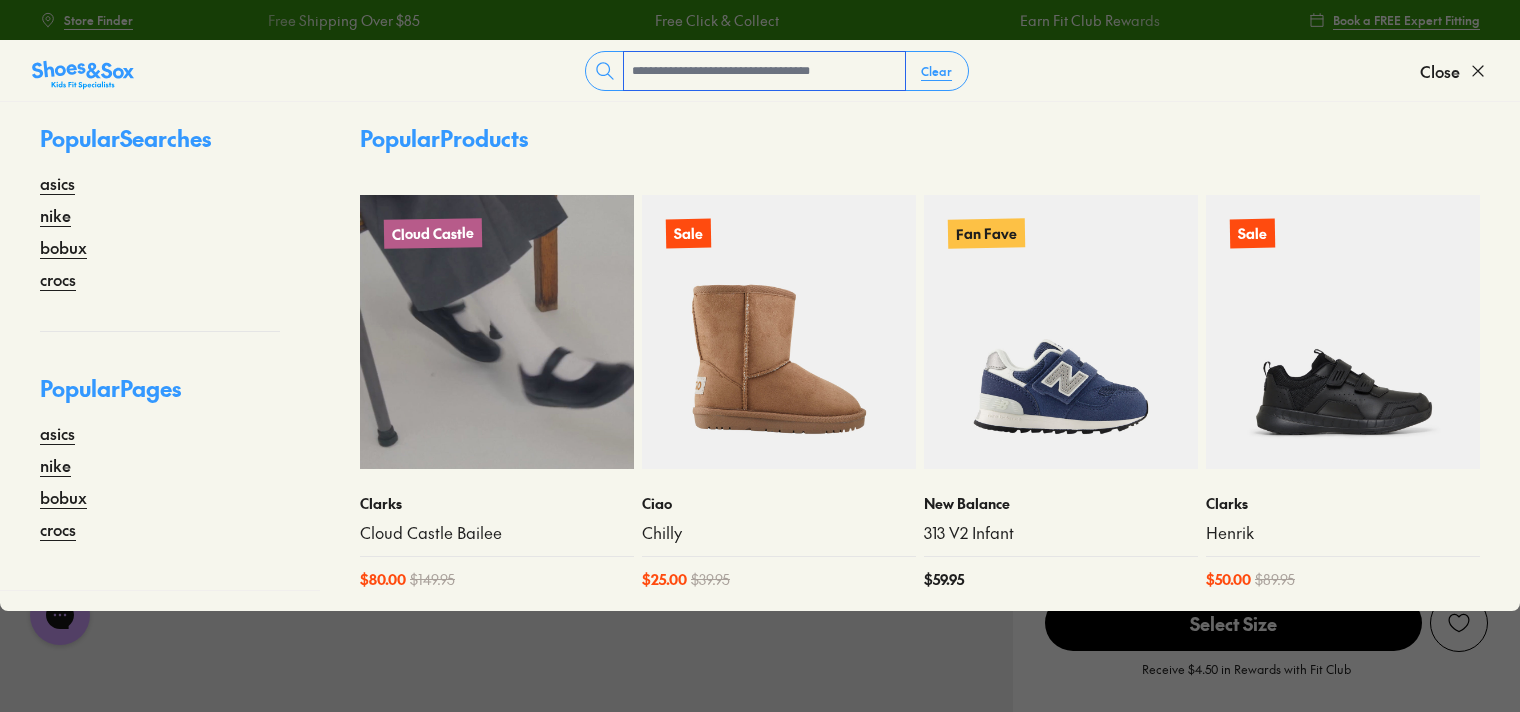 scroll, scrollTop: 29, scrollLeft: 0, axis: vertical 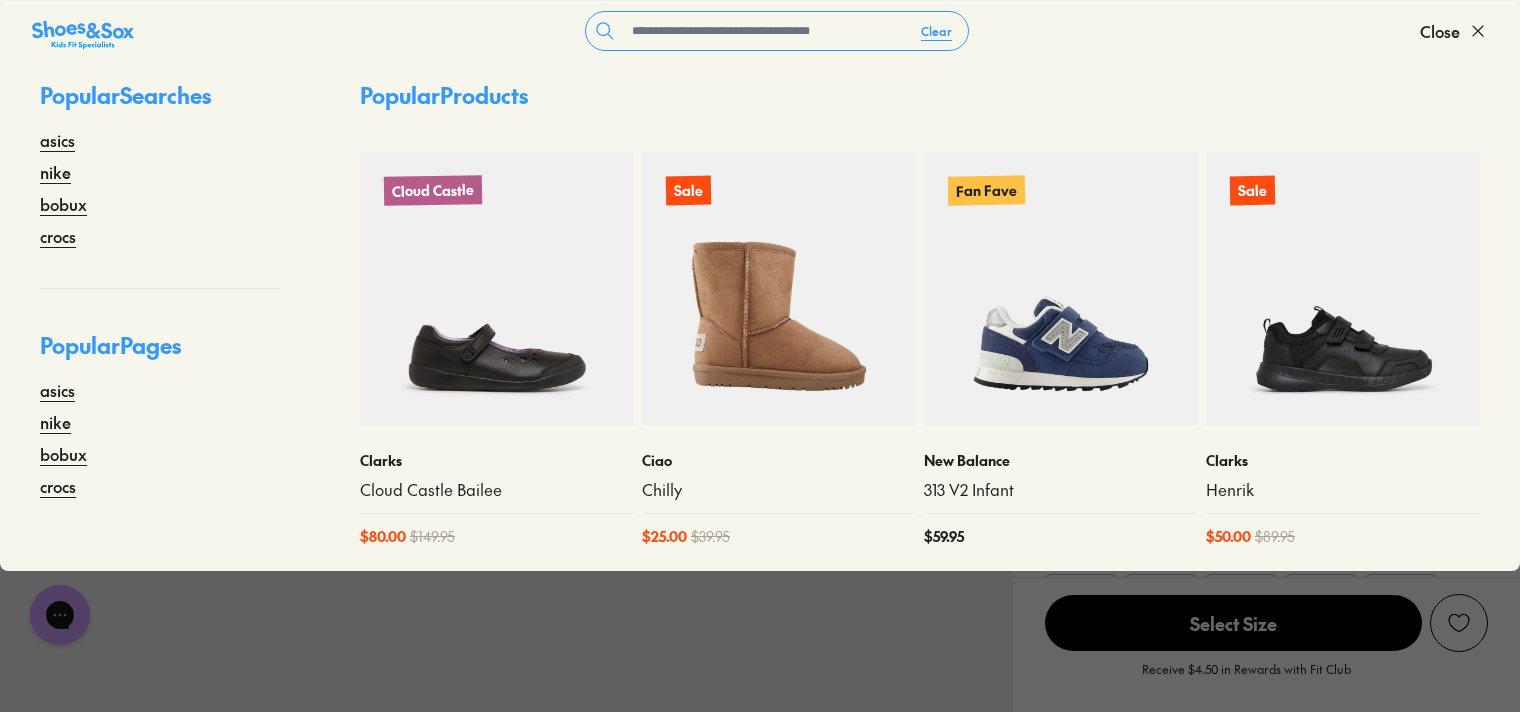 click 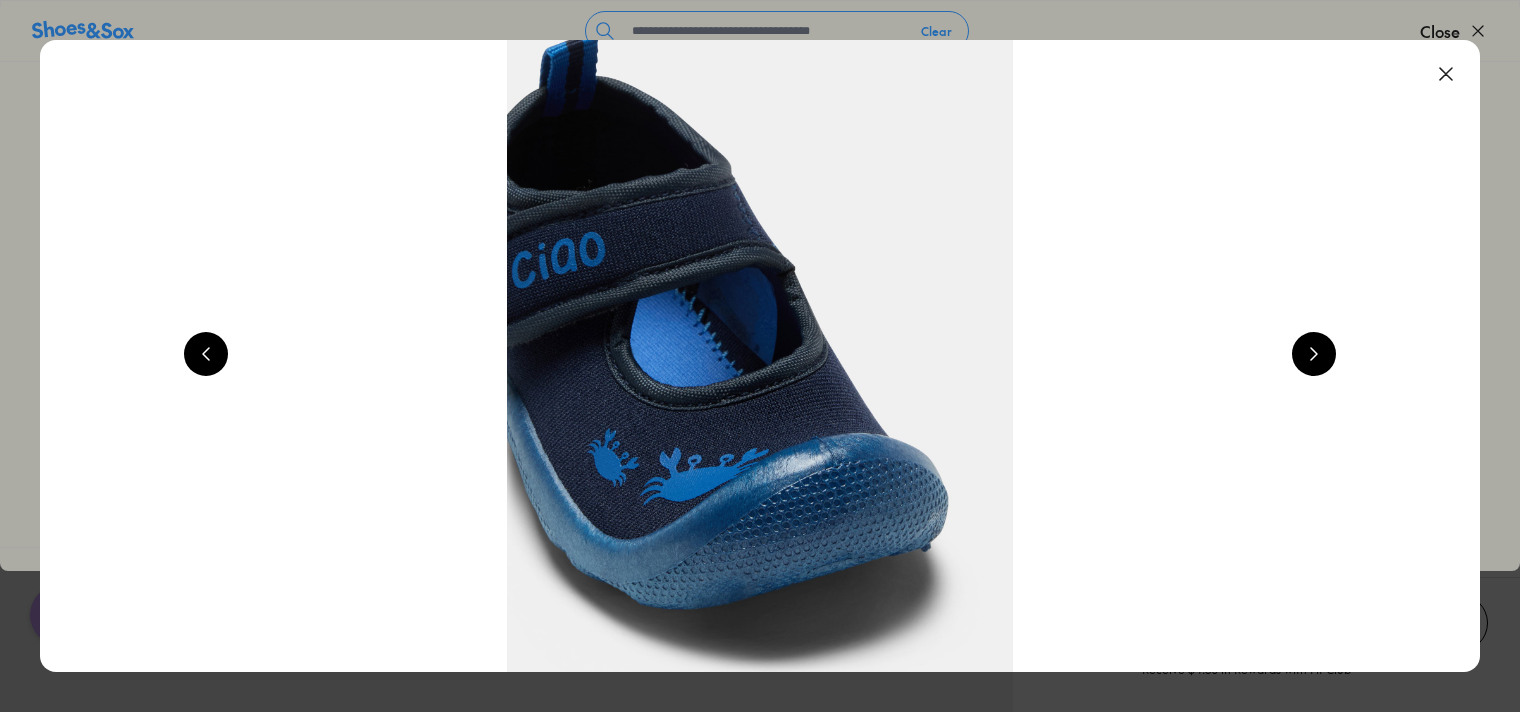 scroll, scrollTop: 0, scrollLeft: 5792, axis: horizontal 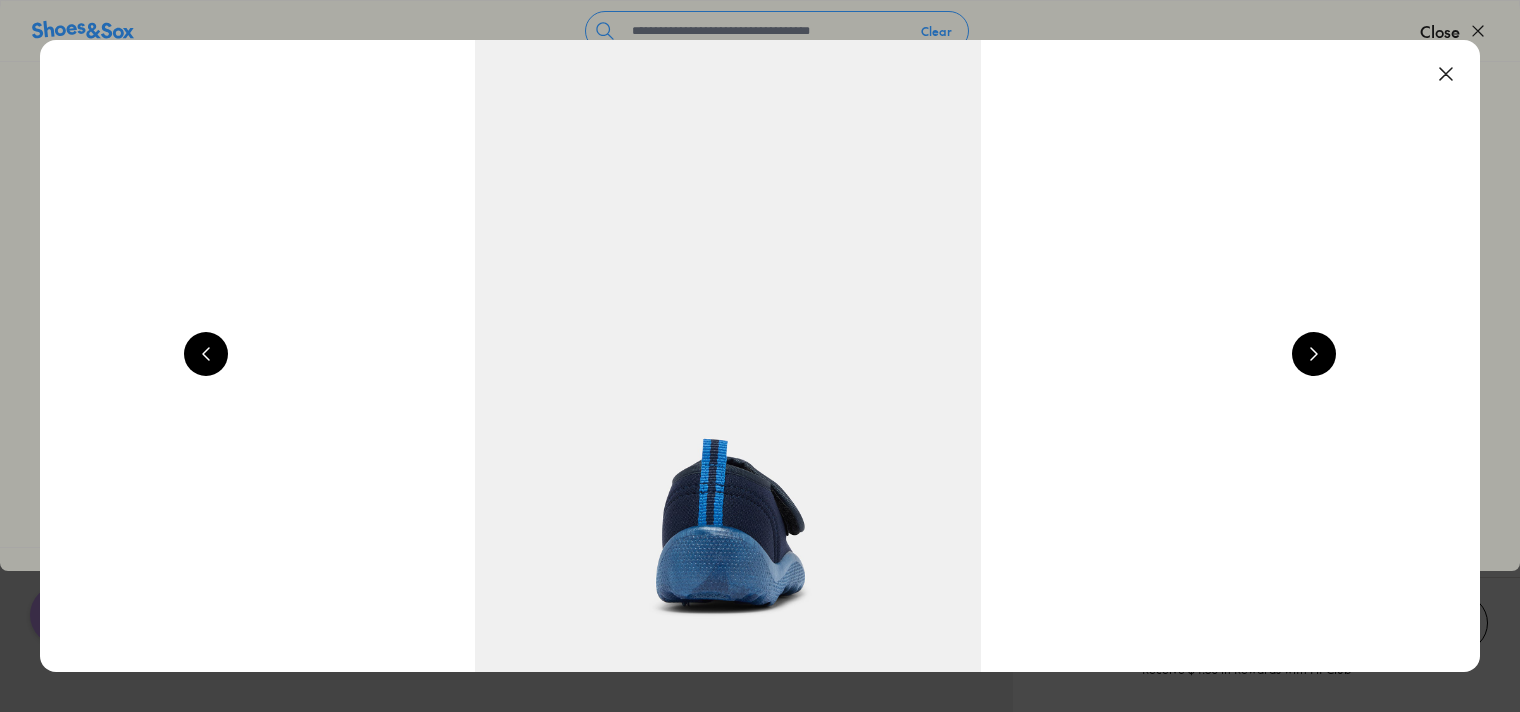 click 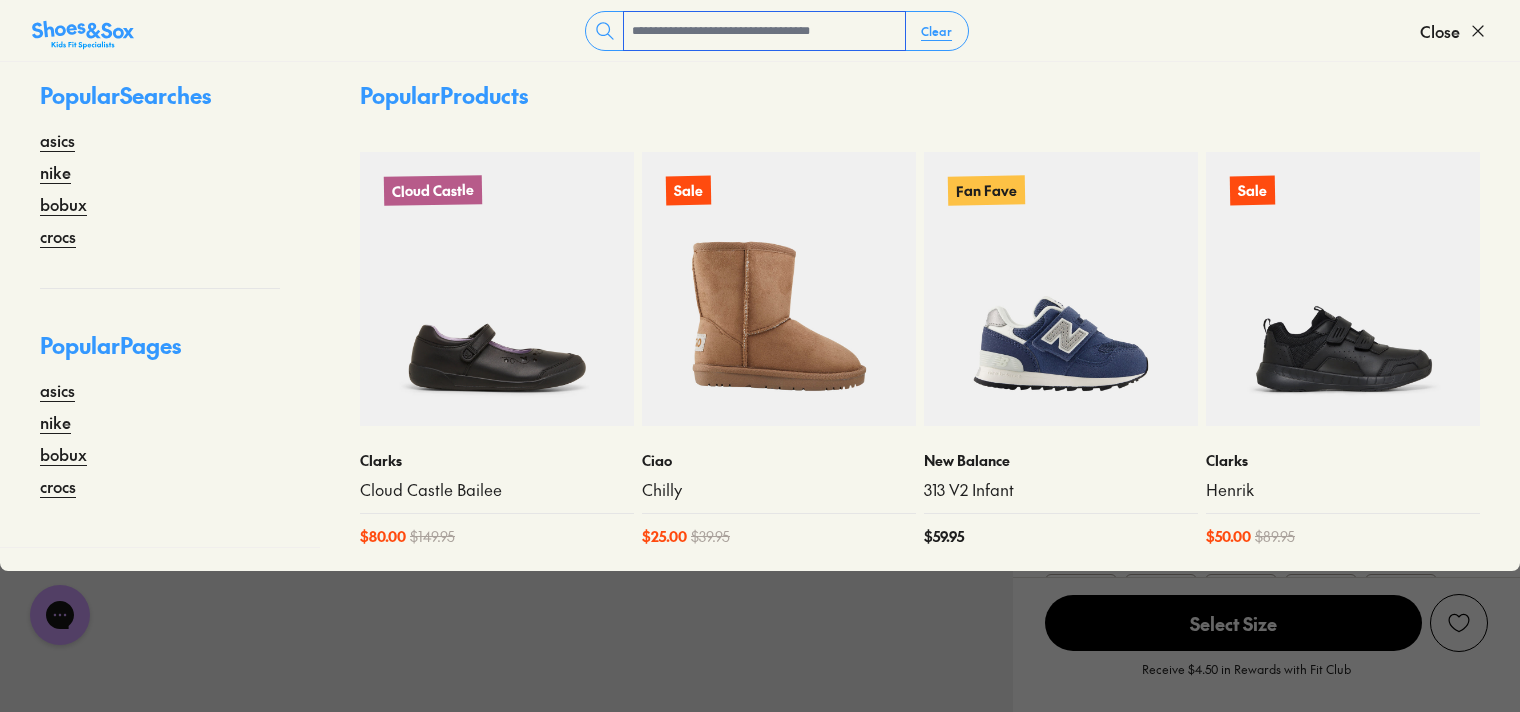 click 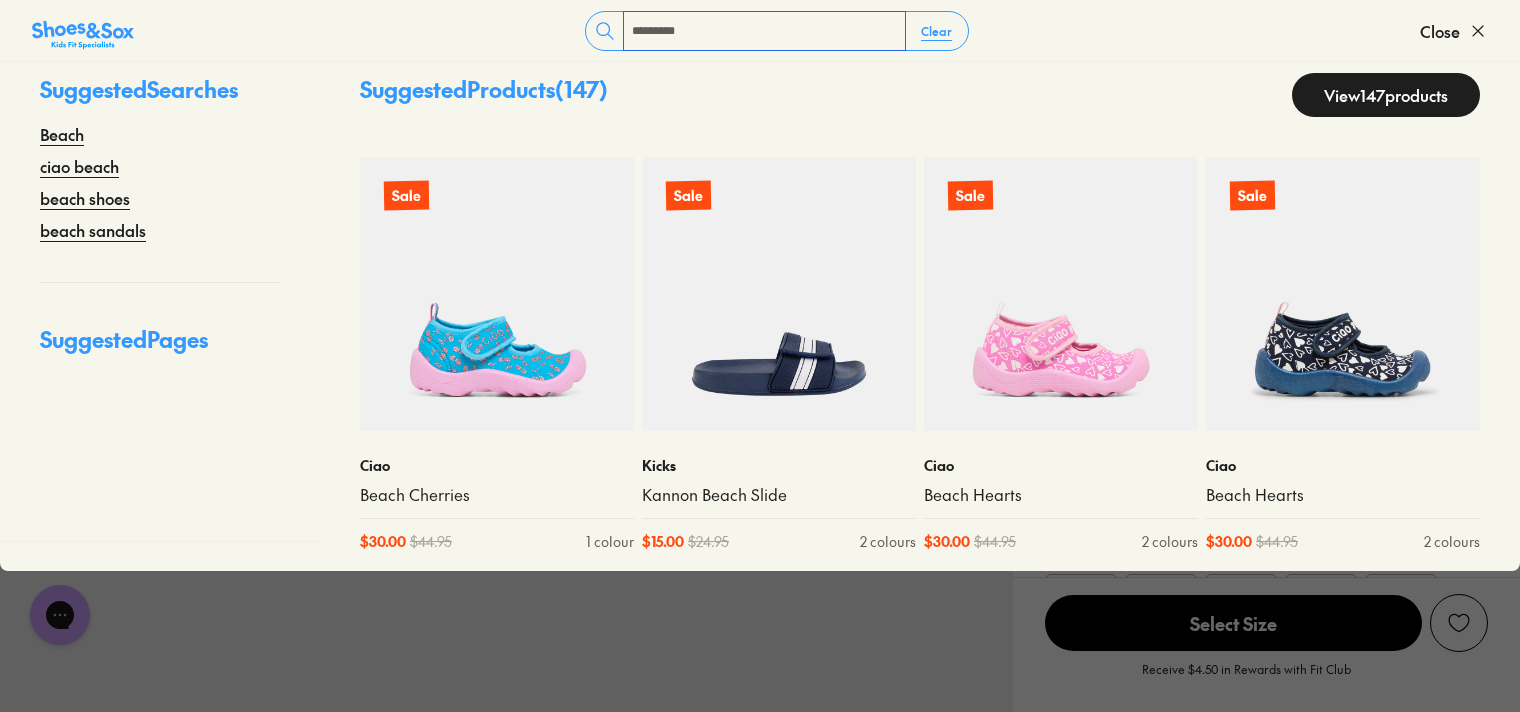 scroll, scrollTop: 0, scrollLeft: 0, axis: both 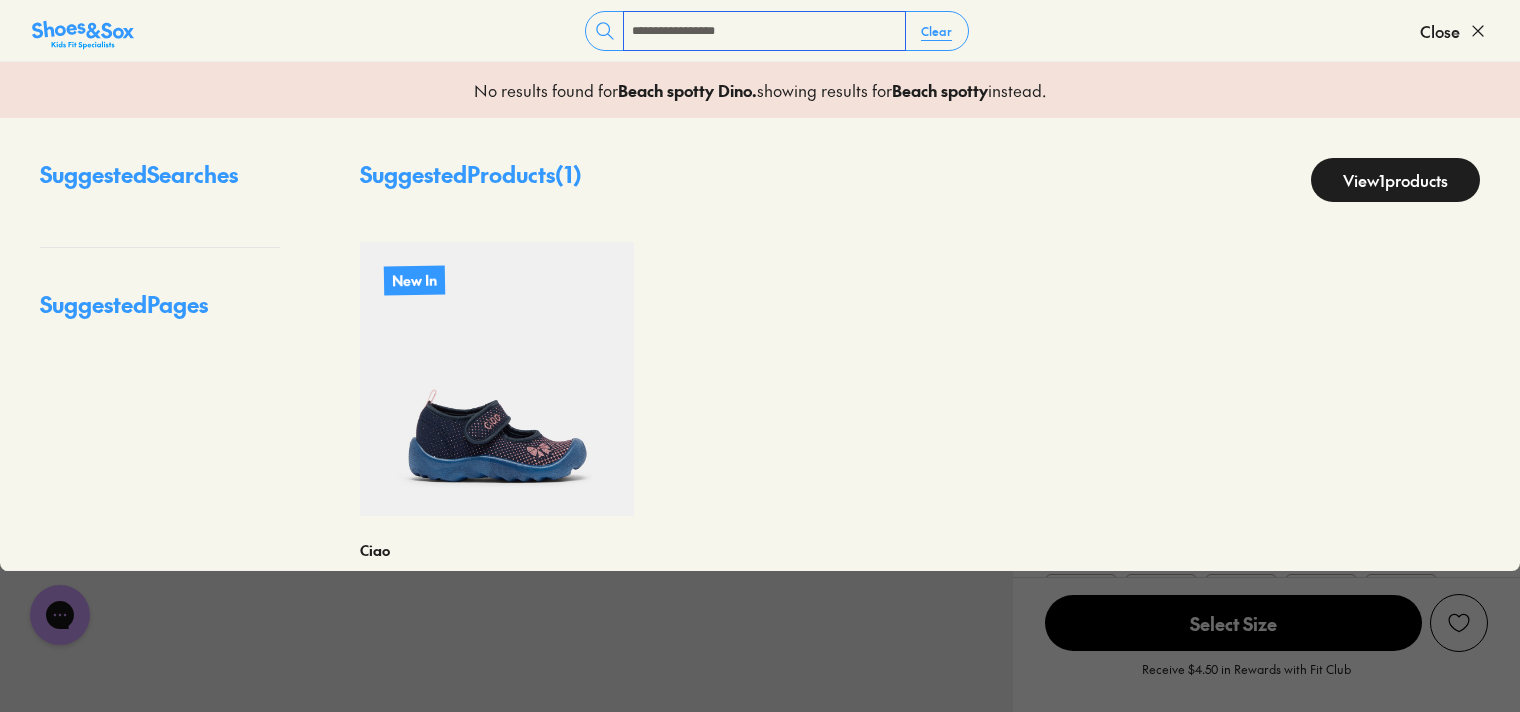 type on "**********" 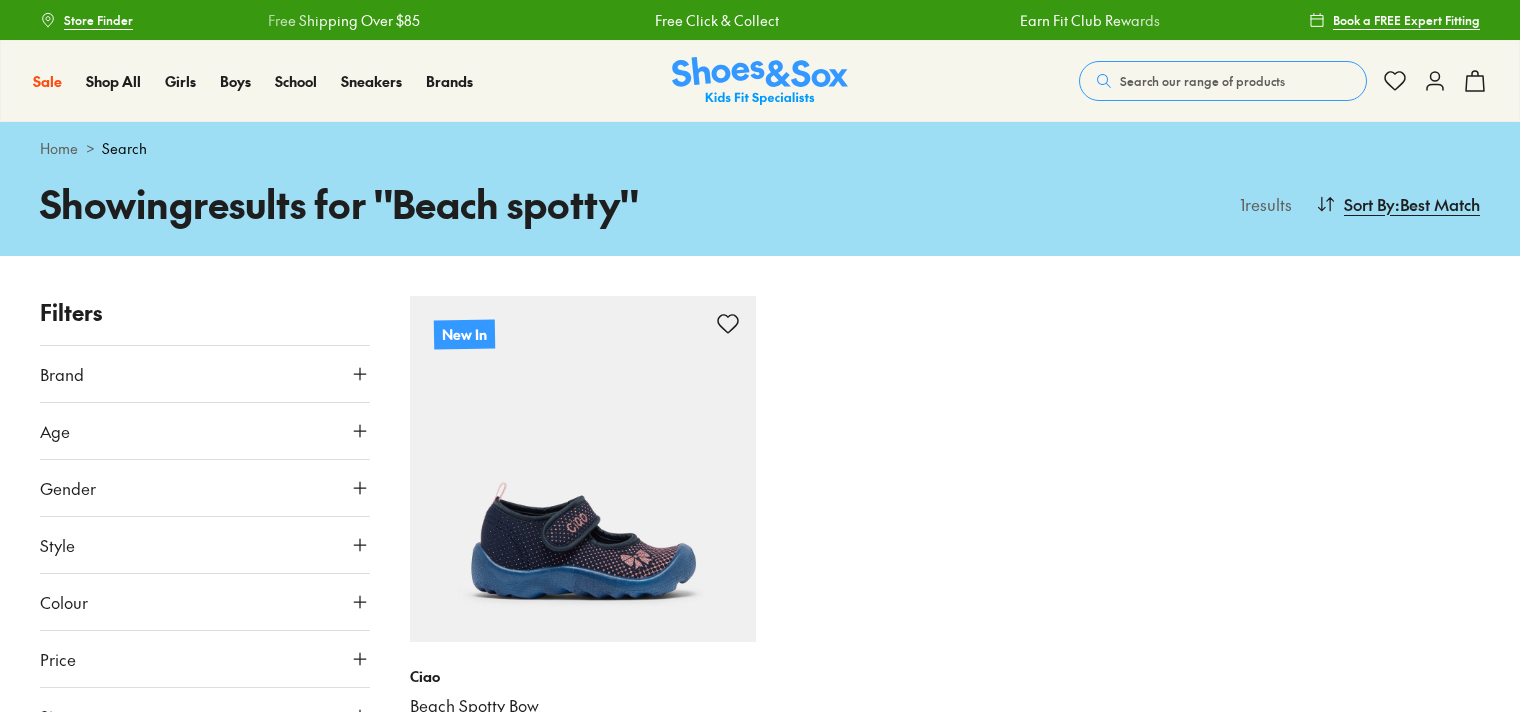 scroll, scrollTop: 241, scrollLeft: 0, axis: vertical 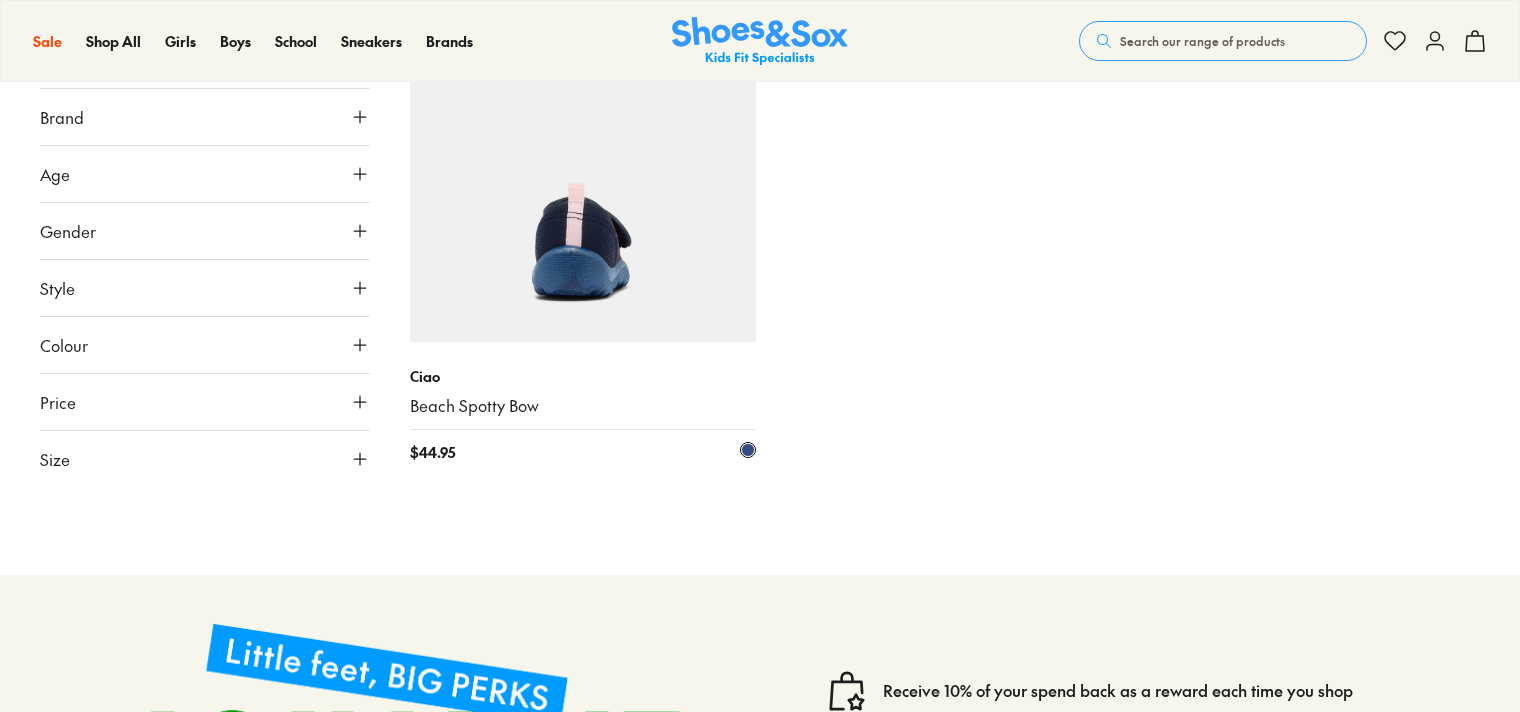 click at bounding box center [583, 169] 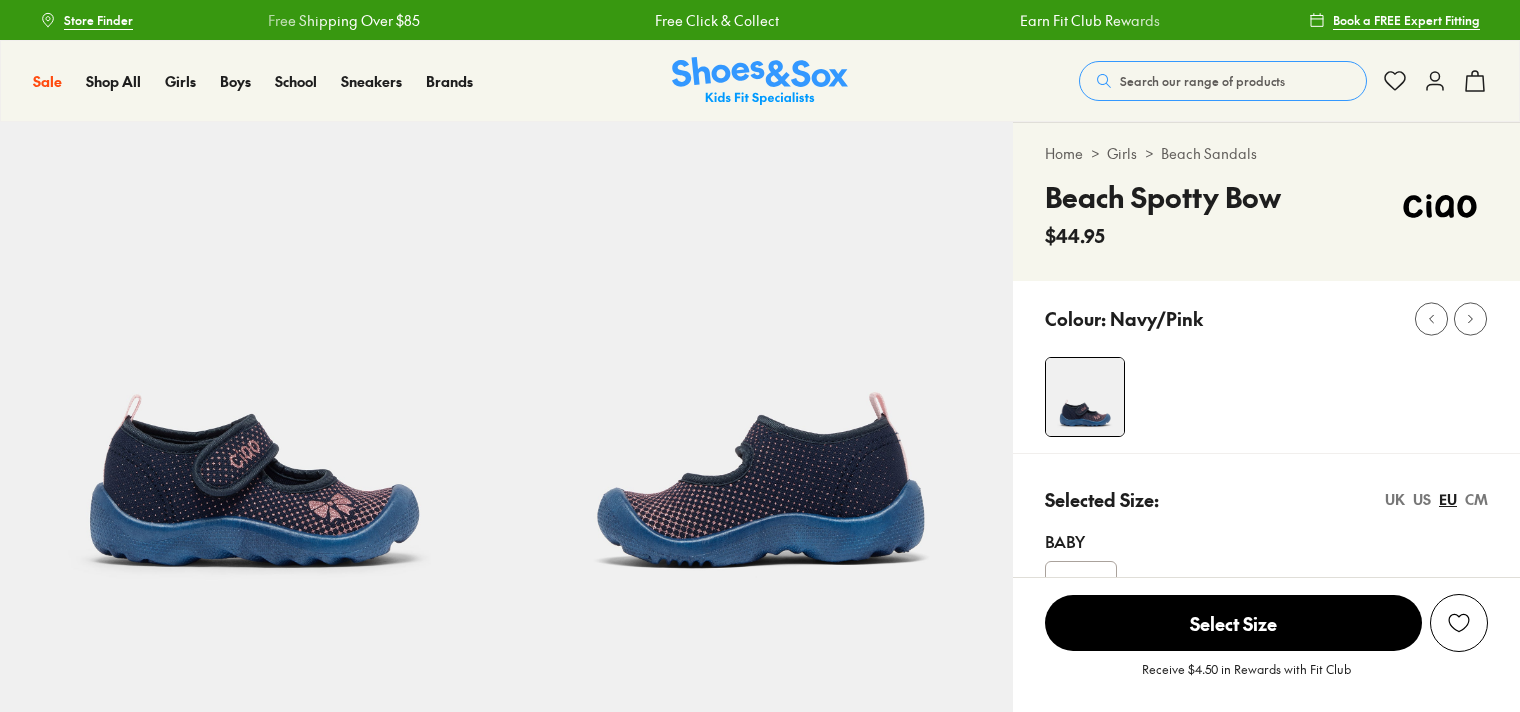 select on "*" 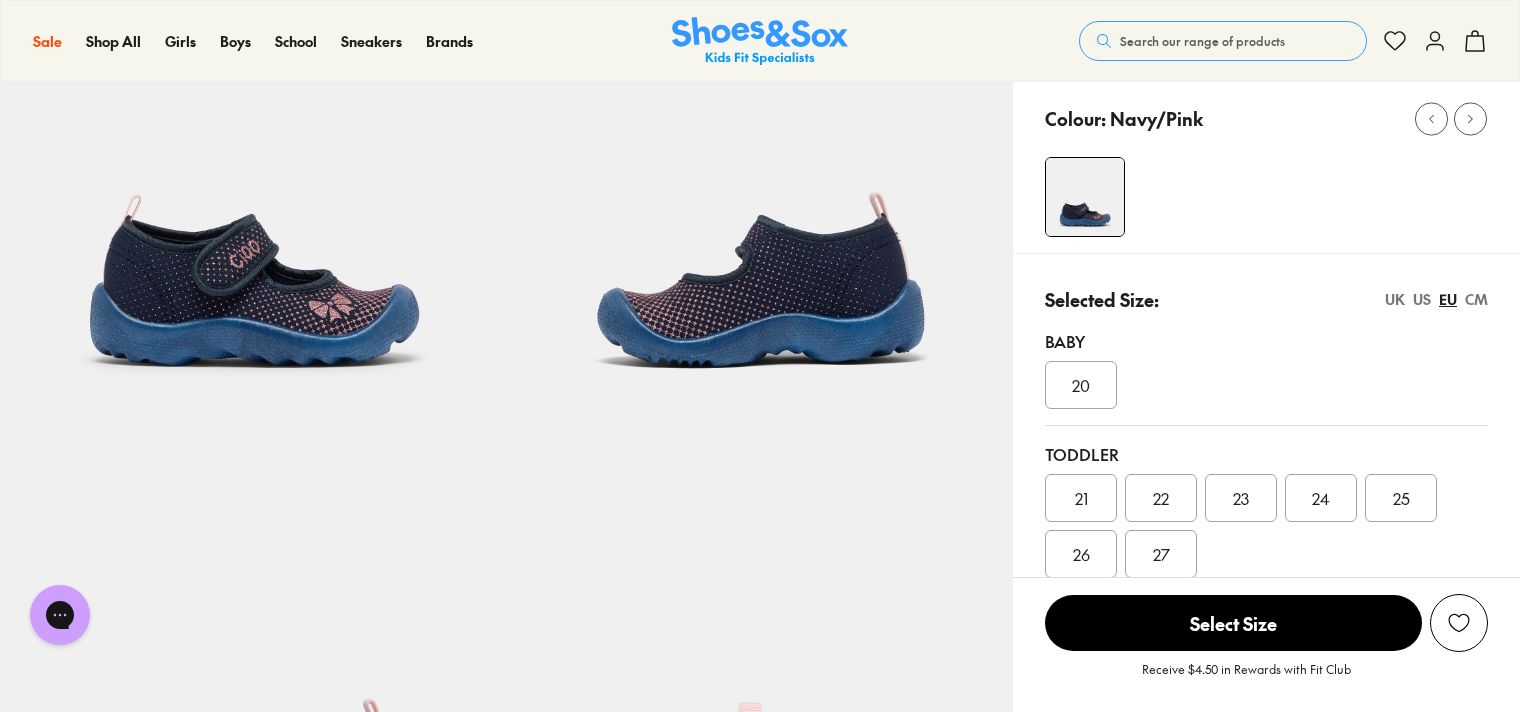scroll, scrollTop: 0, scrollLeft: 0, axis: both 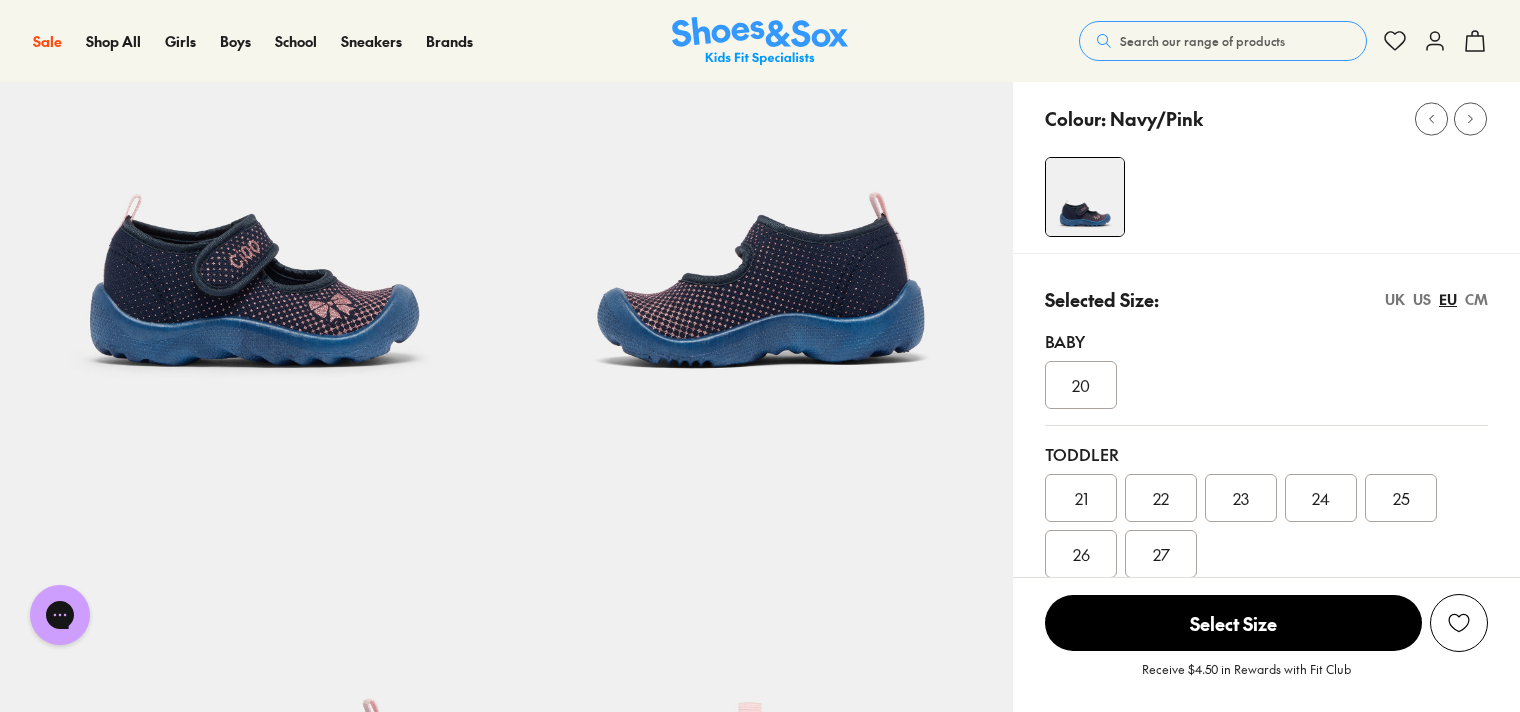 click on "Search our range of products" at bounding box center (1202, 41) 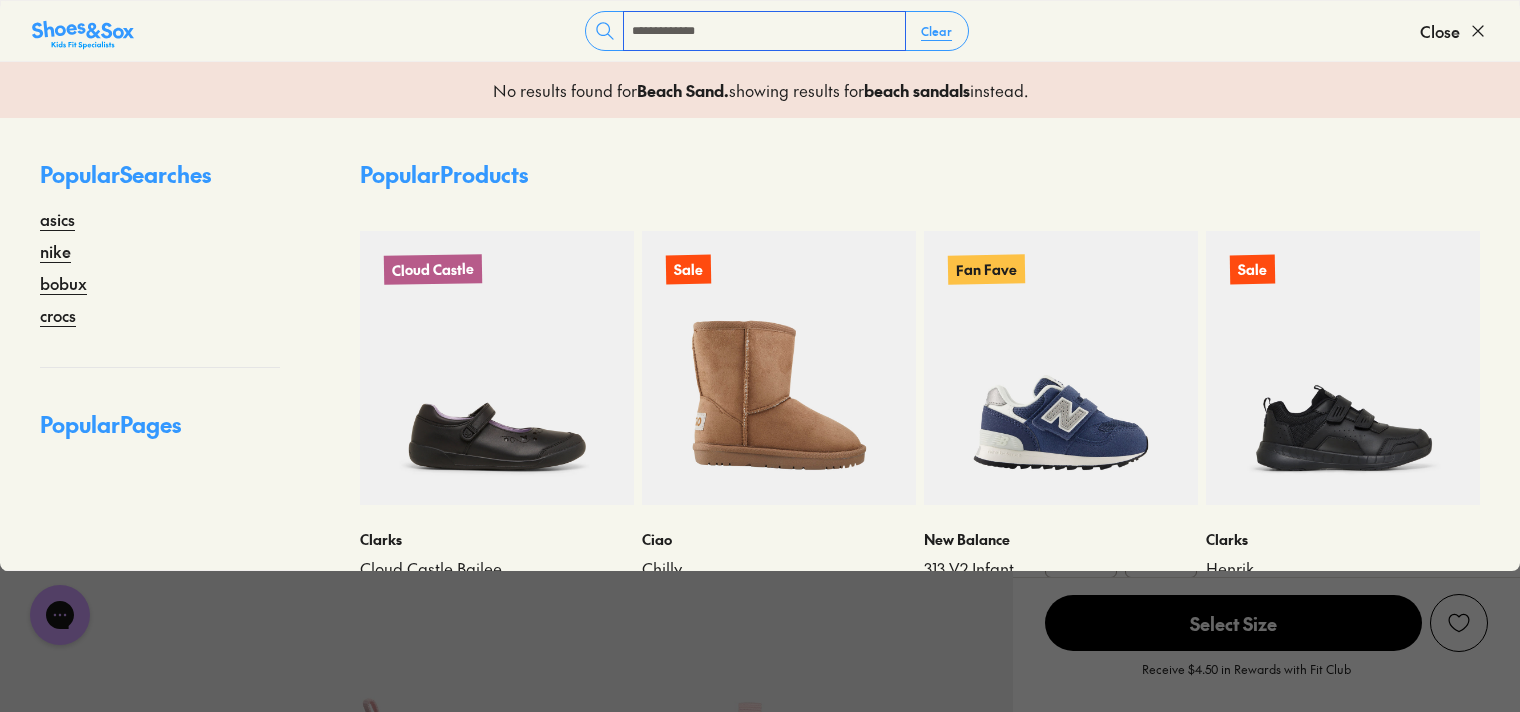 type on "**********" 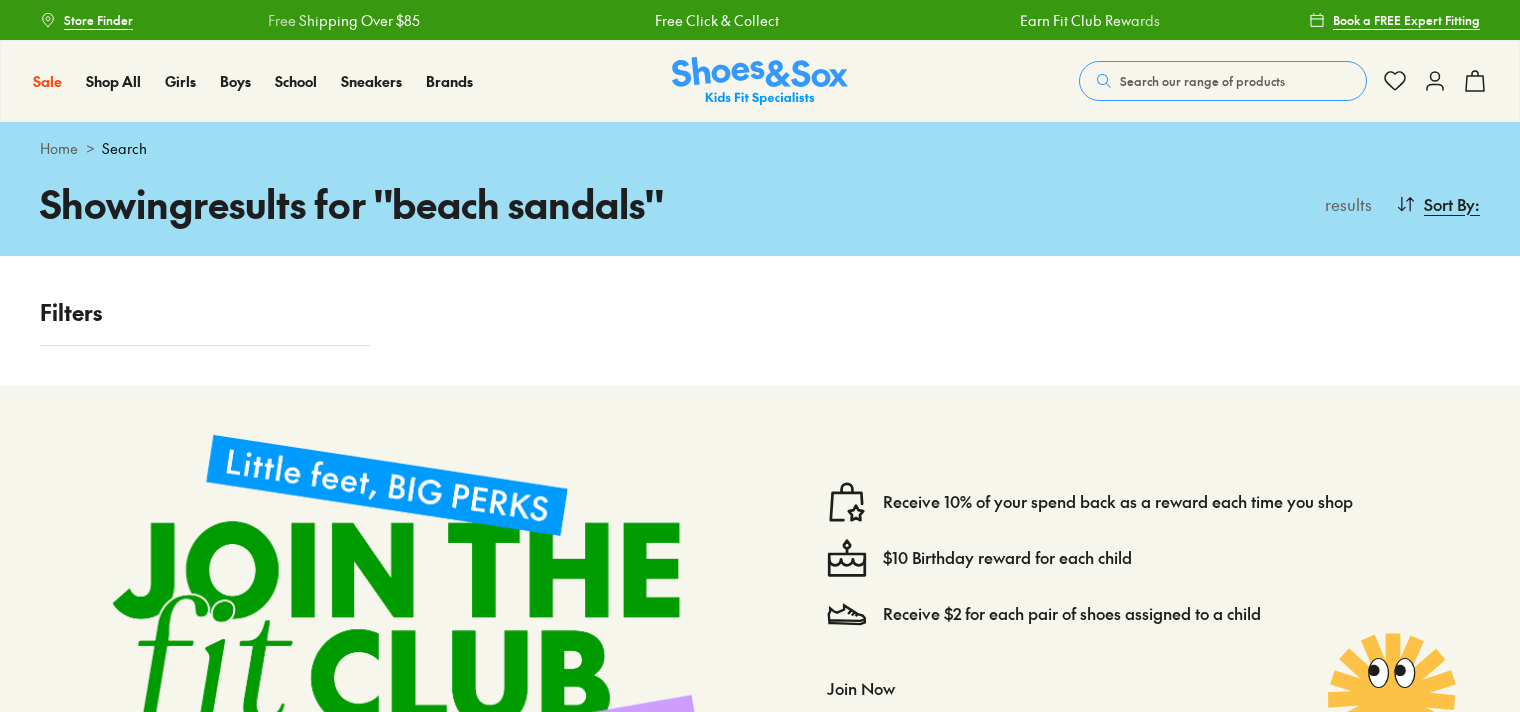 scroll, scrollTop: 0, scrollLeft: 0, axis: both 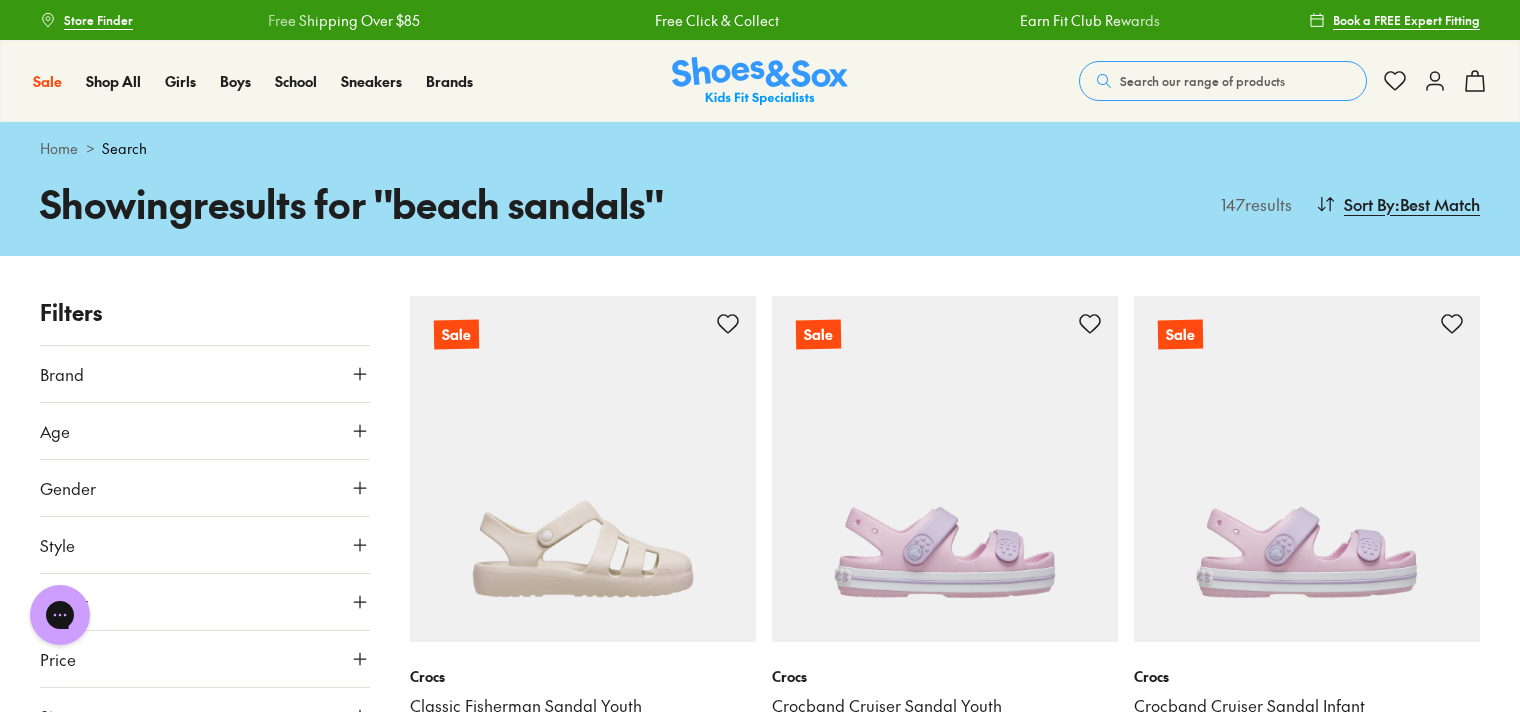 click on "Brand" at bounding box center (205, 374) 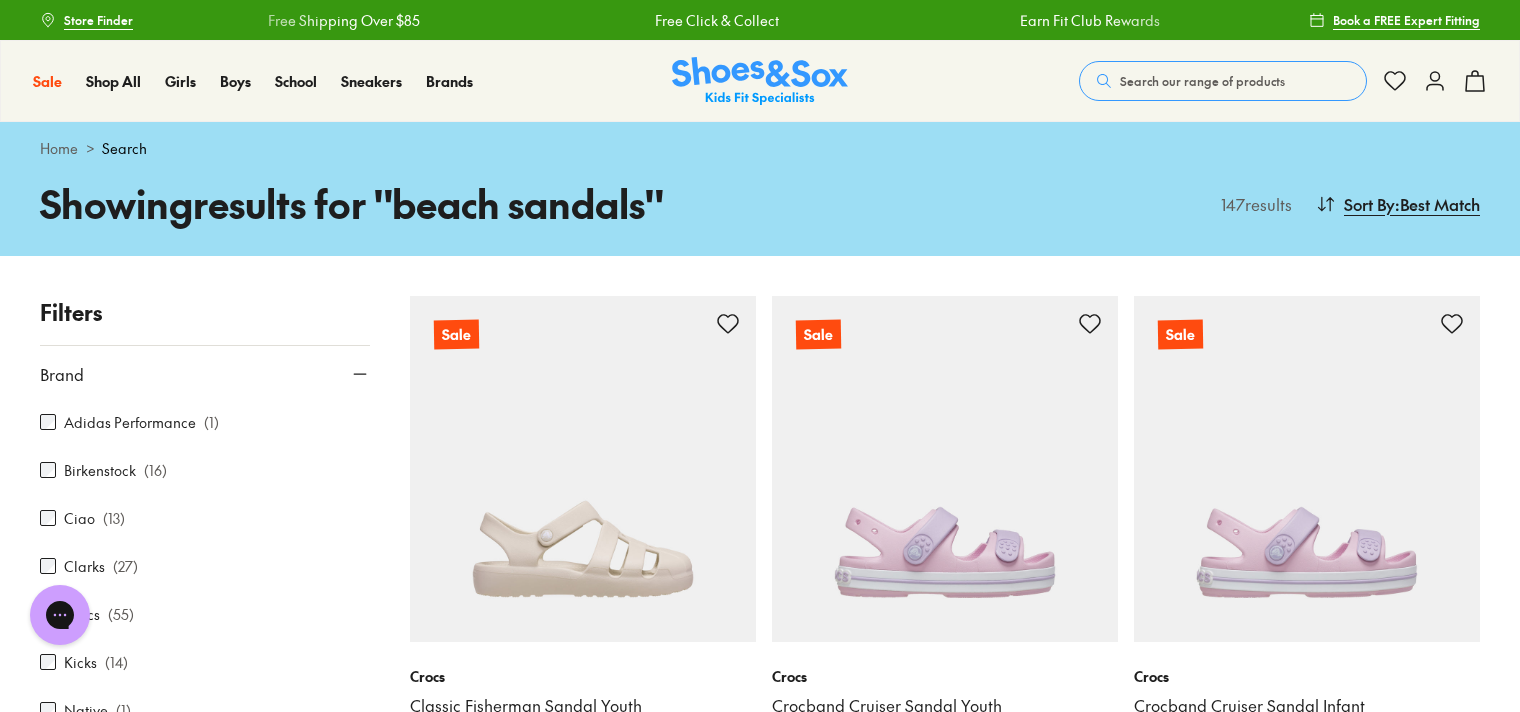 click on "Ciao ( 13 )" at bounding box center [205, 518] 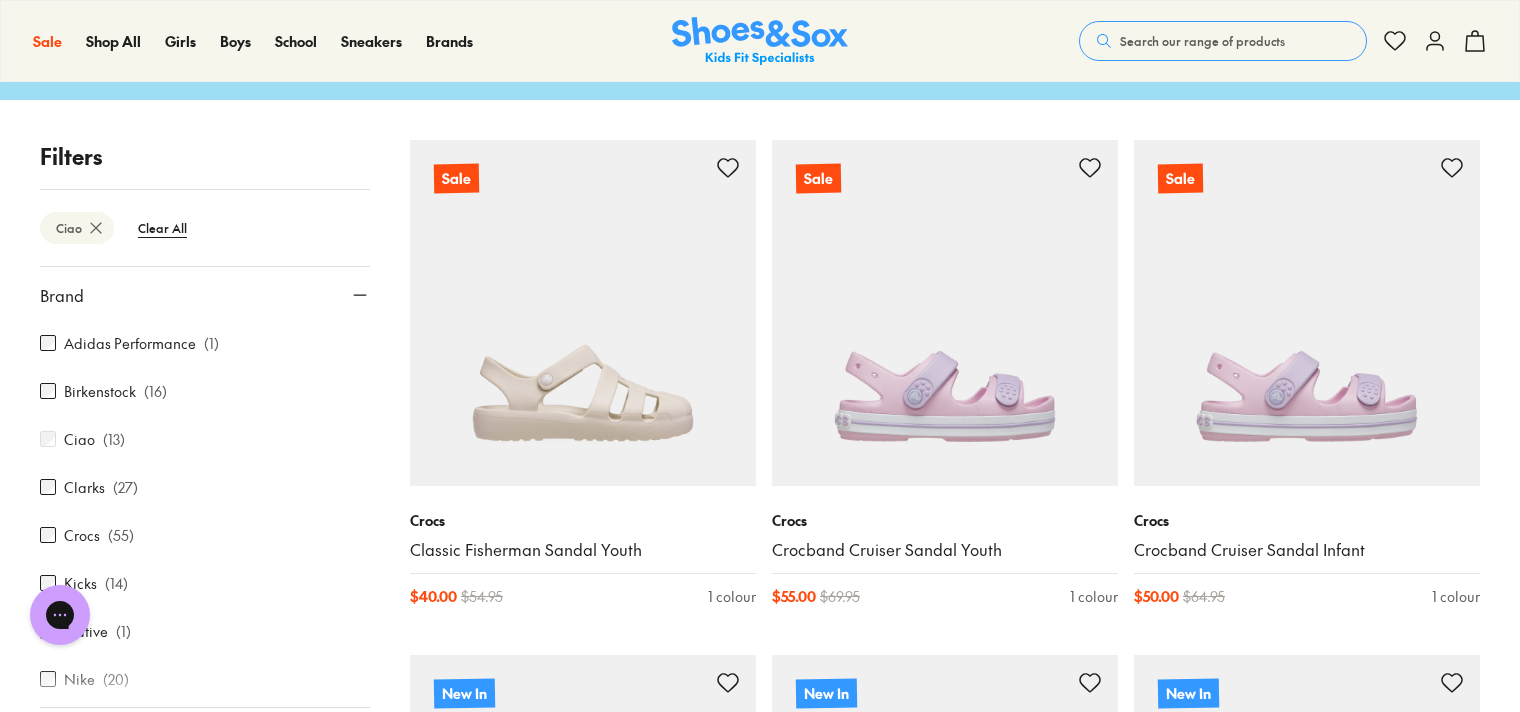 type on "***" 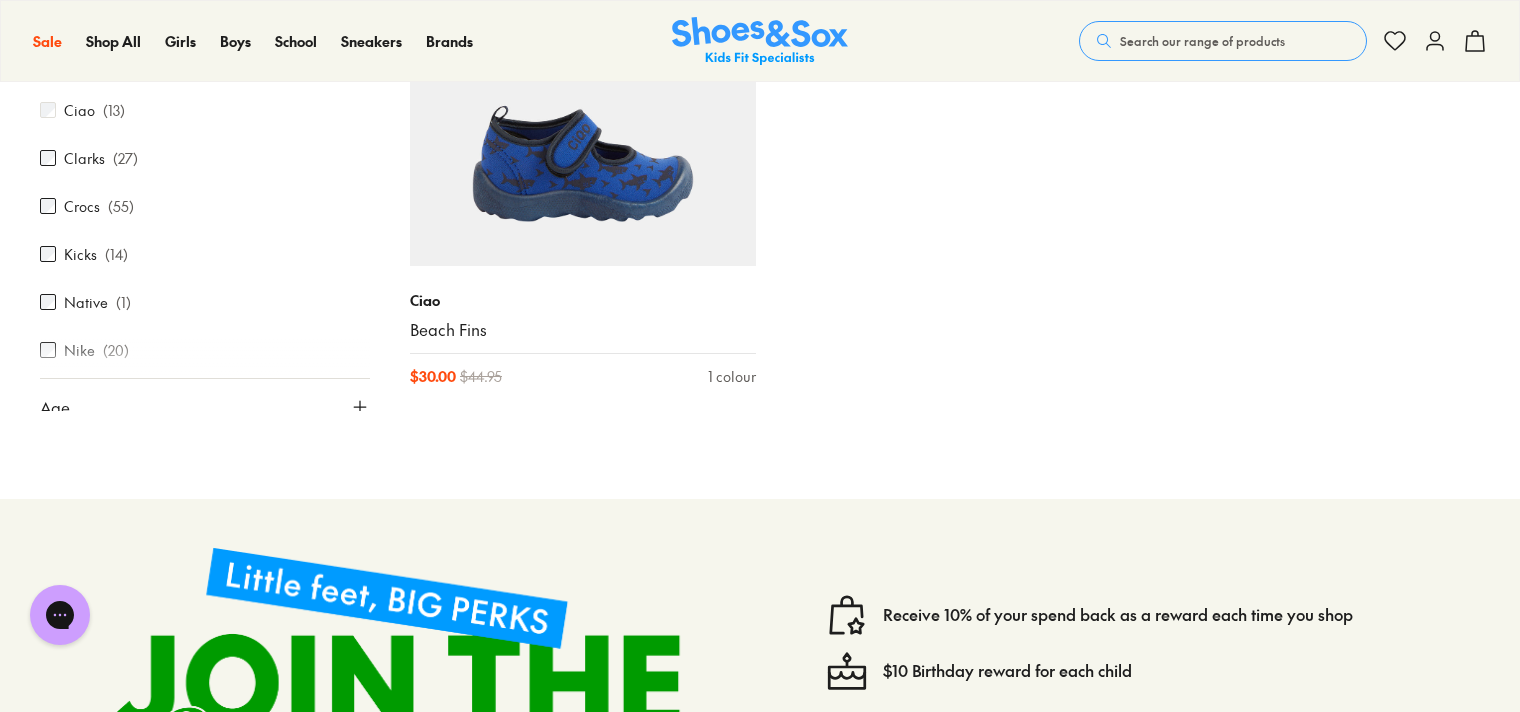 scroll, scrollTop: 2500, scrollLeft: 0, axis: vertical 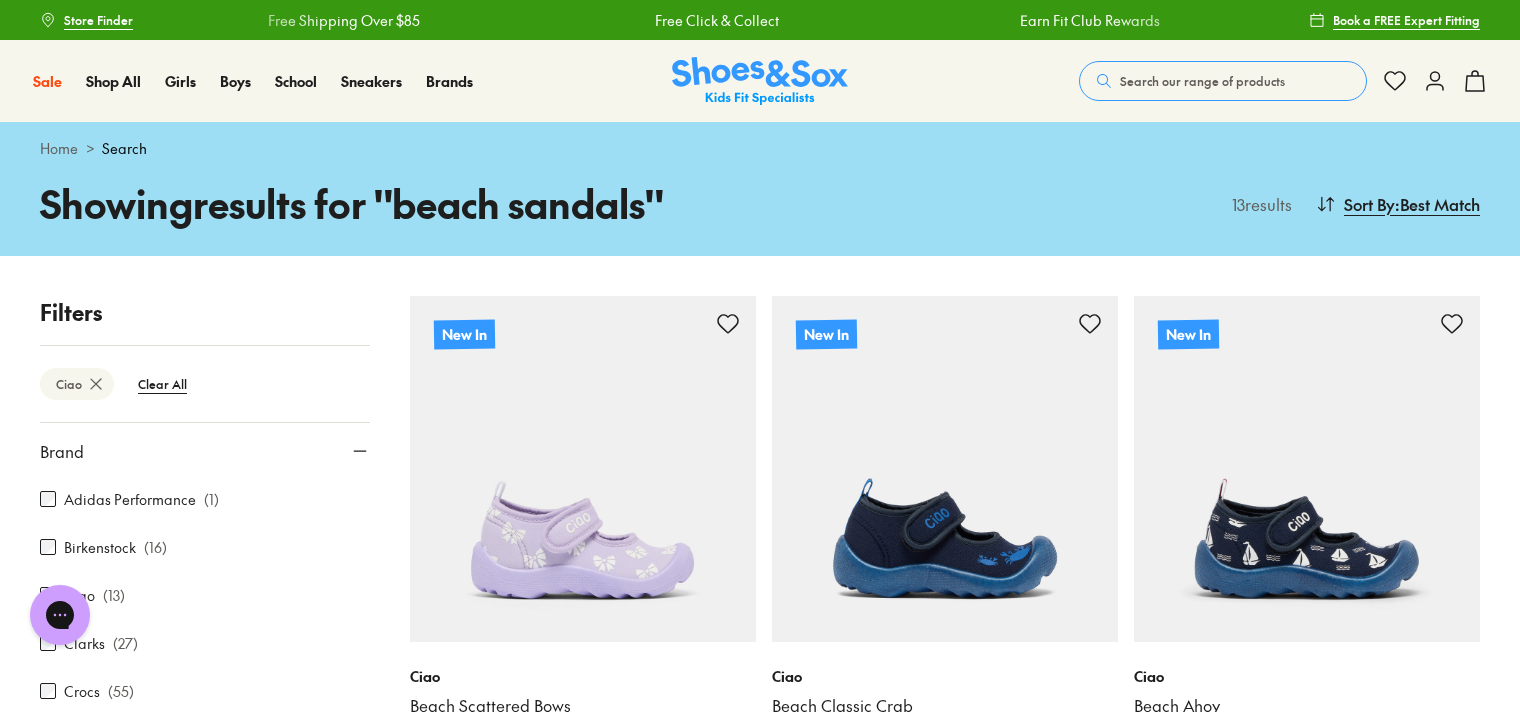 click on "Search our range of products" at bounding box center [1202, 81] 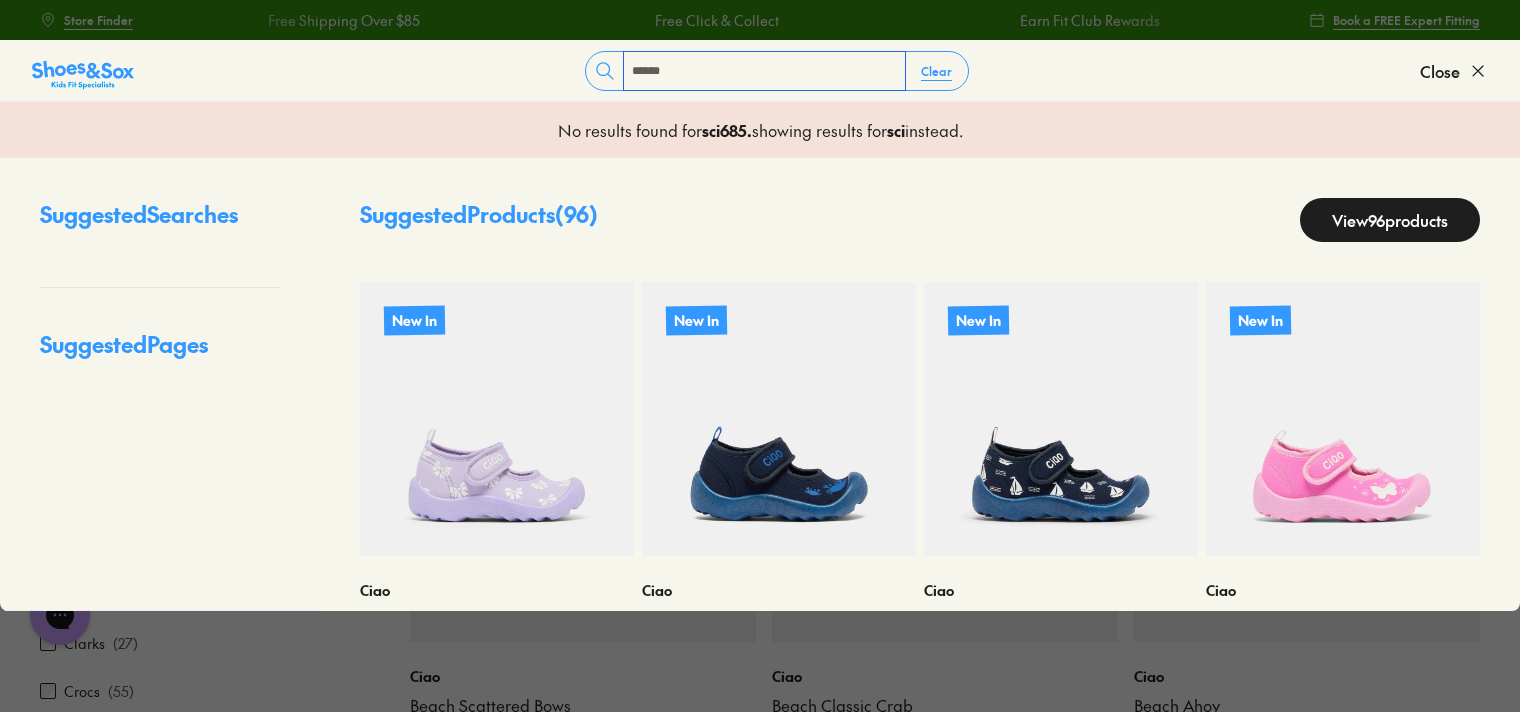 type on "******" 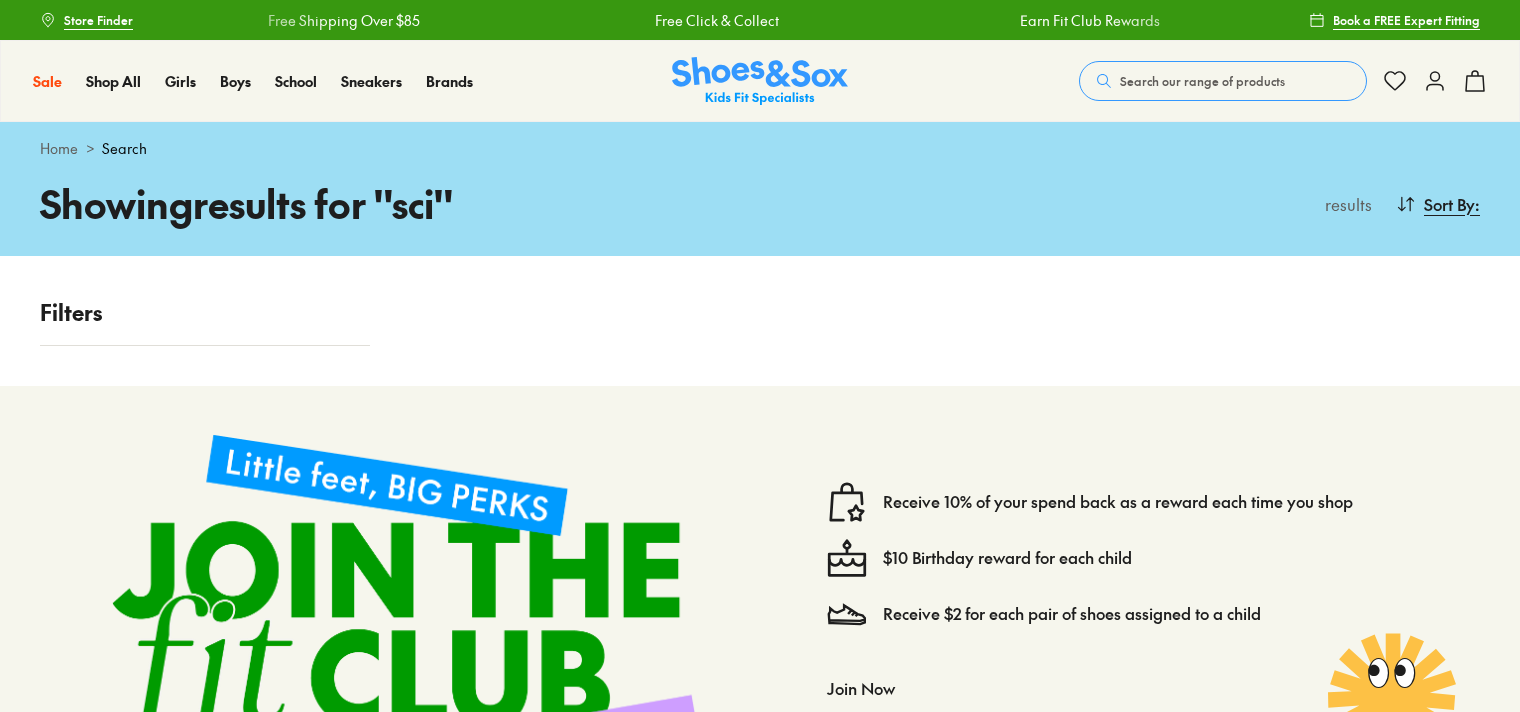 scroll, scrollTop: 0, scrollLeft: 0, axis: both 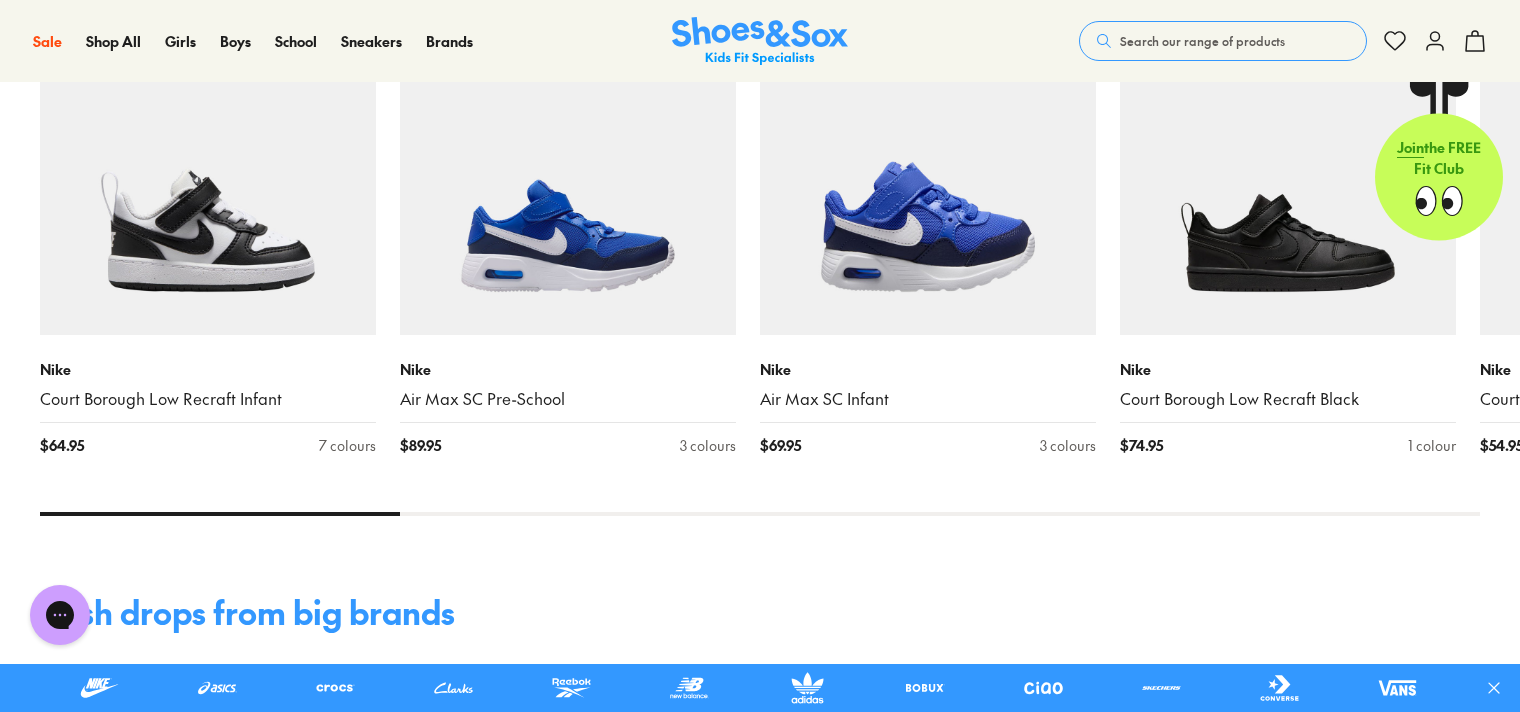 click on "Search our range of products" at bounding box center [1223, 41] 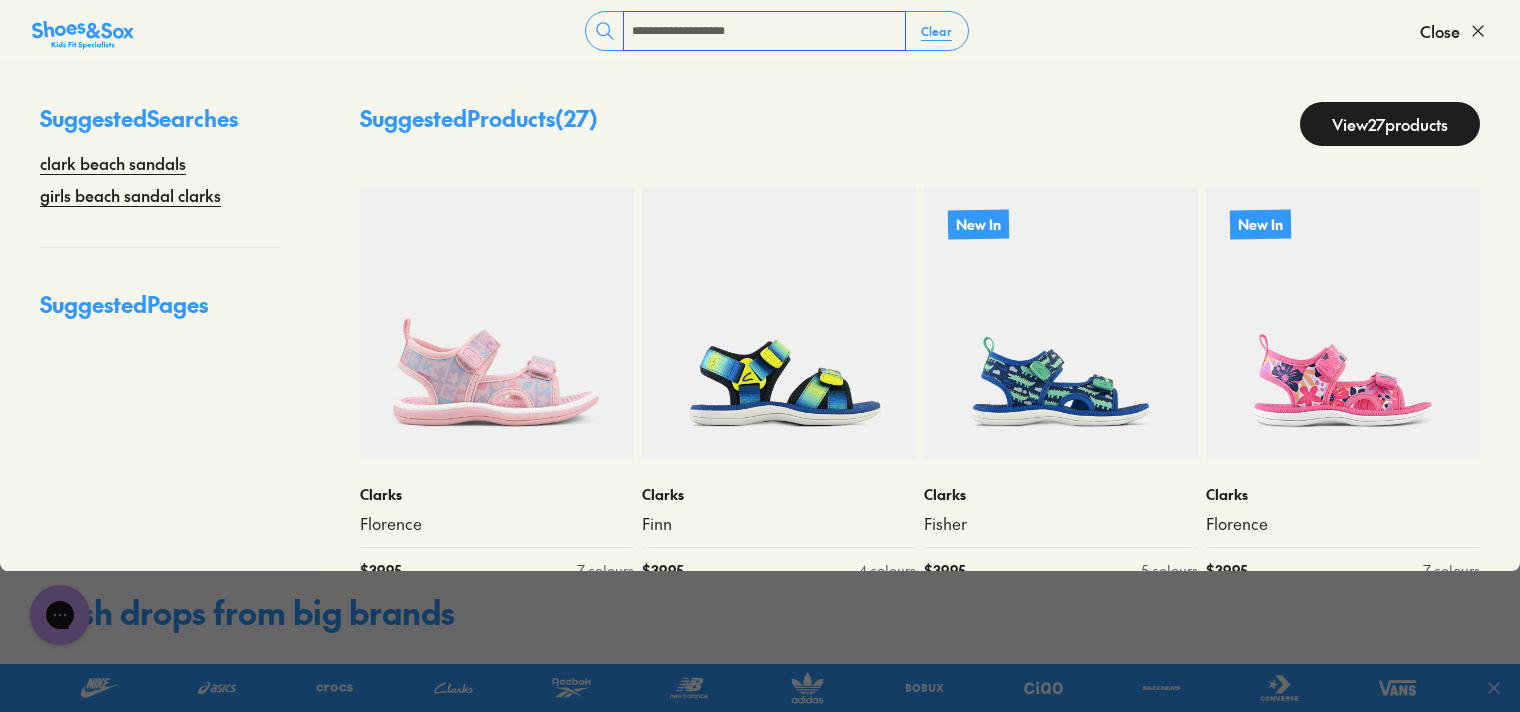 type on "**********" 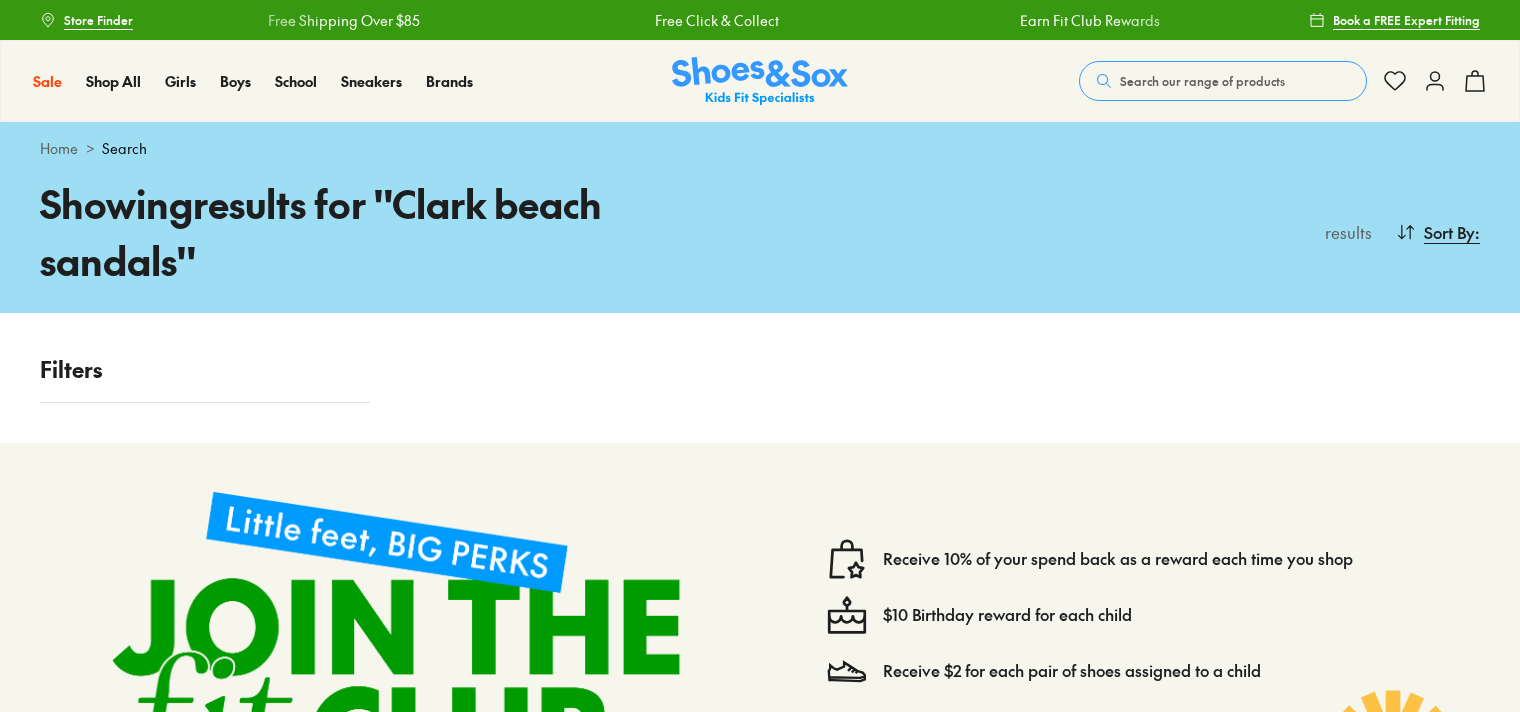scroll, scrollTop: 0, scrollLeft: 0, axis: both 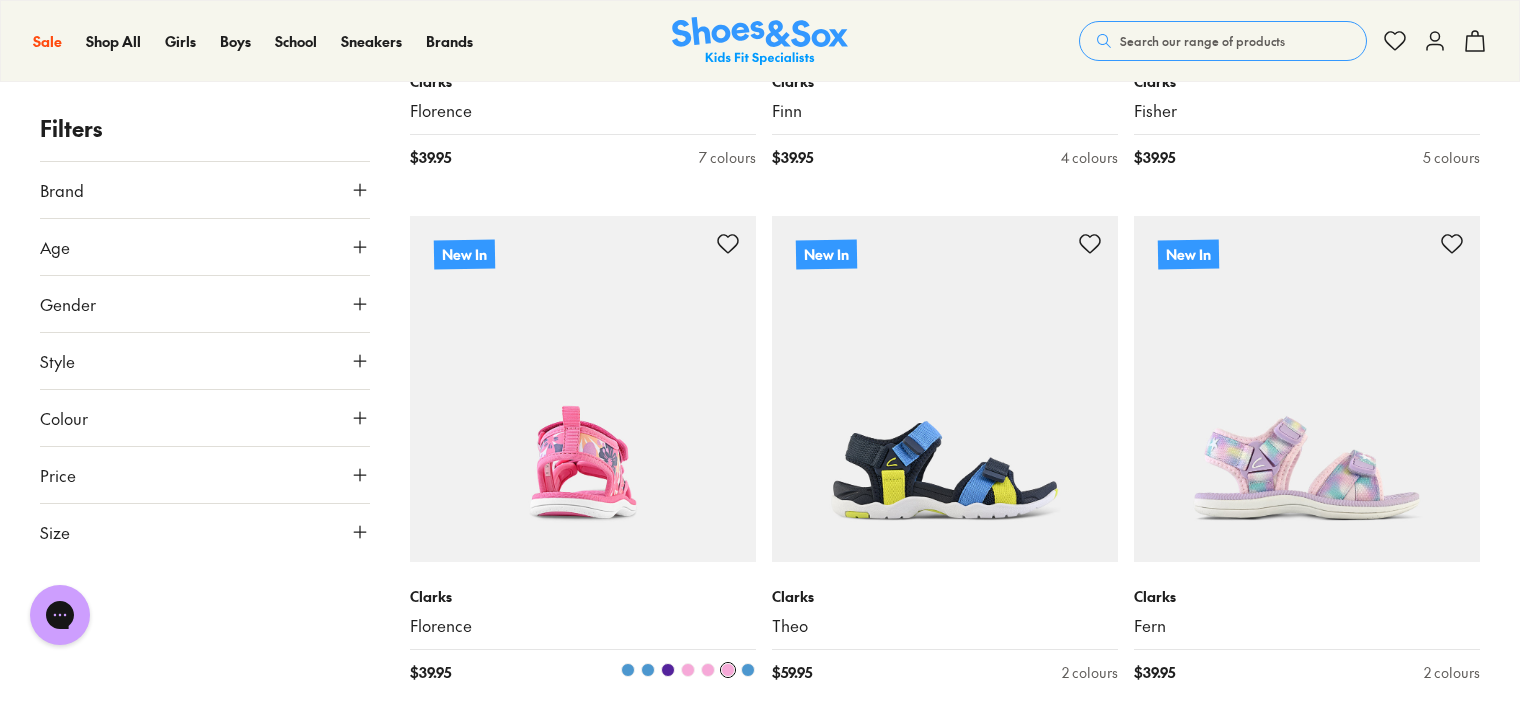 click at bounding box center [583, 389] 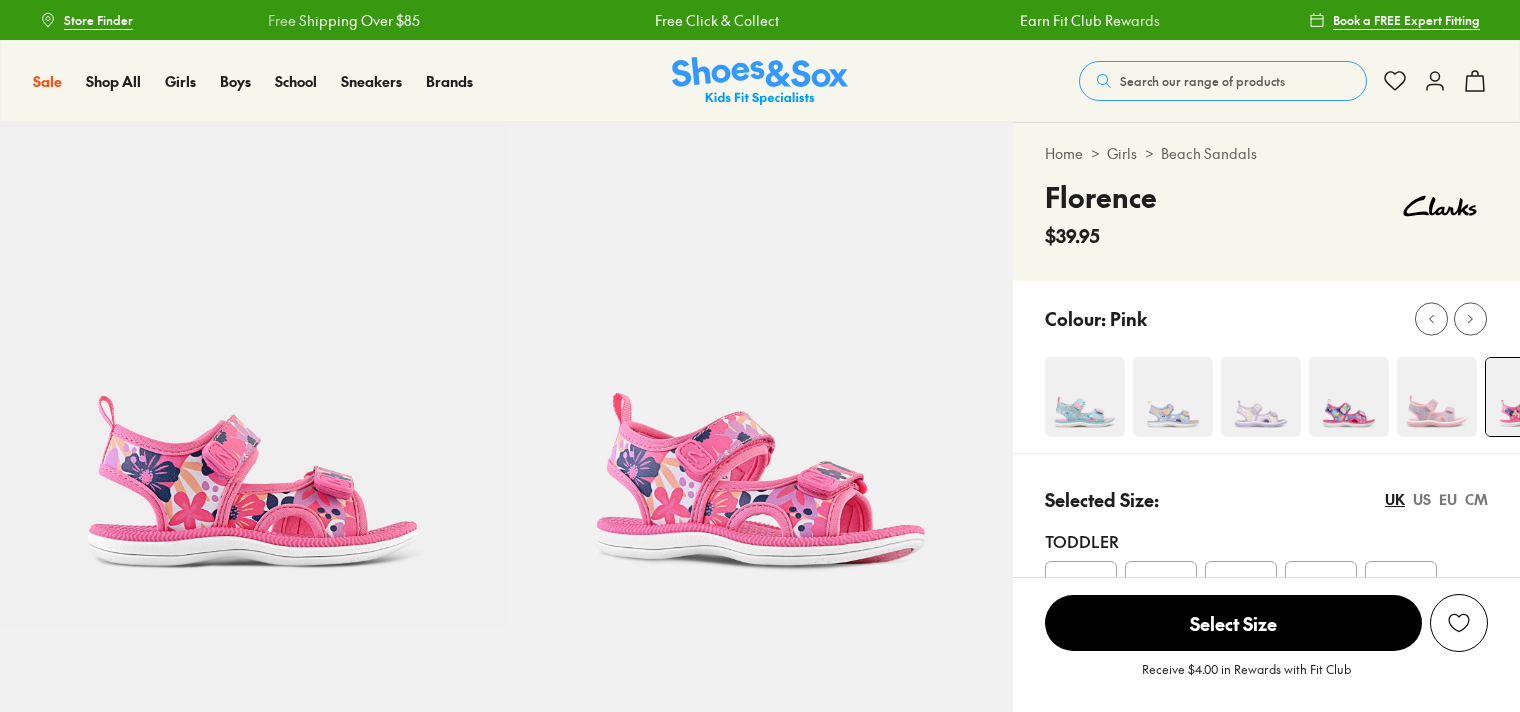 scroll, scrollTop: 0, scrollLeft: 0, axis: both 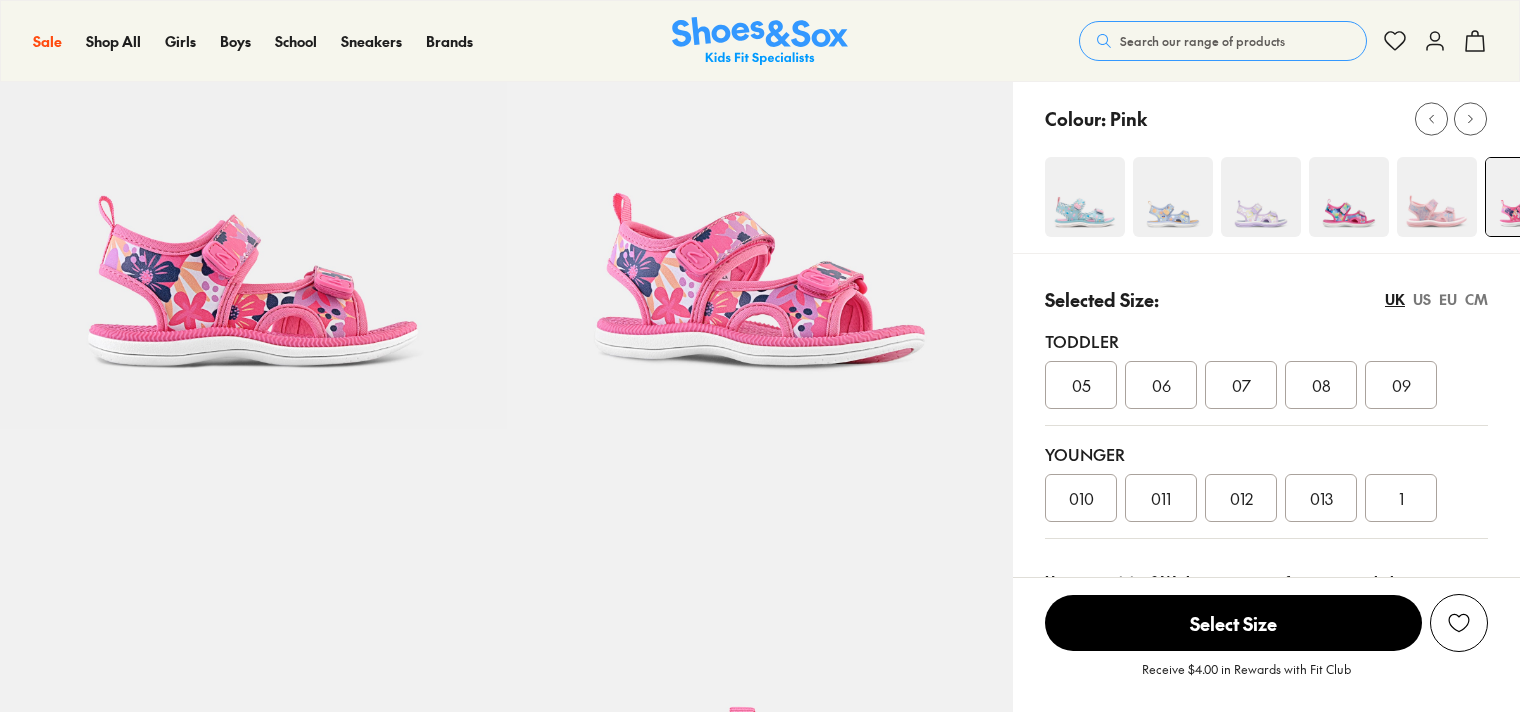select on "*" 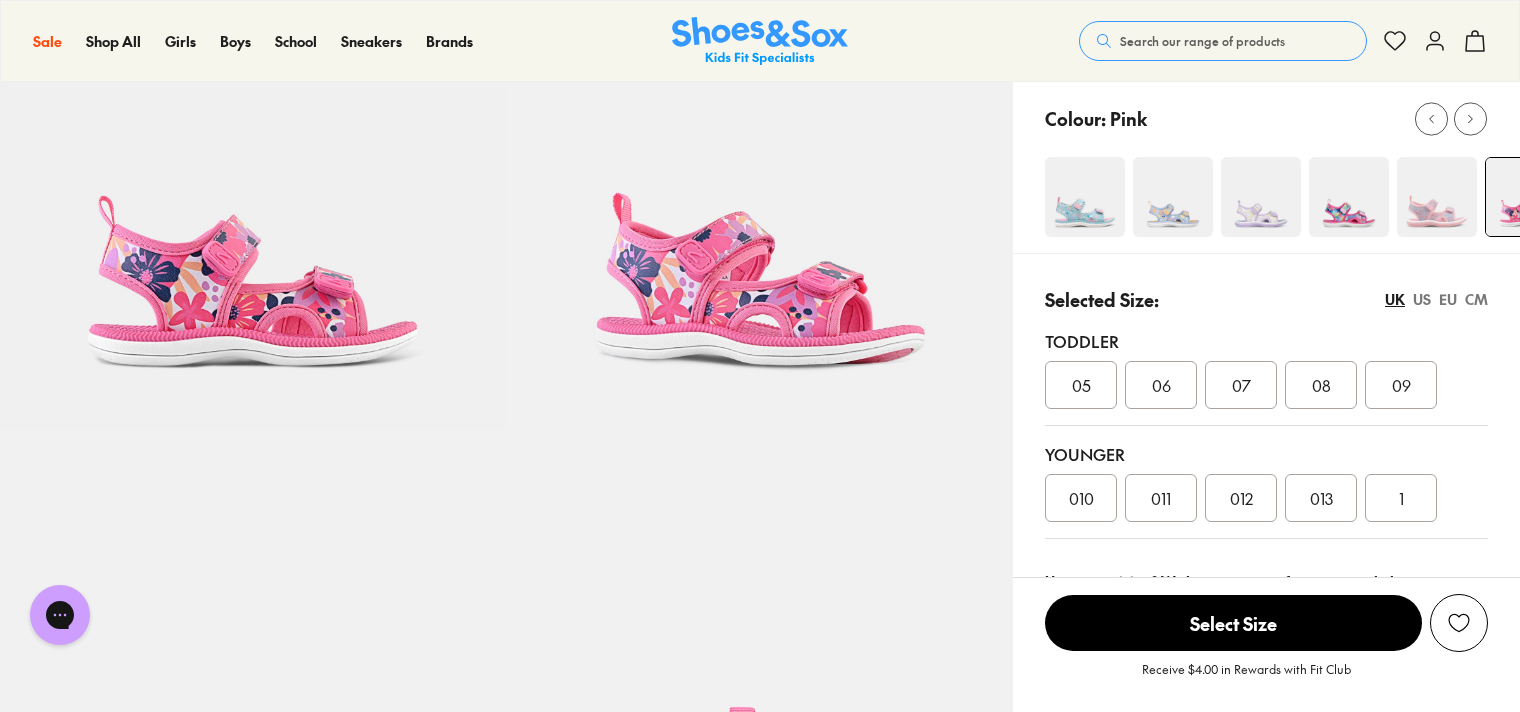 scroll, scrollTop: 100, scrollLeft: 0, axis: vertical 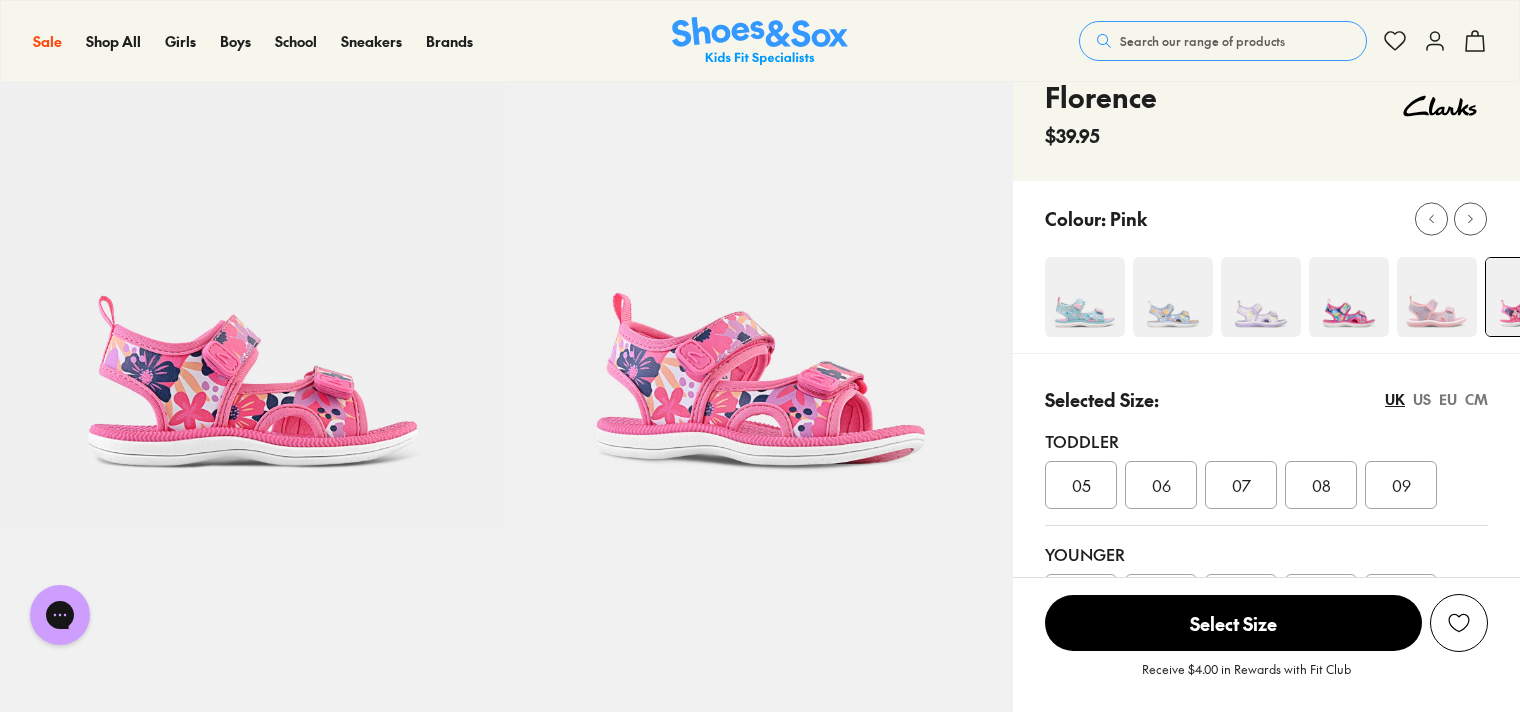 click at bounding box center [1085, 297] 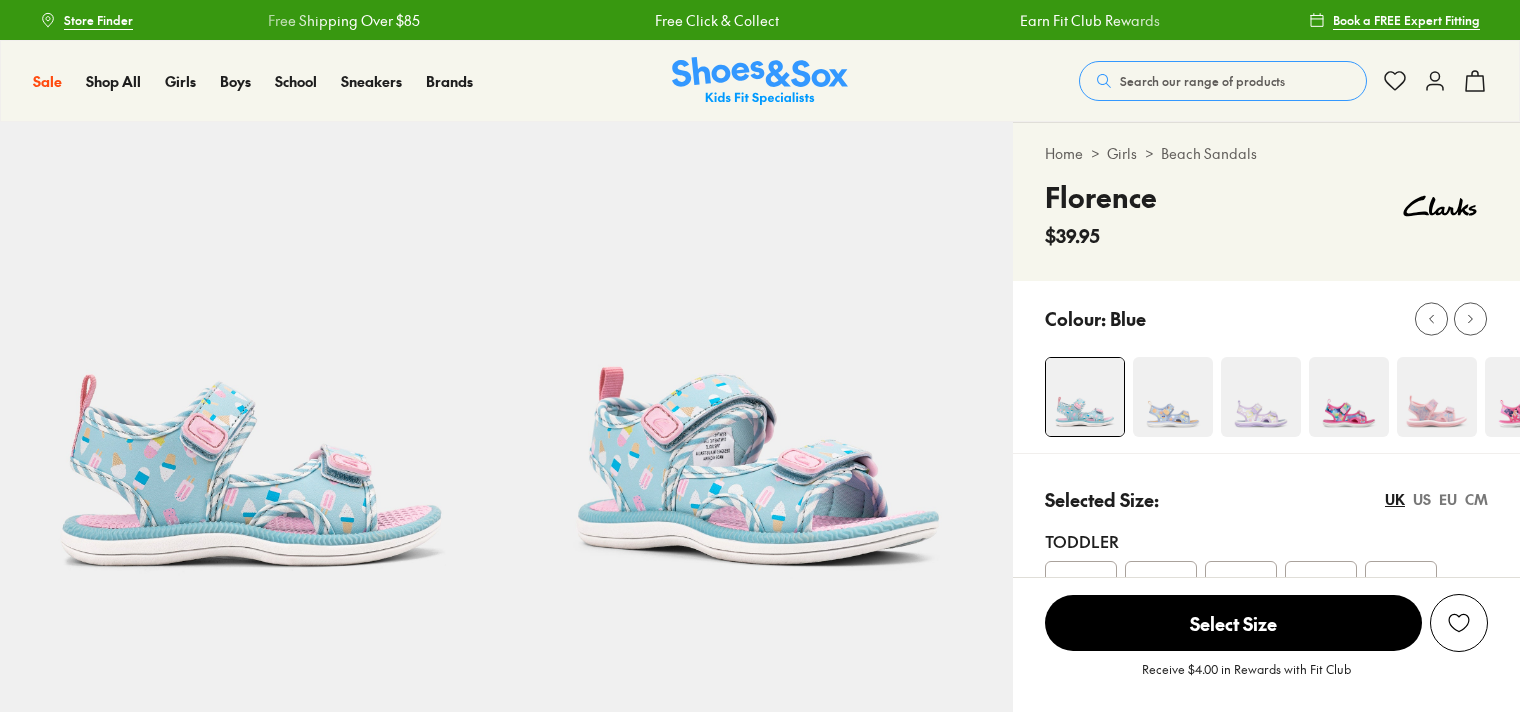 scroll, scrollTop: 0, scrollLeft: 0, axis: both 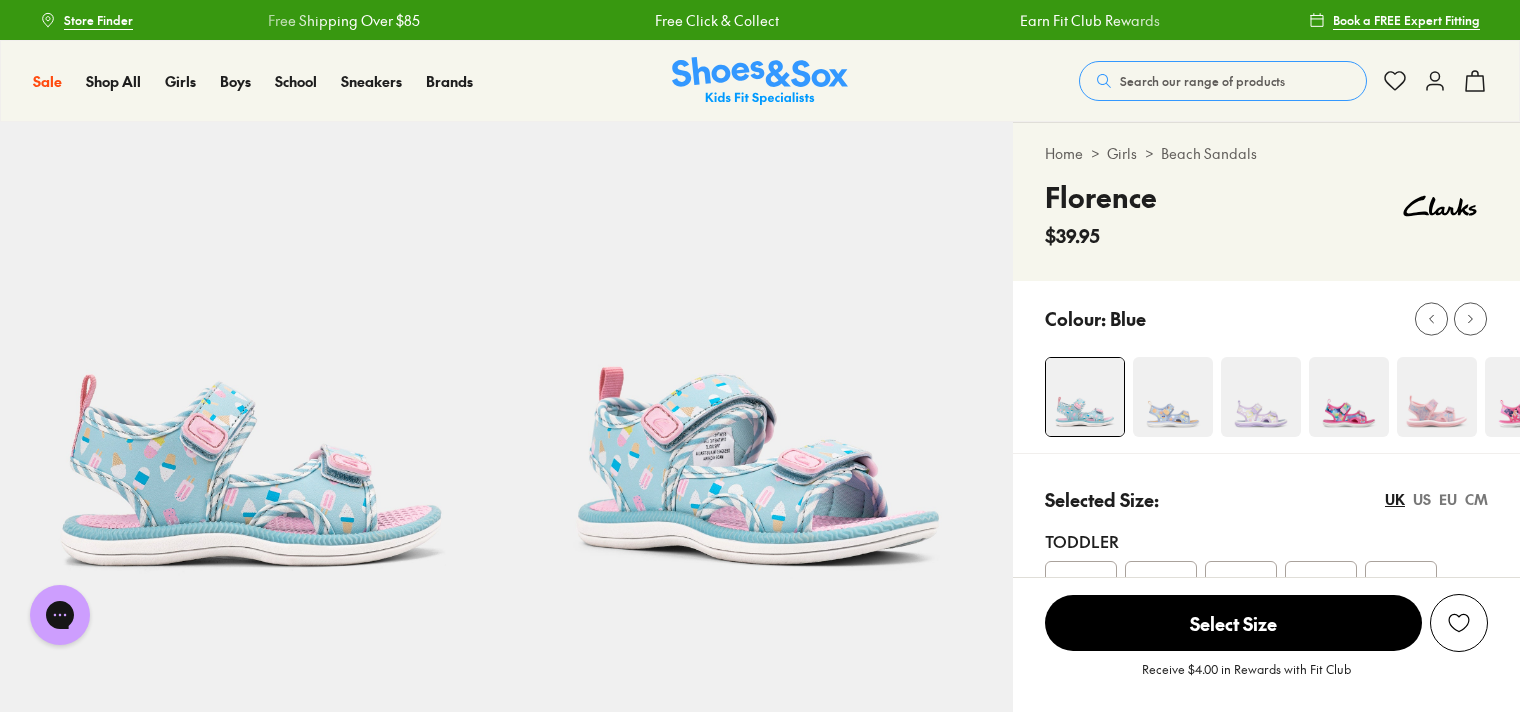click at bounding box center (1261, 397) 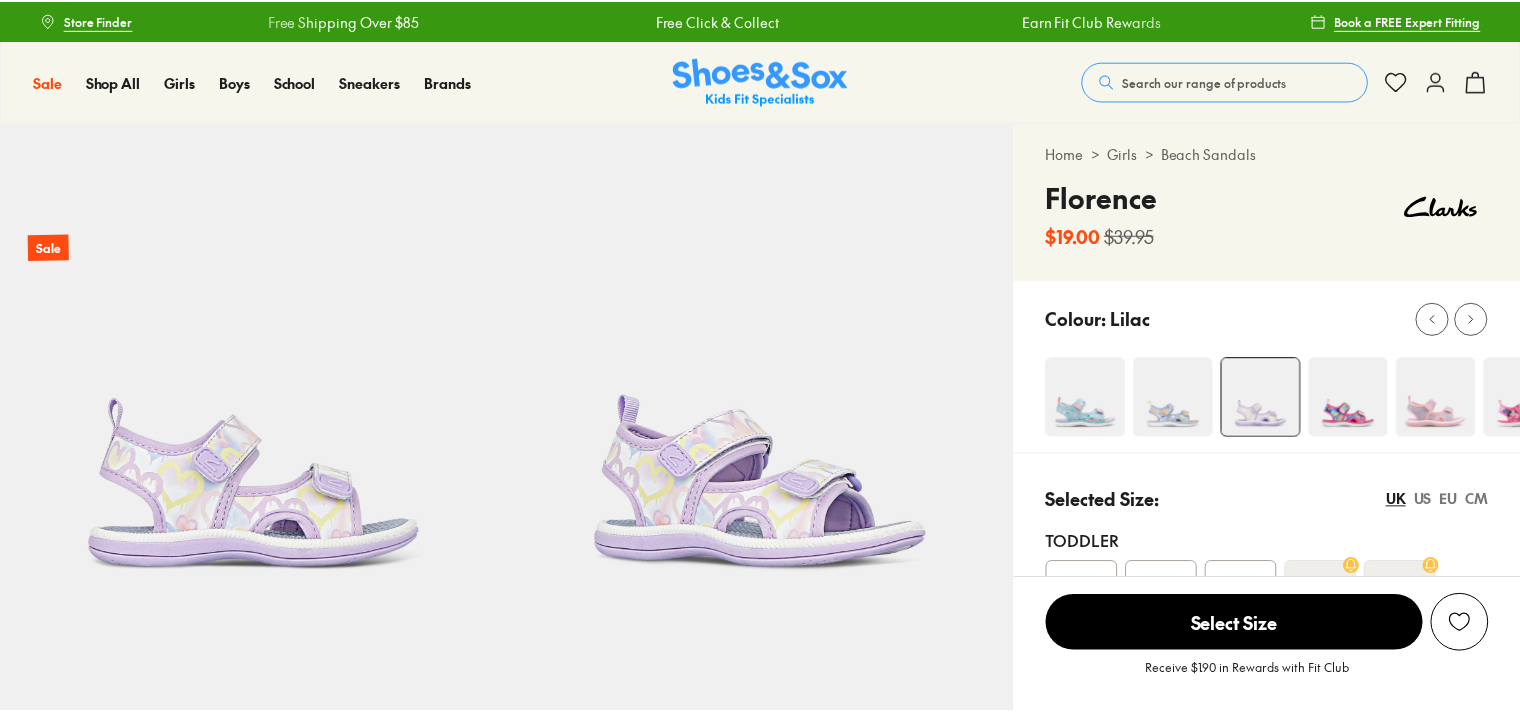 scroll, scrollTop: 0, scrollLeft: 0, axis: both 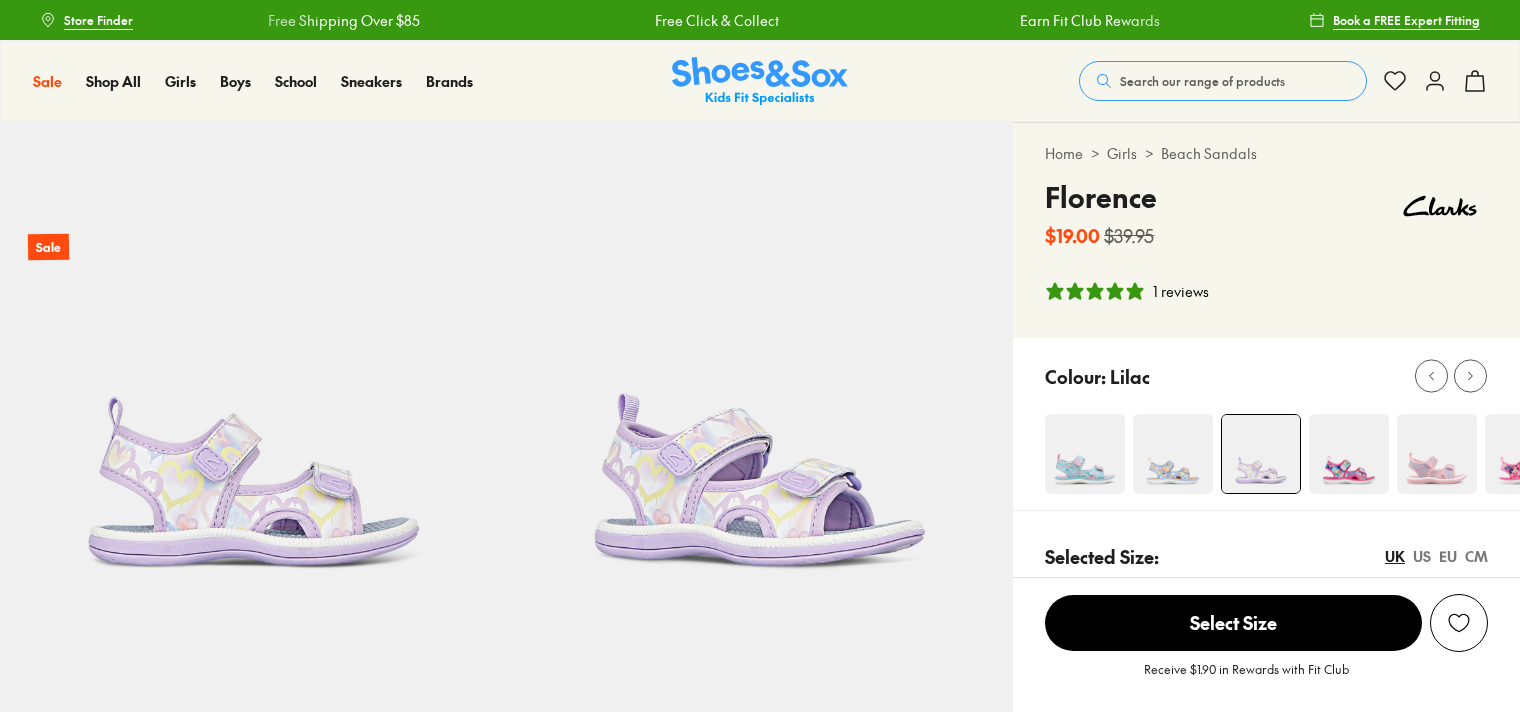 select on "*" 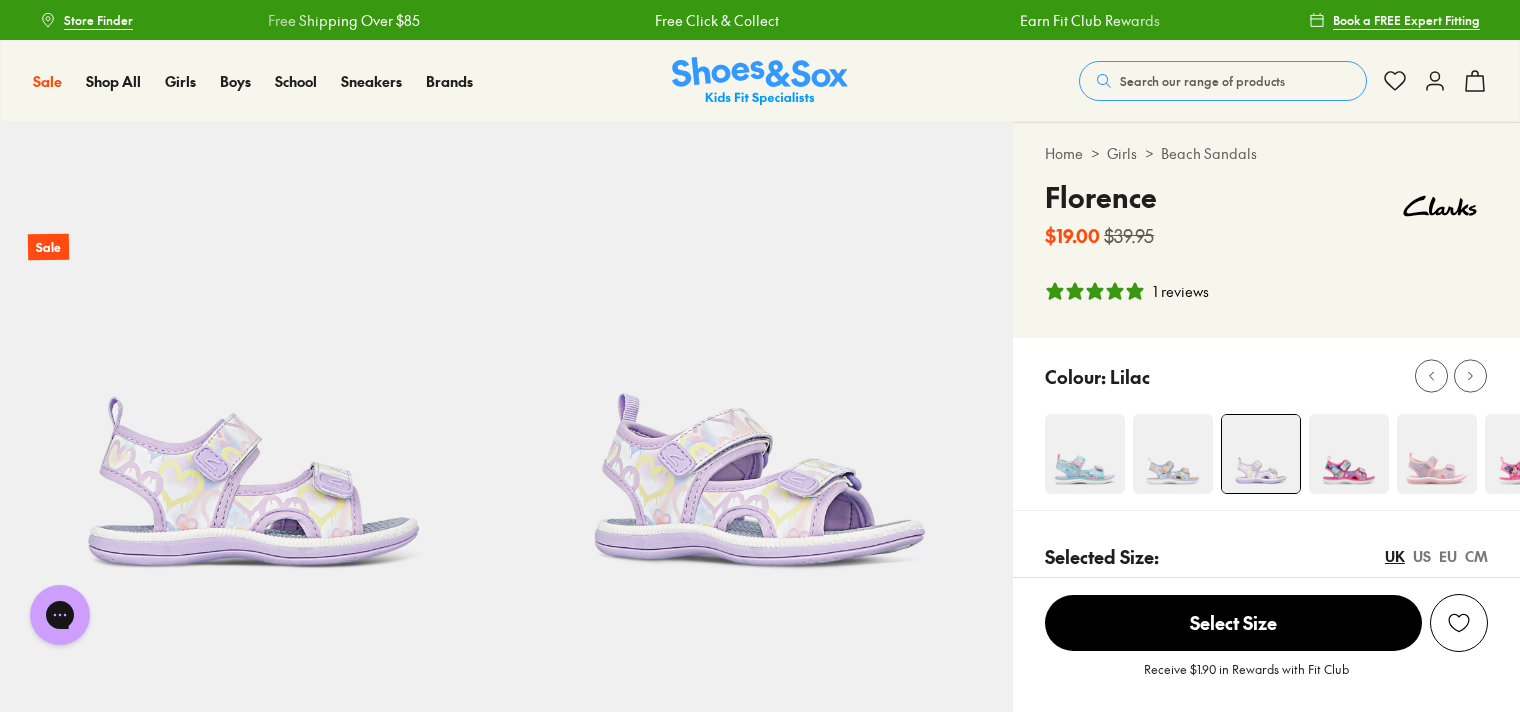 scroll, scrollTop: 0, scrollLeft: 0, axis: both 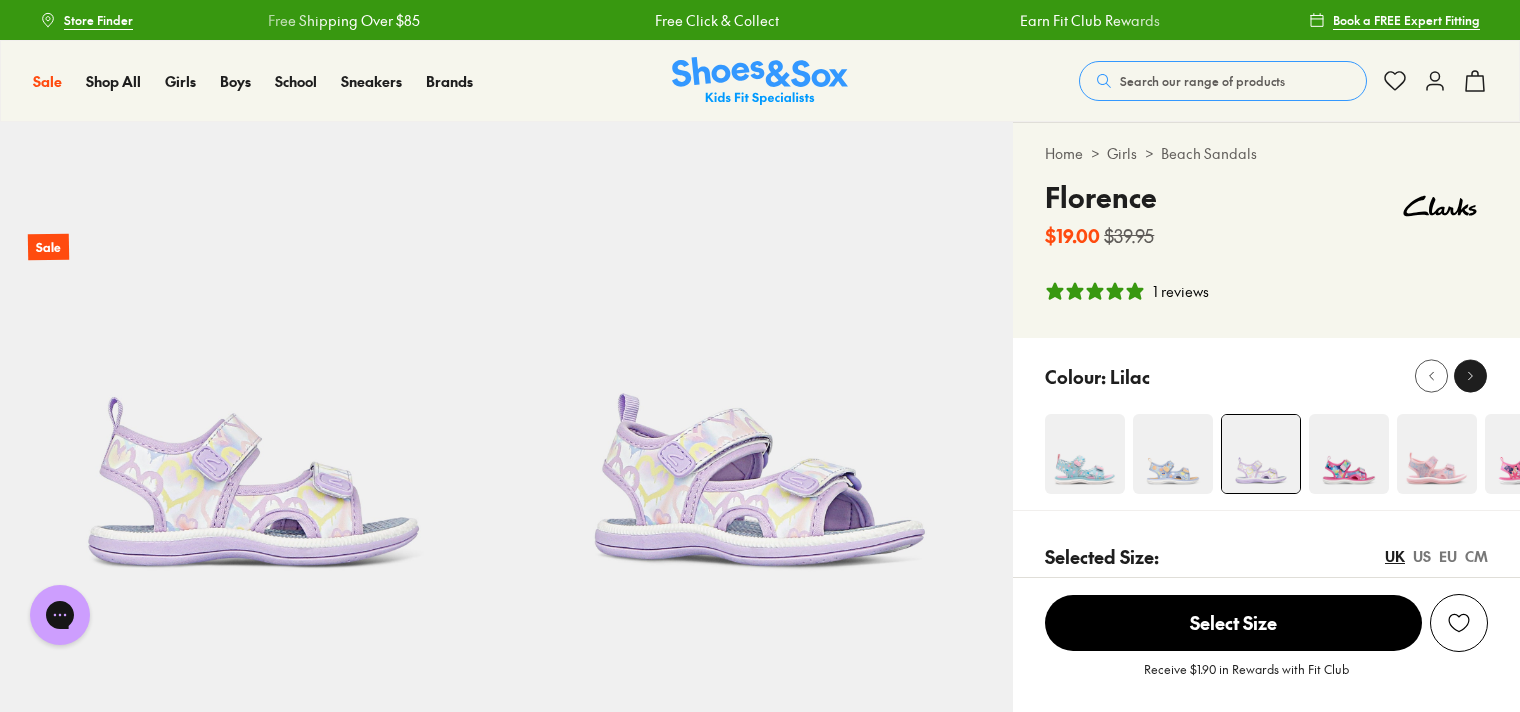 click 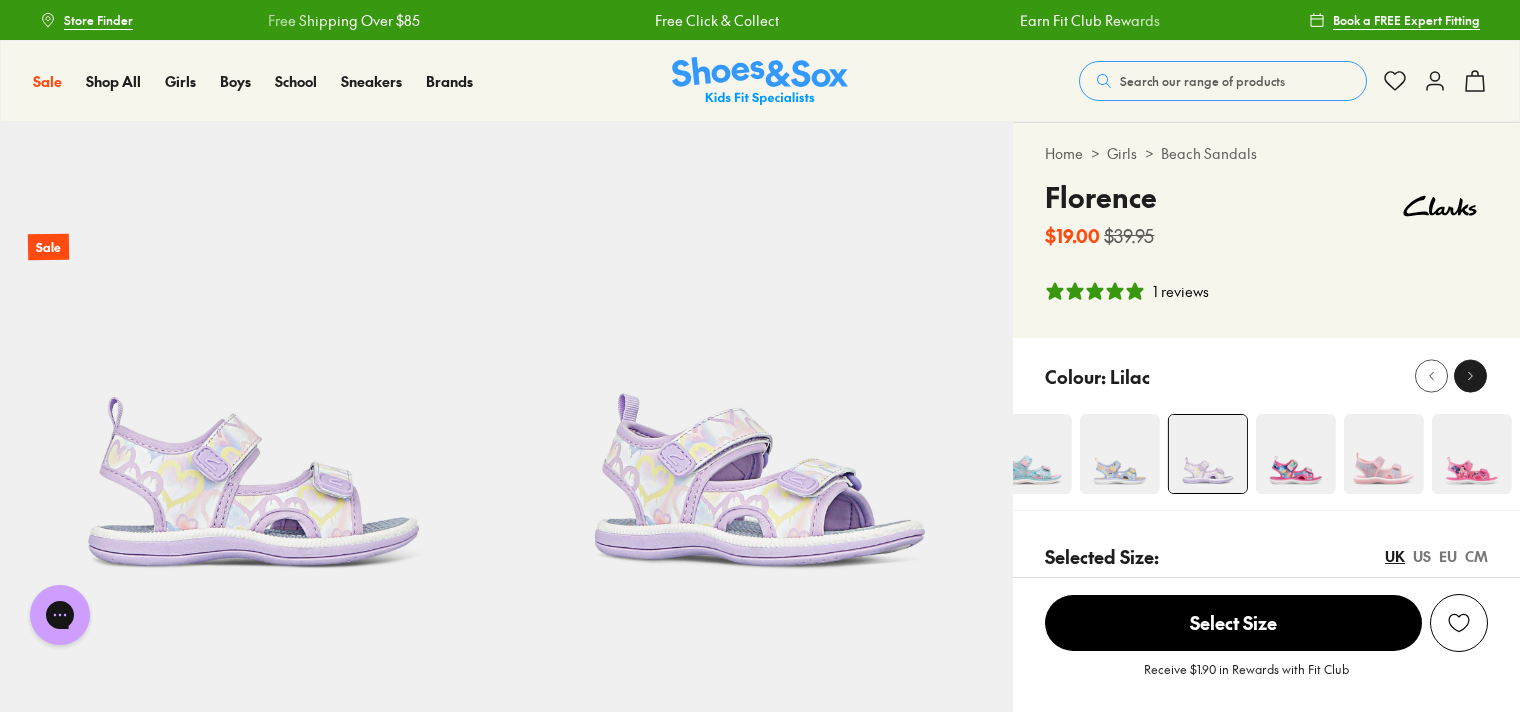 click 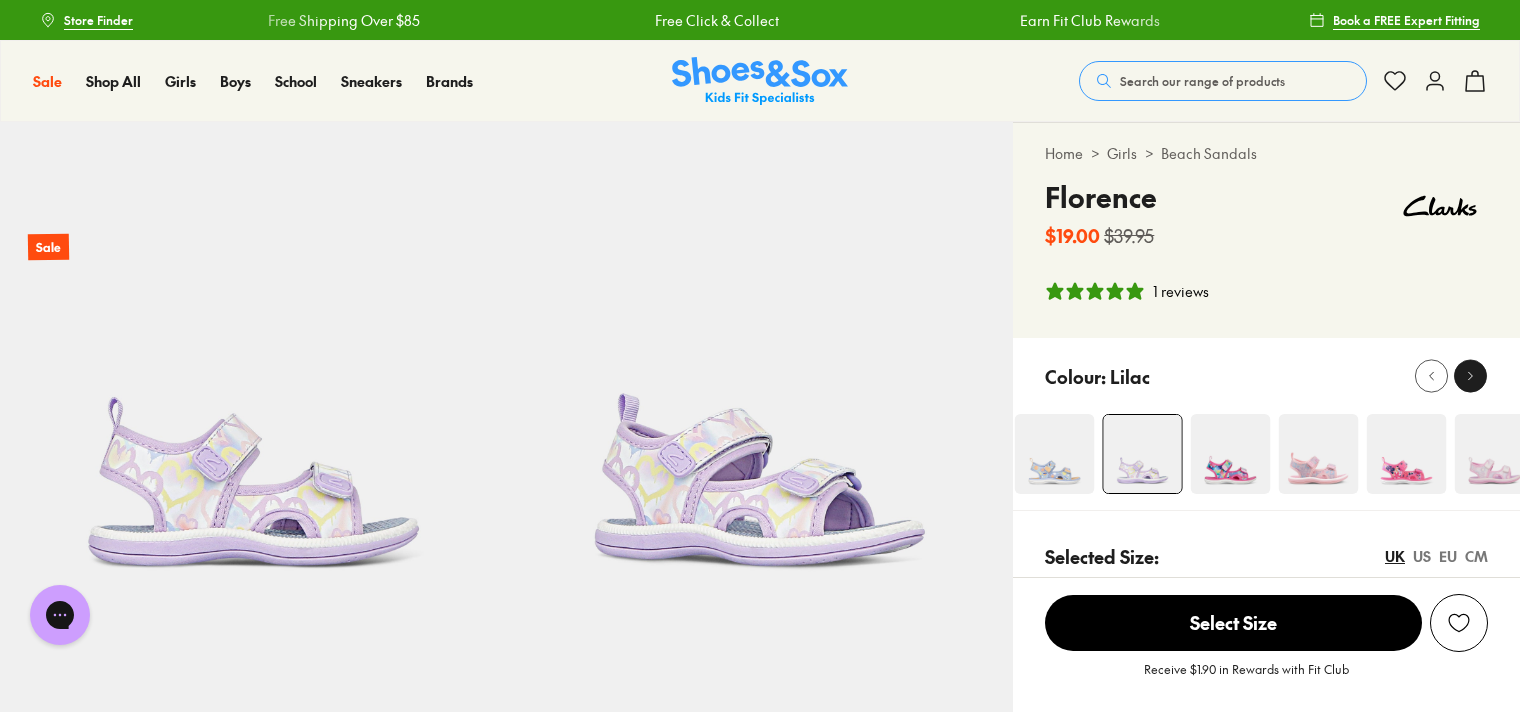 click 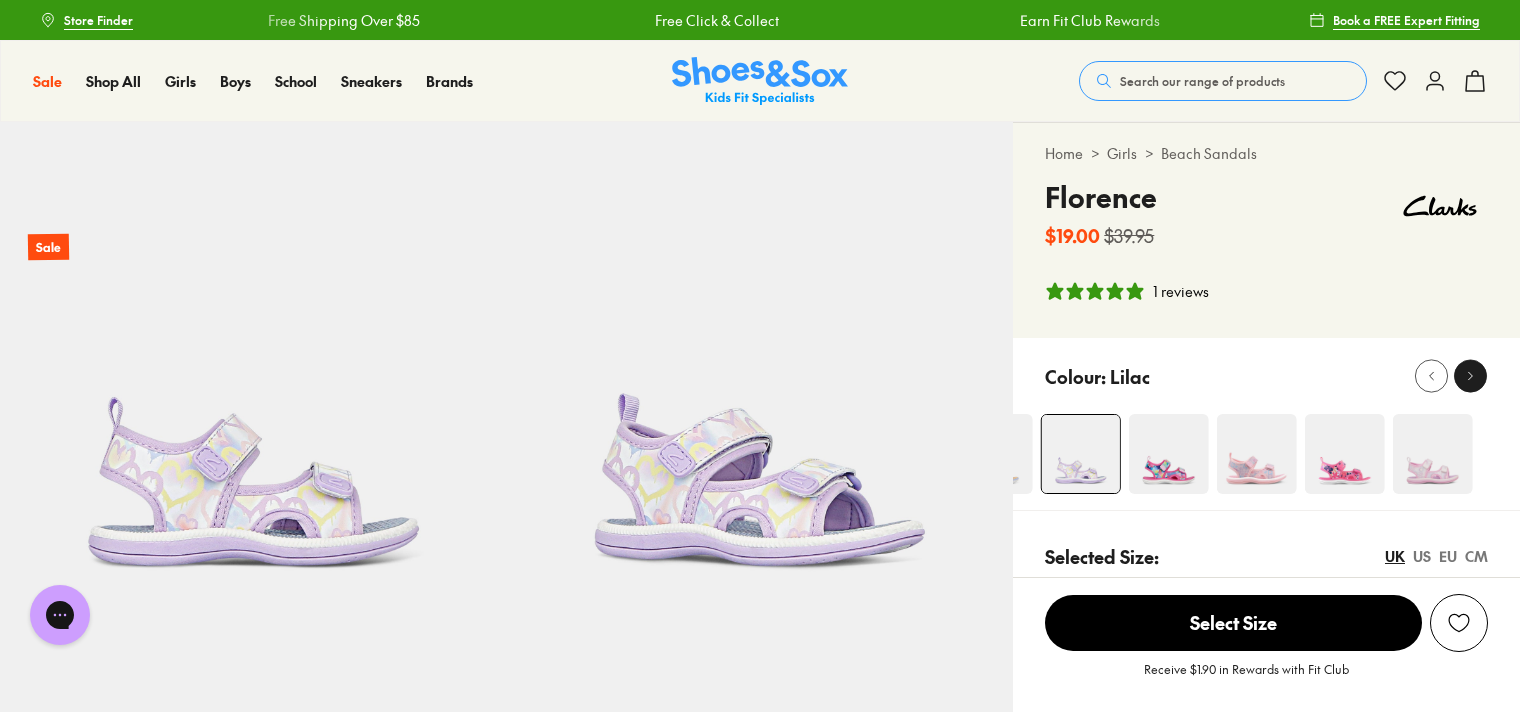 click 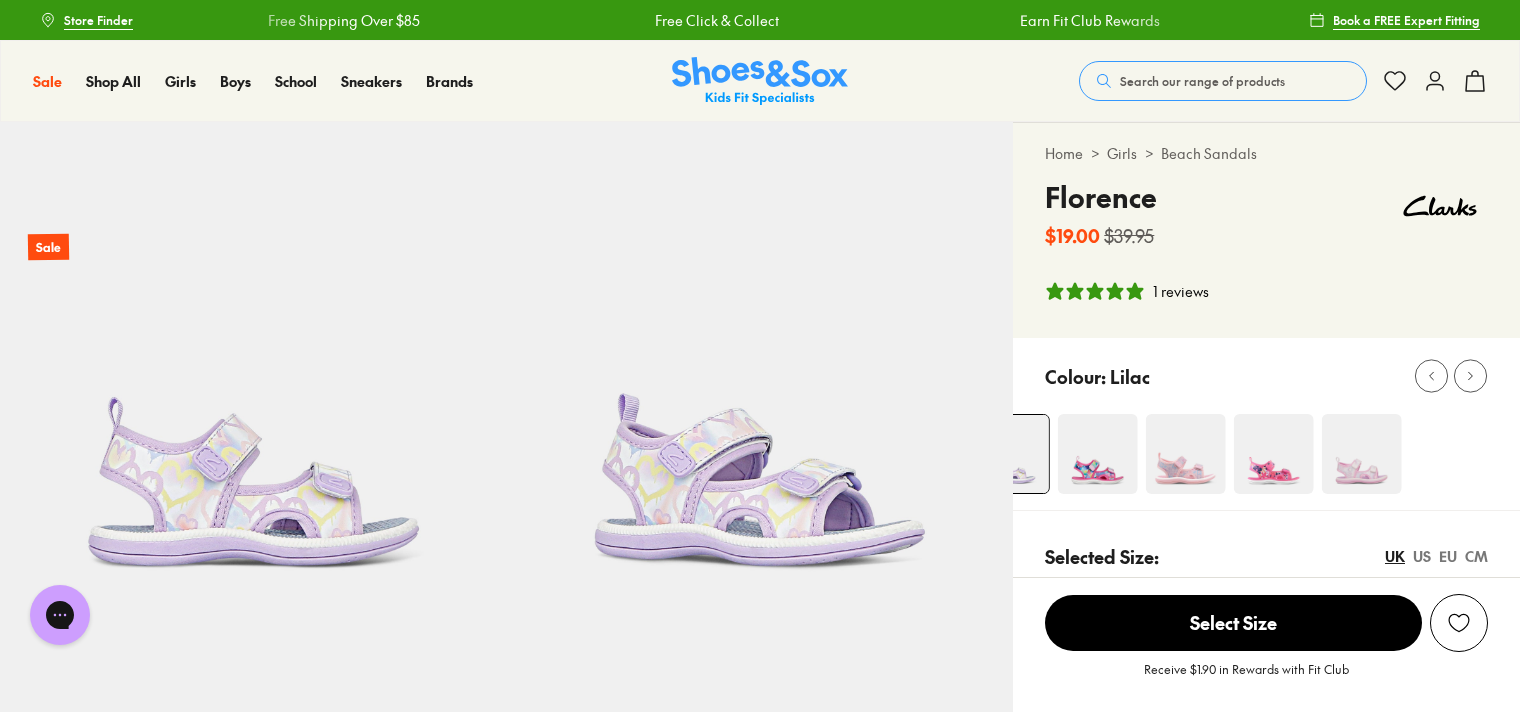 click at bounding box center (1362, 454) 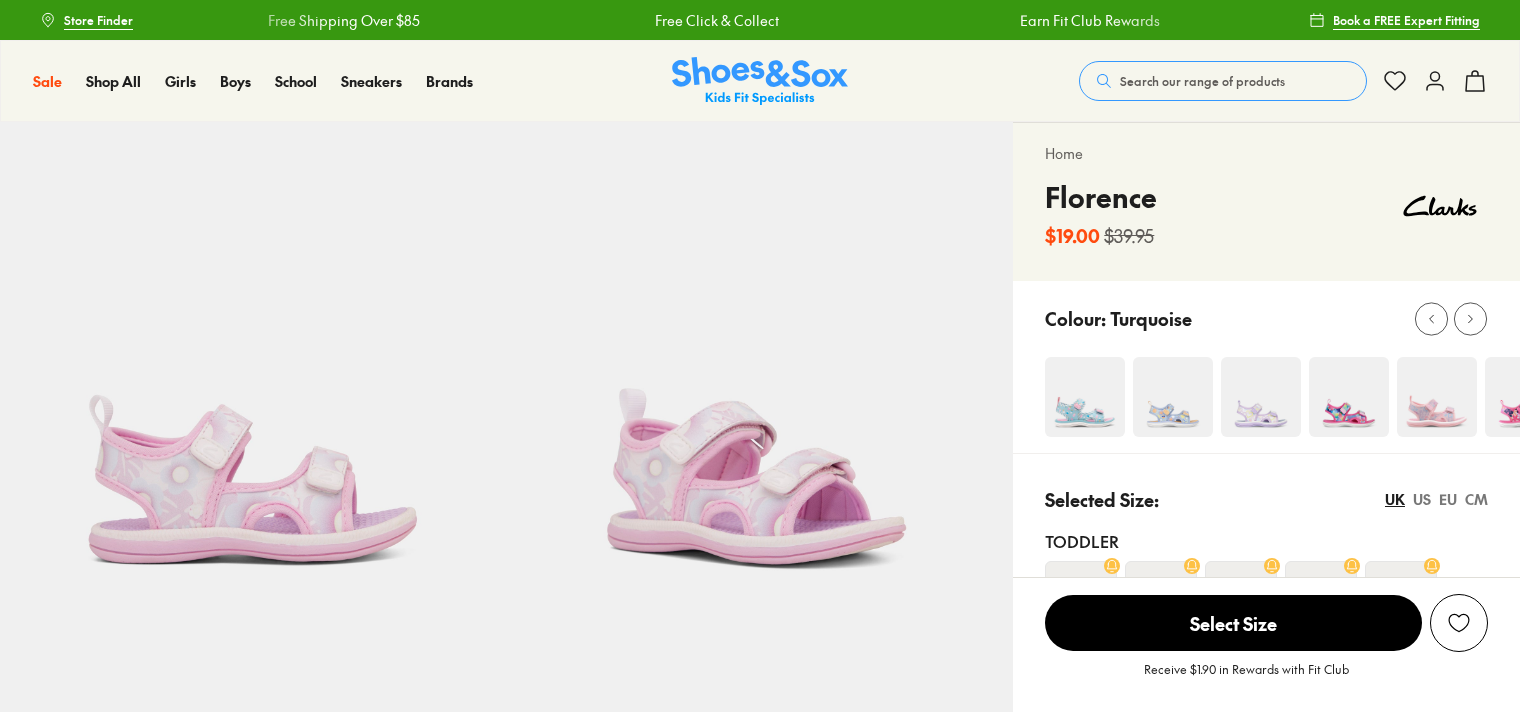 scroll, scrollTop: 0, scrollLeft: 0, axis: both 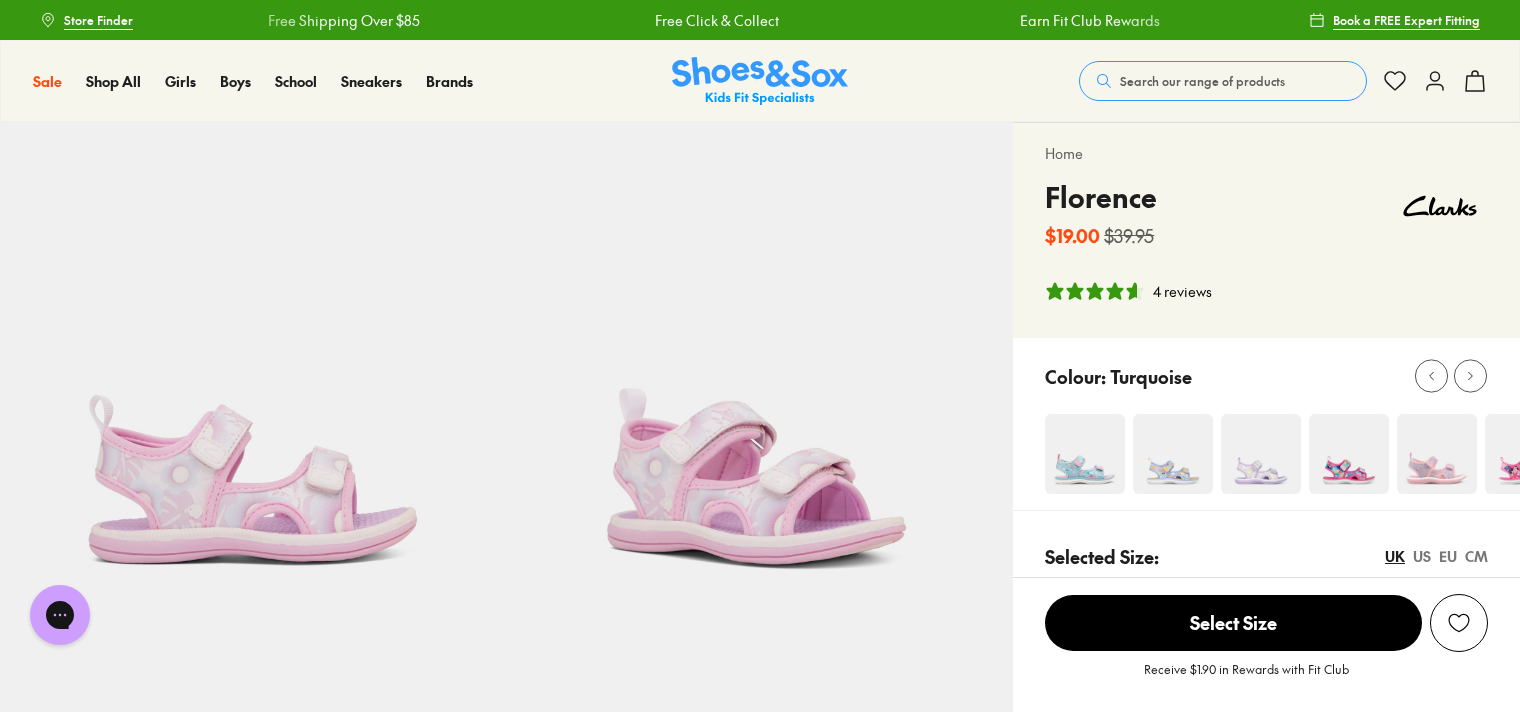 select on "*" 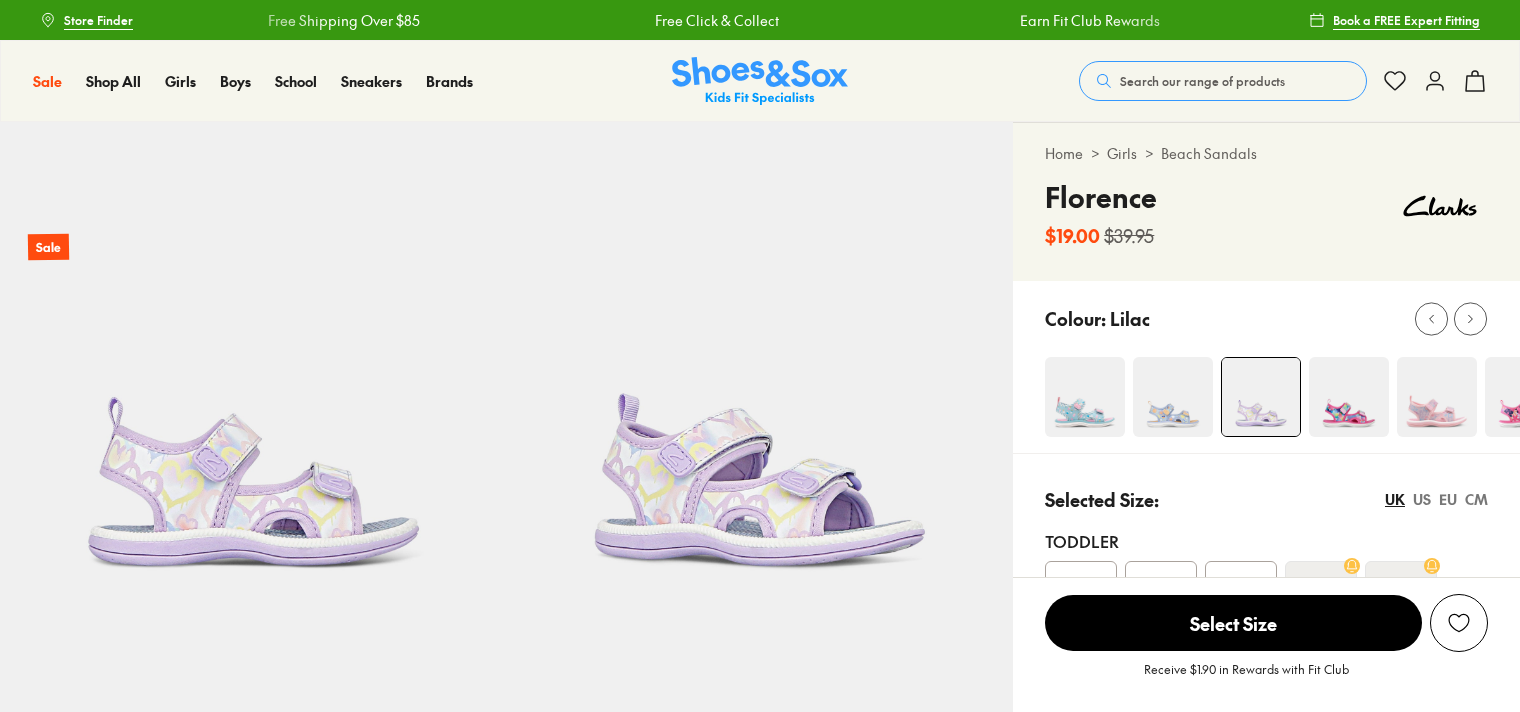 scroll, scrollTop: 0, scrollLeft: 0, axis: both 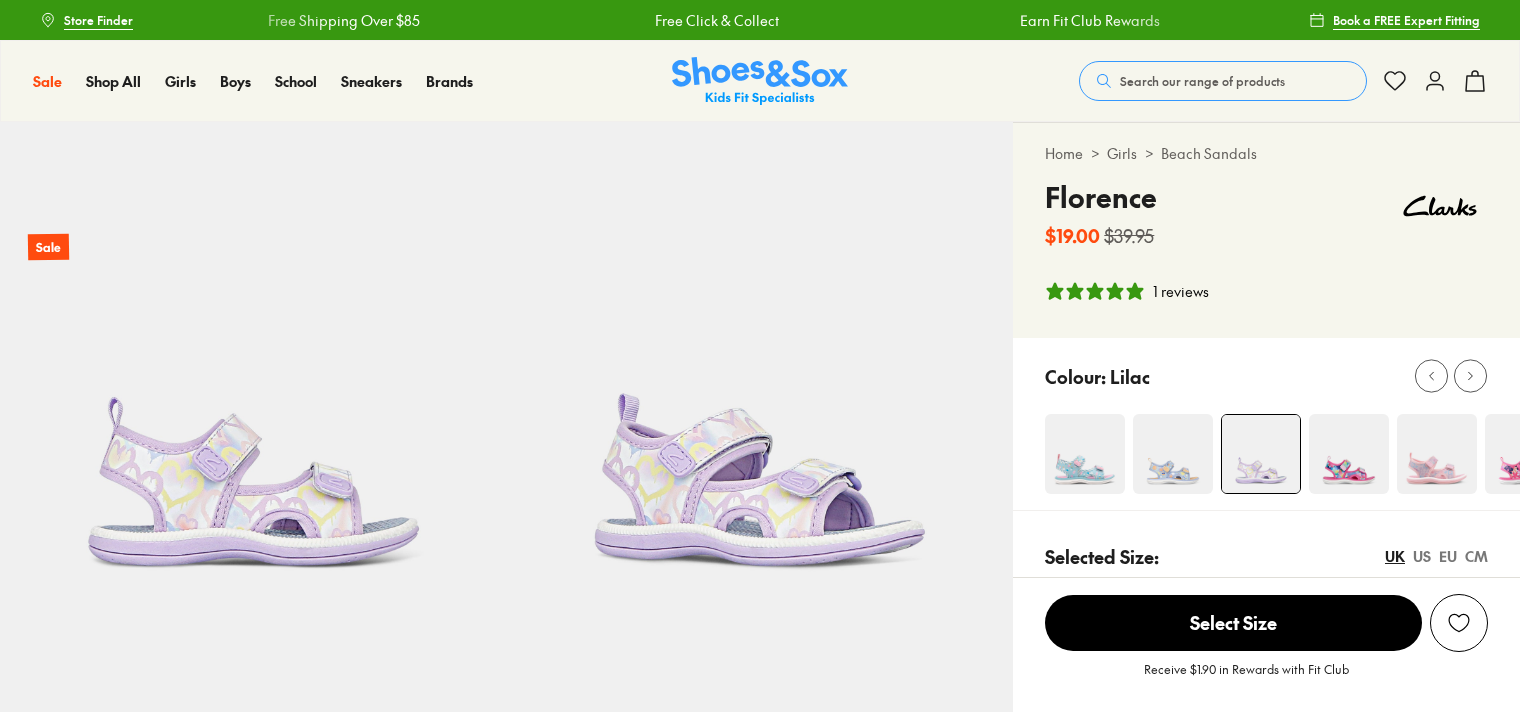 click at bounding box center (1173, 454) 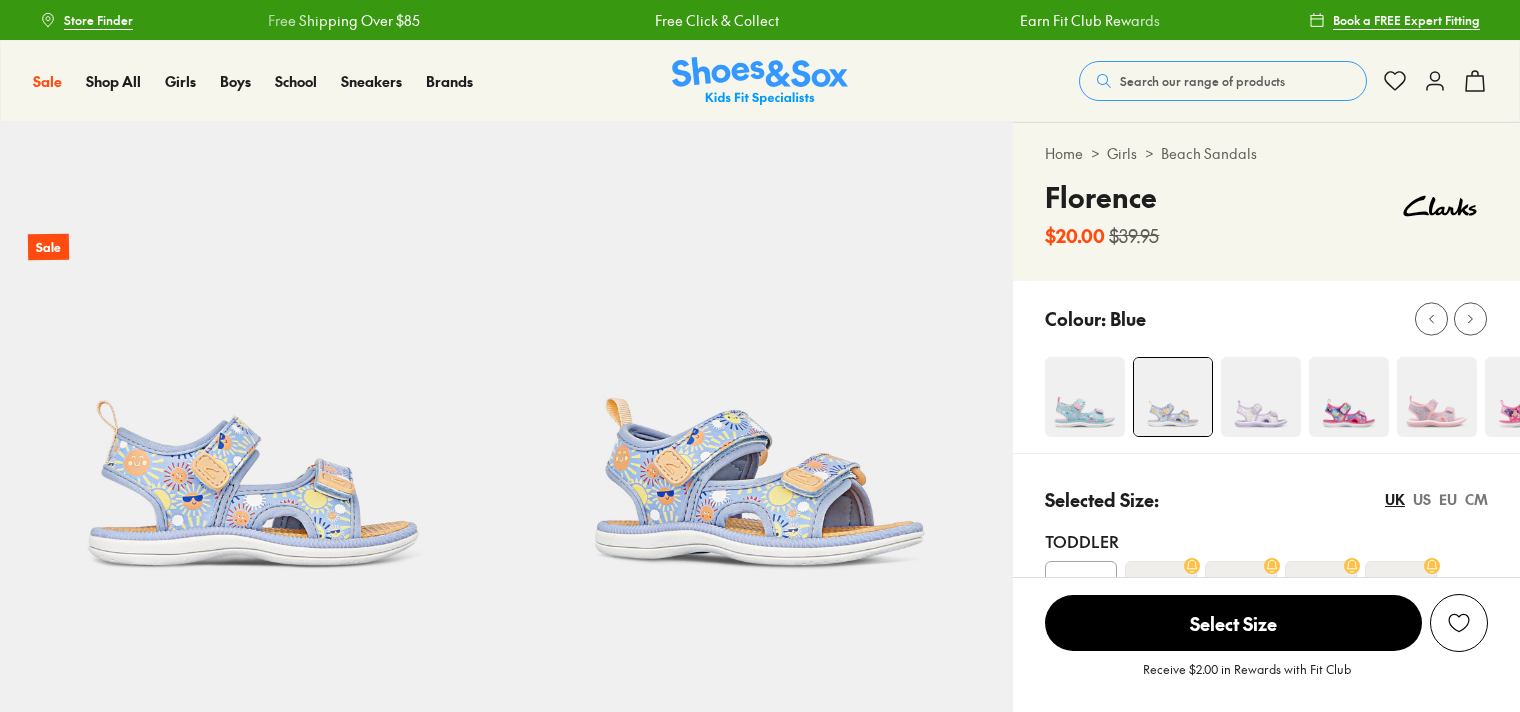 scroll, scrollTop: 0, scrollLeft: 0, axis: both 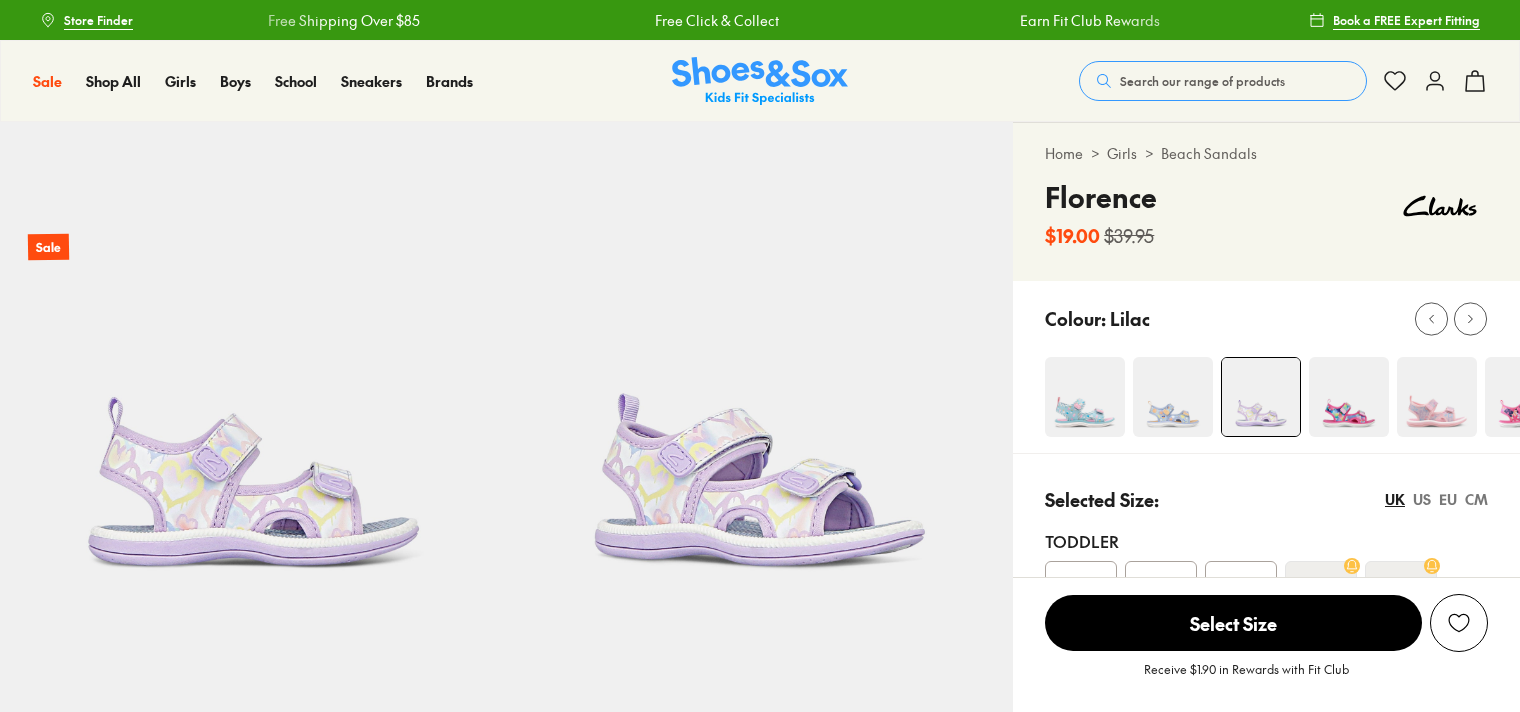 select on "*" 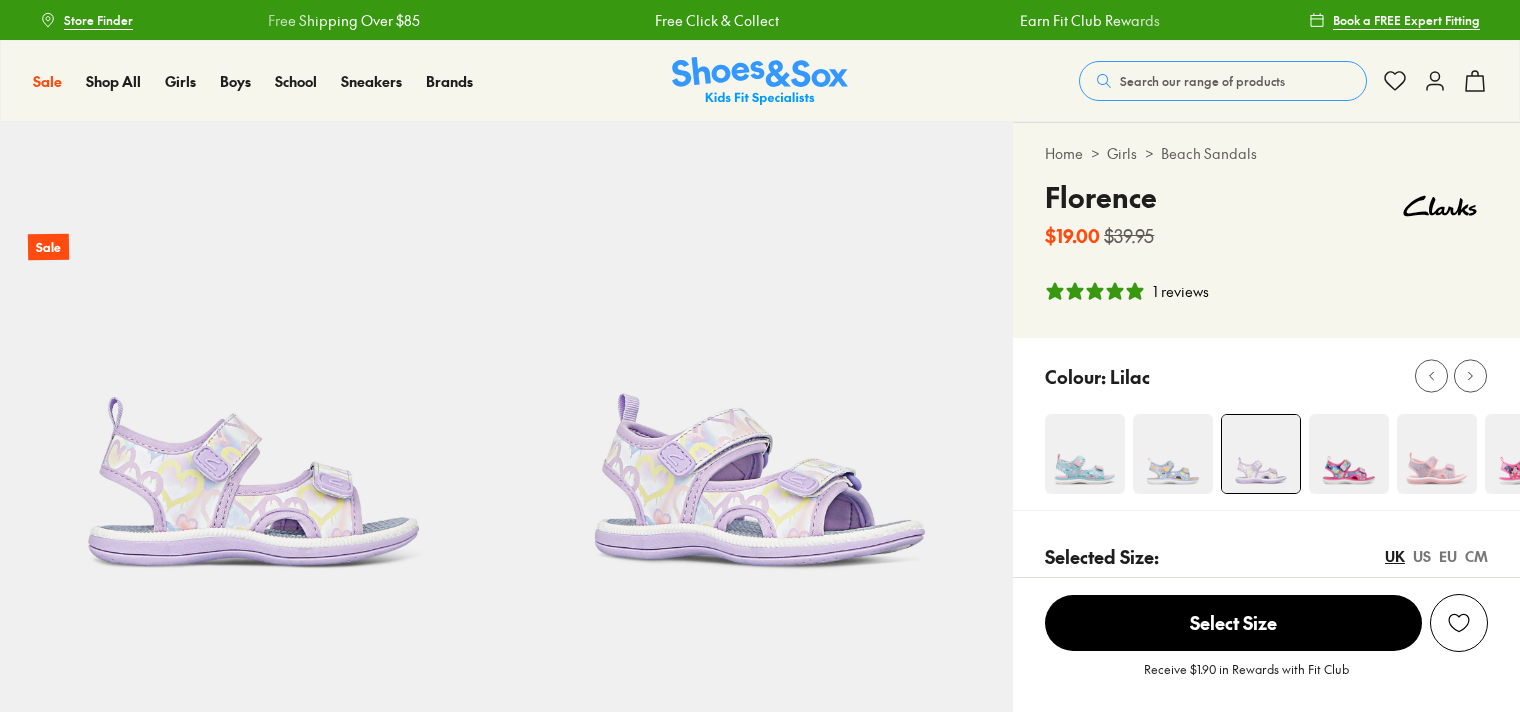scroll, scrollTop: 0, scrollLeft: 0, axis: both 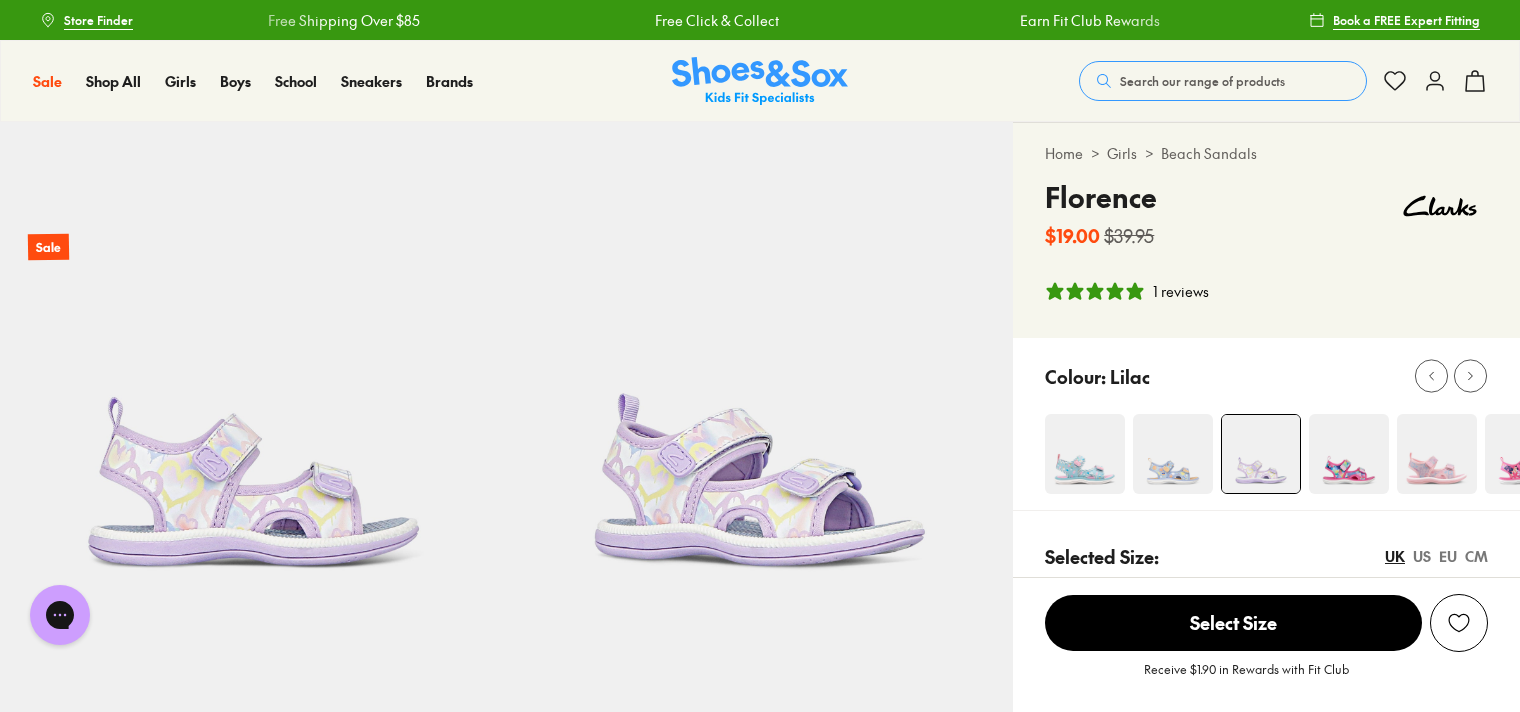 click on "Beach Sandals" at bounding box center (1209, 153) 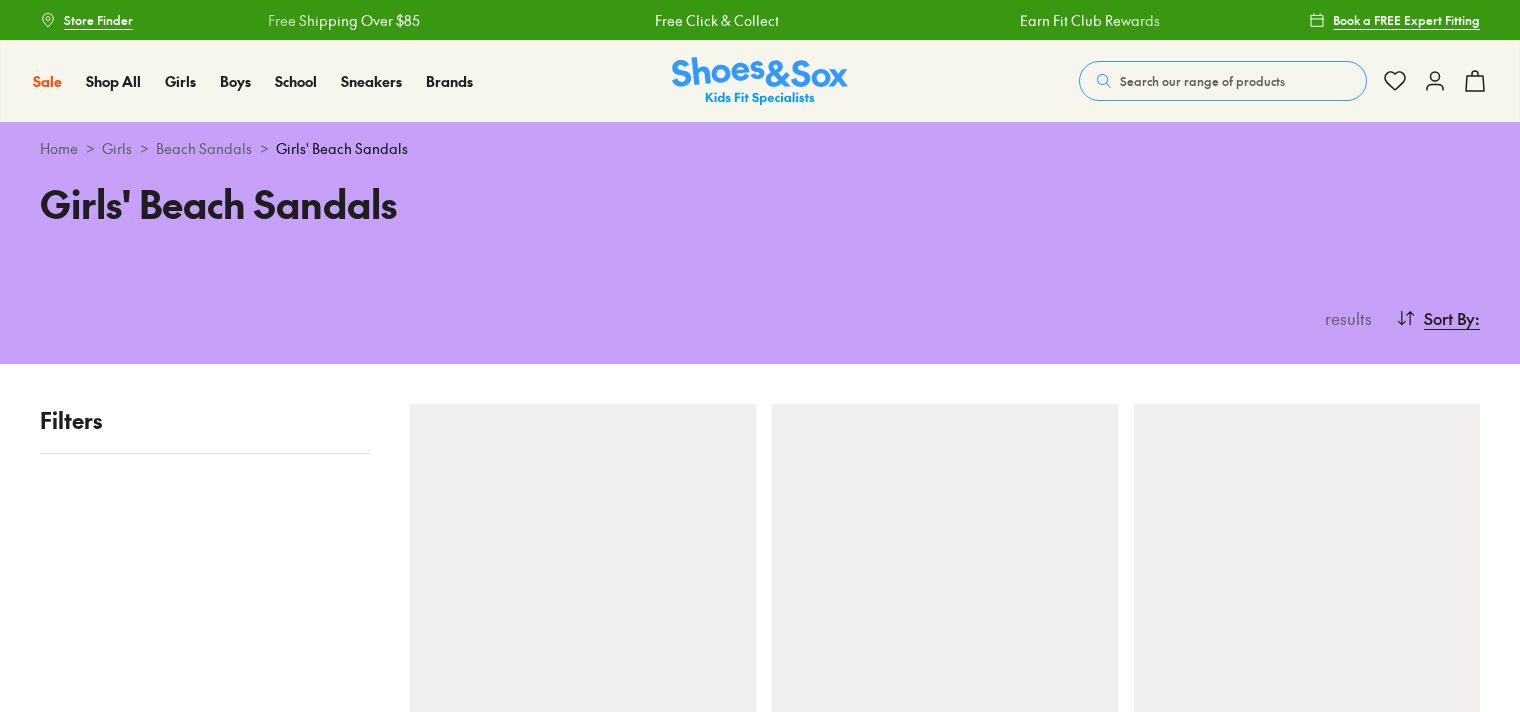 scroll, scrollTop: 0, scrollLeft: 0, axis: both 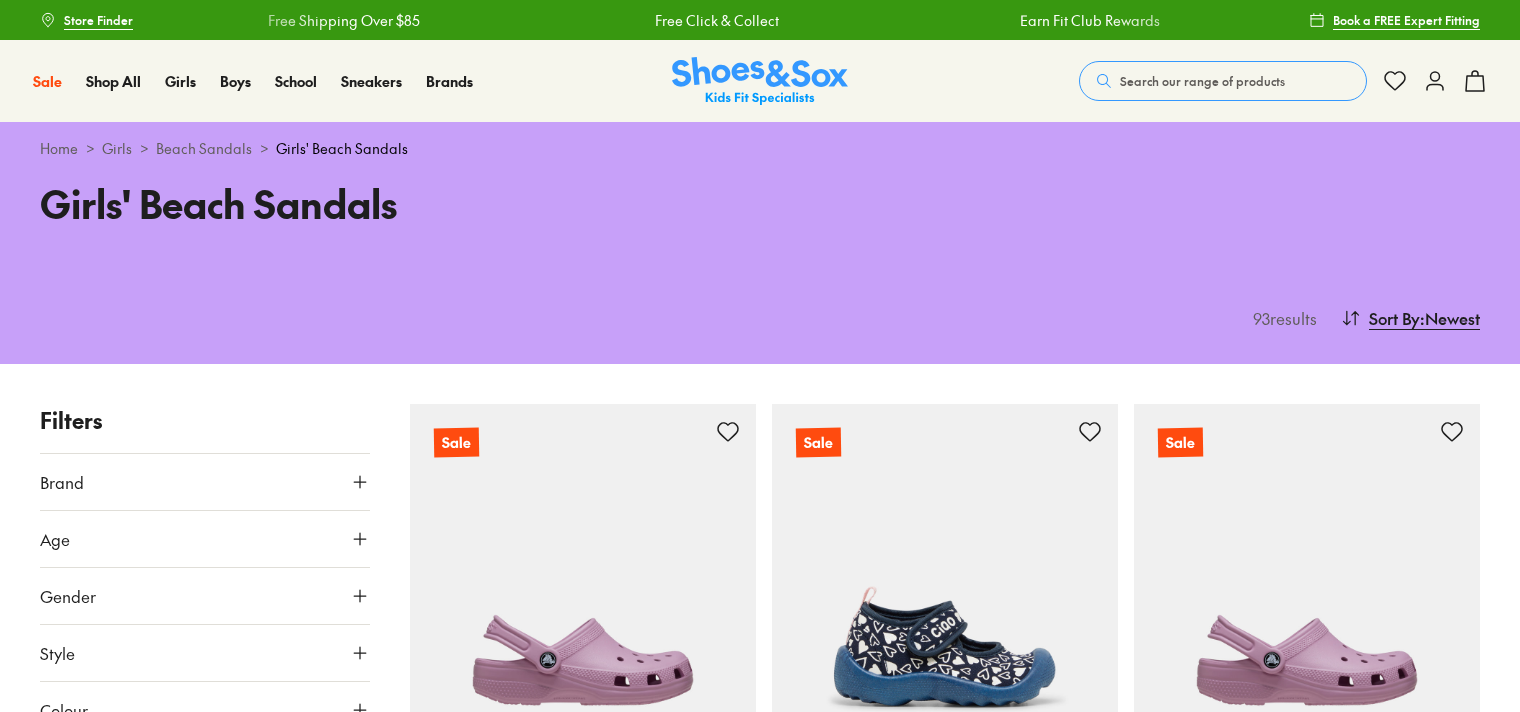 click on "Search our range of products" at bounding box center [1202, 81] 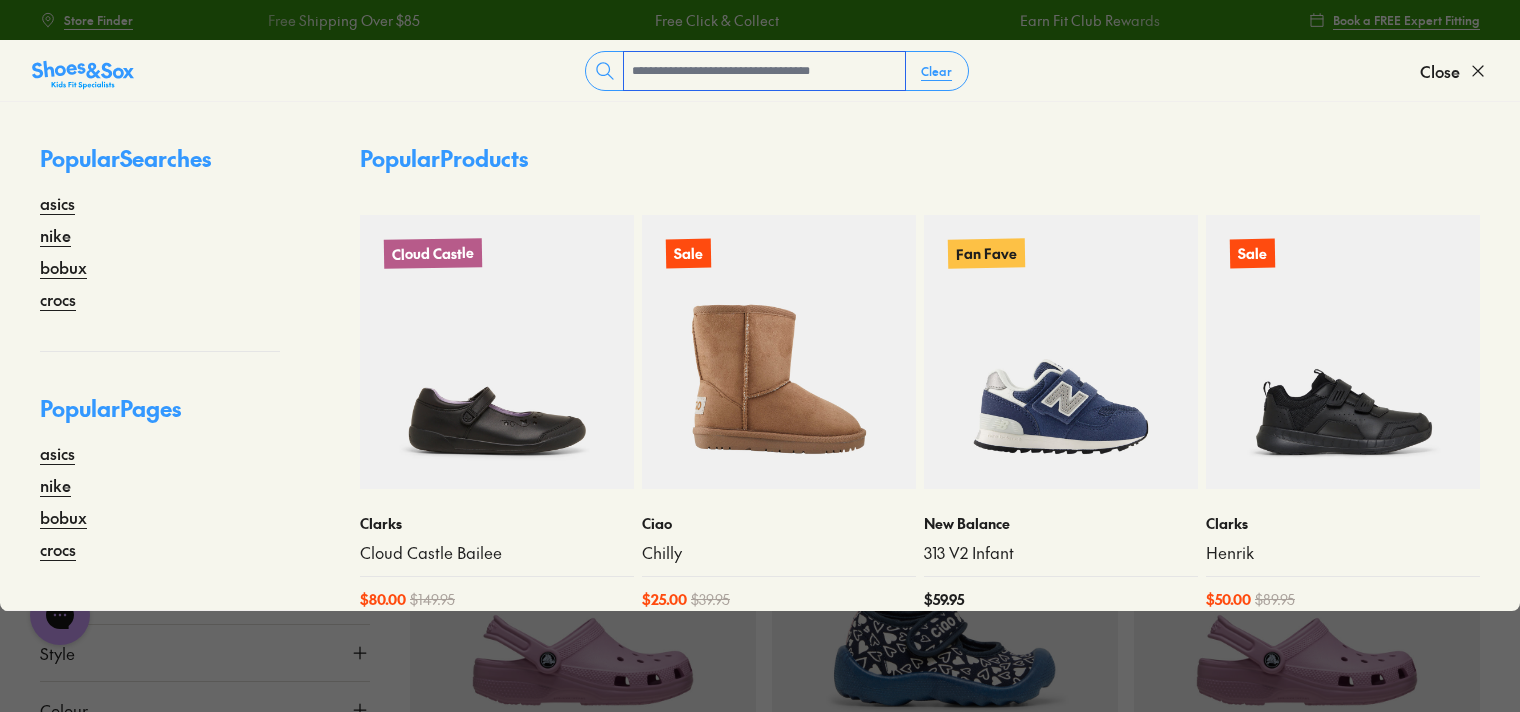 scroll, scrollTop: 0, scrollLeft: 0, axis: both 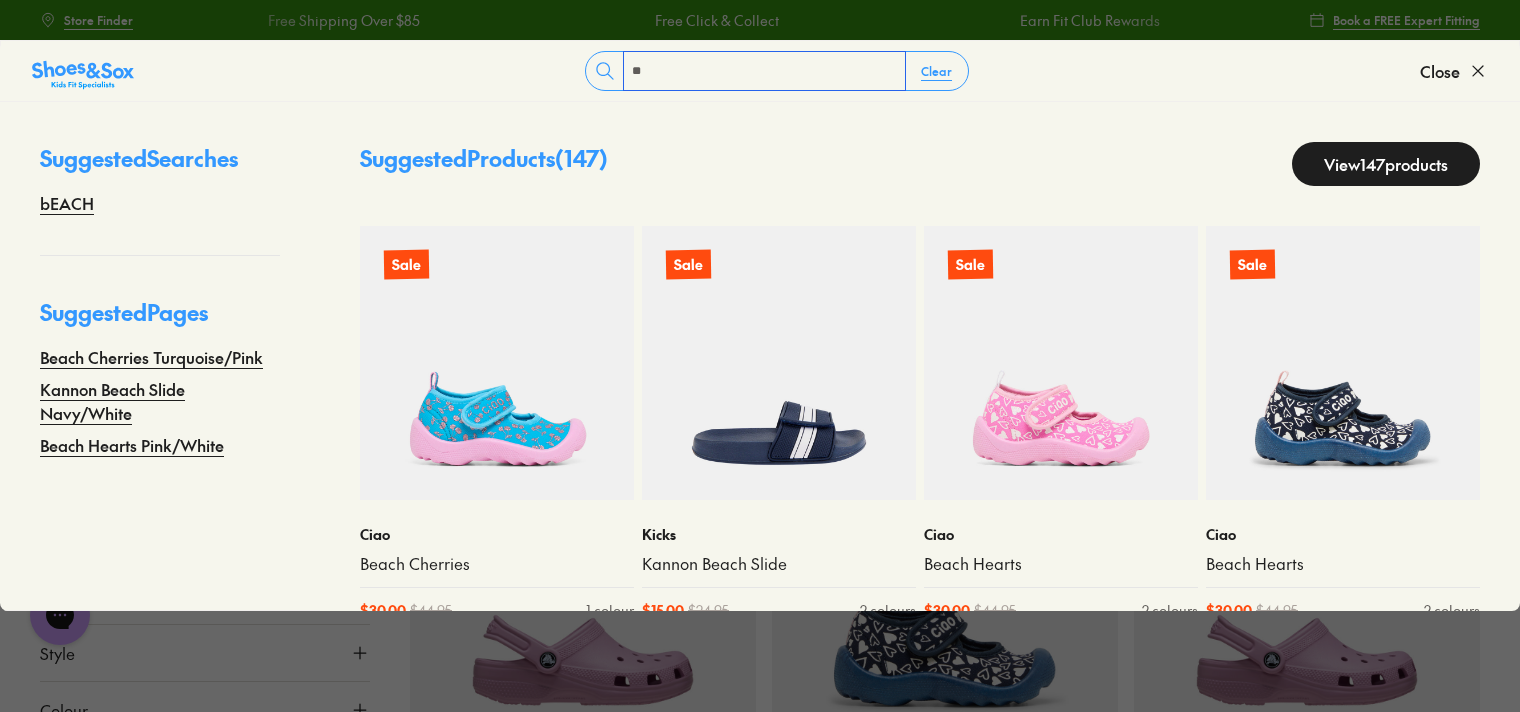 type on "*" 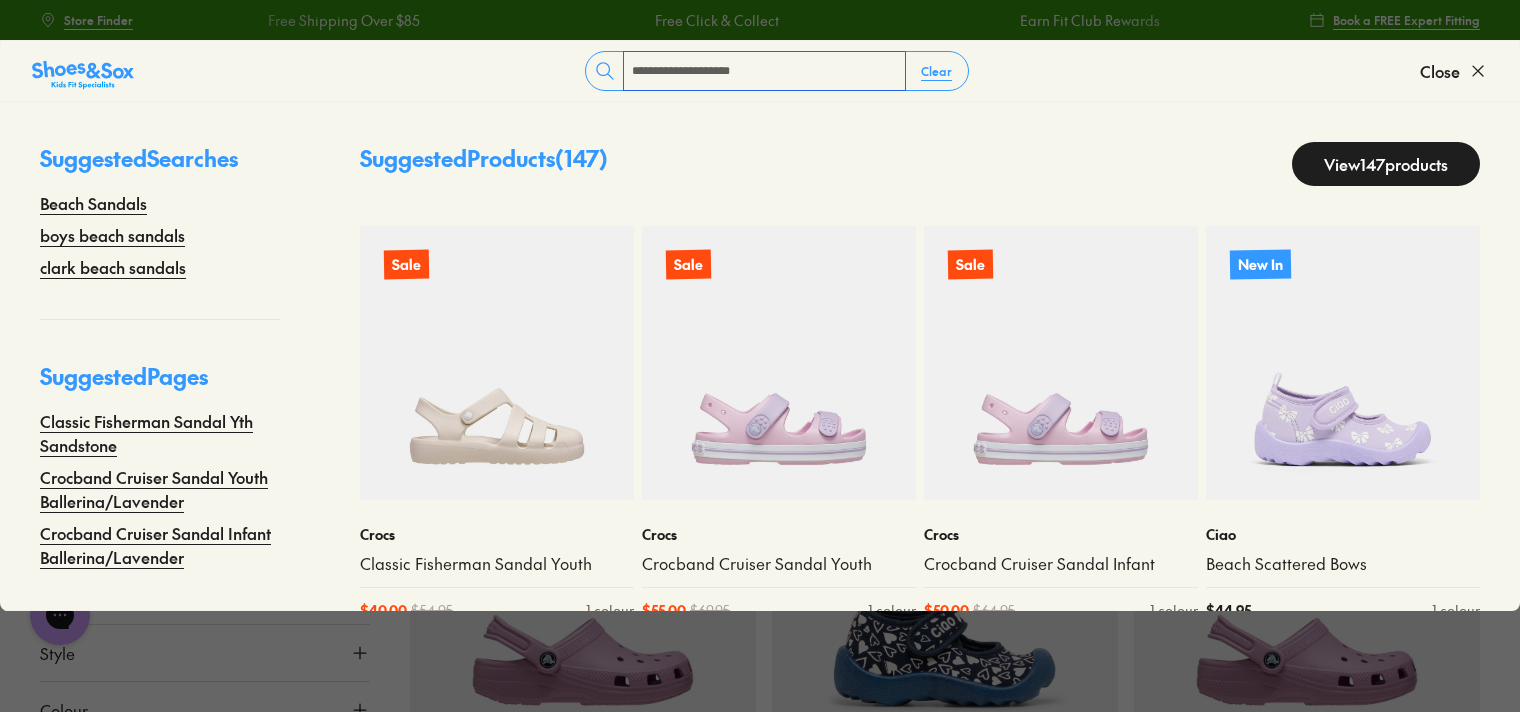 type on "**********" 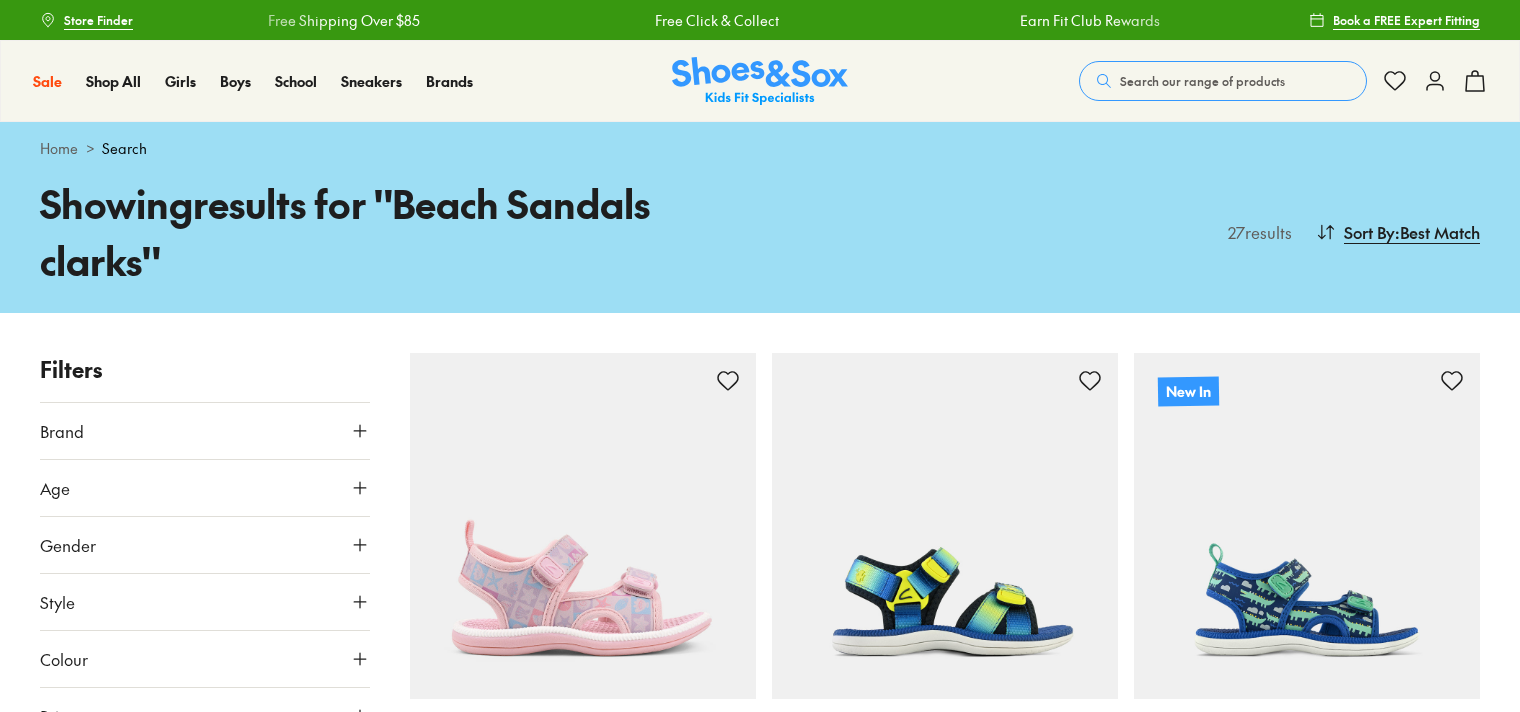 scroll, scrollTop: 0, scrollLeft: 0, axis: both 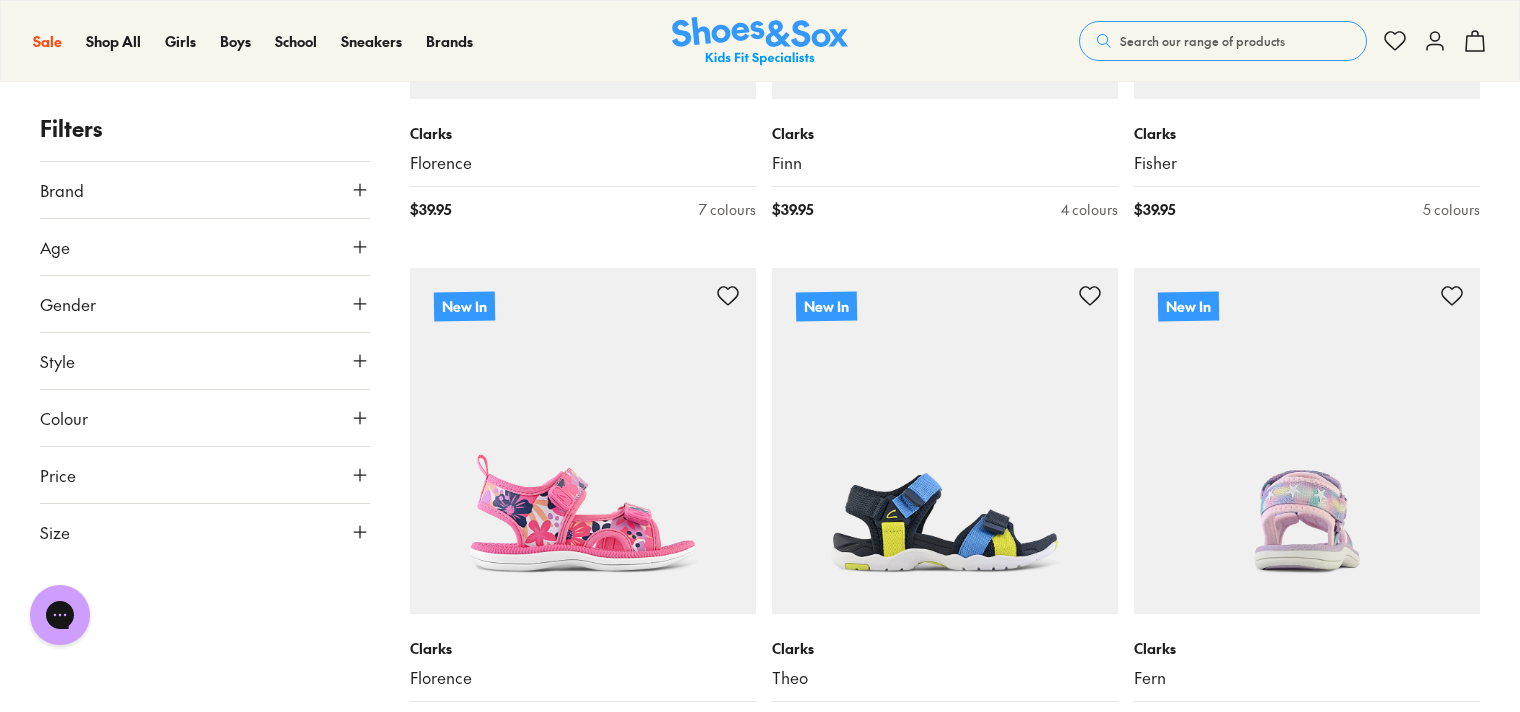 click at bounding box center [1307, 441] 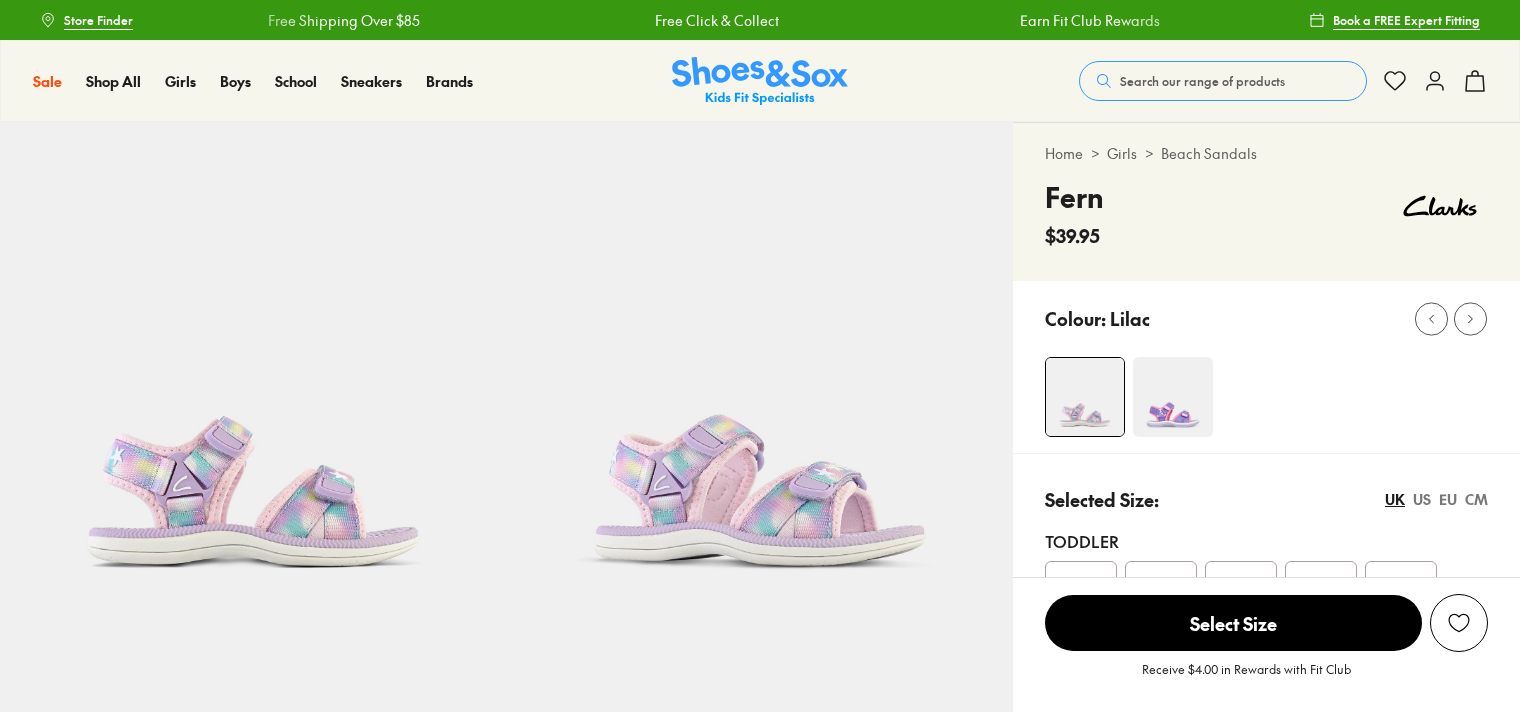 scroll, scrollTop: 0, scrollLeft: 0, axis: both 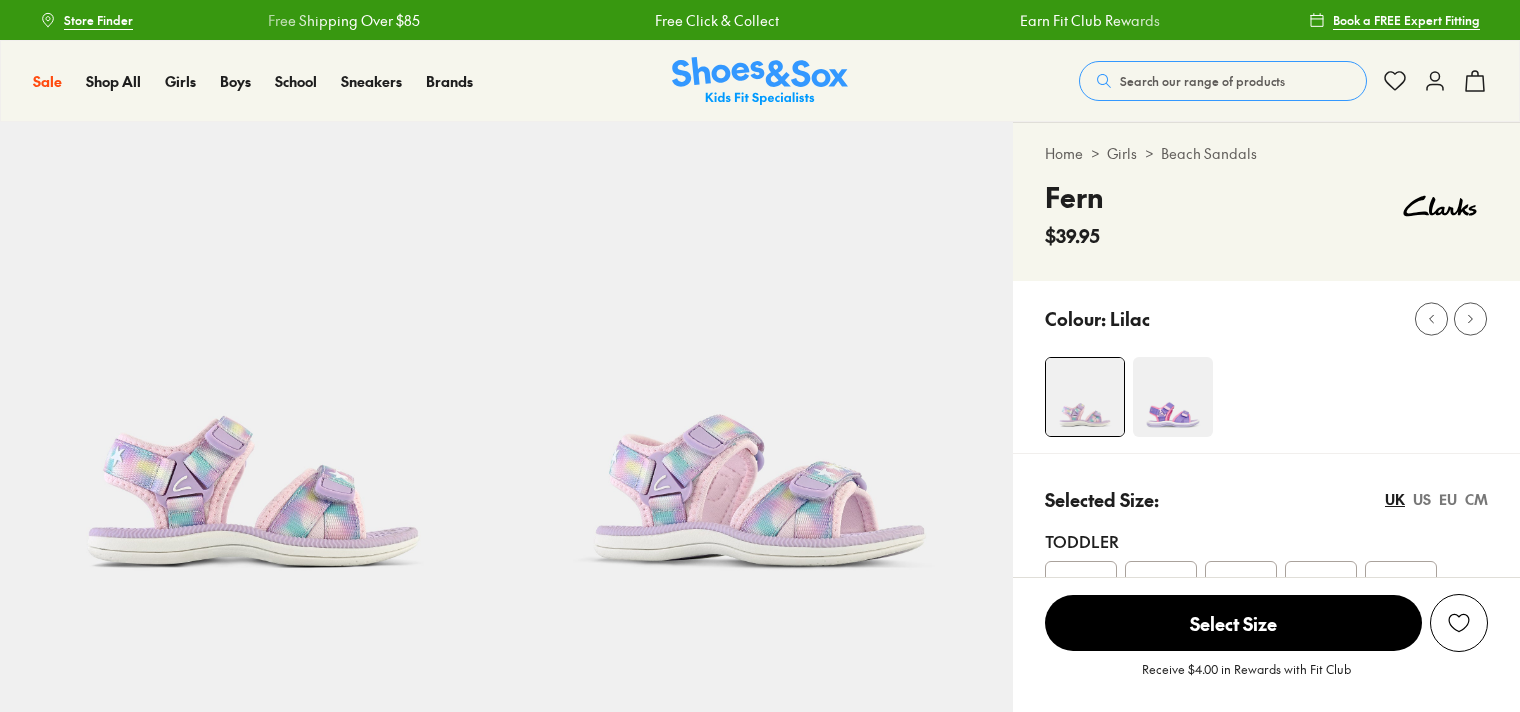 select on "*" 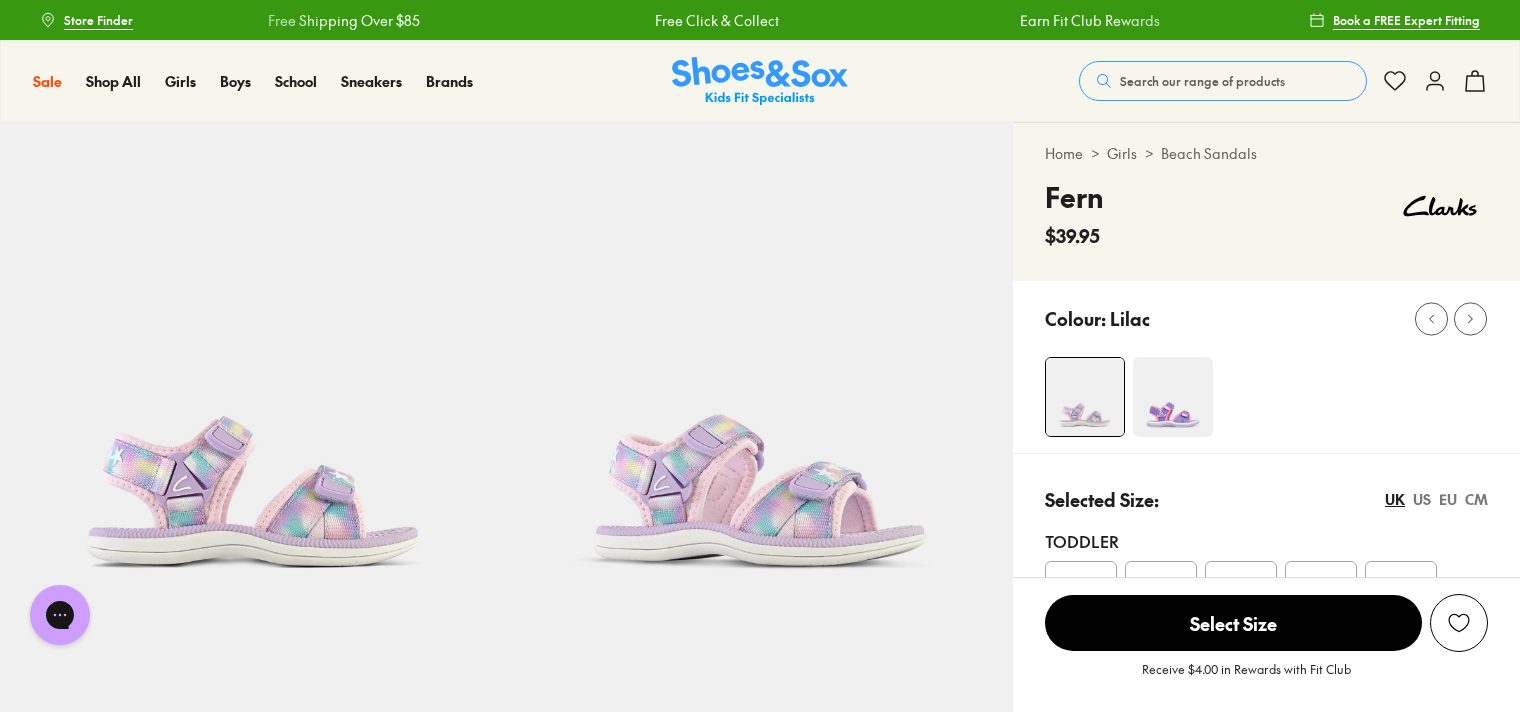 scroll, scrollTop: 0, scrollLeft: 0, axis: both 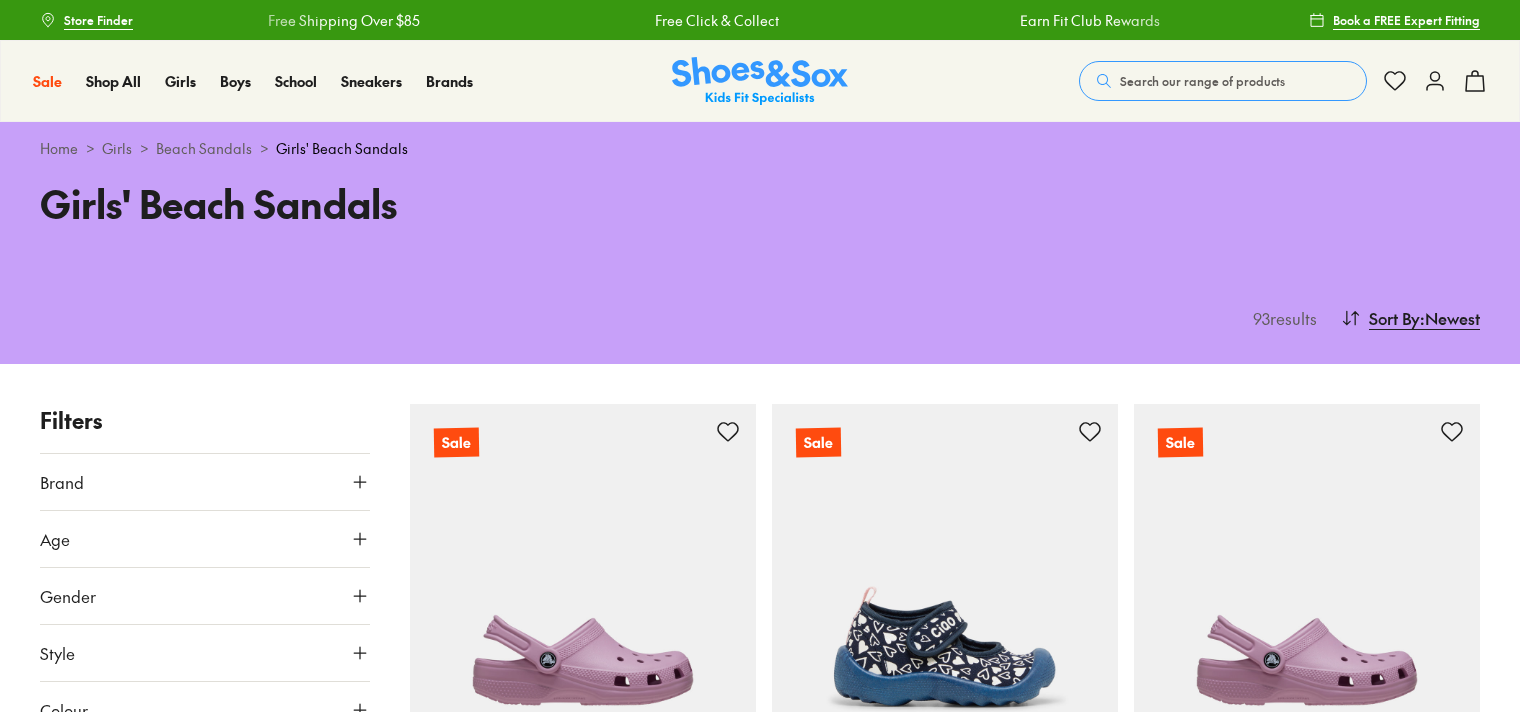 click on "Brand" at bounding box center [205, 482] 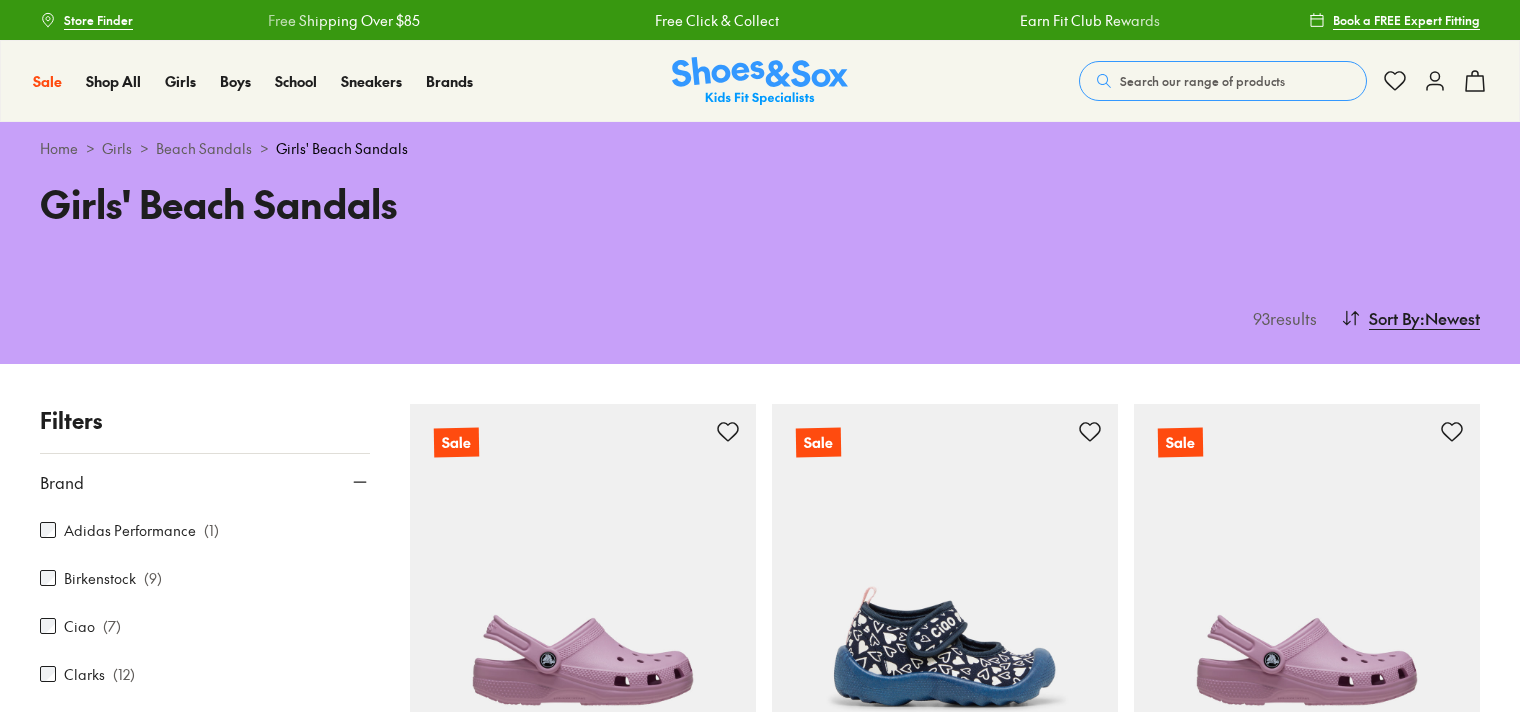 scroll, scrollTop: 56, scrollLeft: 0, axis: vertical 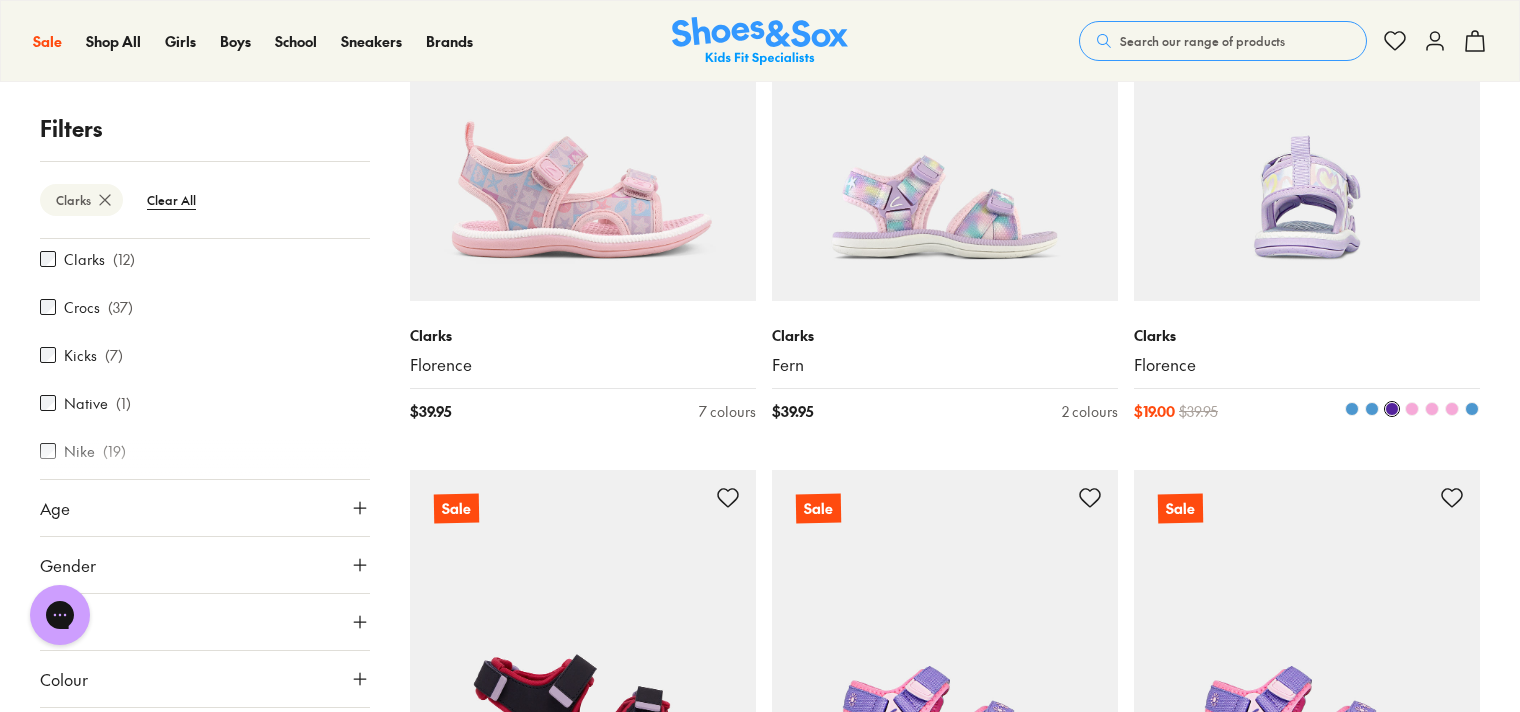 click at bounding box center (1472, 409) 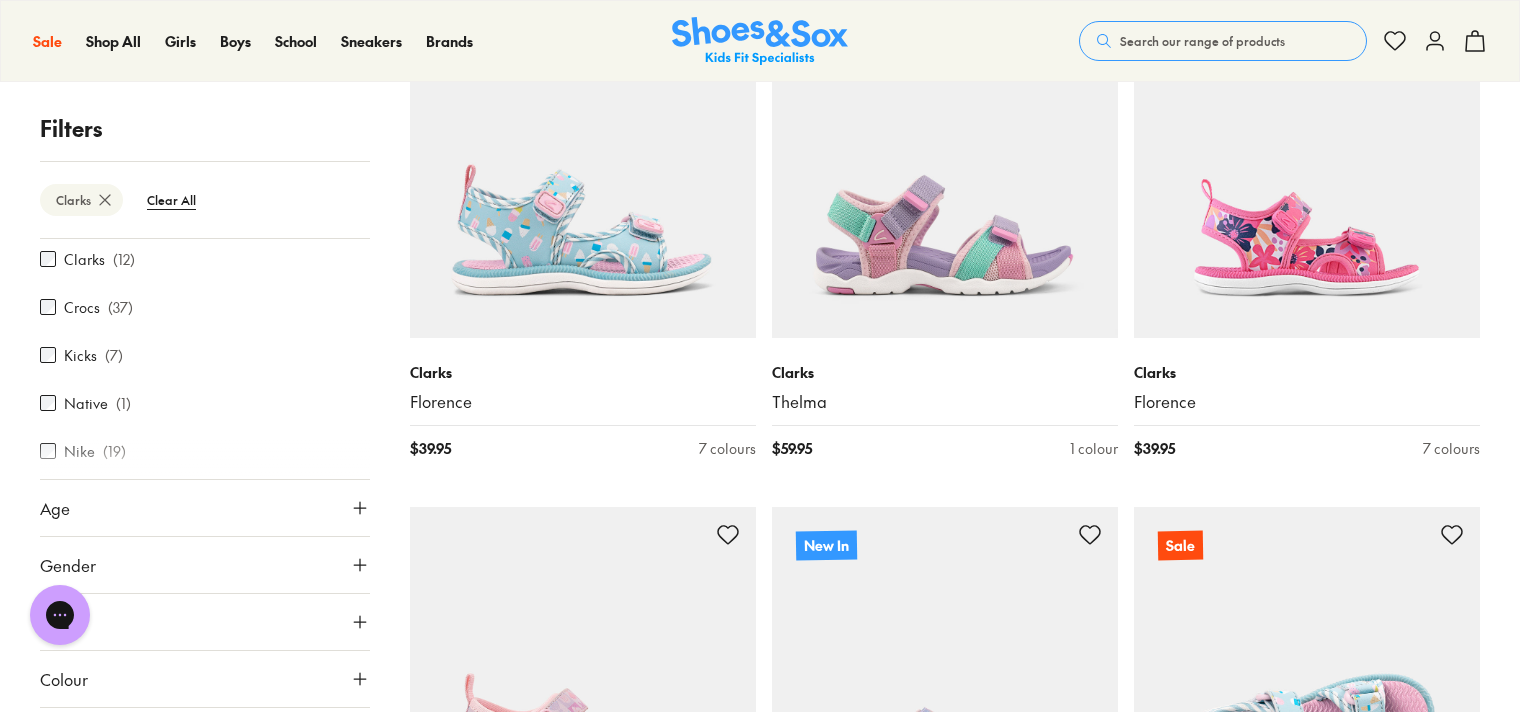 scroll, scrollTop: 264, scrollLeft: 0, axis: vertical 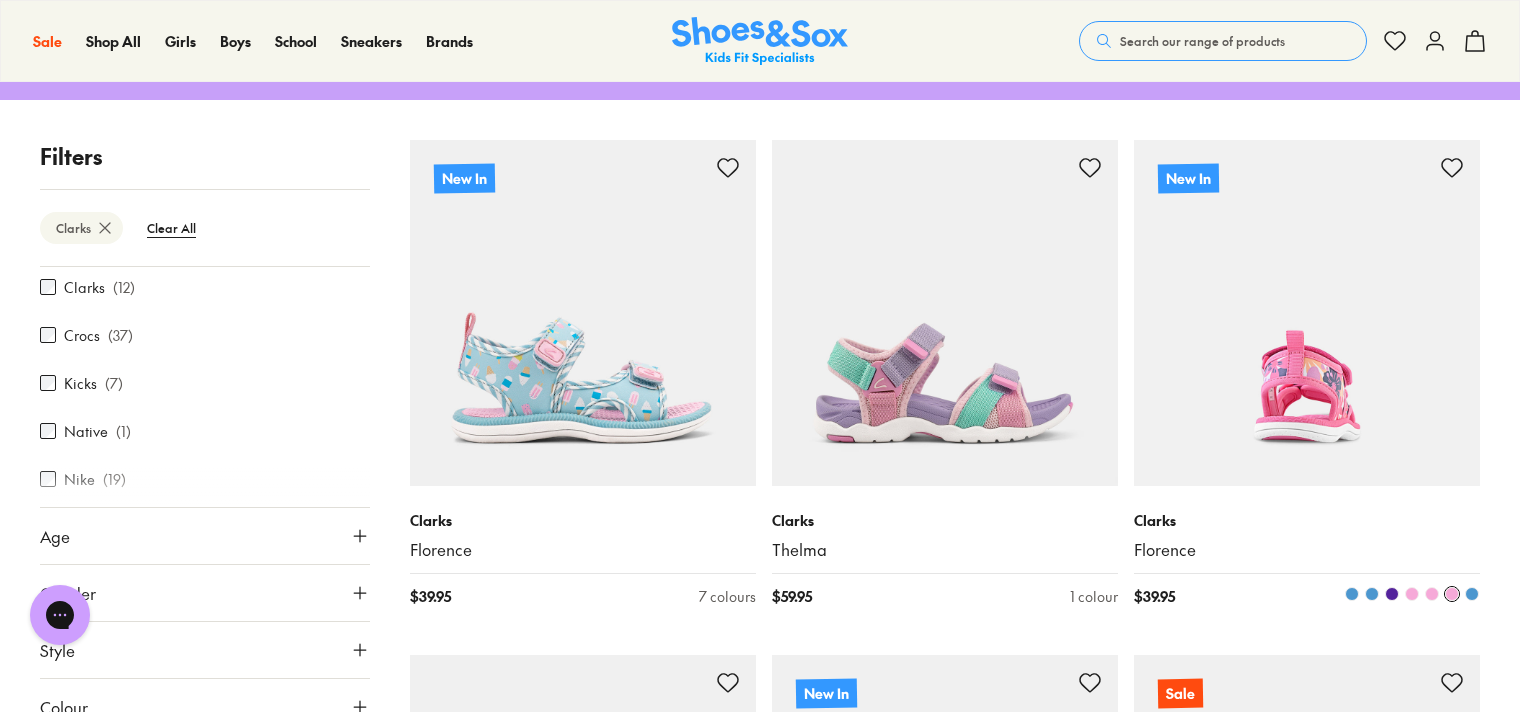 click at bounding box center (1392, 594) 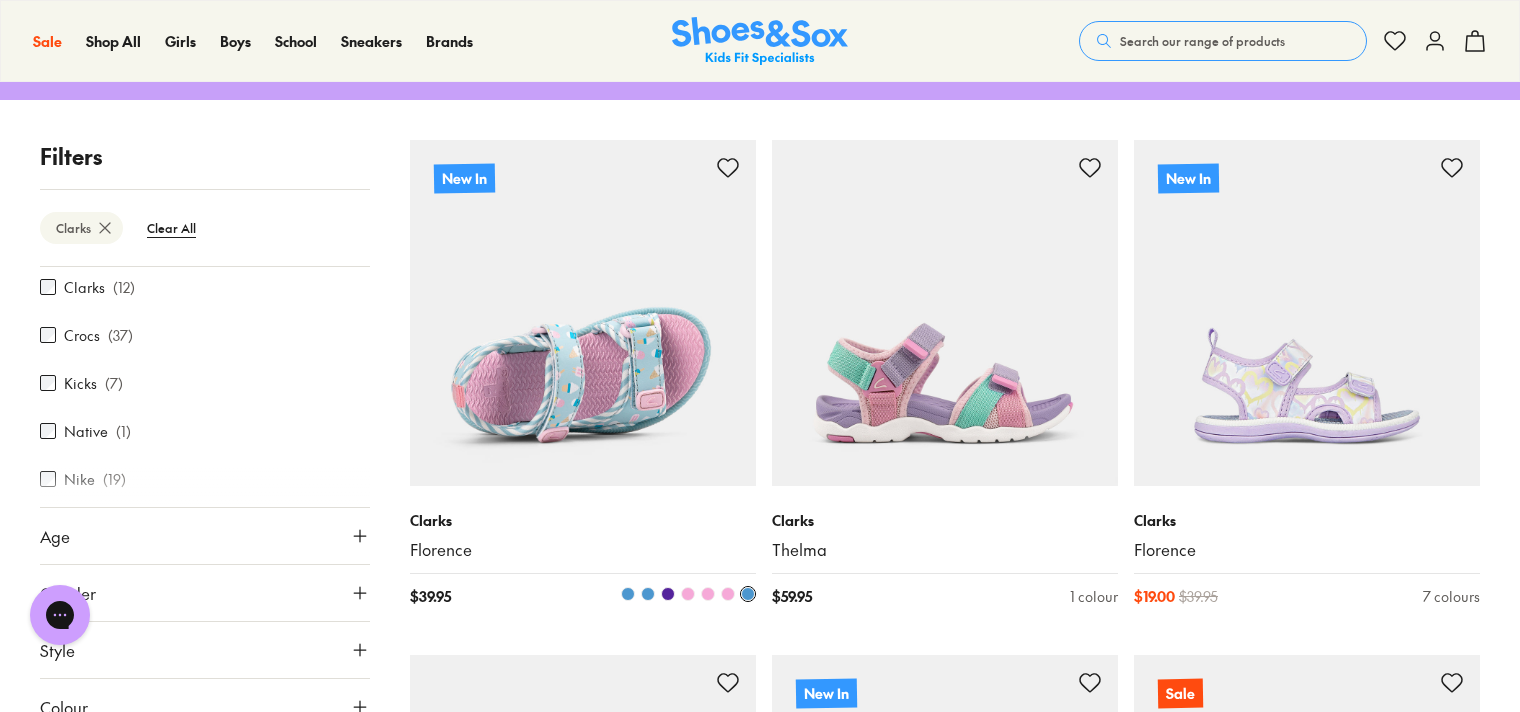 scroll, scrollTop: 764, scrollLeft: 0, axis: vertical 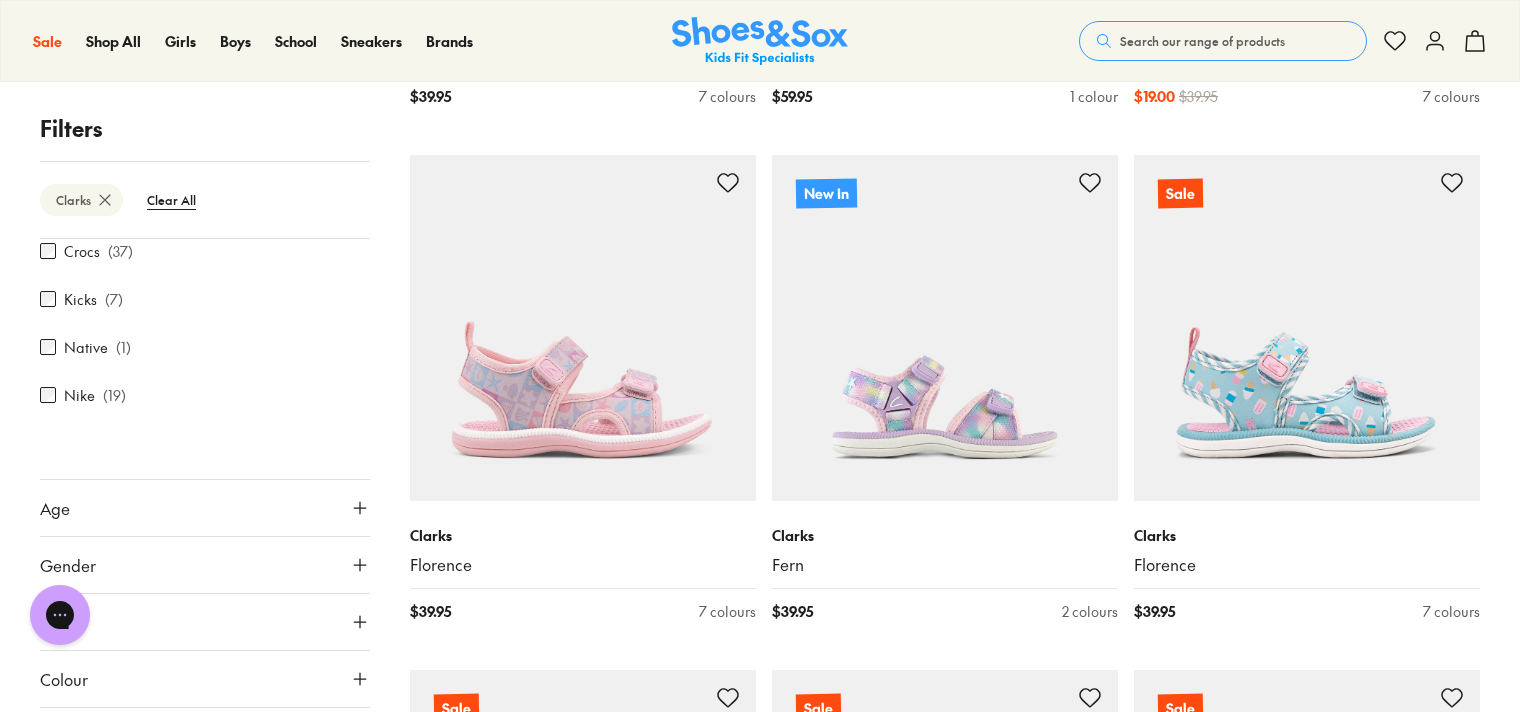 click on "Gender" at bounding box center (205, 565) 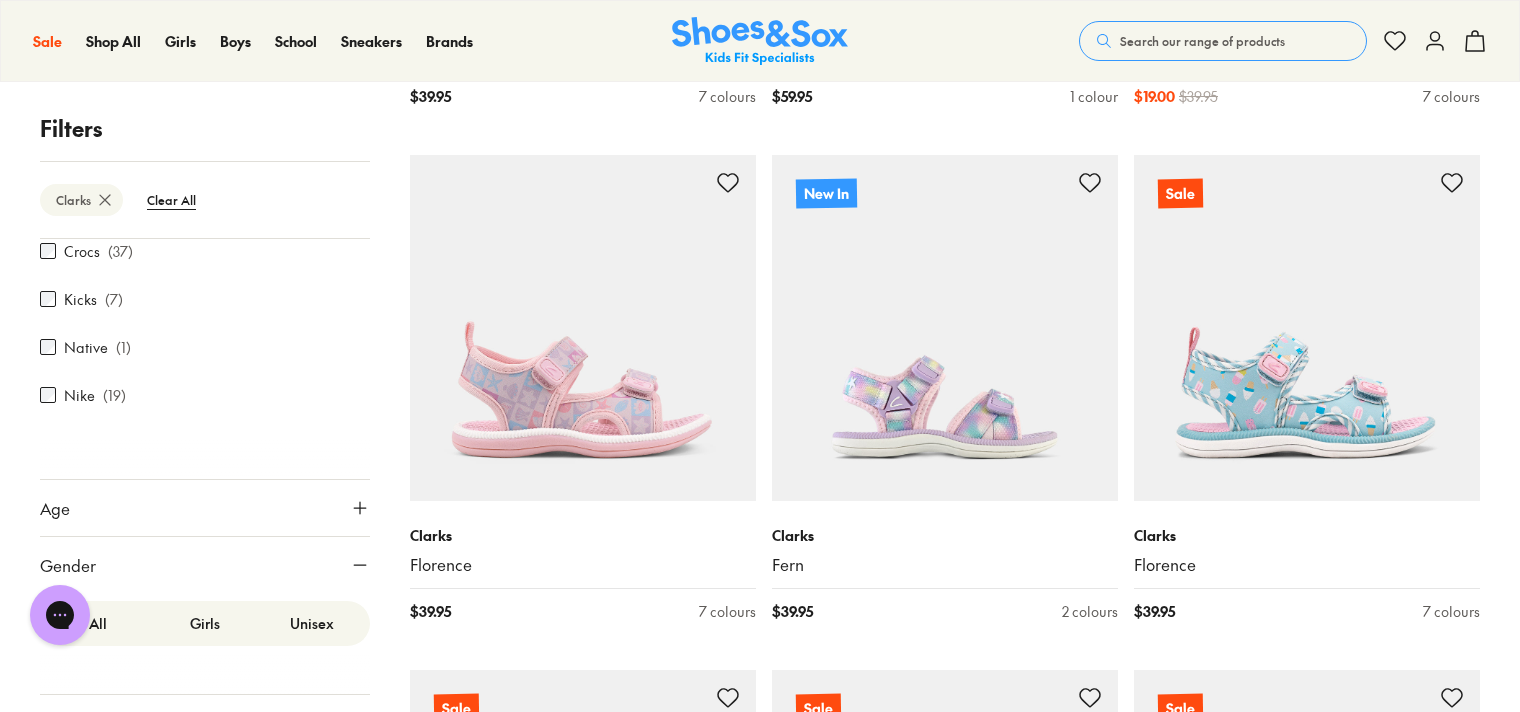 click on "All" at bounding box center (97, 623) 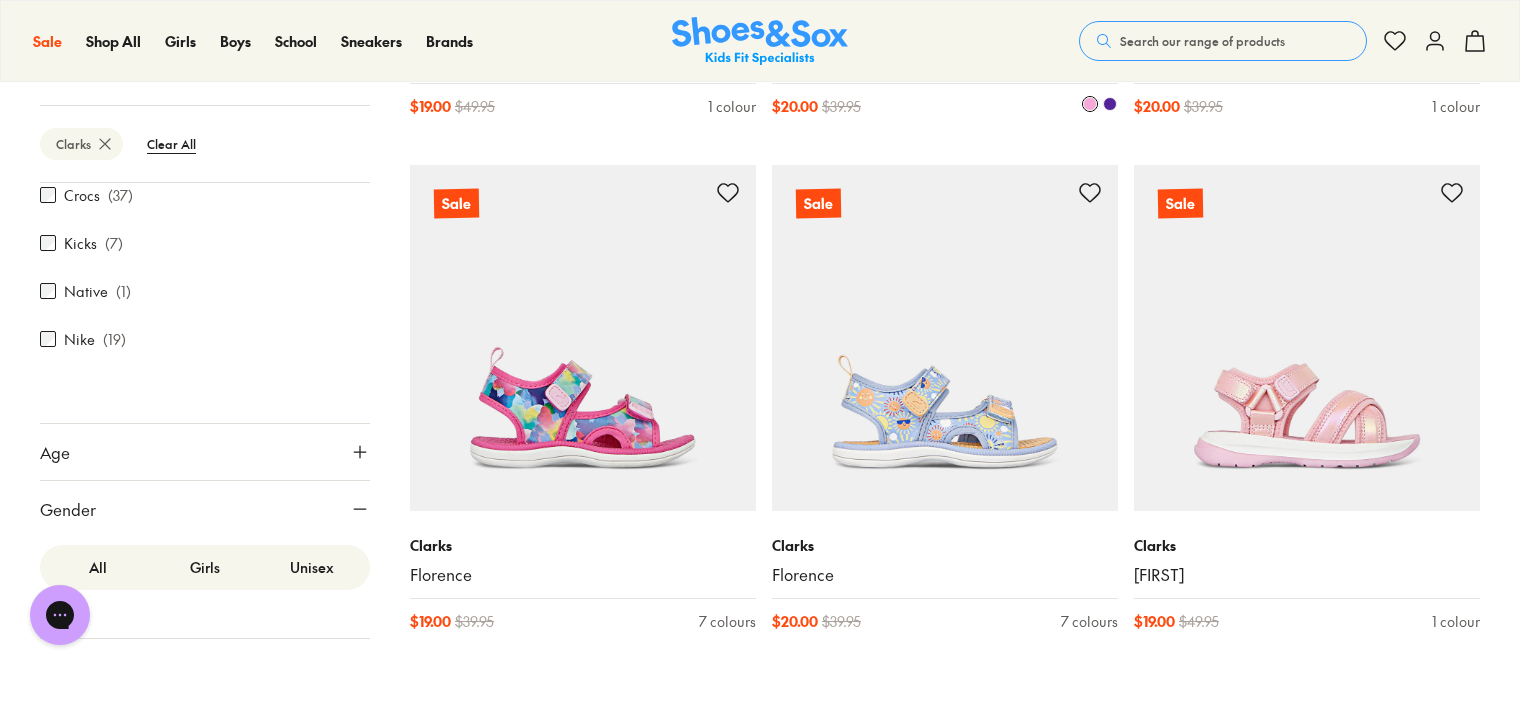 scroll, scrollTop: 2000, scrollLeft: 0, axis: vertical 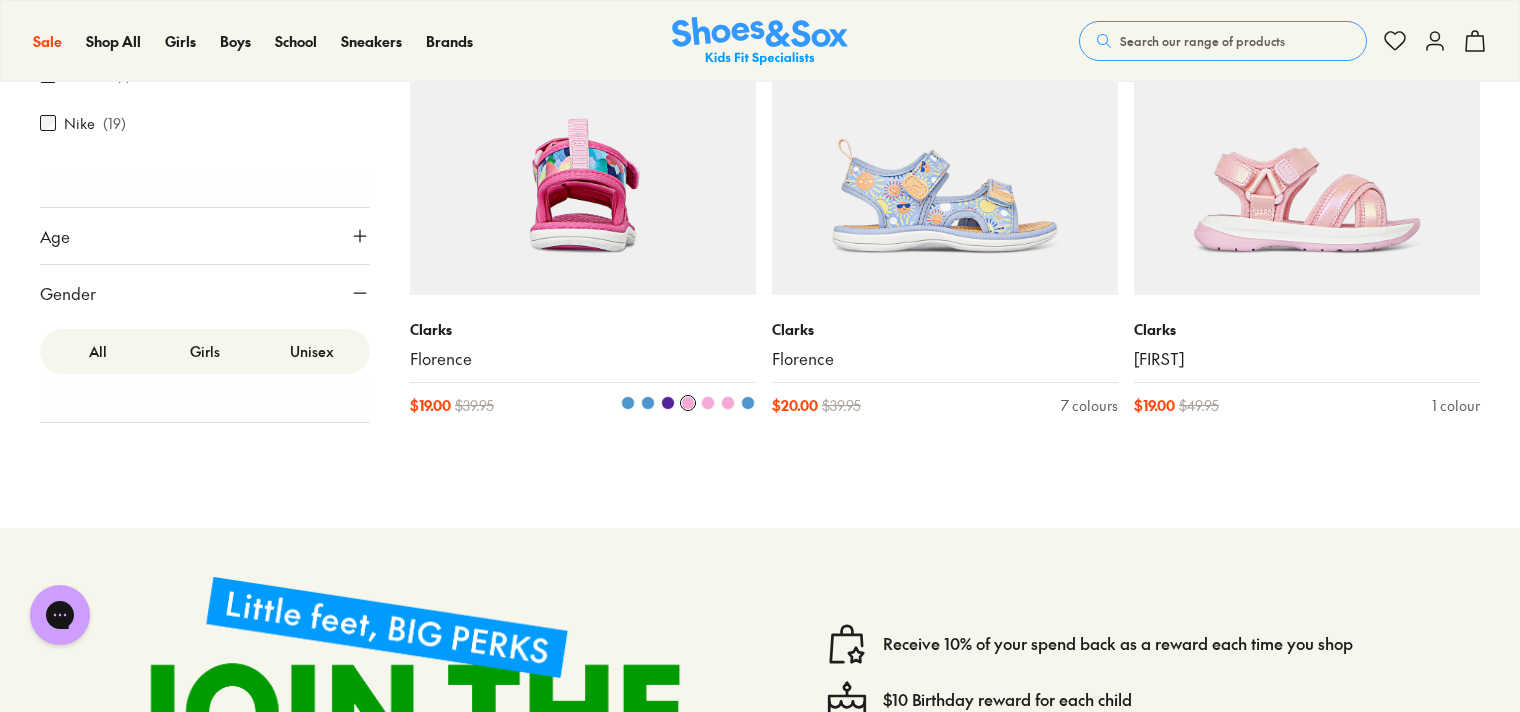 click at bounding box center [648, 403] 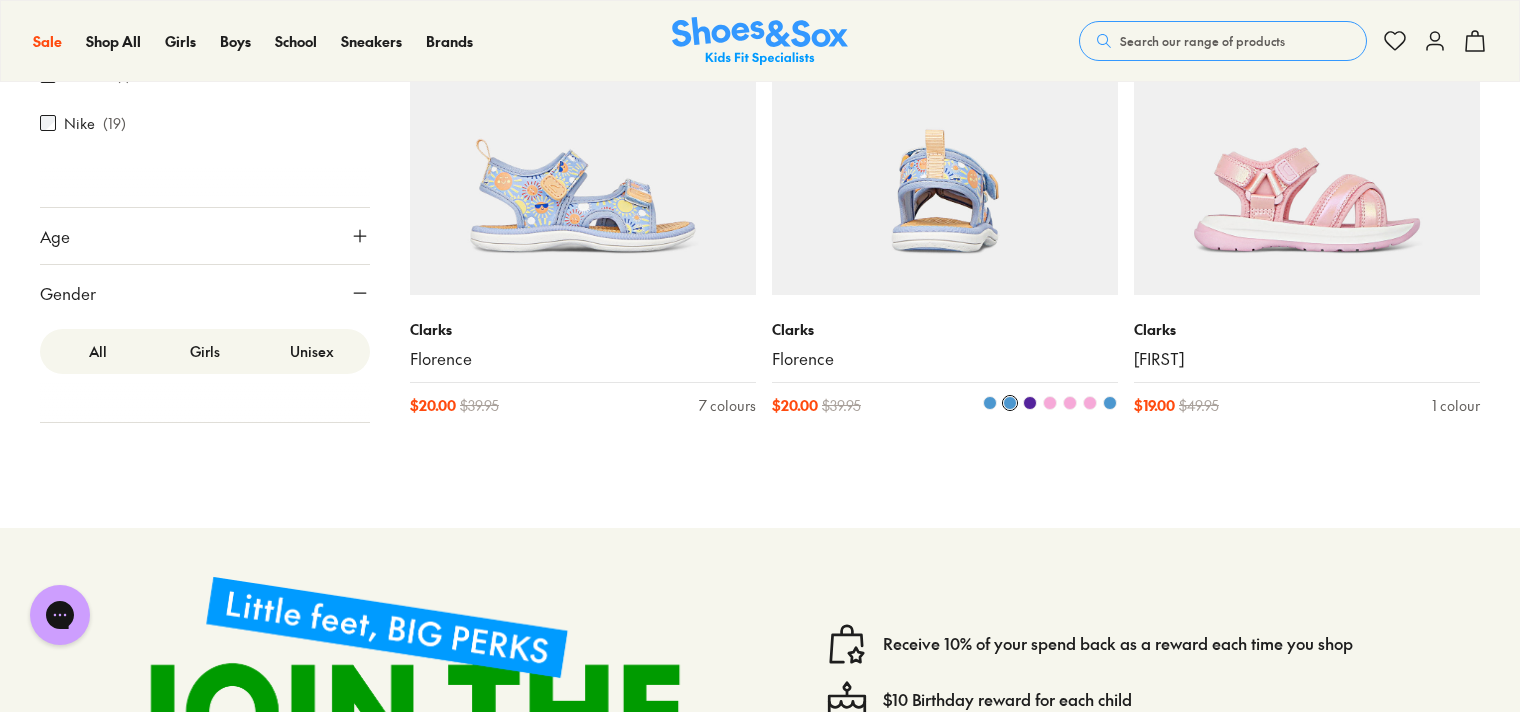scroll, scrollTop: 1900, scrollLeft: 0, axis: vertical 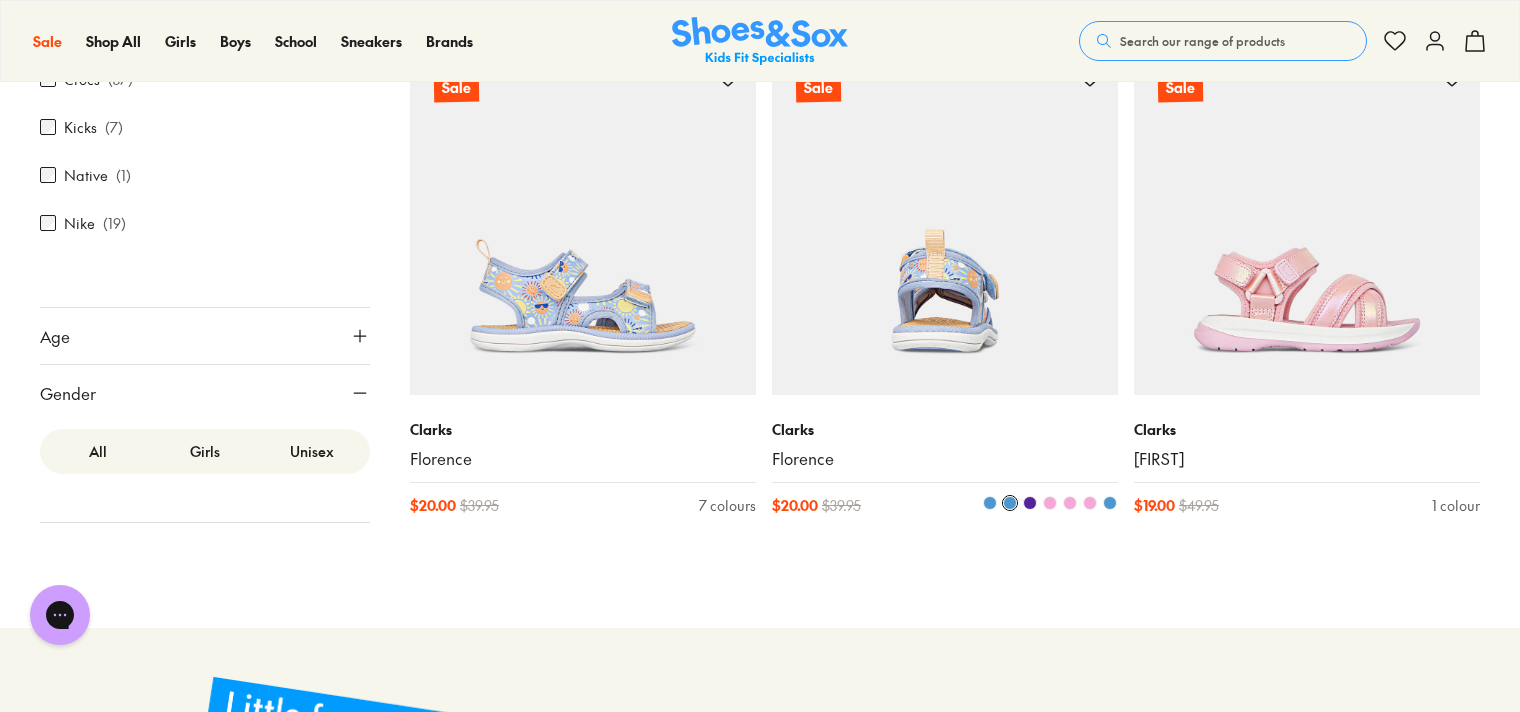 click at bounding box center (990, 503) 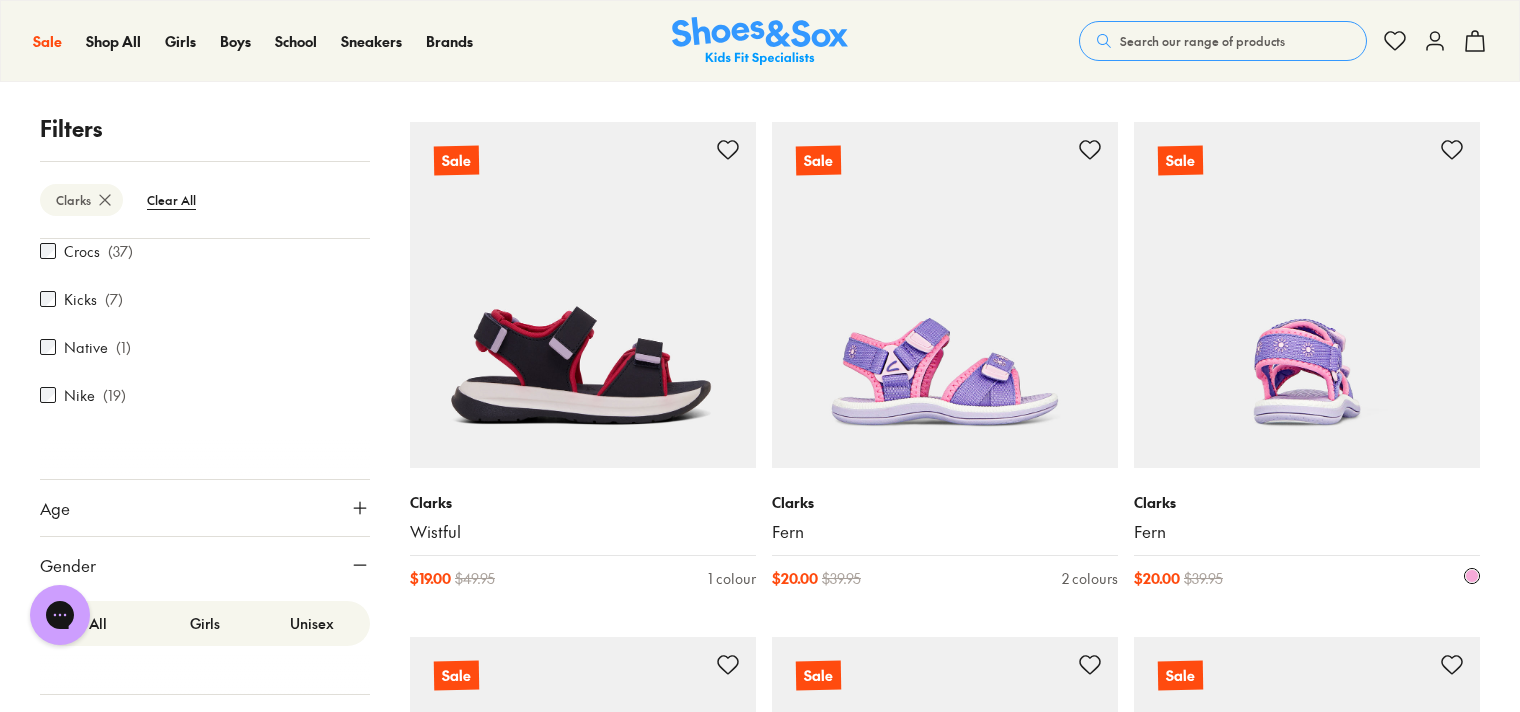 scroll, scrollTop: 1300, scrollLeft: 0, axis: vertical 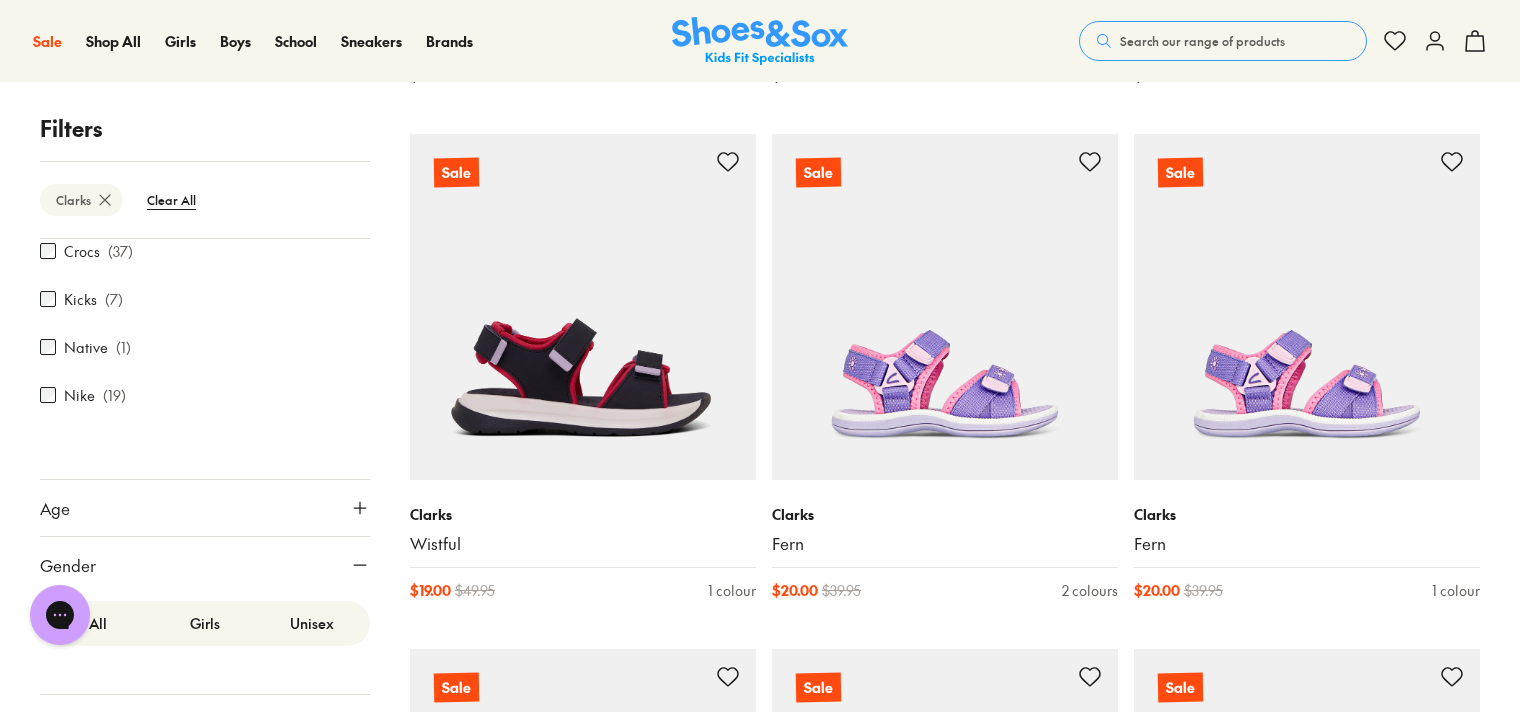 click on "Search our range of products" at bounding box center [1223, 41] 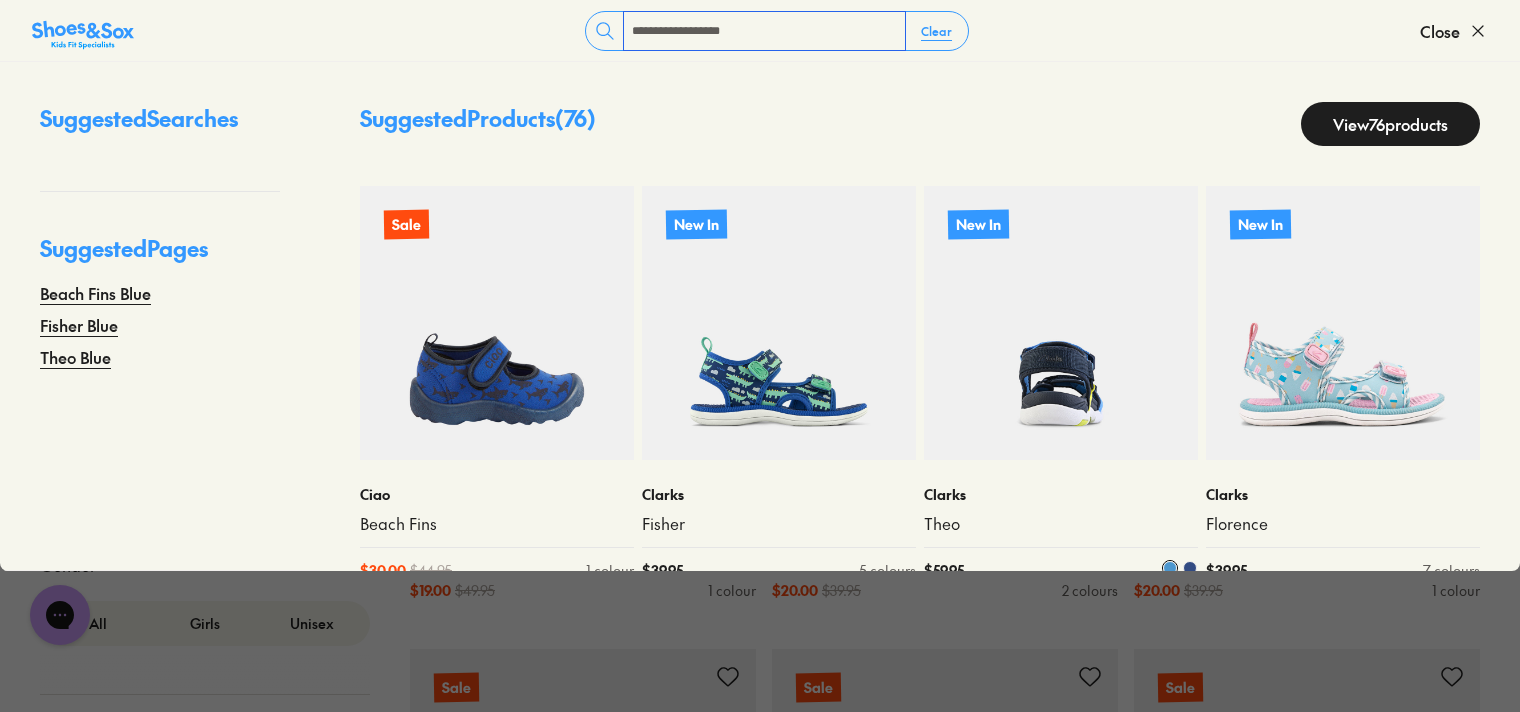 scroll, scrollTop: 40, scrollLeft: 0, axis: vertical 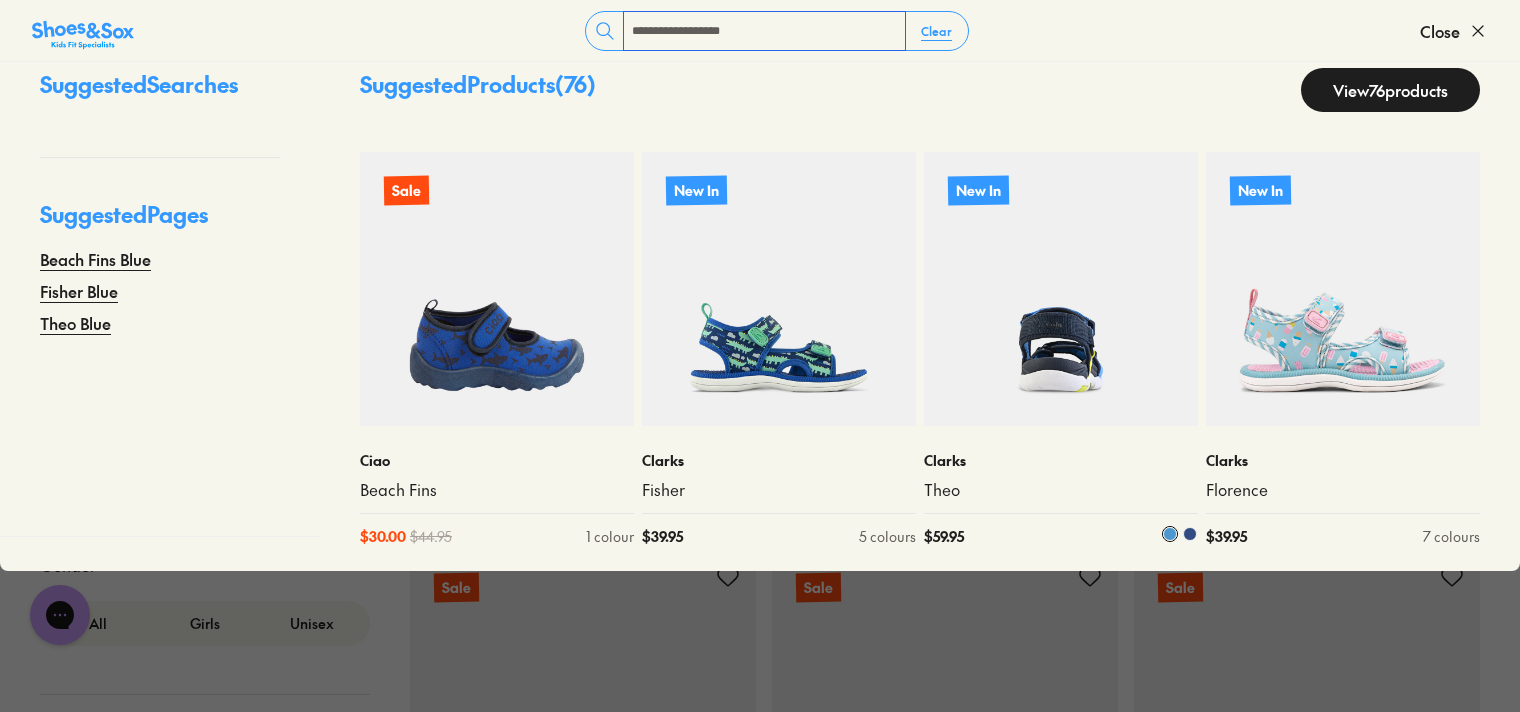 type on "**********" 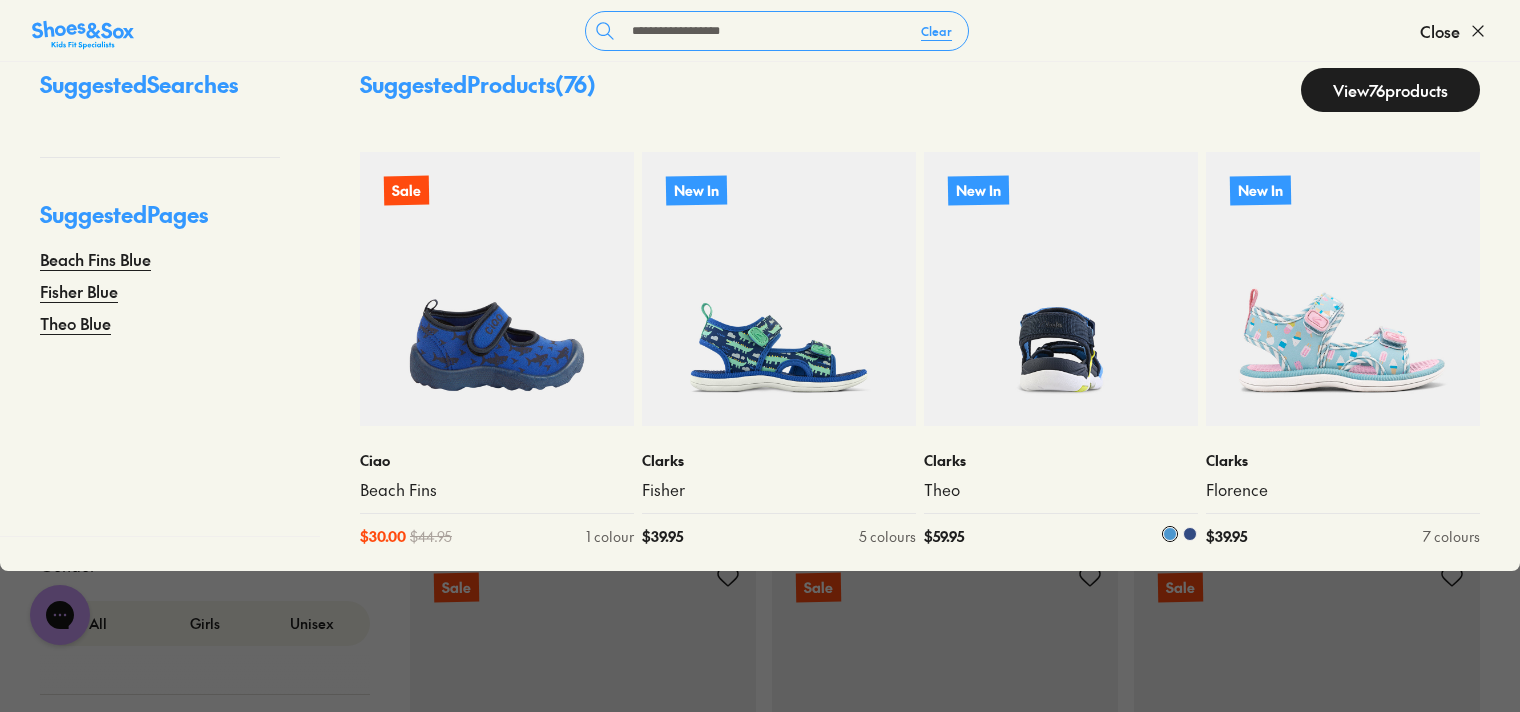 click at bounding box center [1190, 534] 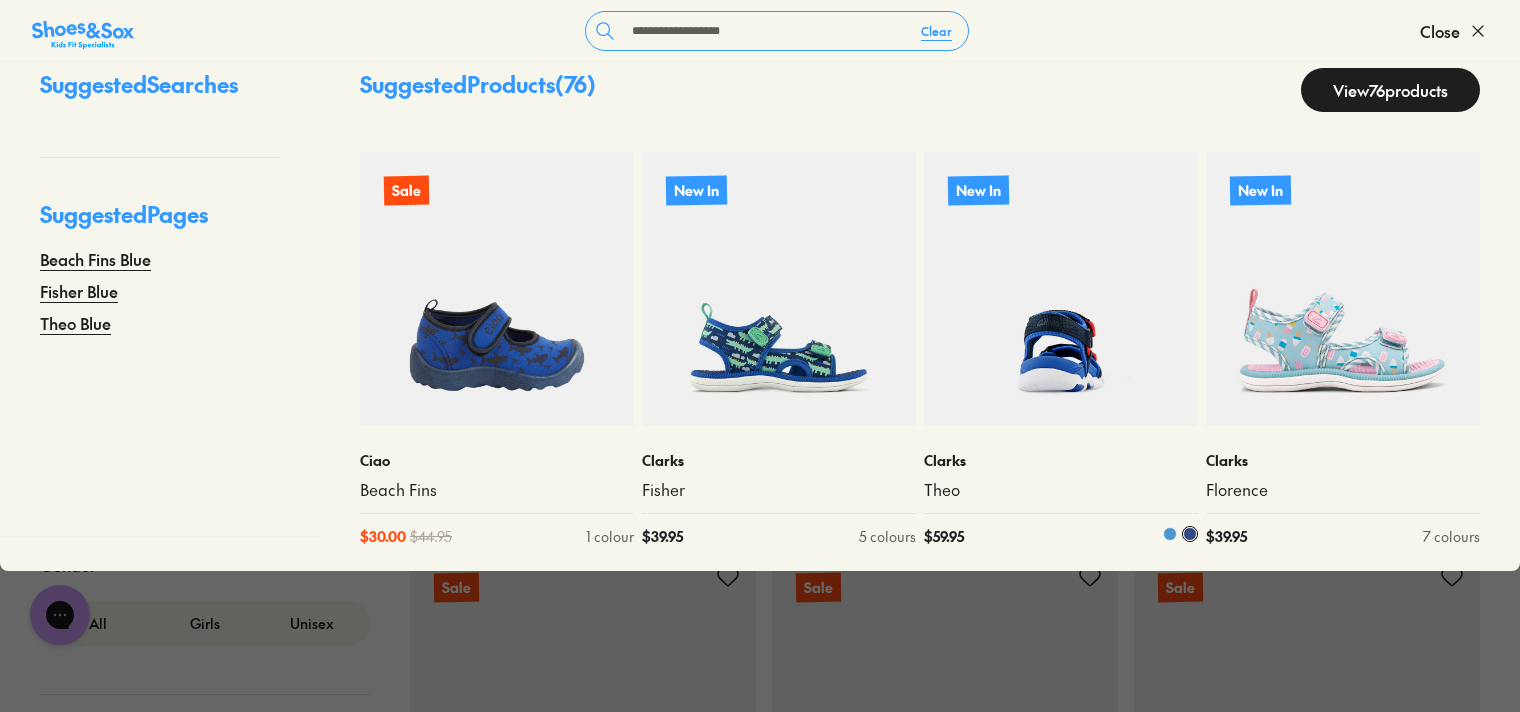 click at bounding box center (1061, 289) 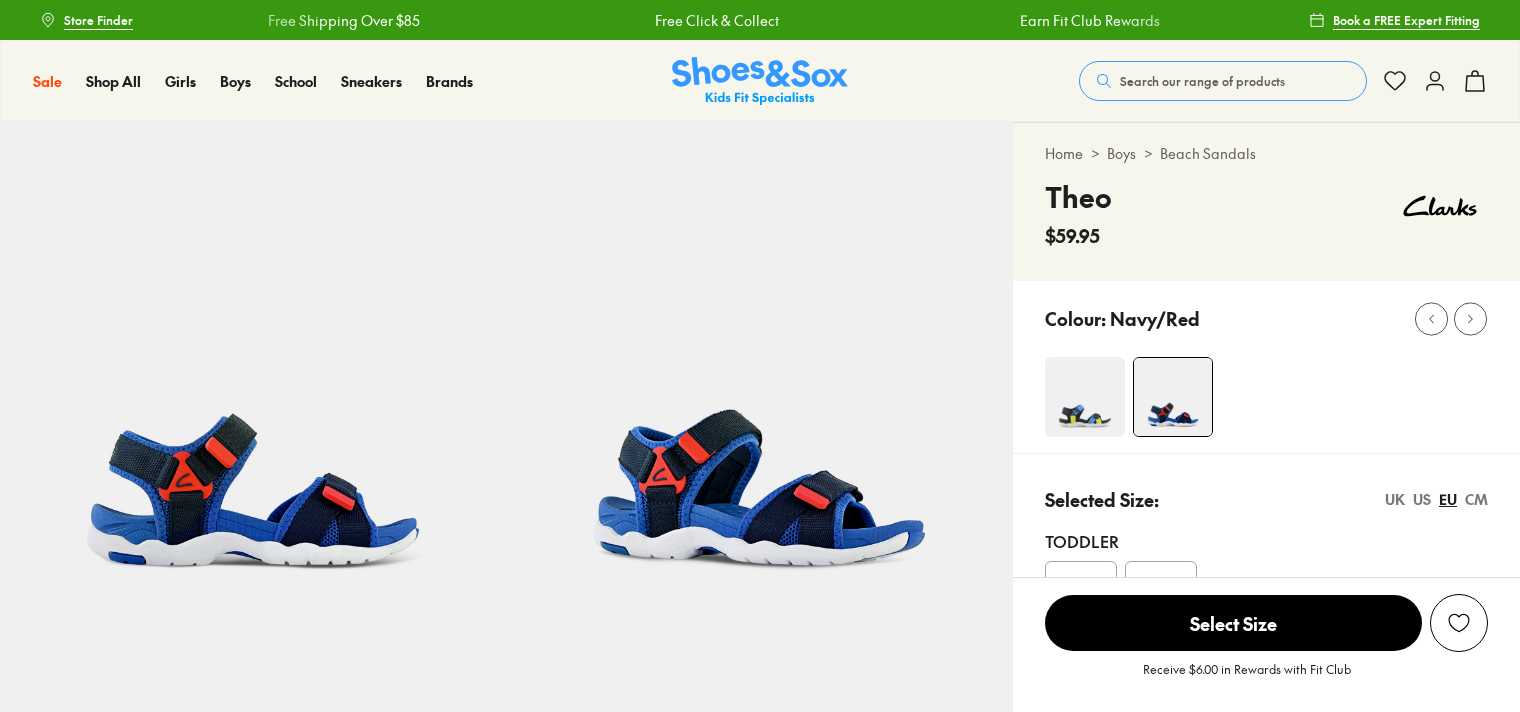 scroll, scrollTop: 0, scrollLeft: 0, axis: both 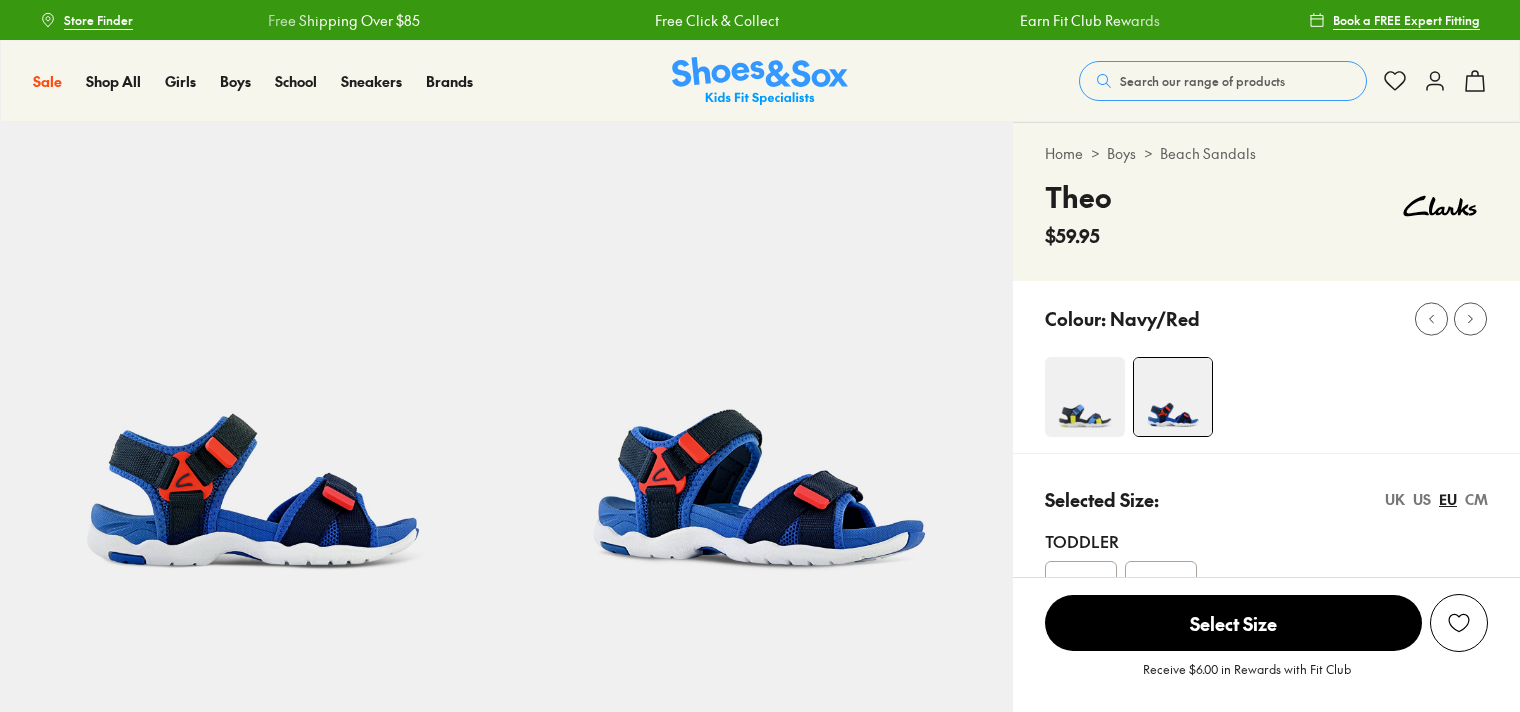 select on "*" 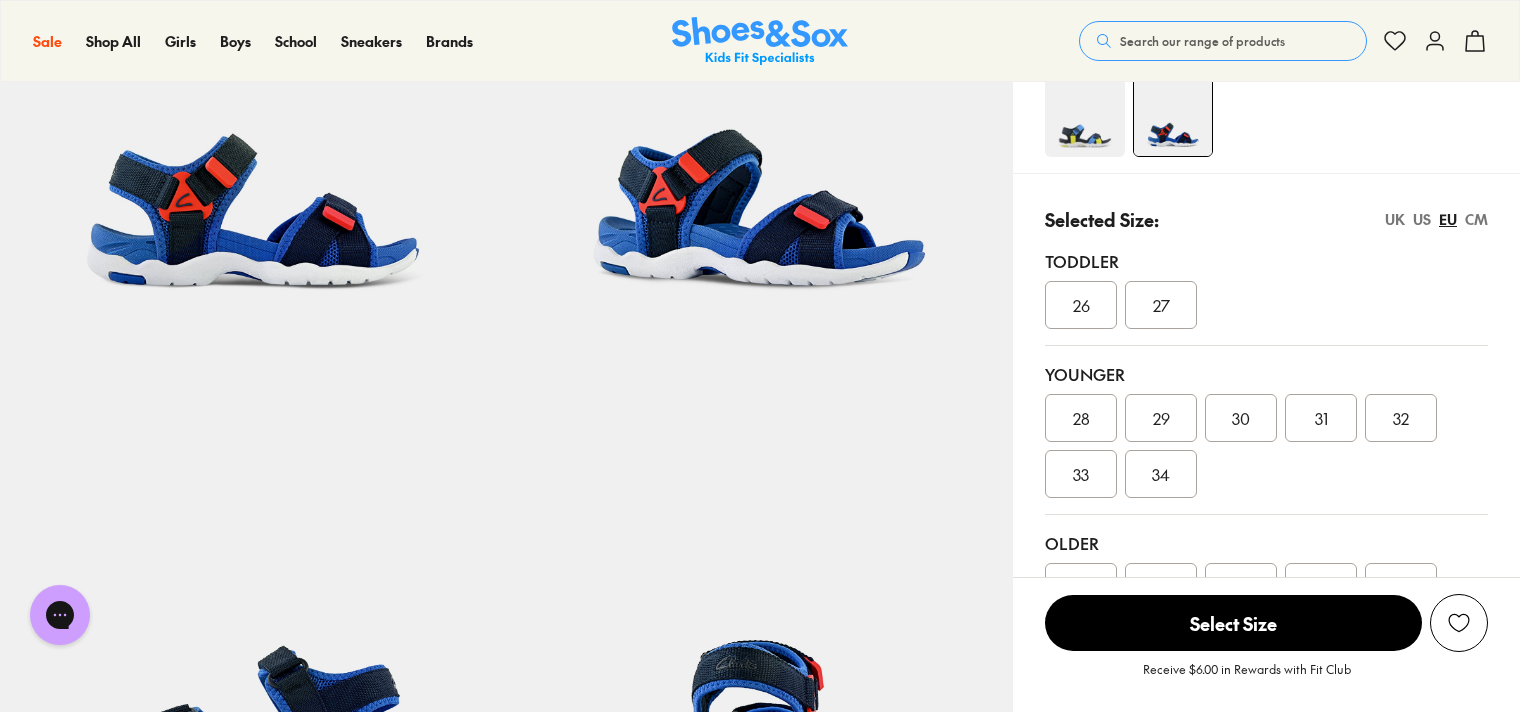 scroll, scrollTop: 200, scrollLeft: 0, axis: vertical 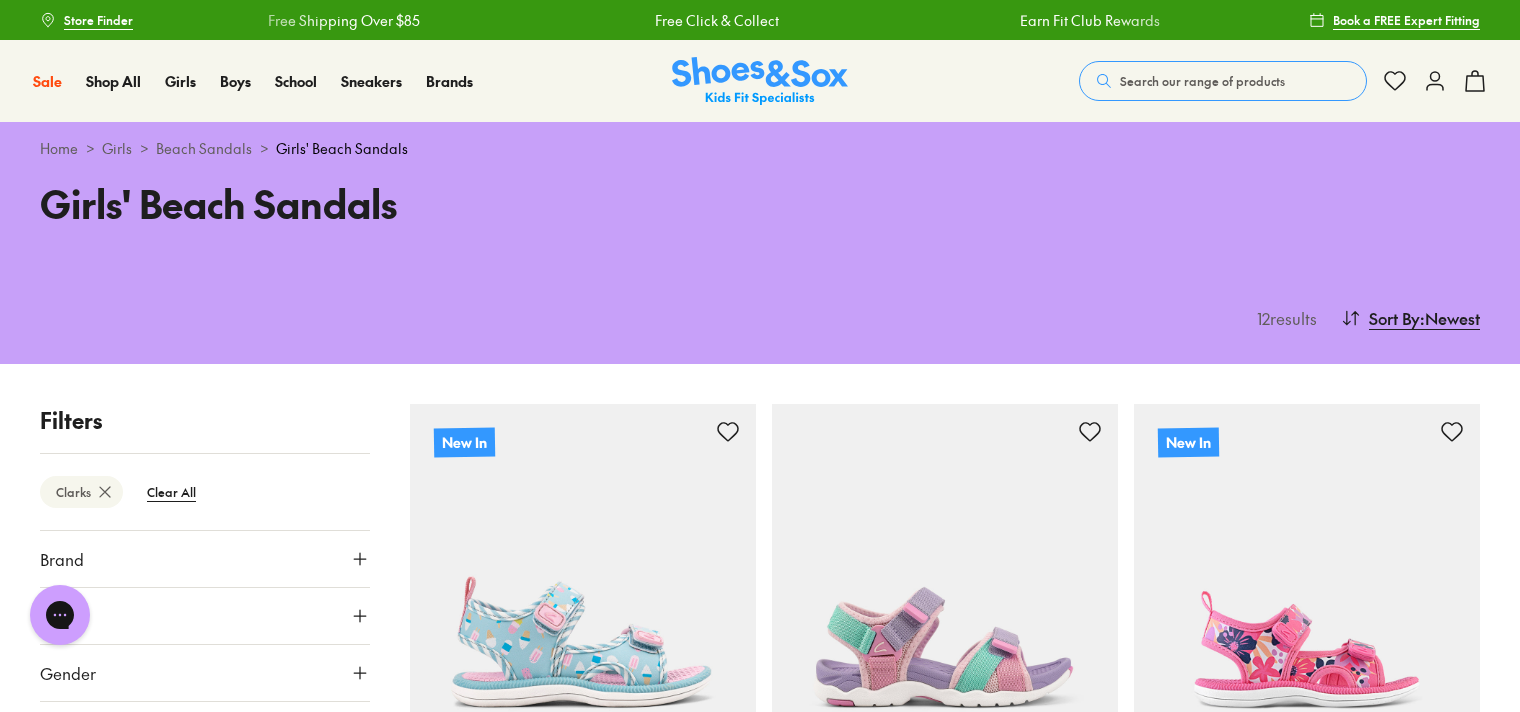click on "Search our range of products" at bounding box center [1202, 81] 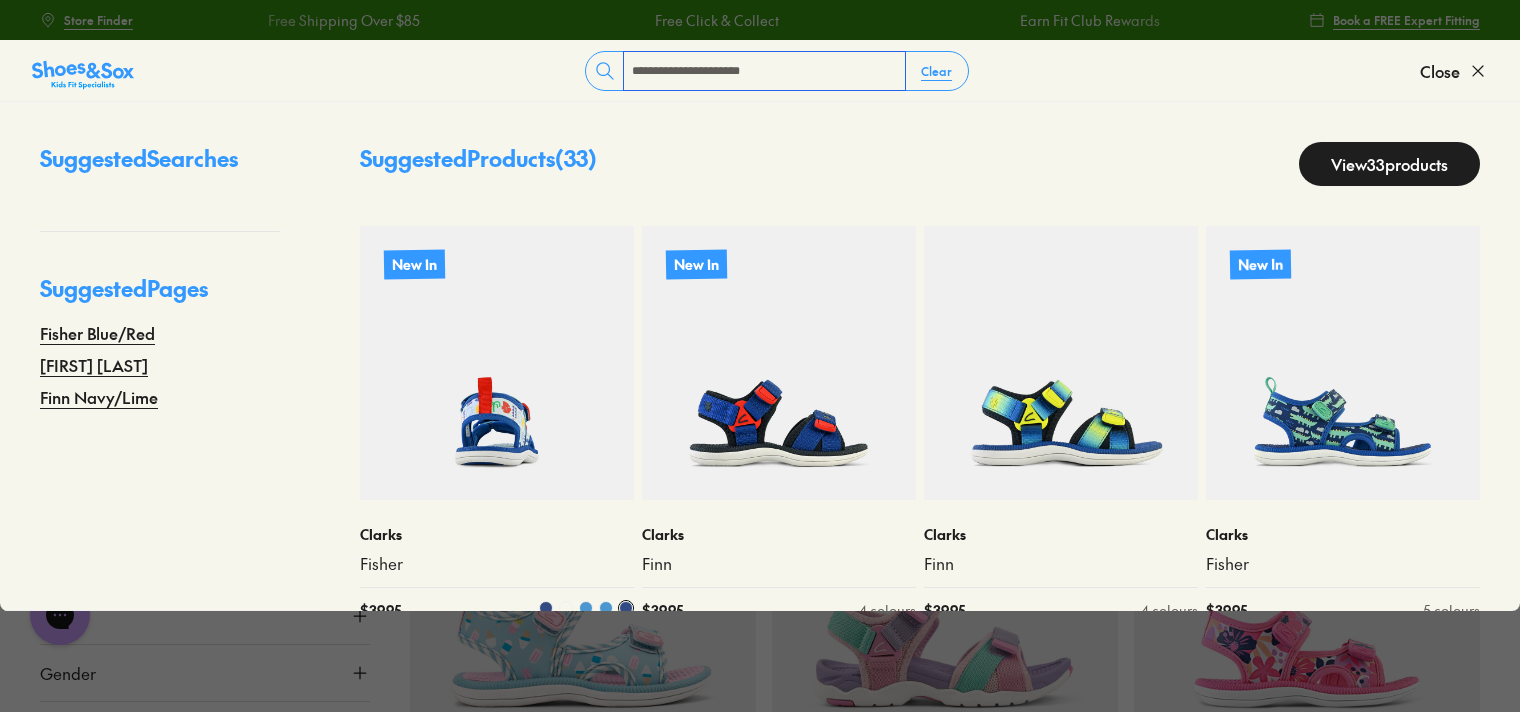 type on "**********" 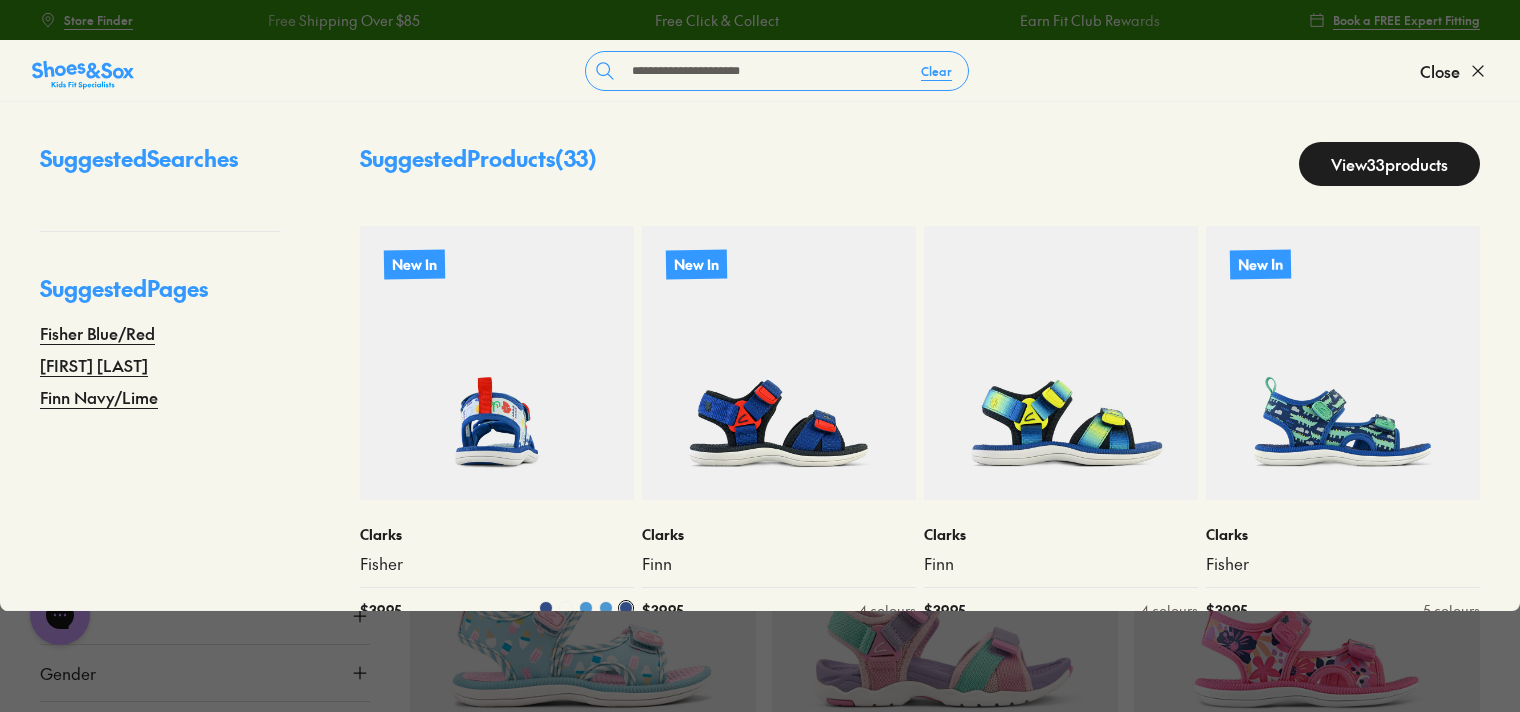 click at bounding box center [497, 363] 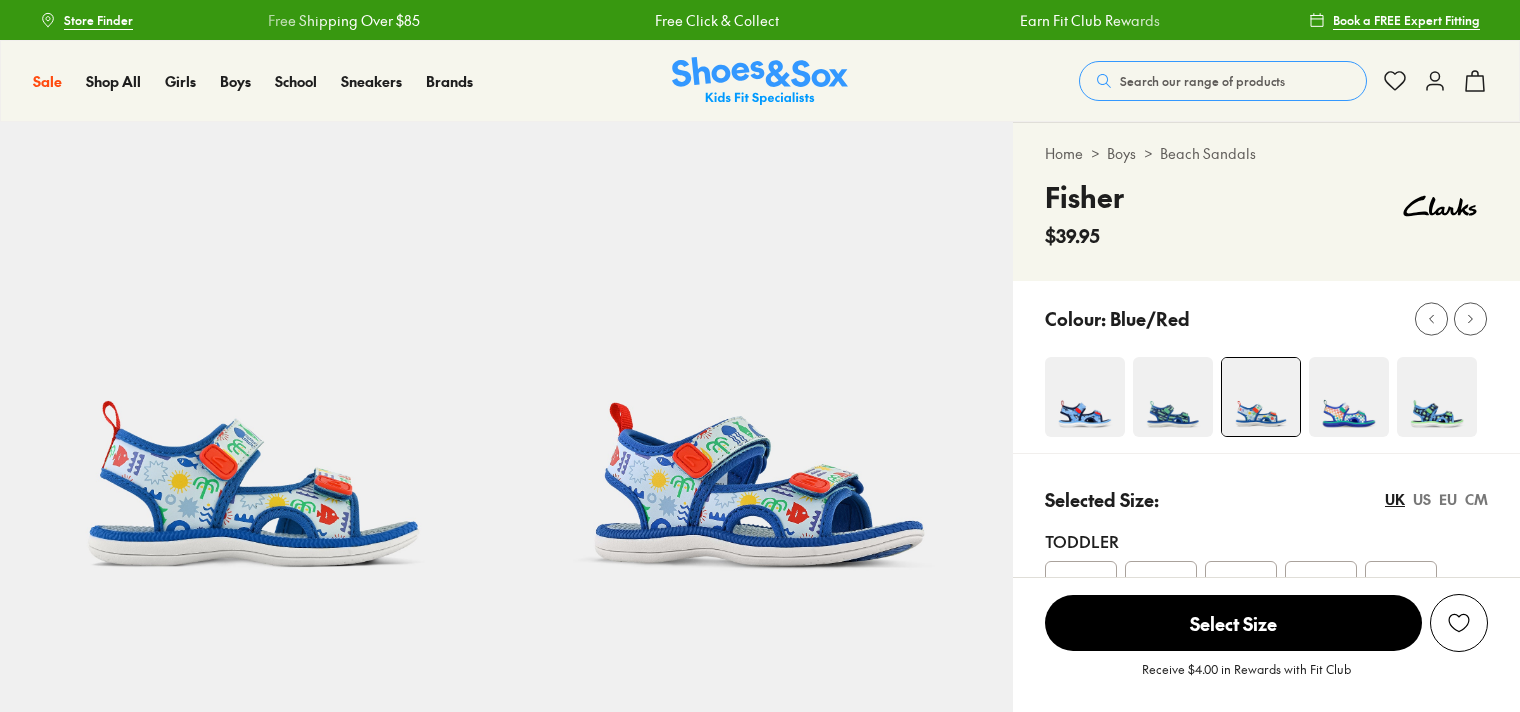scroll, scrollTop: 0, scrollLeft: 0, axis: both 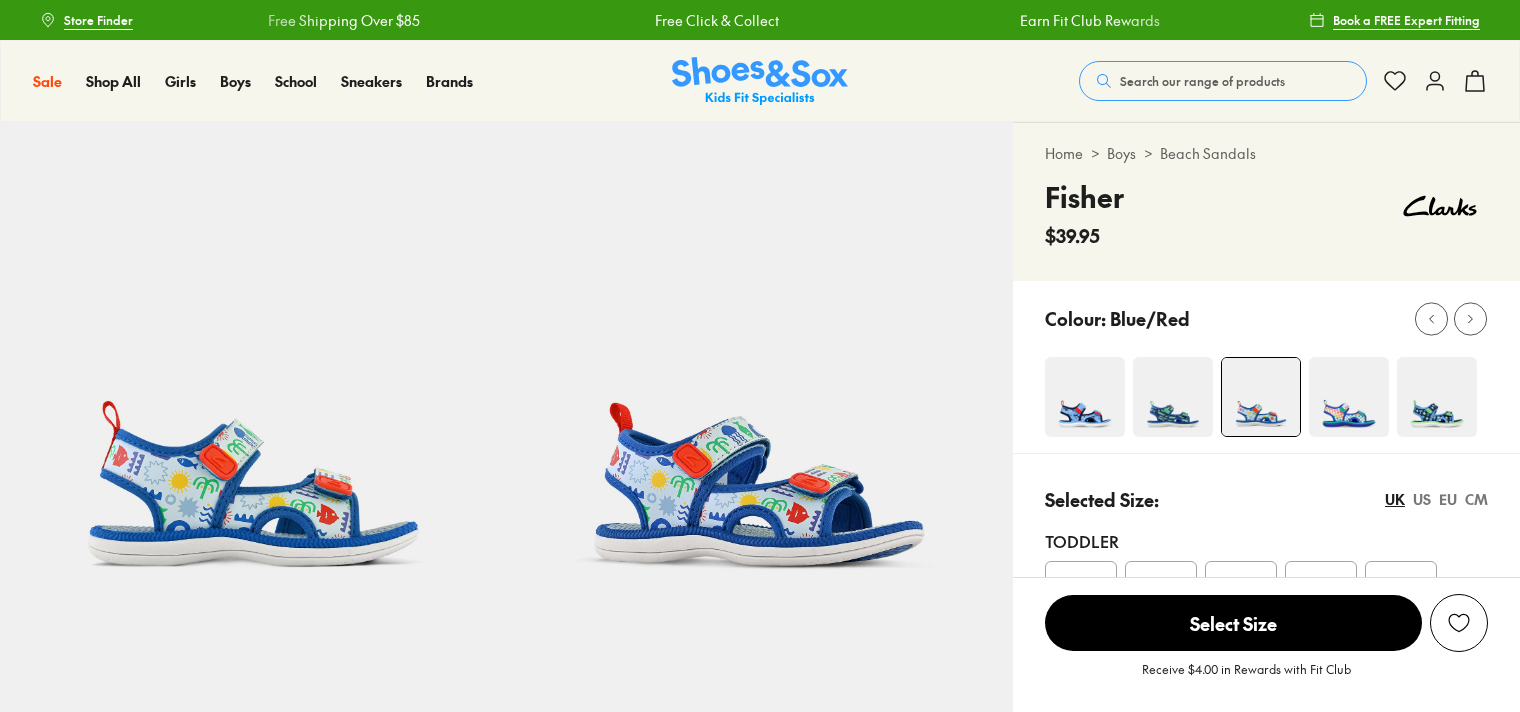 select on "*" 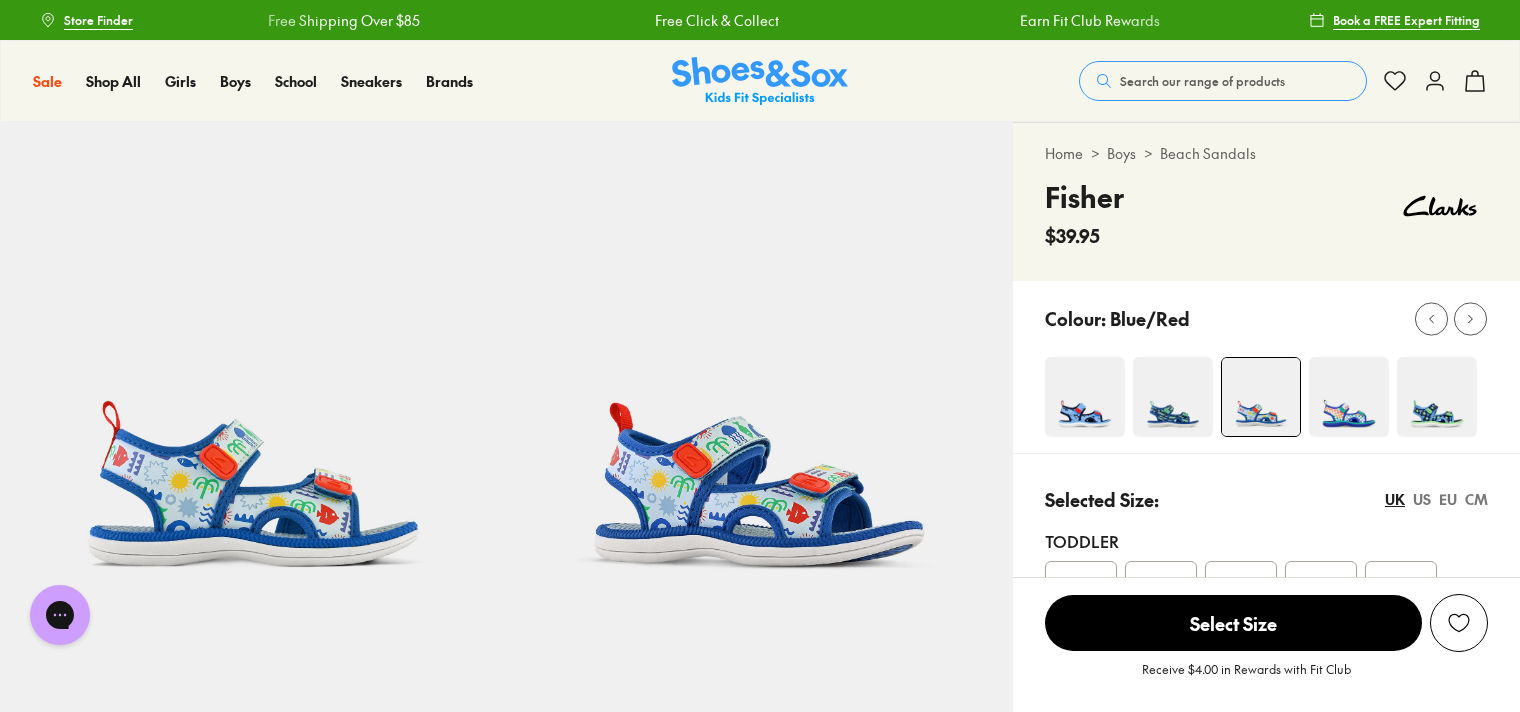 scroll, scrollTop: 0, scrollLeft: 0, axis: both 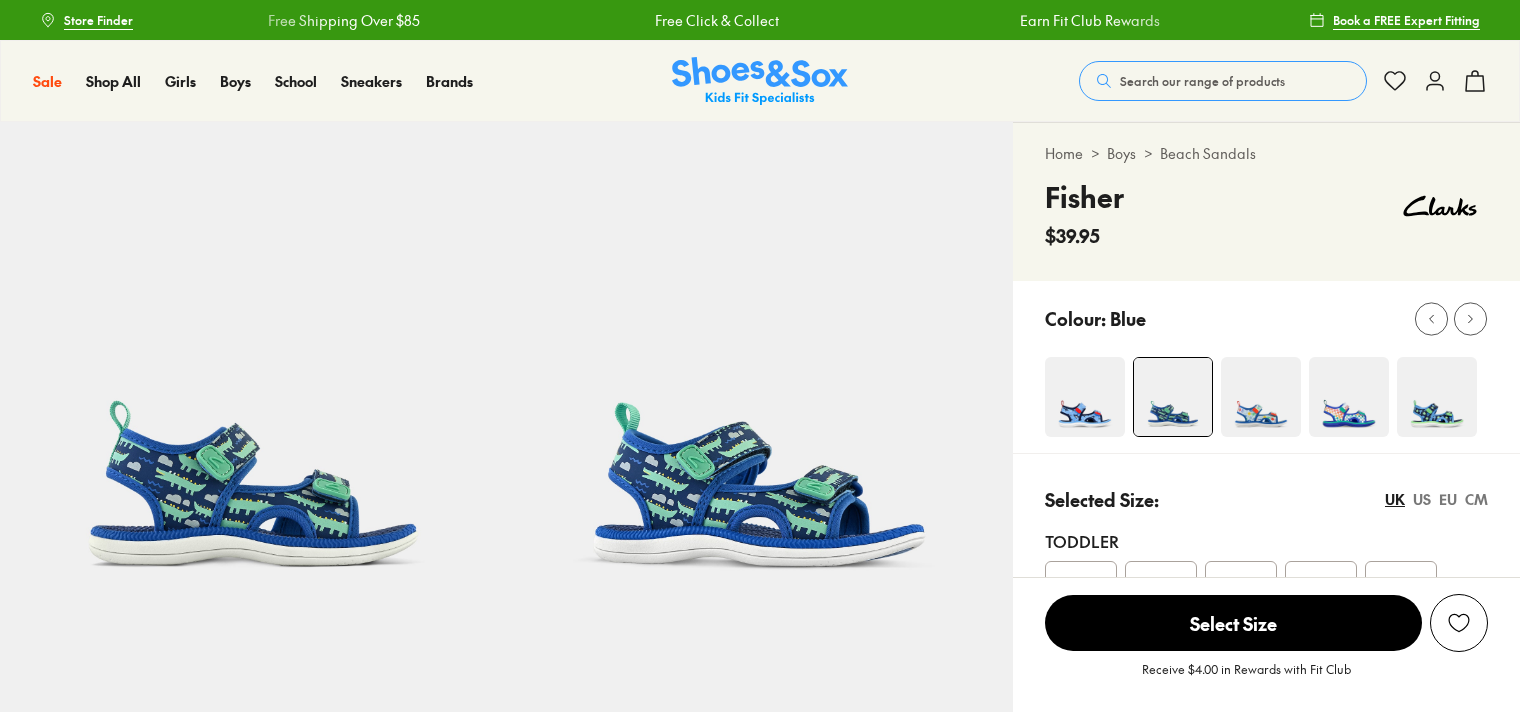 select on "*" 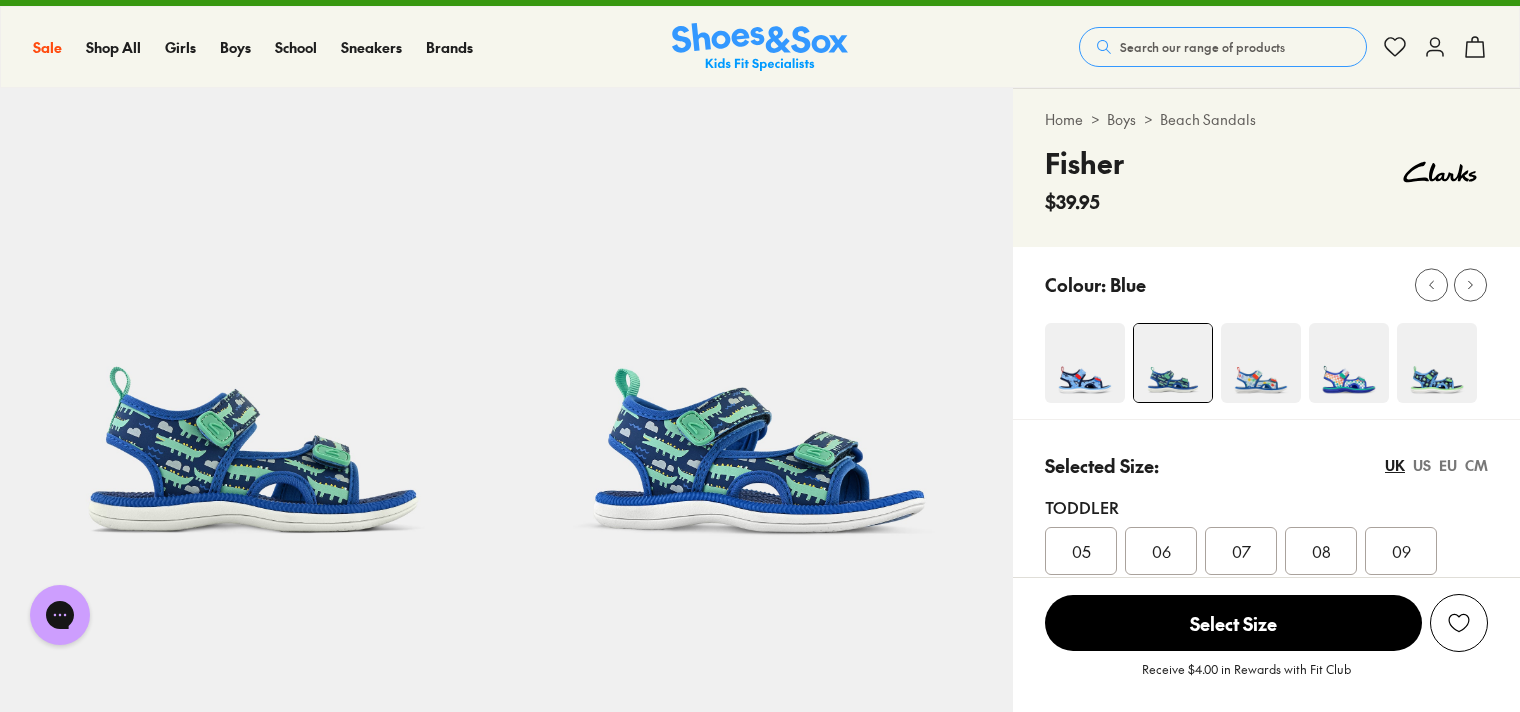 scroll, scrollTop: 0, scrollLeft: 0, axis: both 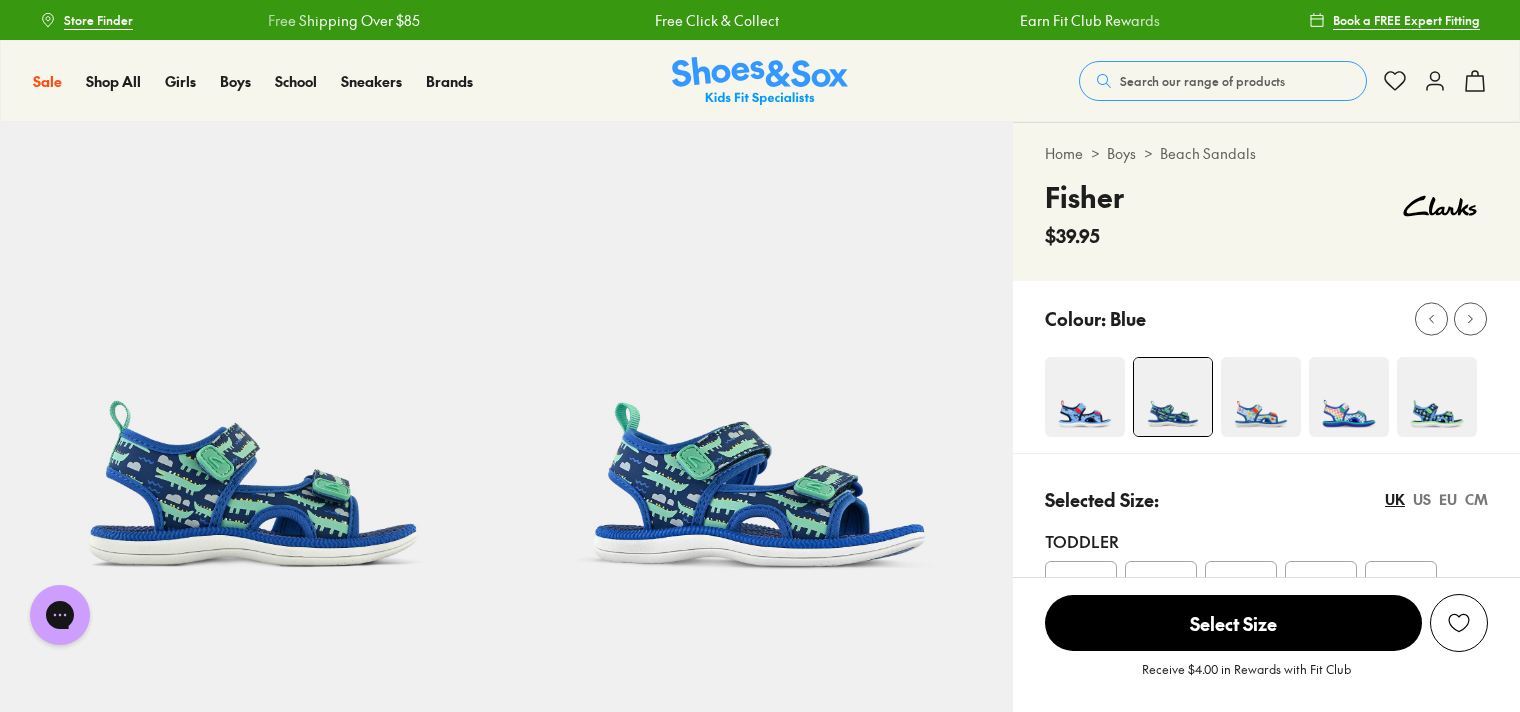 click on "Beach Sandals" at bounding box center [1208, 153] 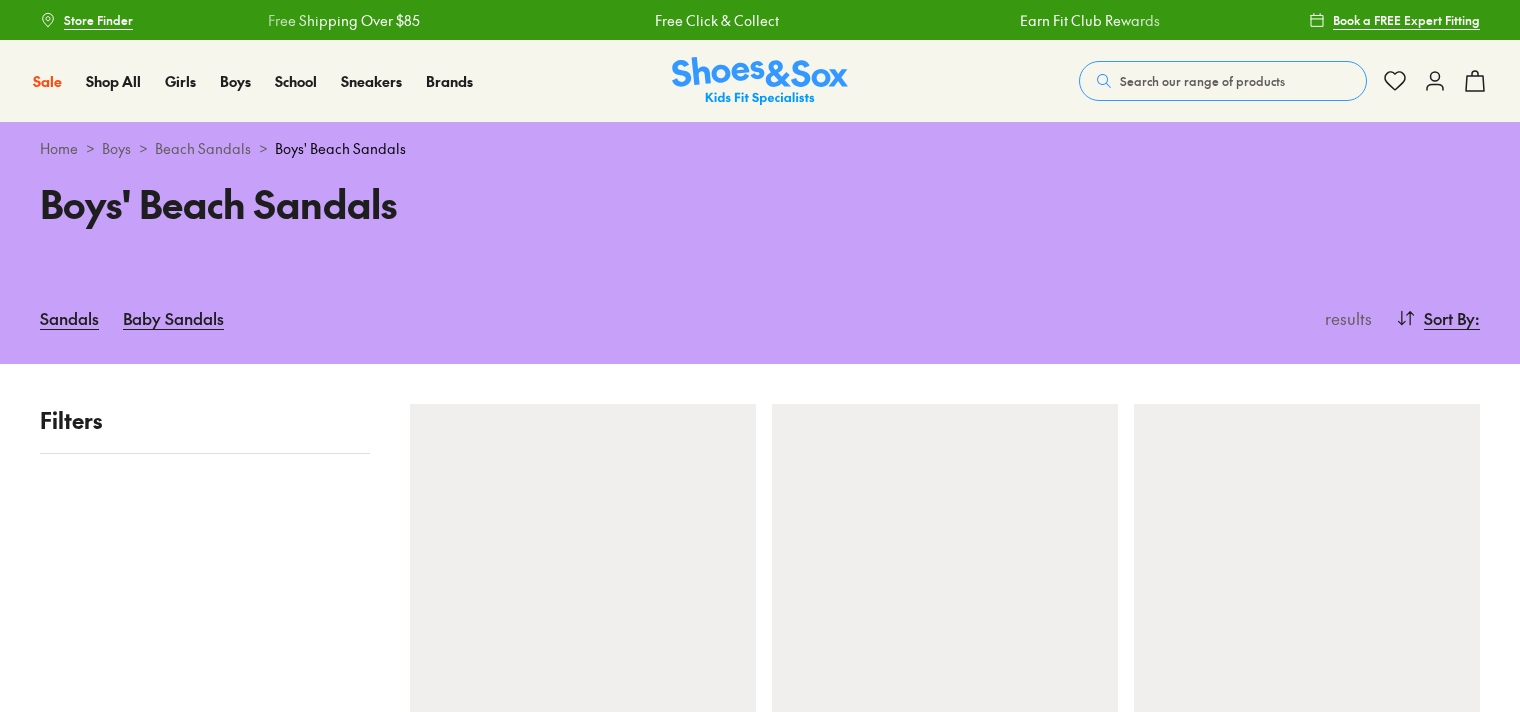 click on "Search our range of products" at bounding box center (1202, 81) 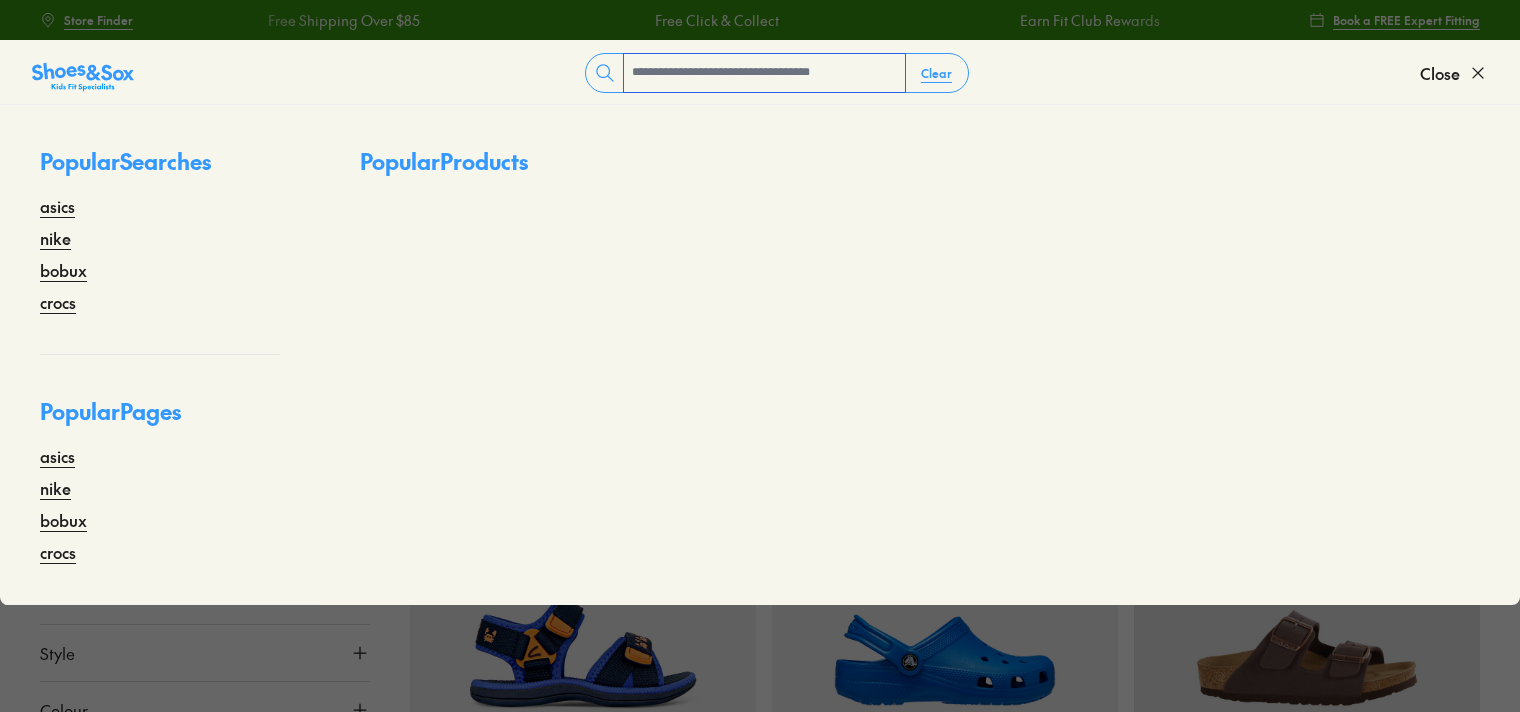 type on "***" 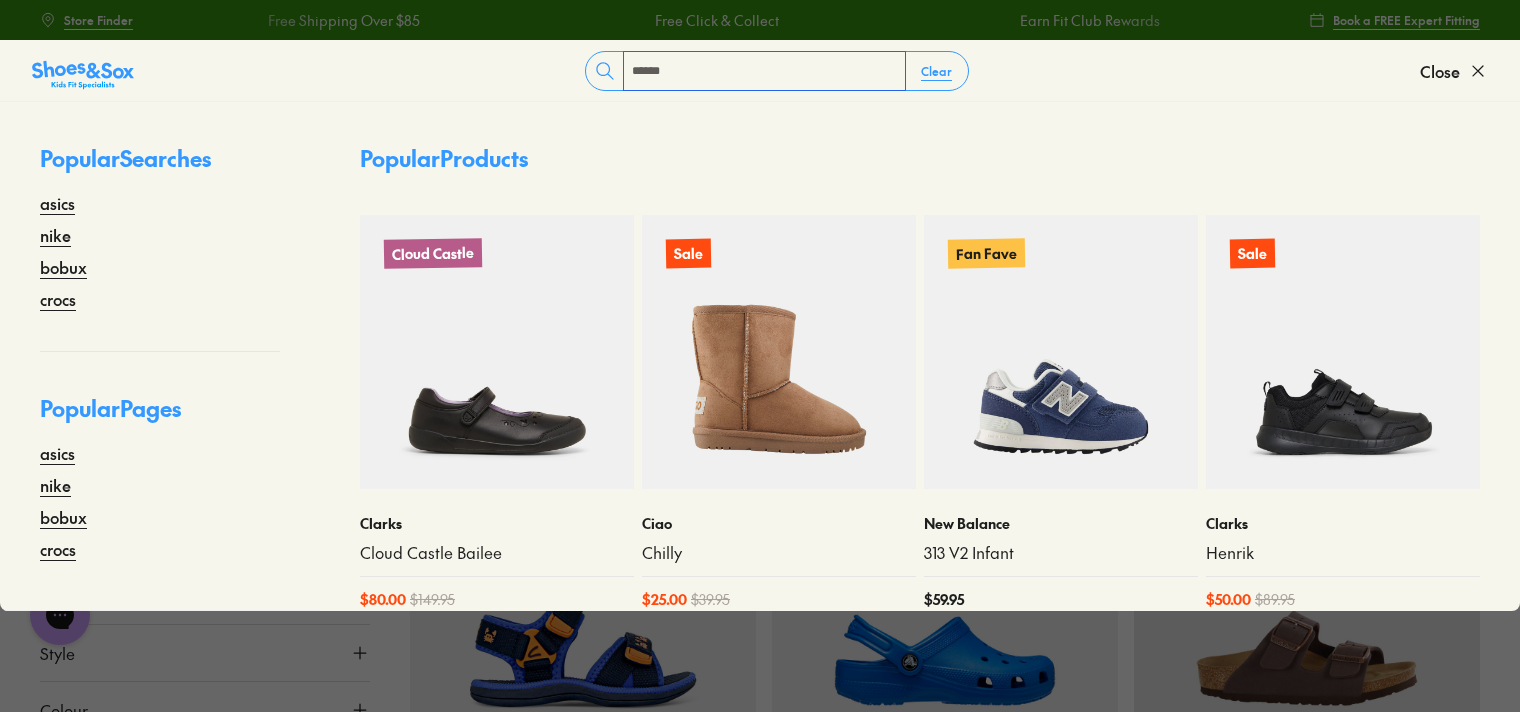 scroll, scrollTop: 0, scrollLeft: 0, axis: both 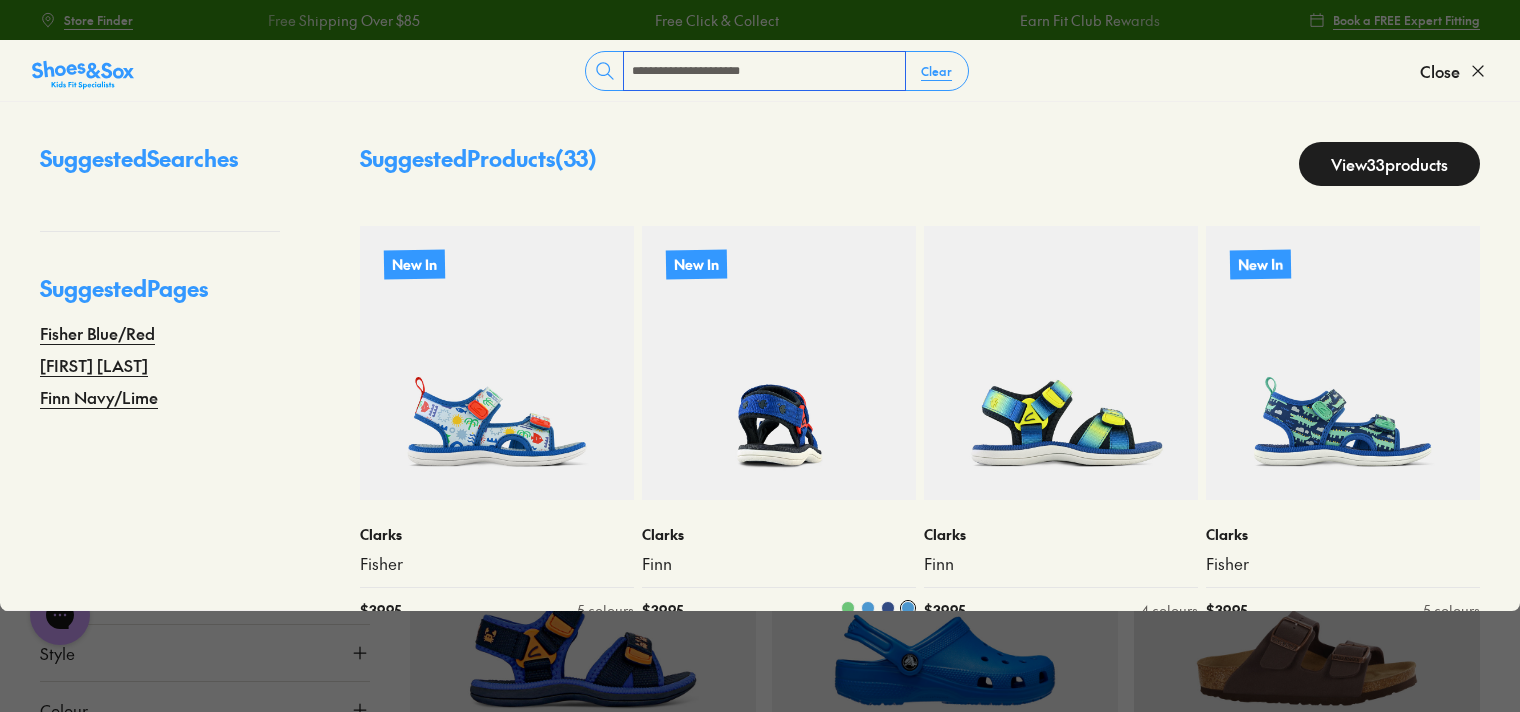 type on "**********" 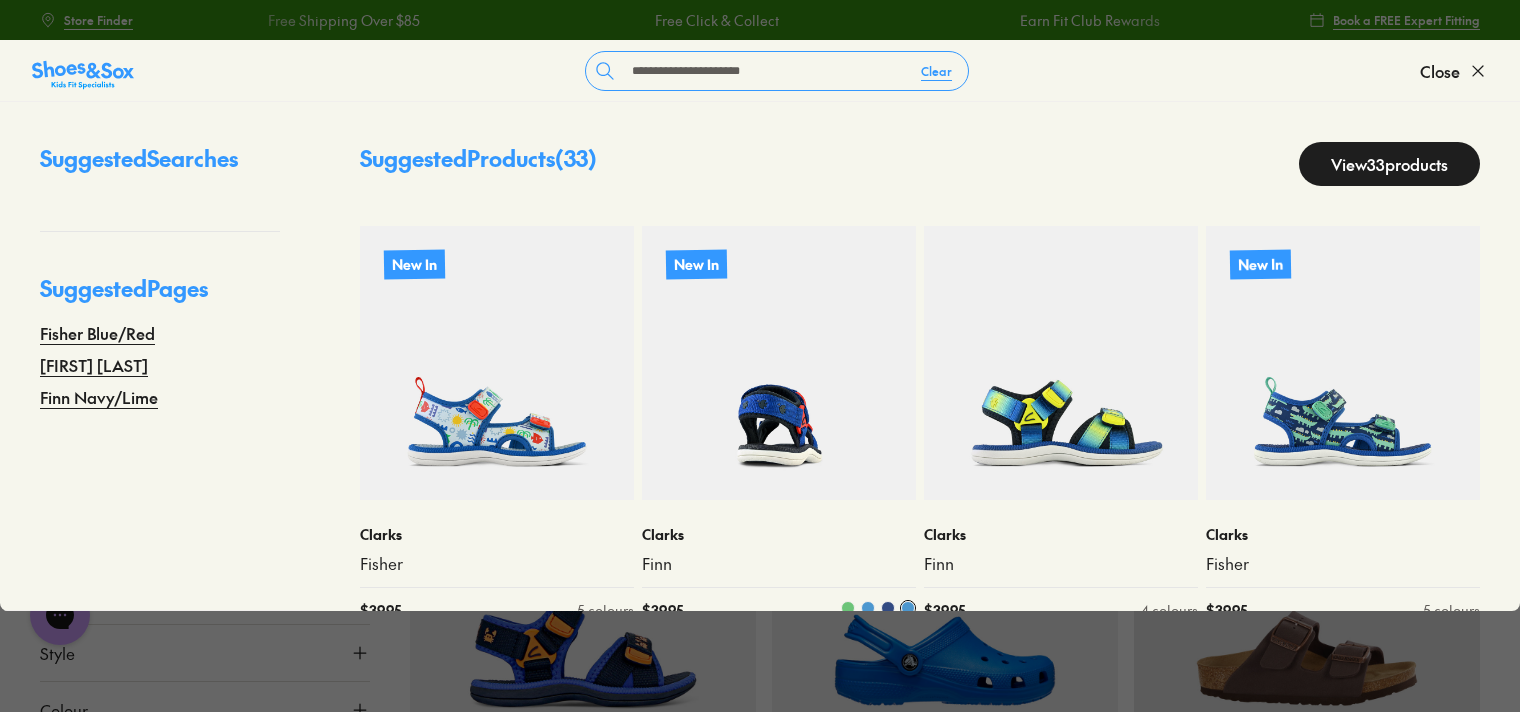 click at bounding box center [779, 363] 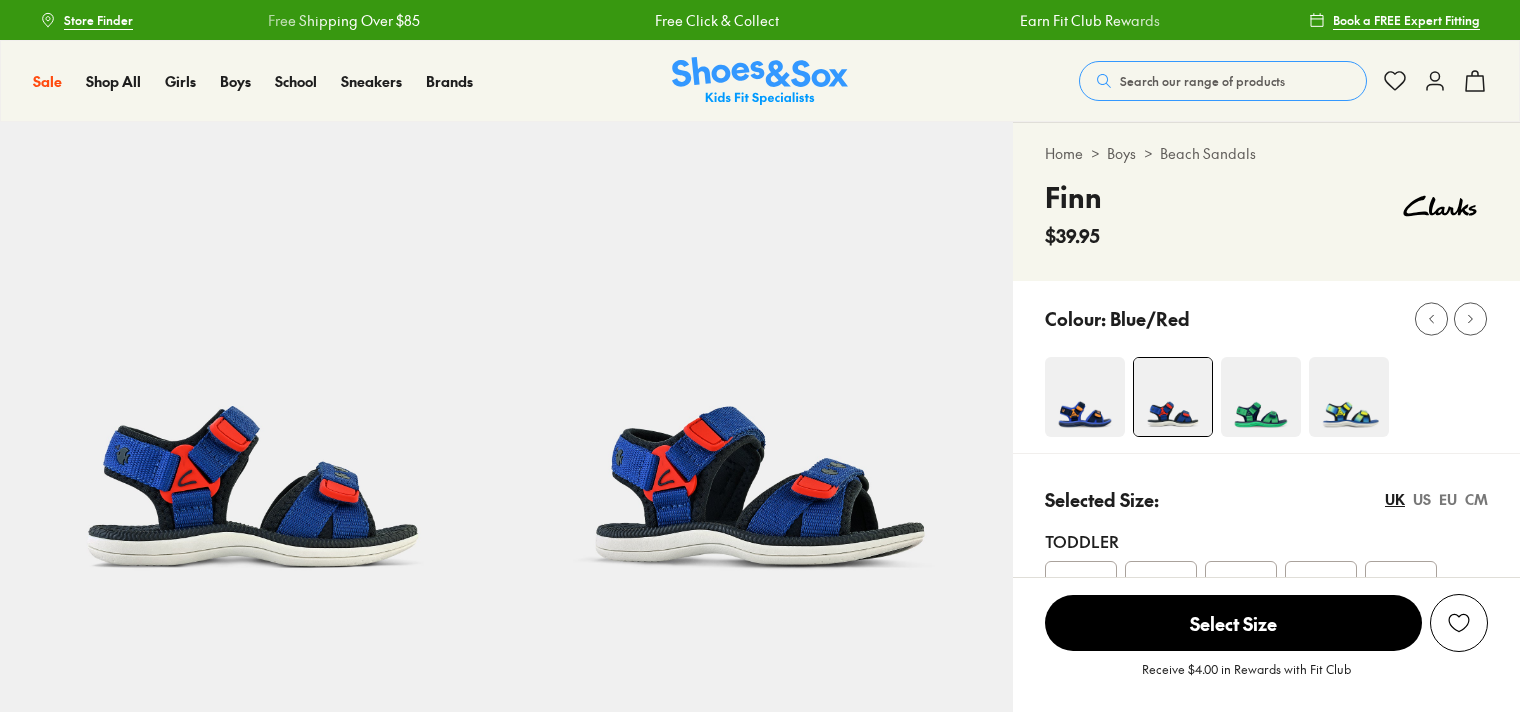 scroll, scrollTop: 0, scrollLeft: 0, axis: both 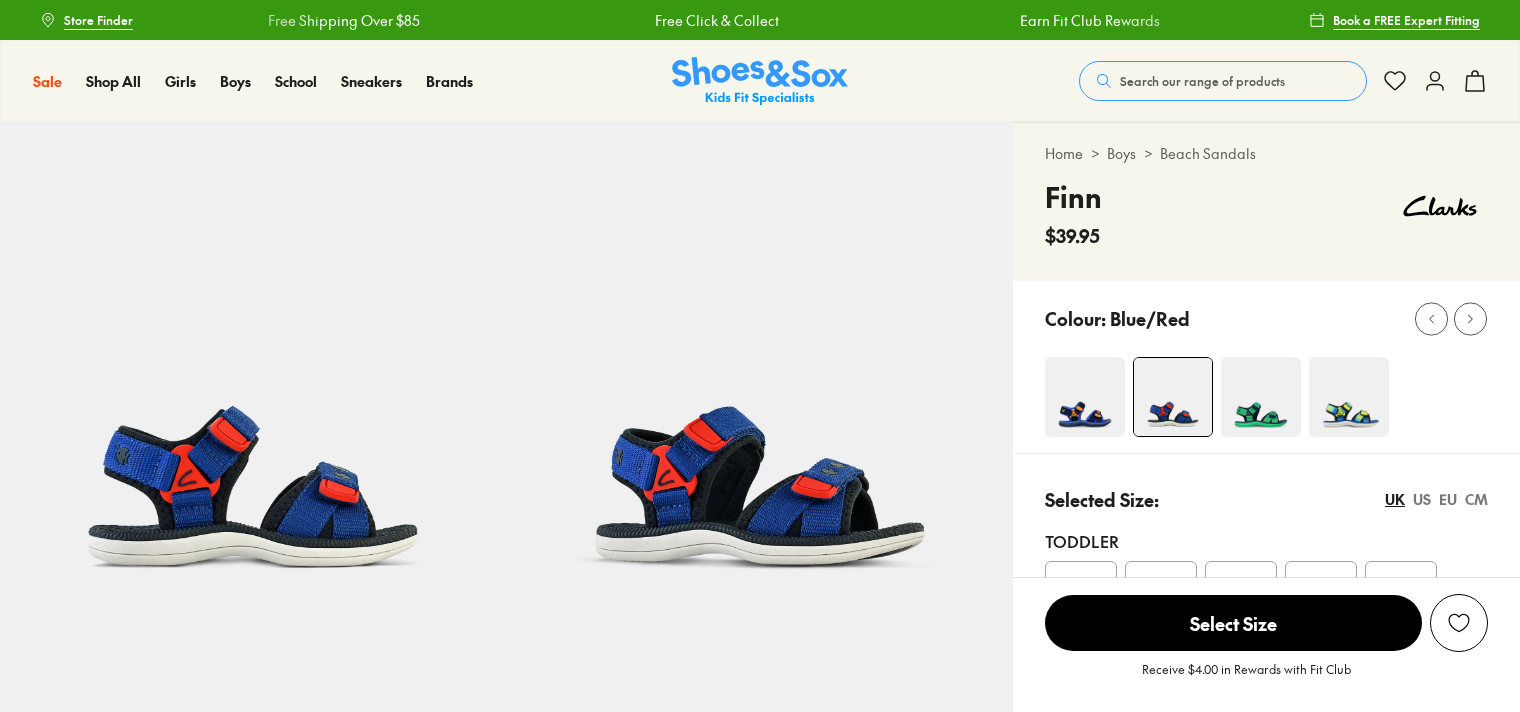select on "*" 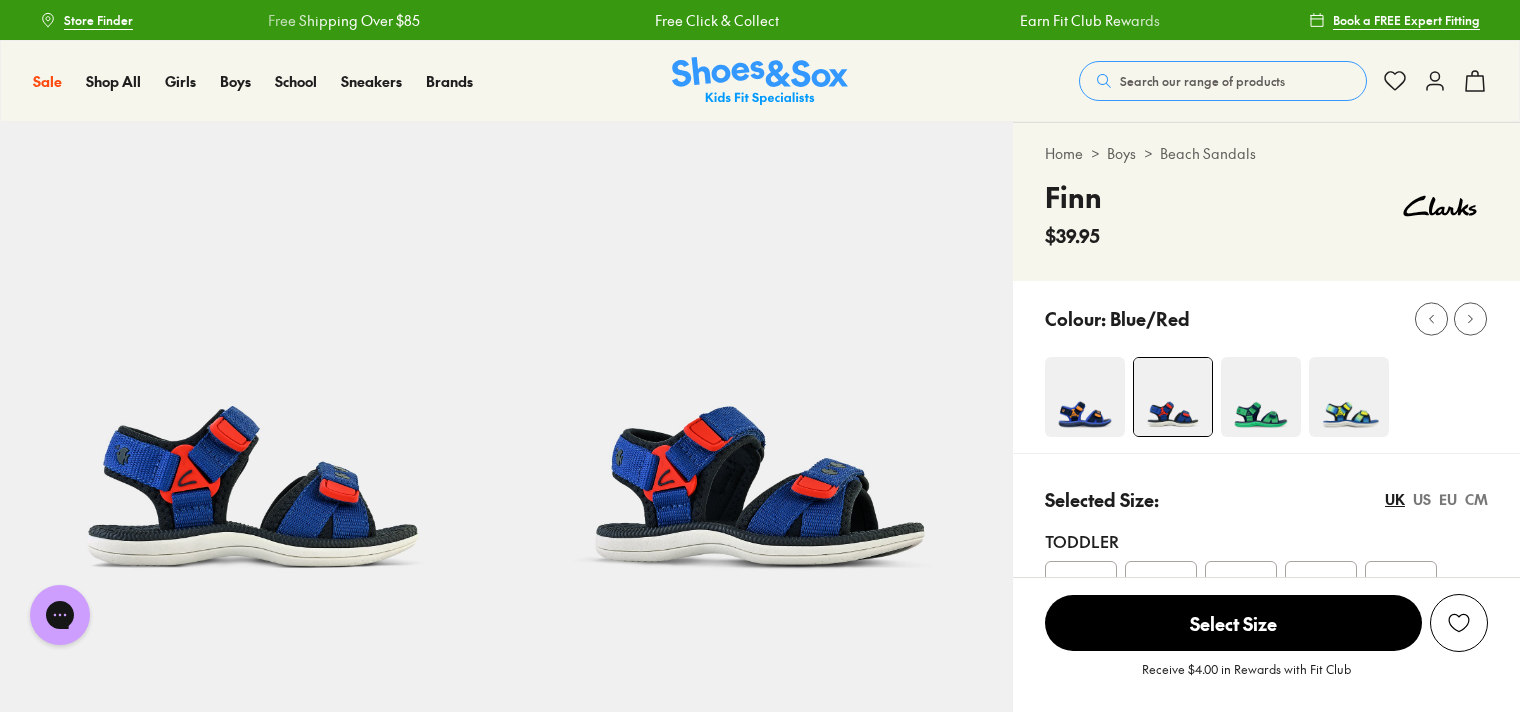 scroll, scrollTop: 0, scrollLeft: 0, axis: both 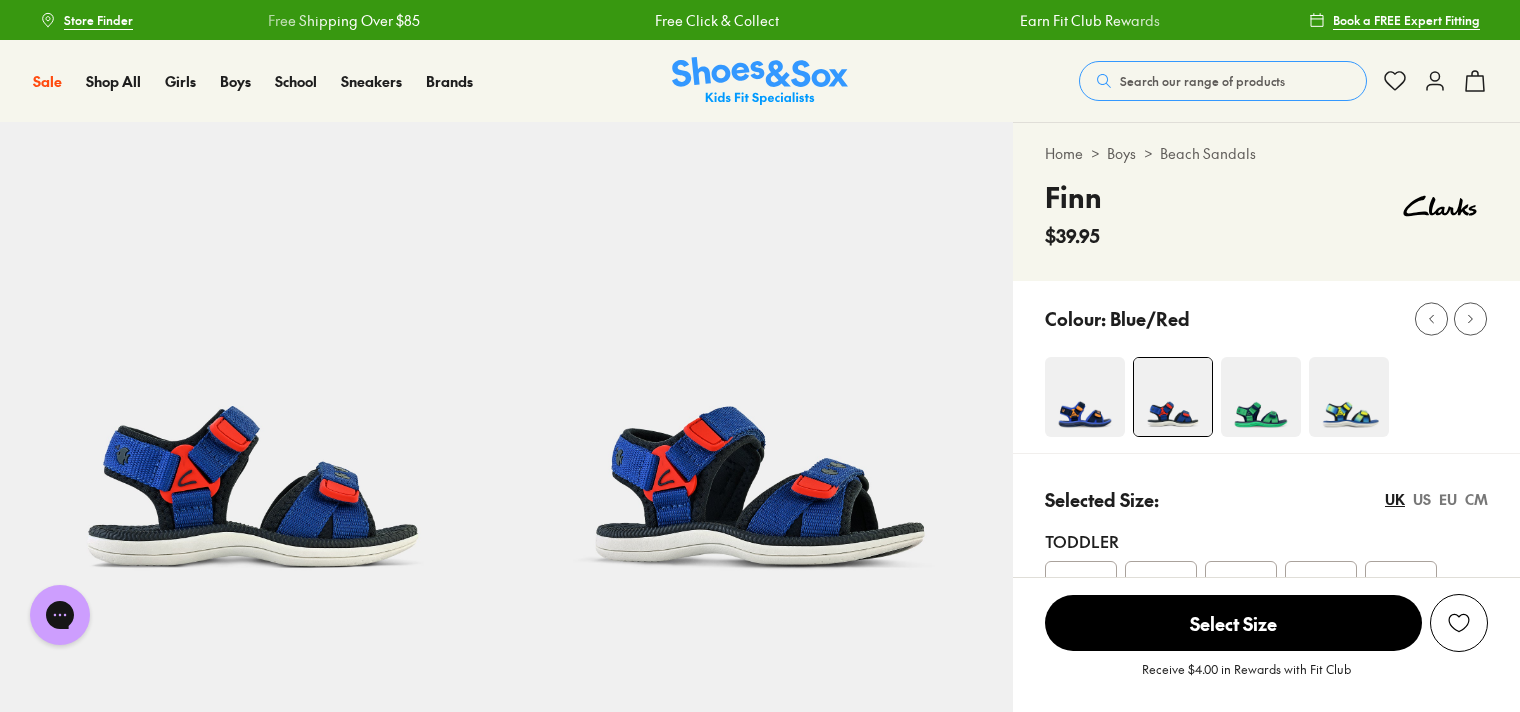 click on "Search our range of products" at bounding box center (1202, 81) 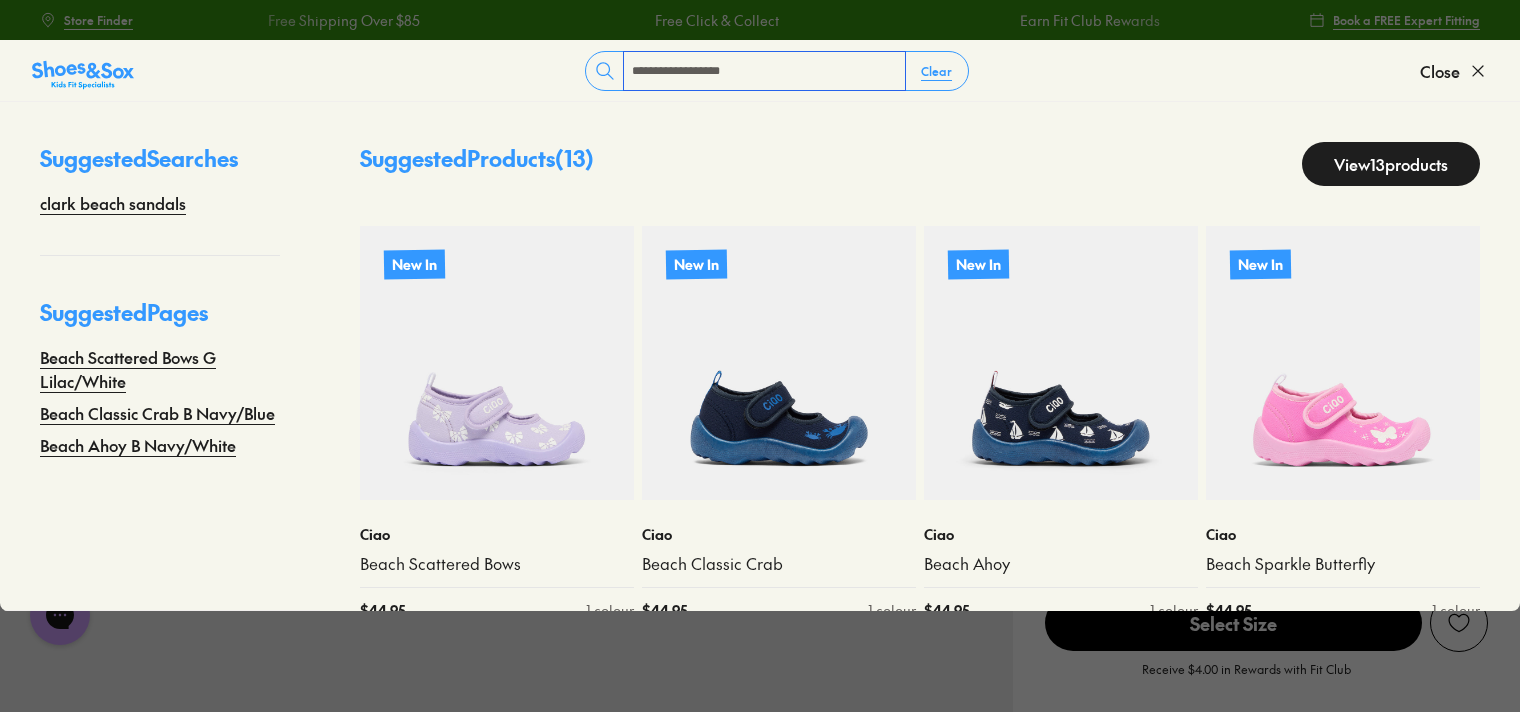 type on "**********" 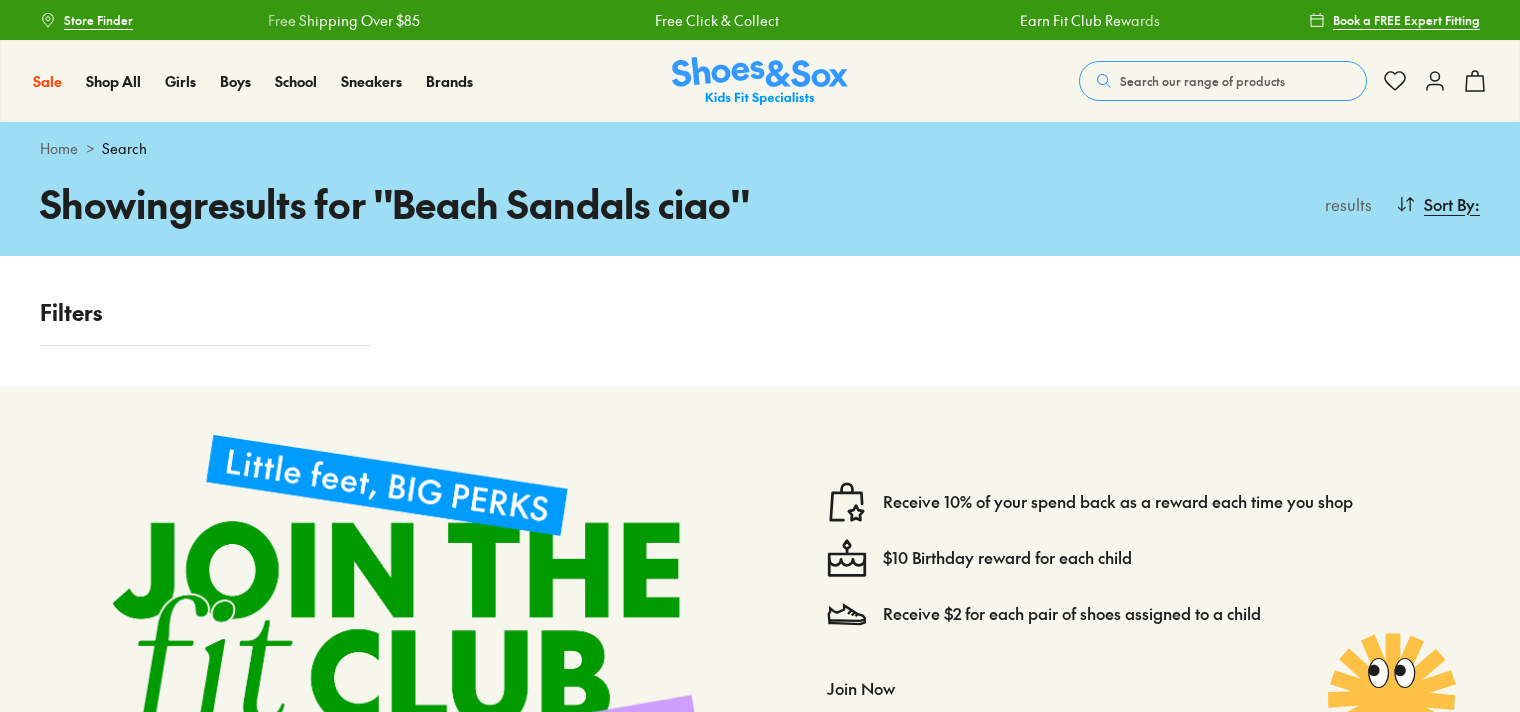 scroll, scrollTop: 0, scrollLeft: 0, axis: both 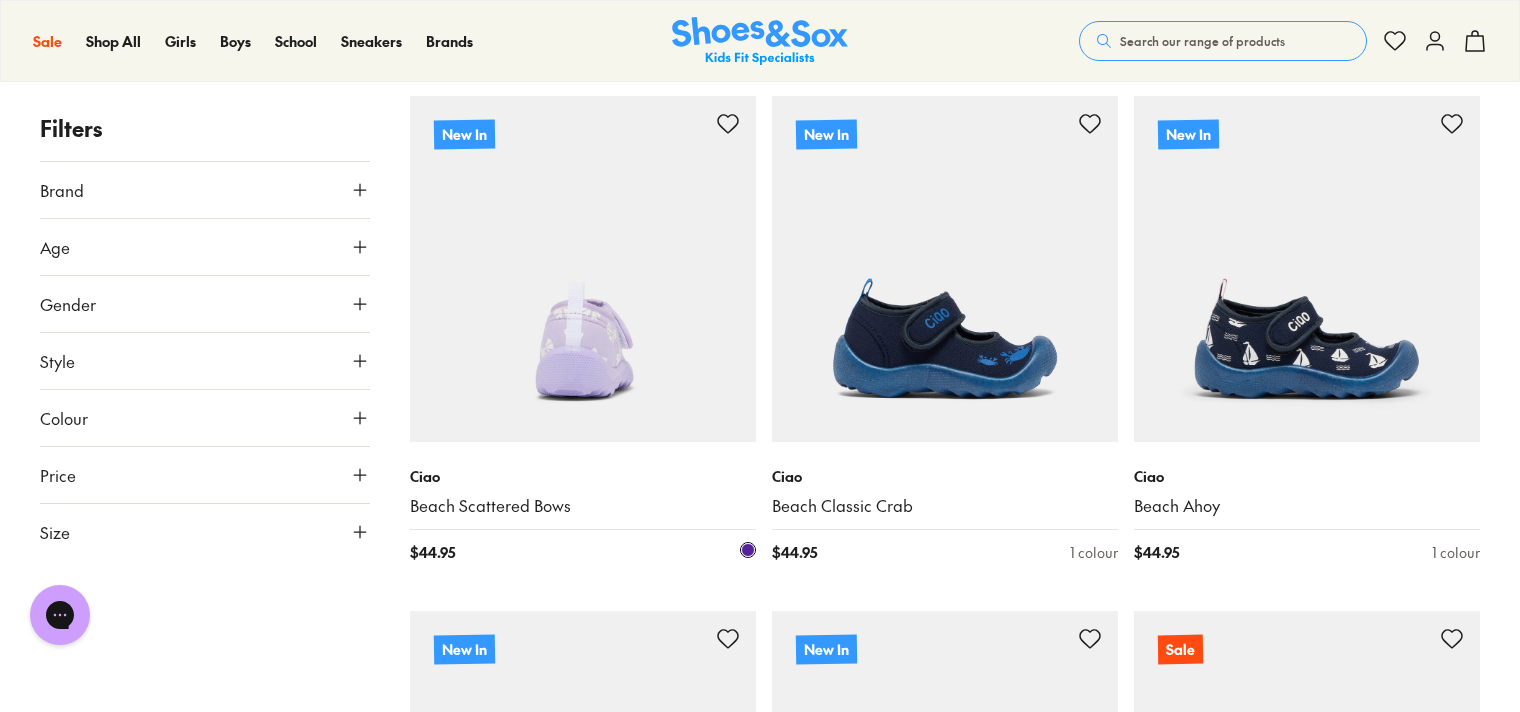 click at bounding box center (583, 269) 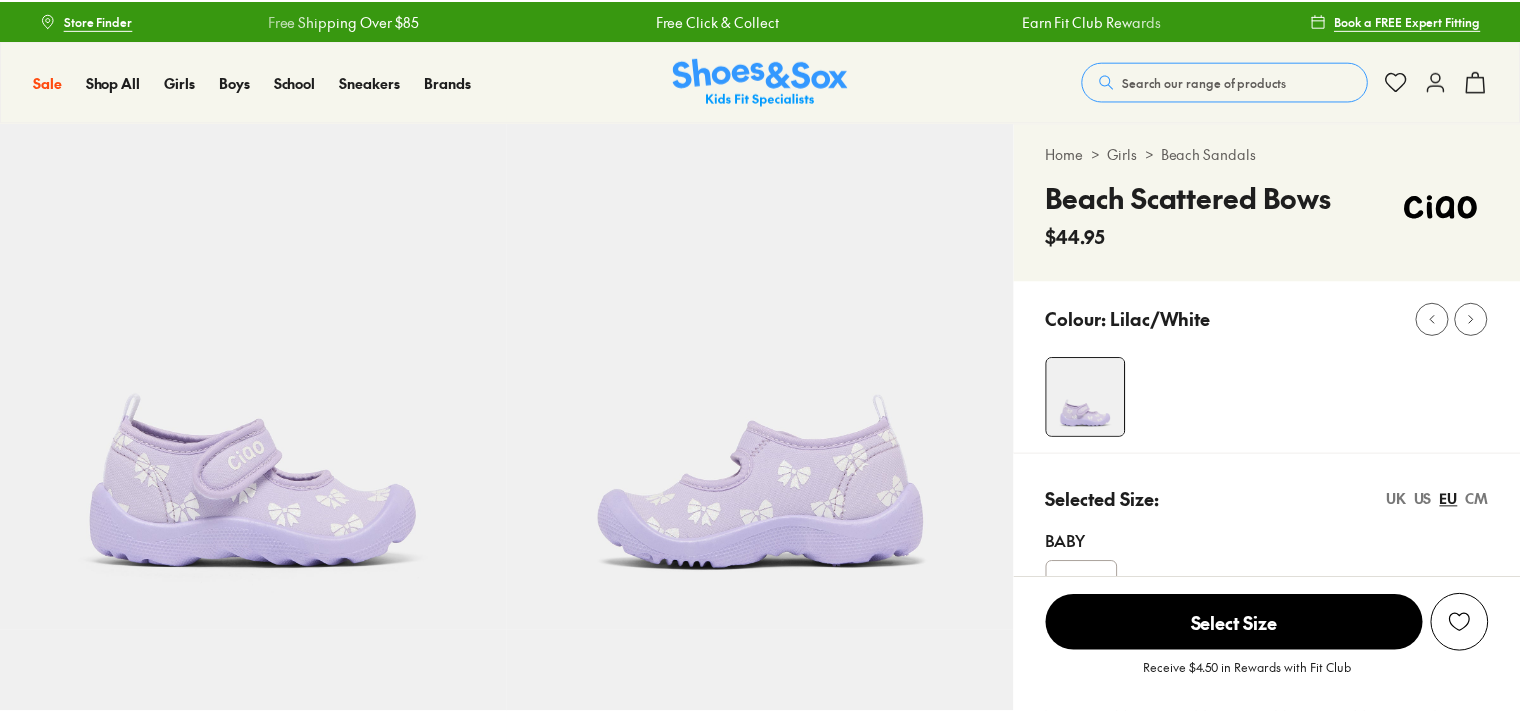 scroll, scrollTop: 0, scrollLeft: 0, axis: both 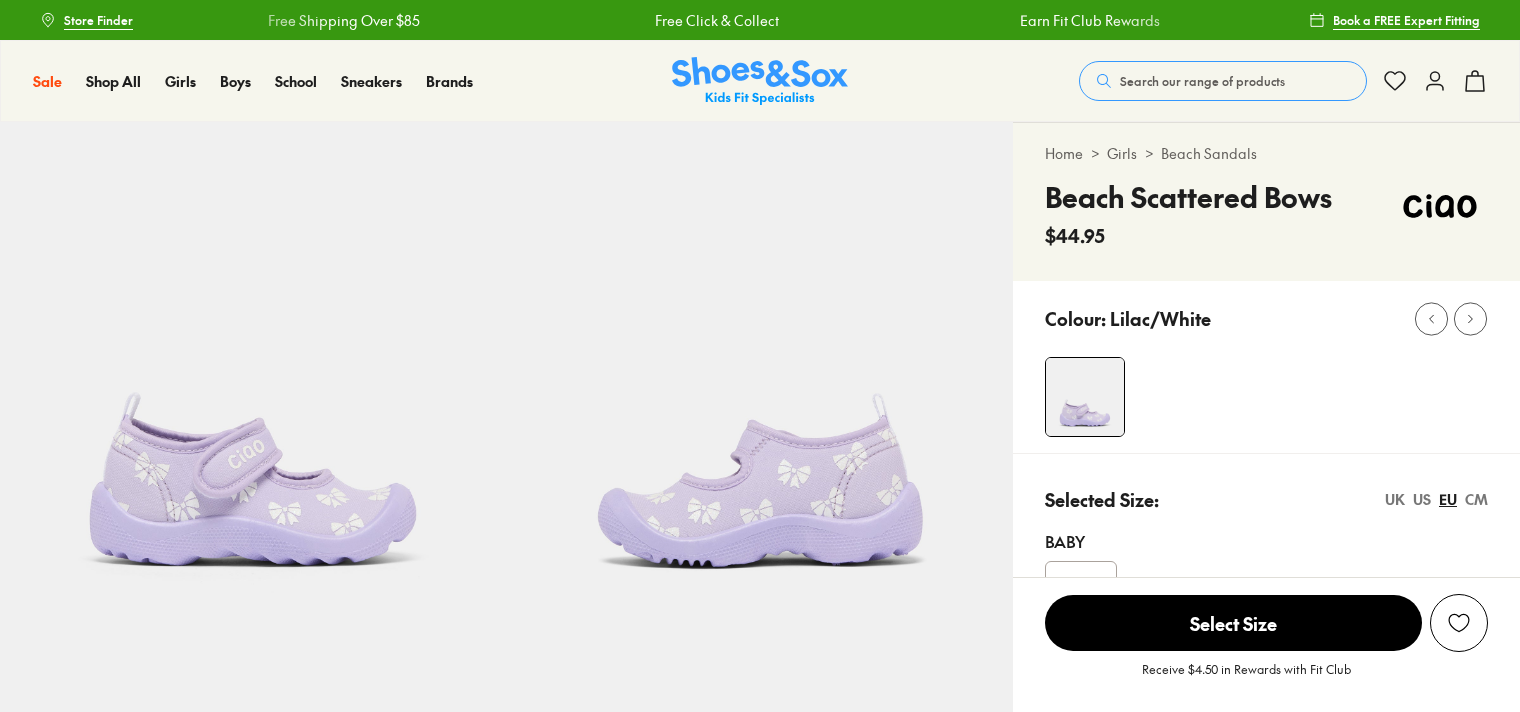 select on "*" 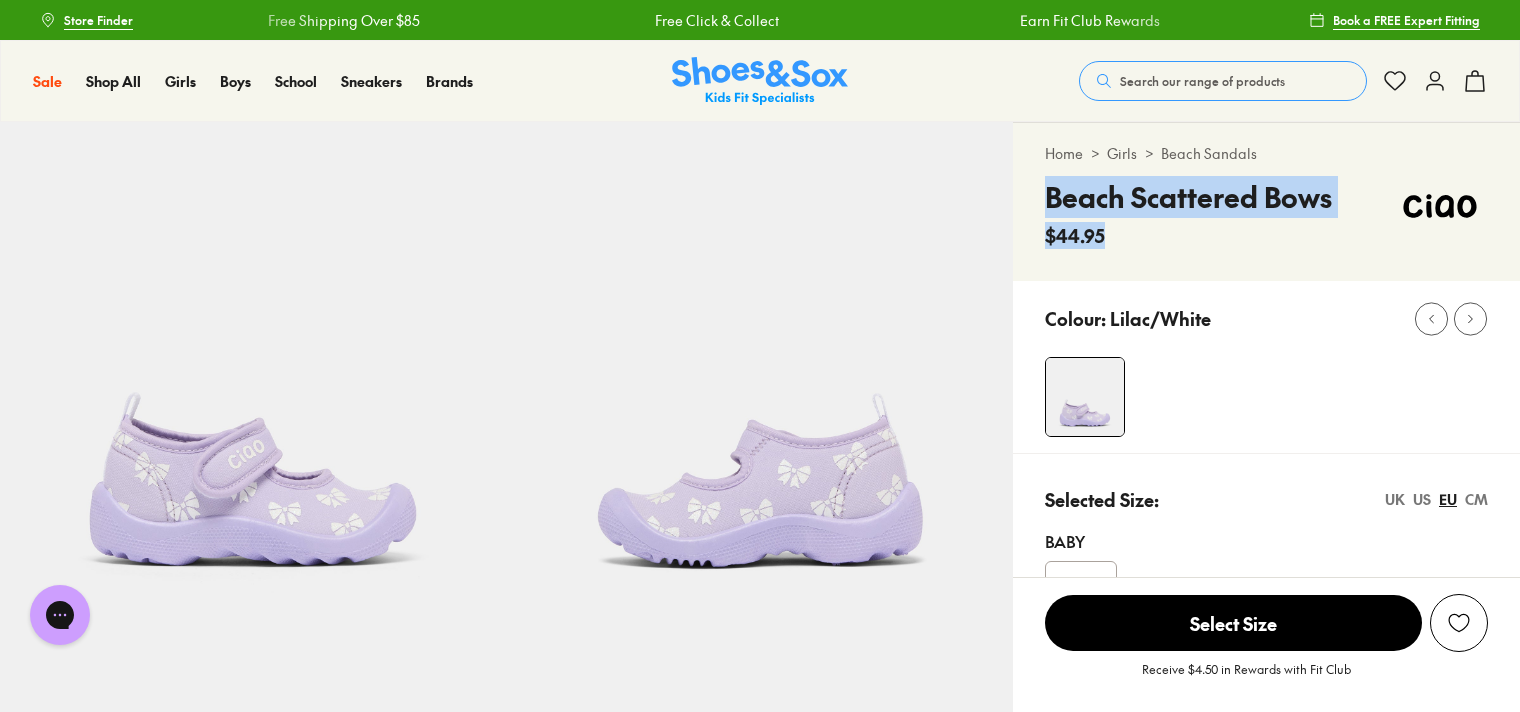 scroll, scrollTop: 0, scrollLeft: 0, axis: both 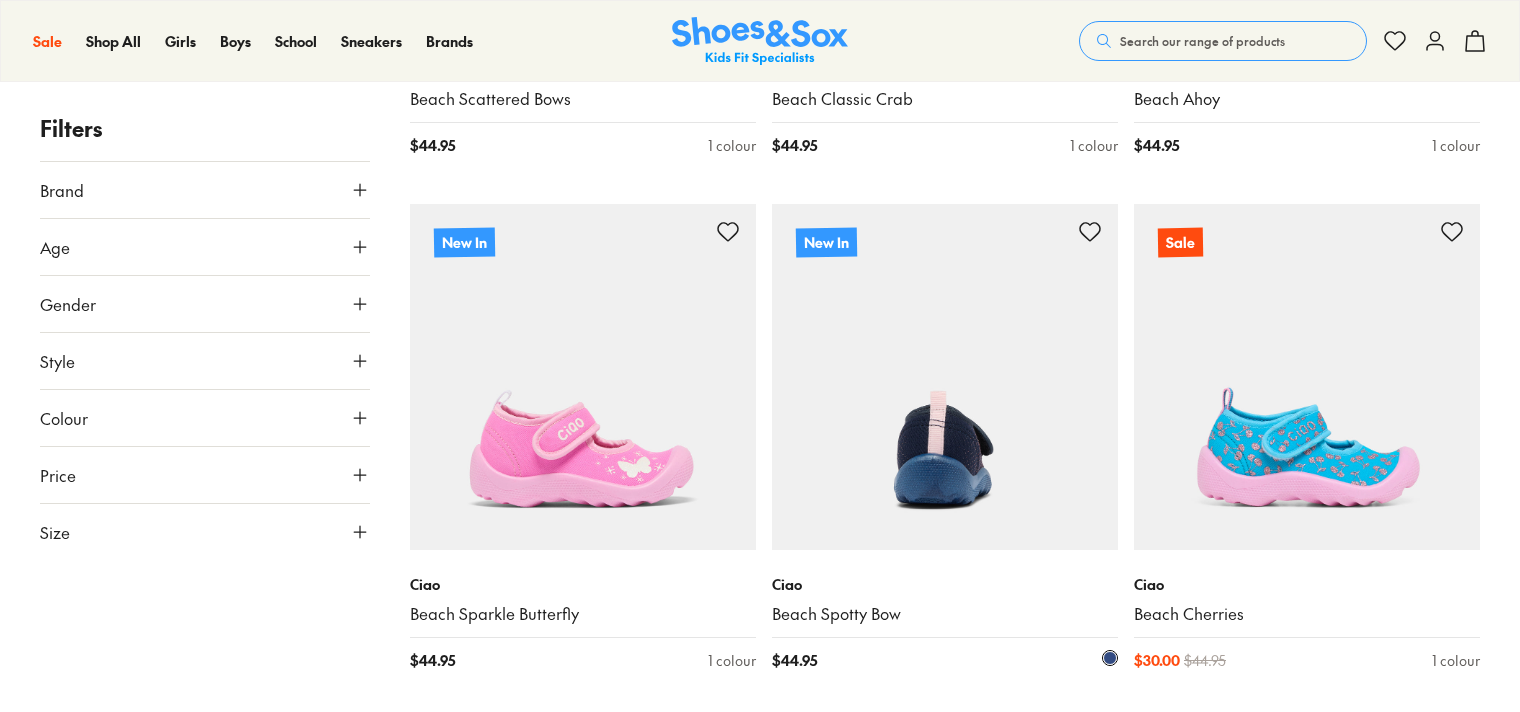 click at bounding box center [945, 377] 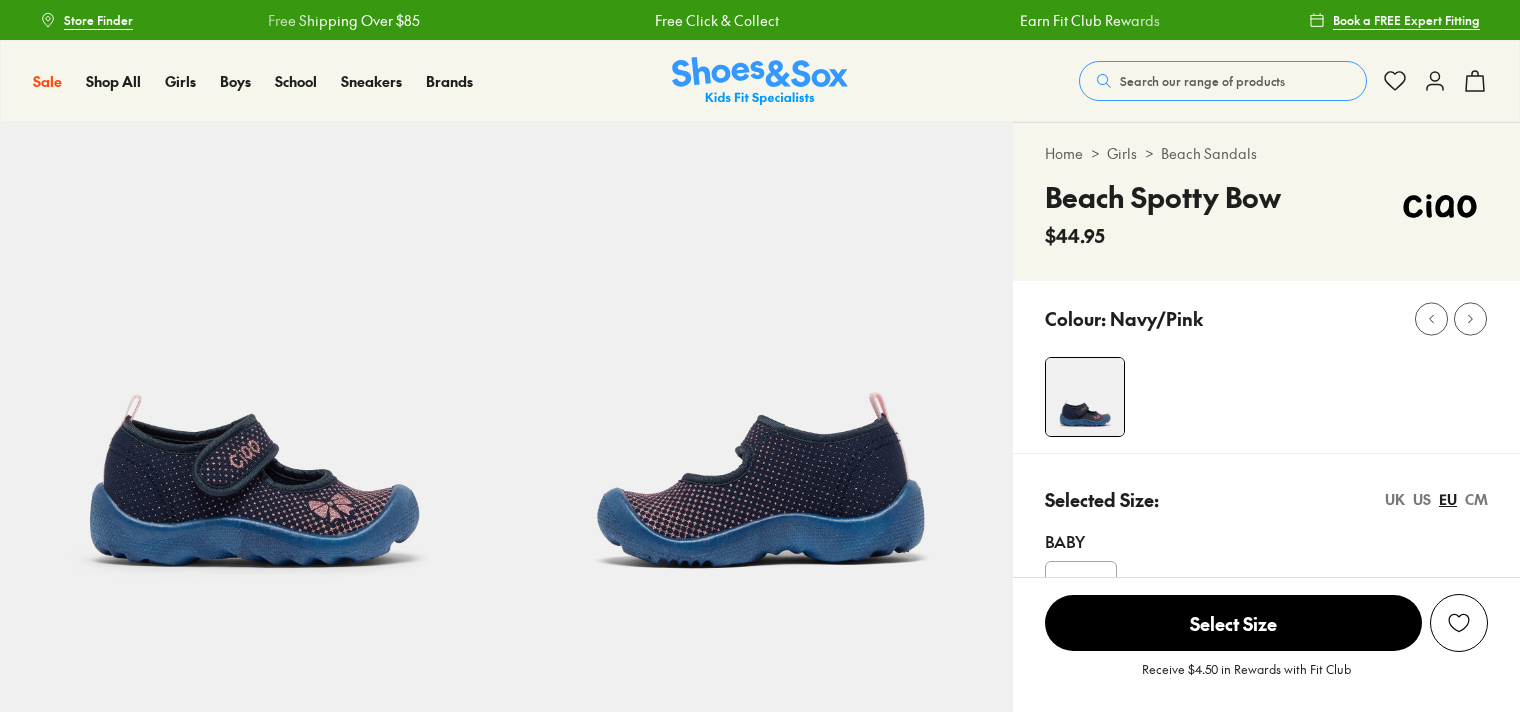 scroll, scrollTop: 0, scrollLeft: 0, axis: both 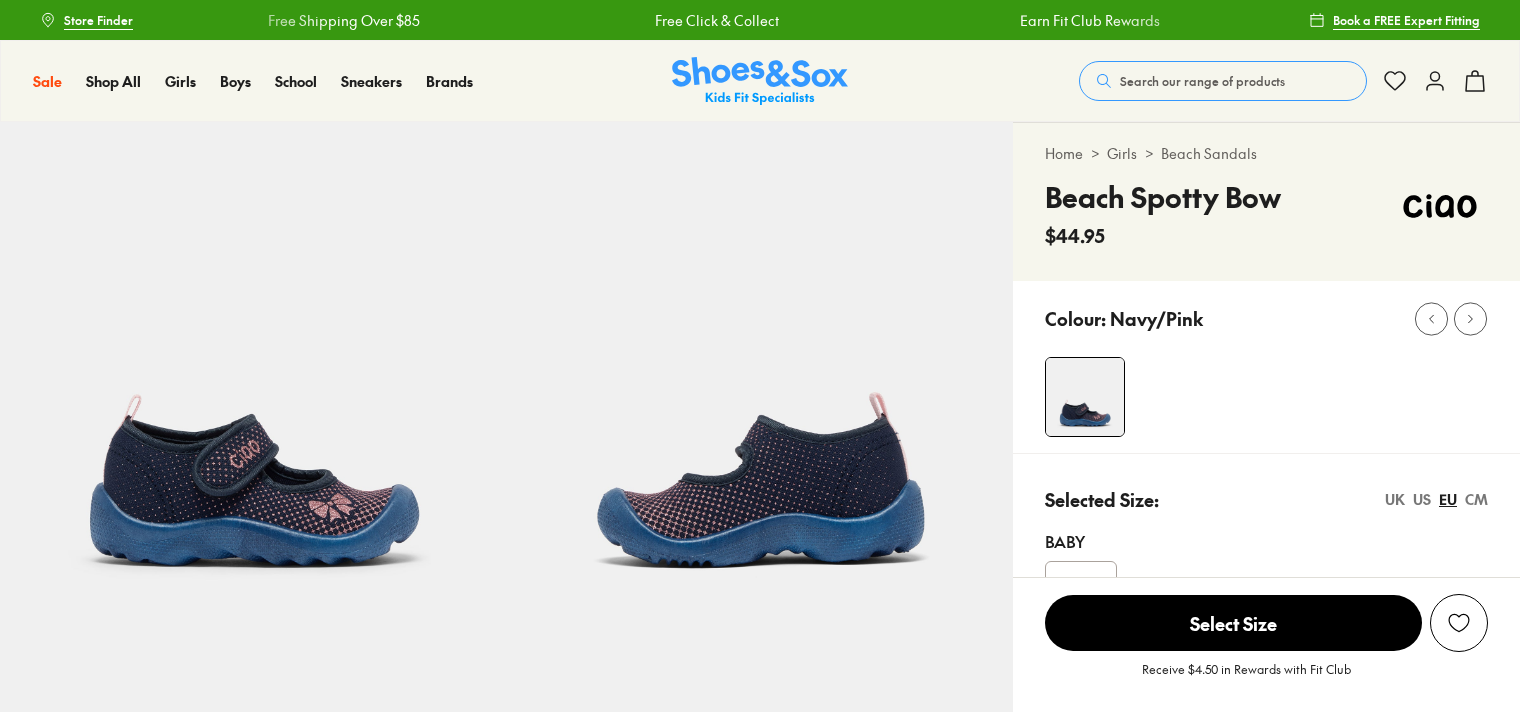 select on "*" 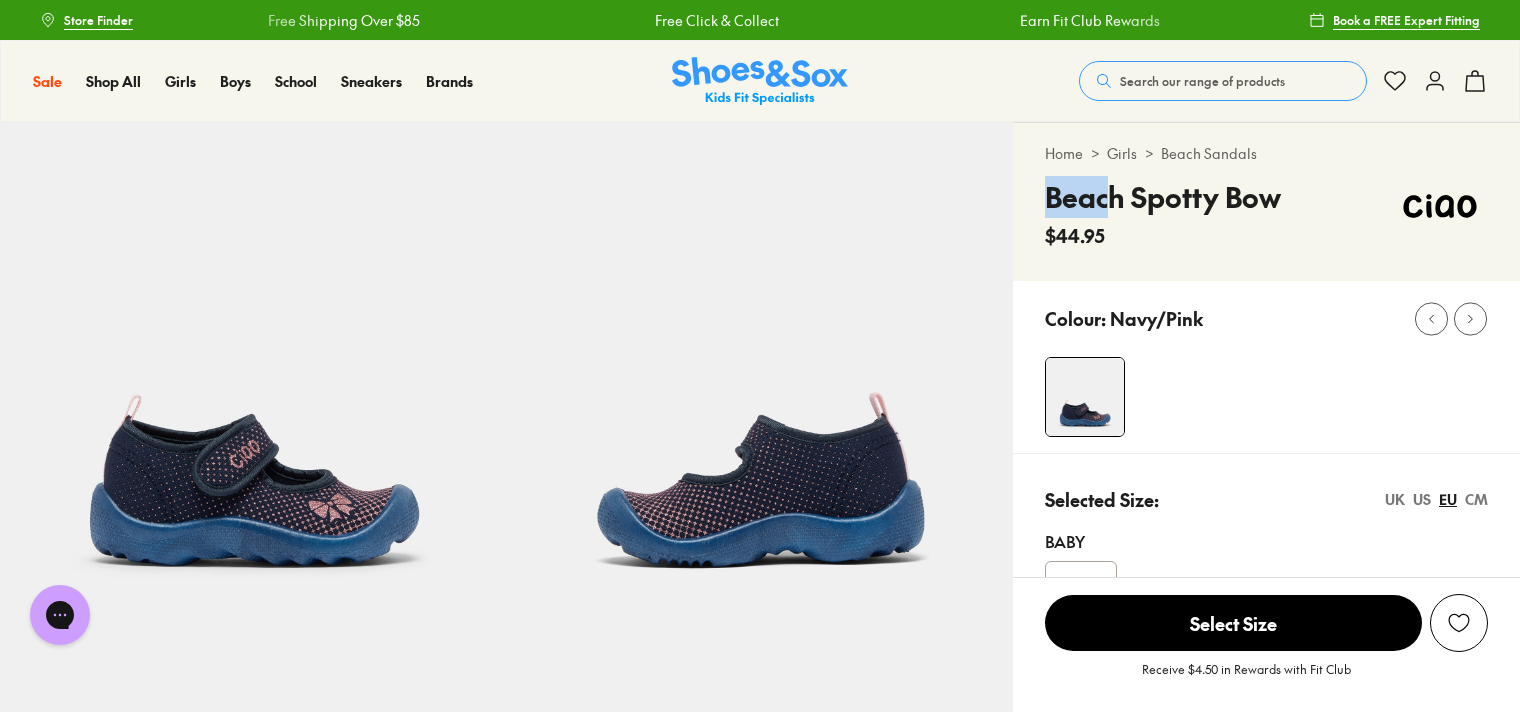 scroll, scrollTop: 0, scrollLeft: 0, axis: both 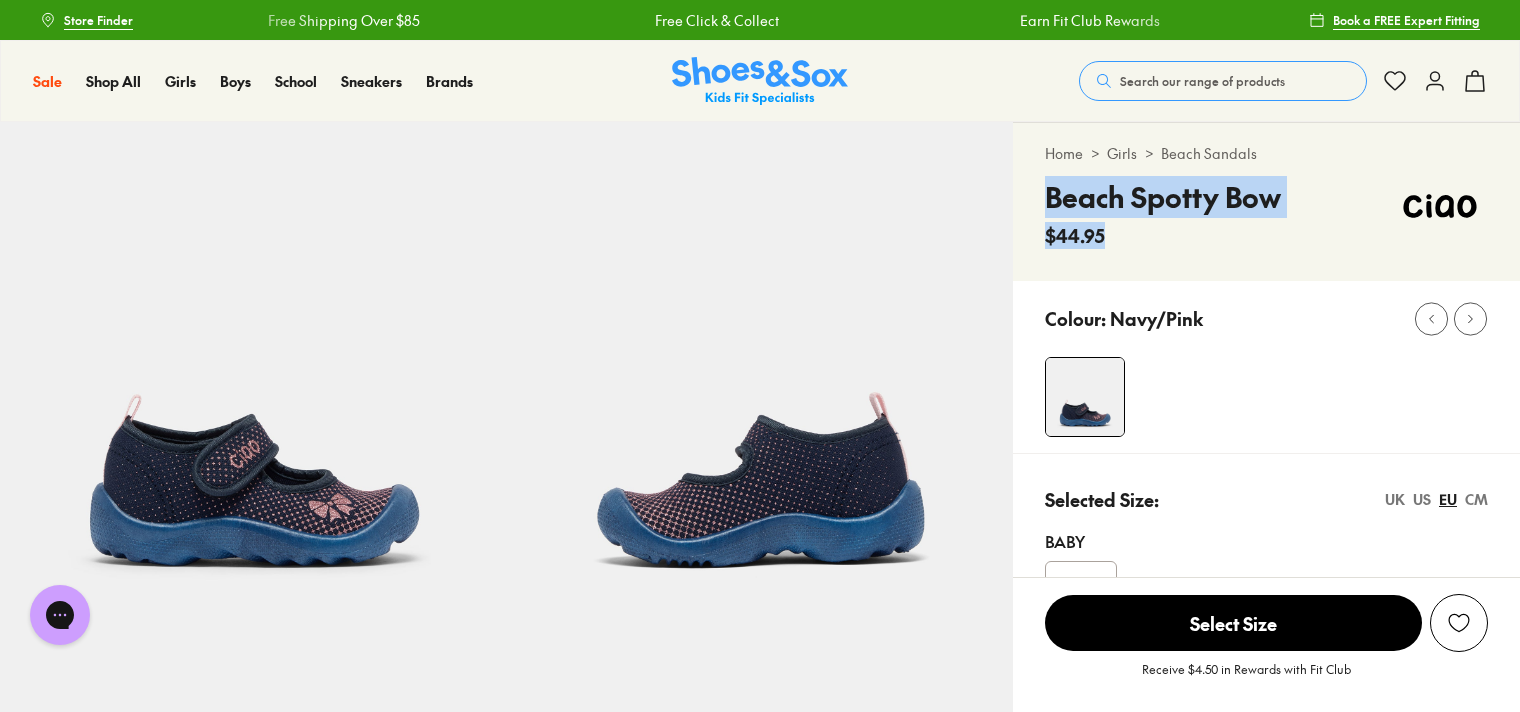 drag, startPoint x: 1044, startPoint y: 195, endPoint x: 1348, endPoint y: 176, distance: 304.59317 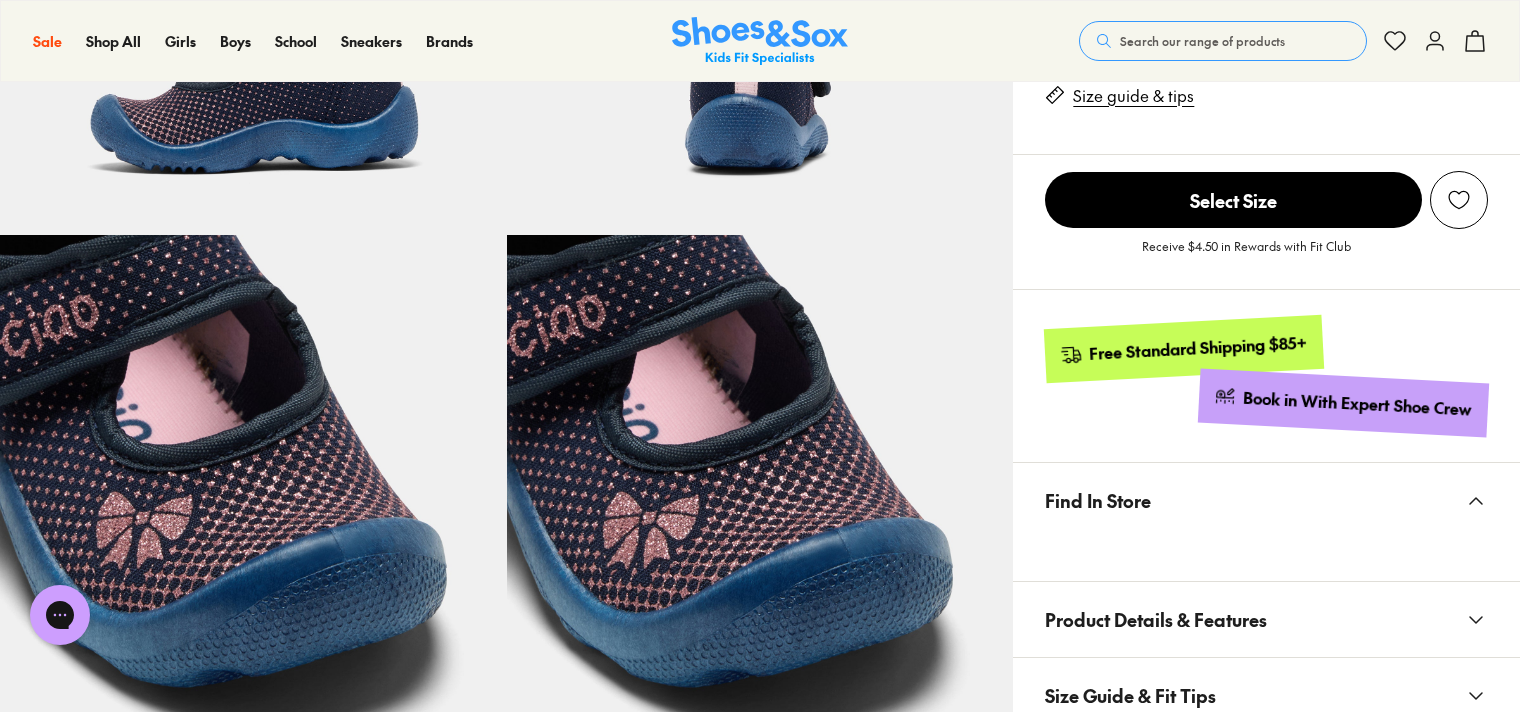 scroll, scrollTop: 1000, scrollLeft: 0, axis: vertical 